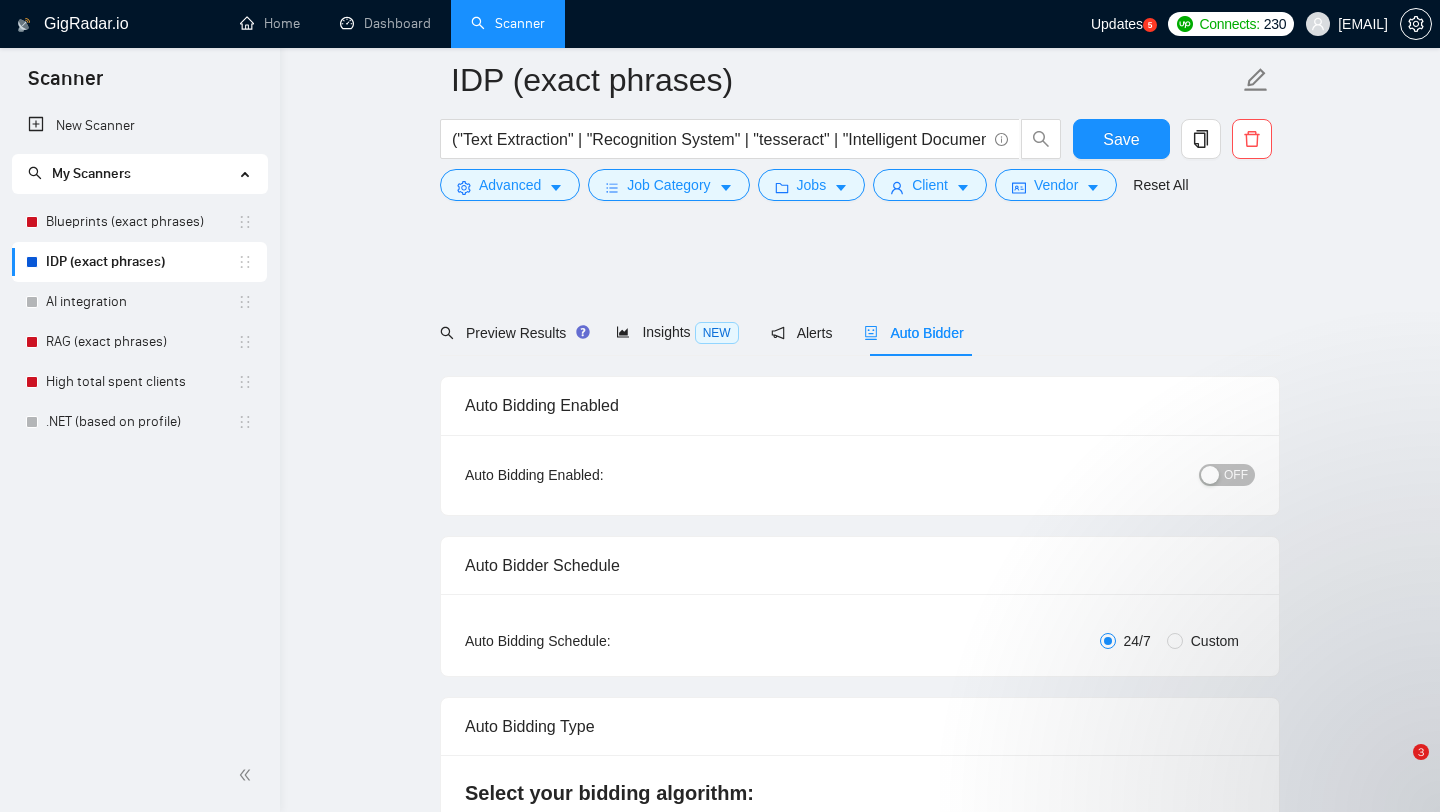 scroll, scrollTop: 2178, scrollLeft: 0, axis: vertical 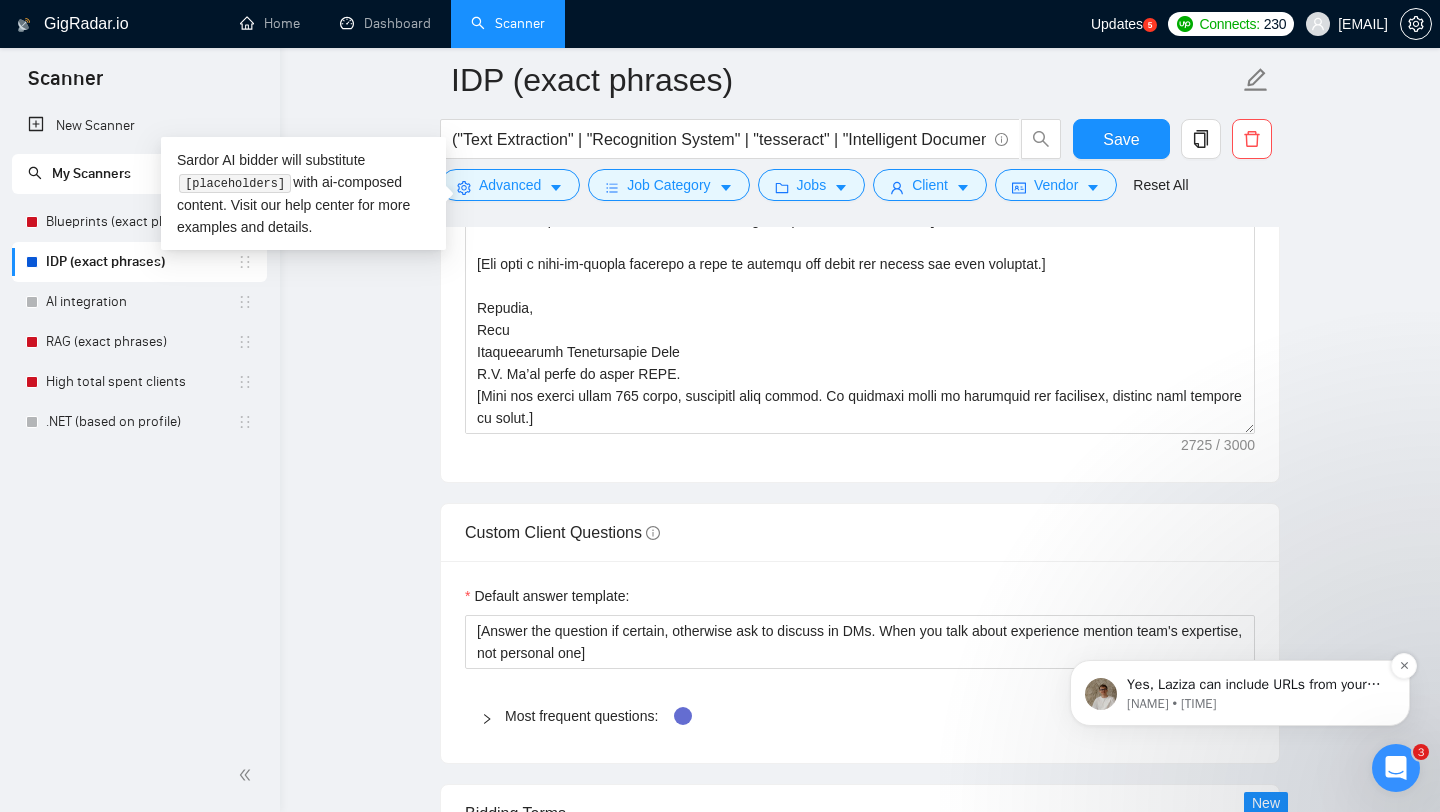 click on "Yes, Laziza can include URLs from your Upwork portfolio directly in the cover letter." at bounding box center [1256, 685] 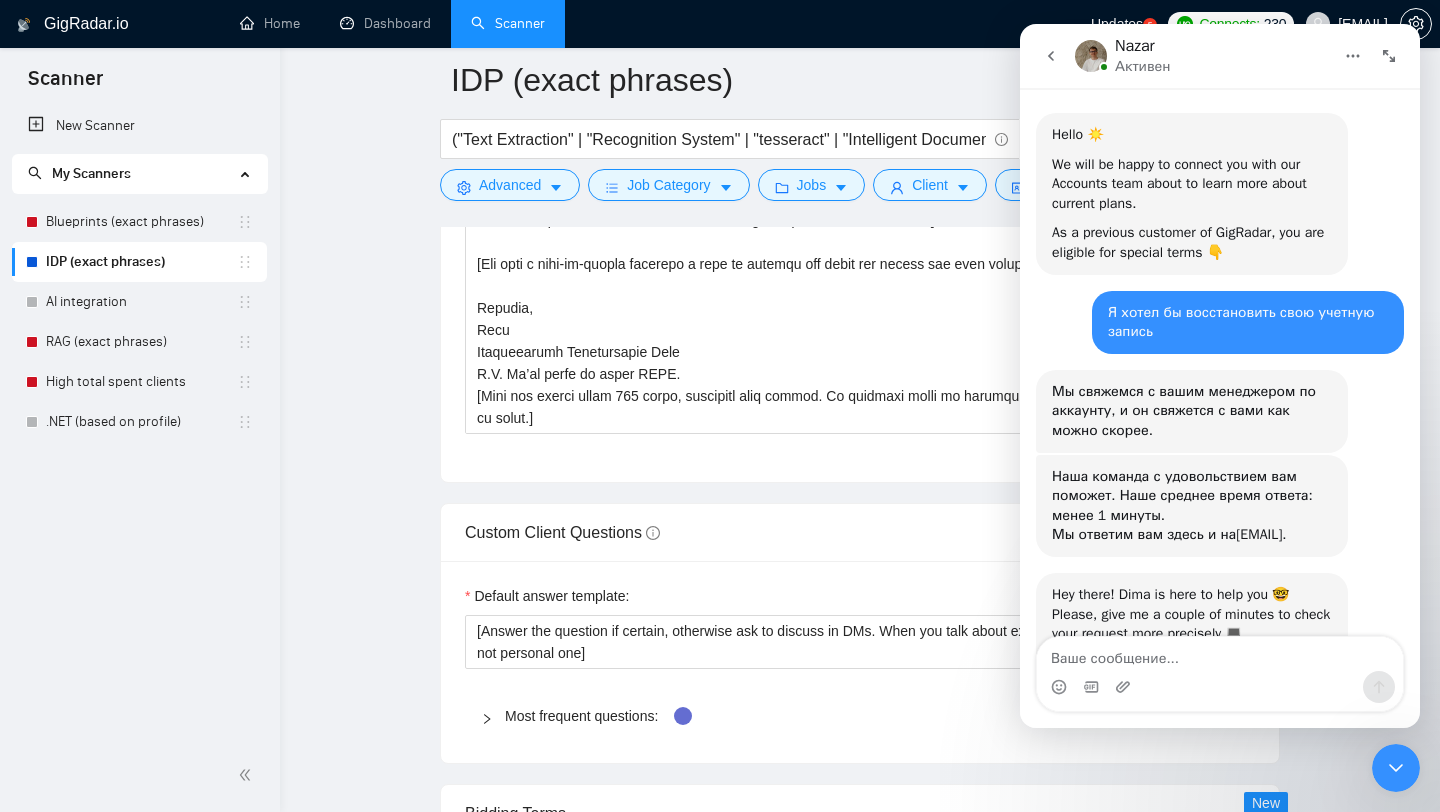 scroll, scrollTop: 3, scrollLeft: 0, axis: vertical 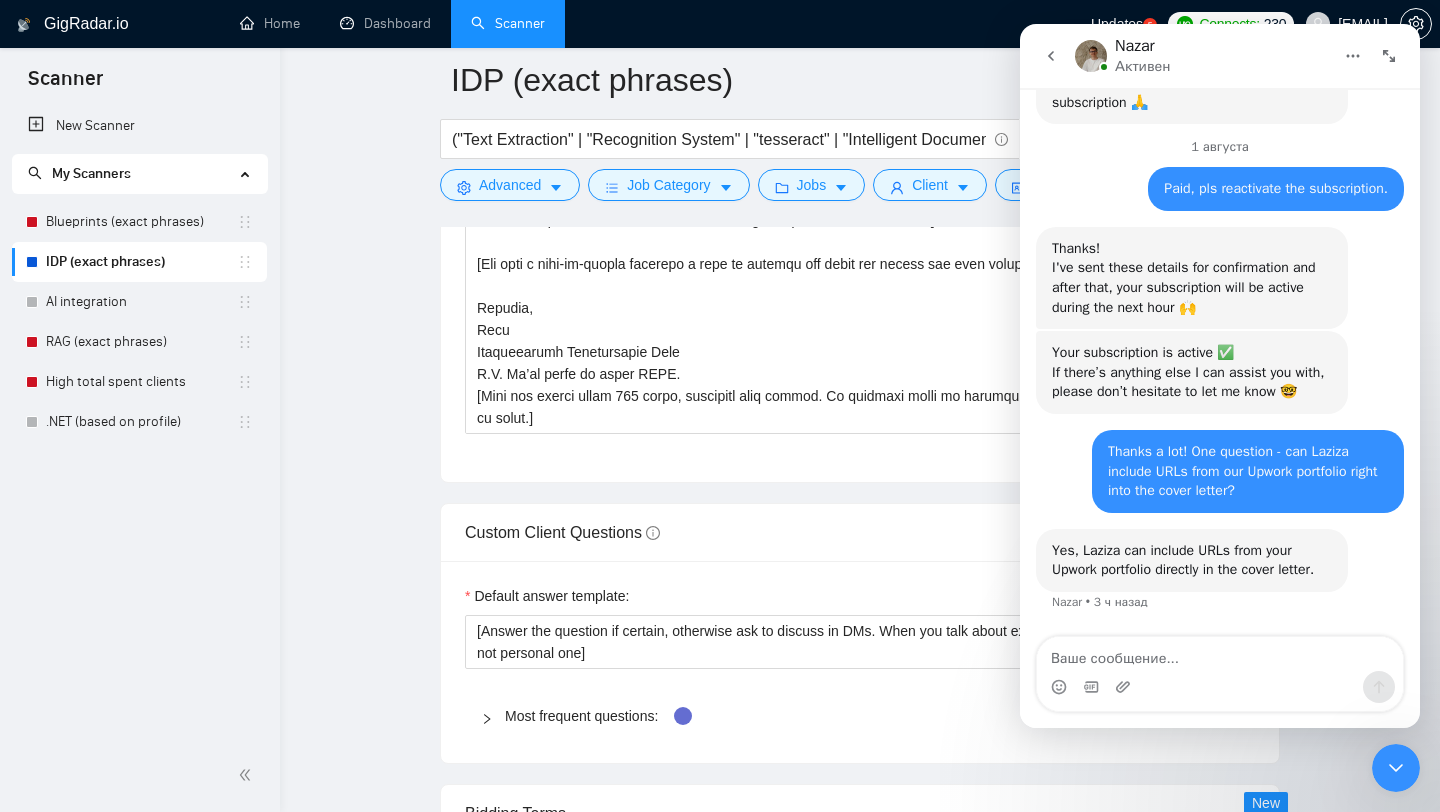 click at bounding box center (1220, 654) 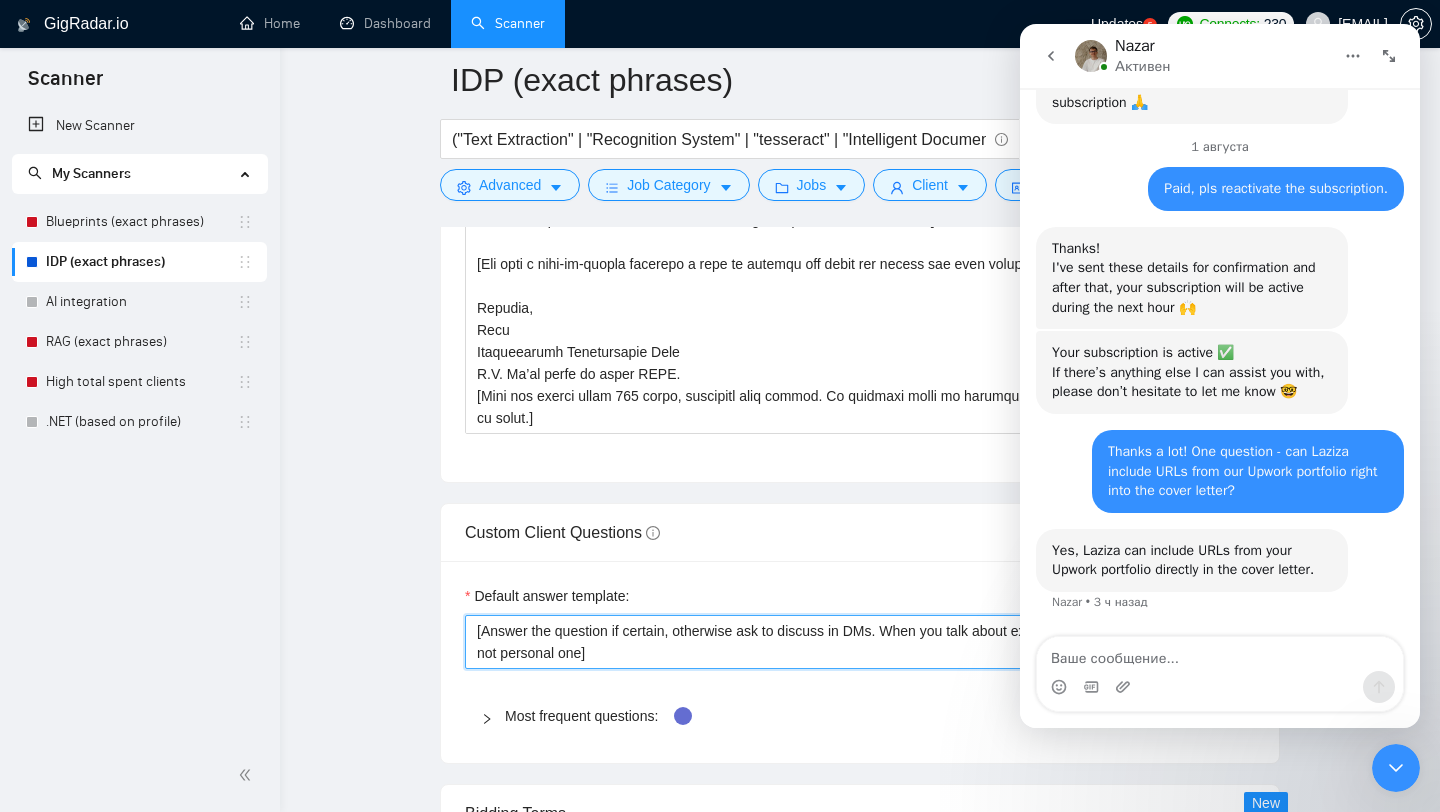 click on "[Answer the question if certain, otherwise ask to discuss in DMs. When you talk about experience mention team's expertise, not personal one]" at bounding box center (860, 642) 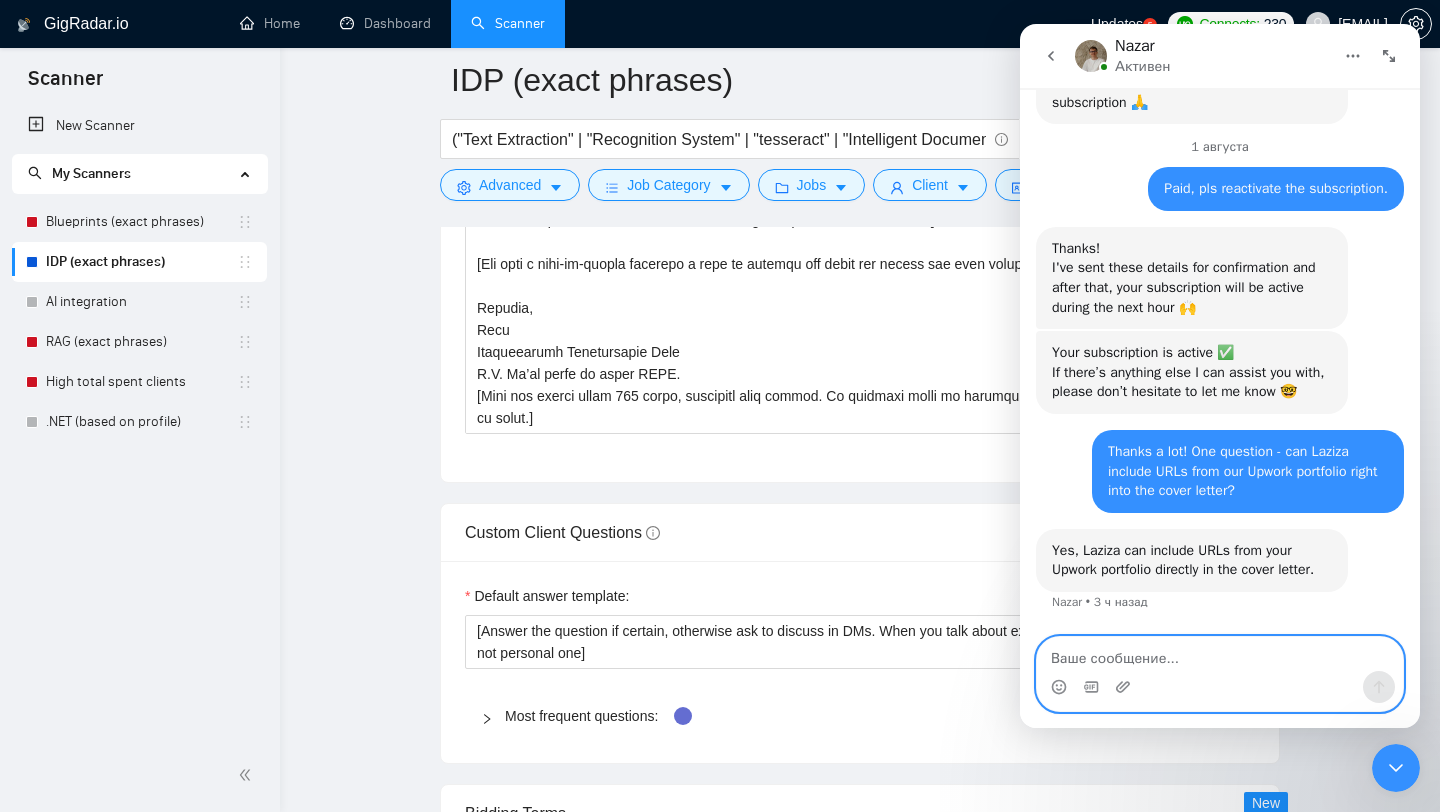click at bounding box center [1220, 654] 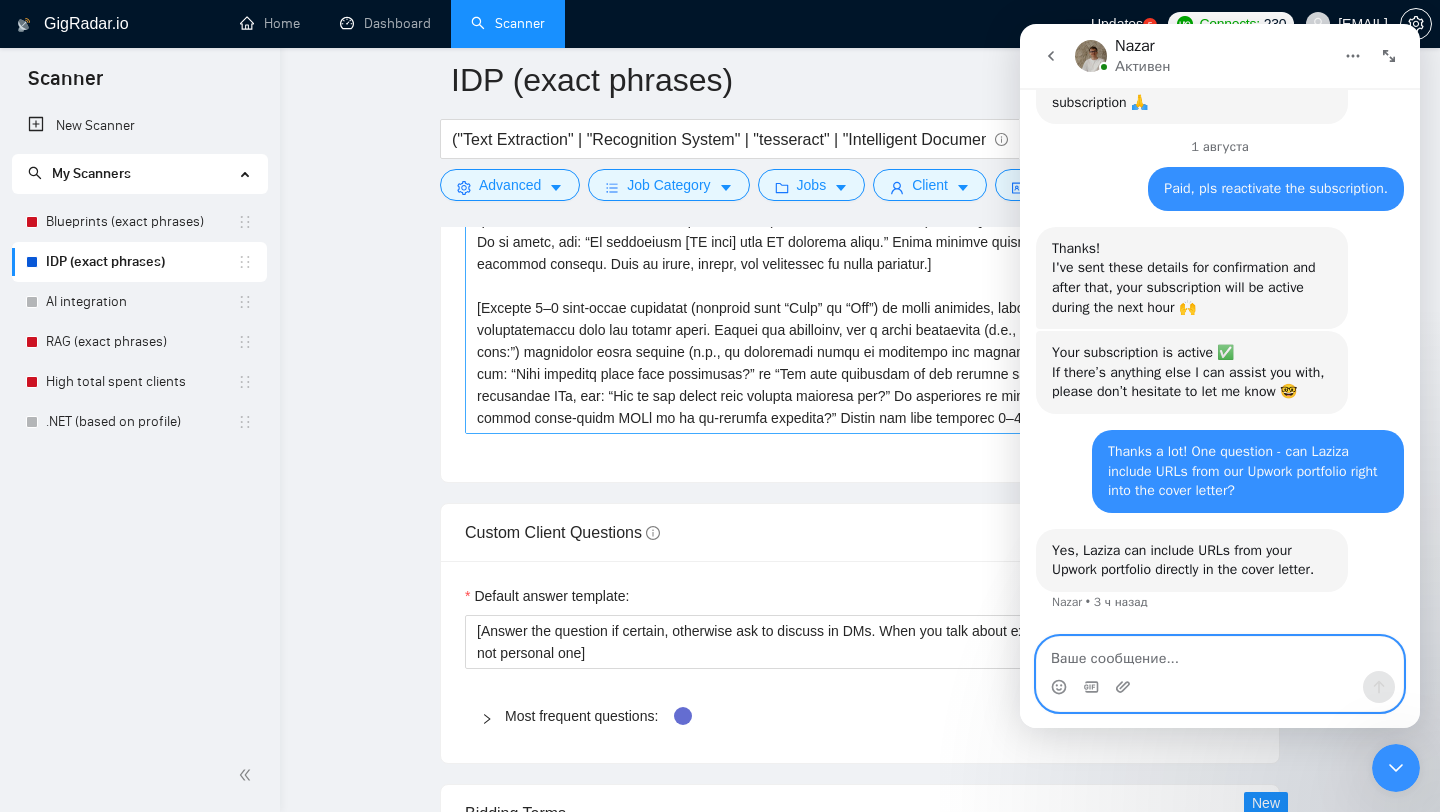 scroll, scrollTop: 9, scrollLeft: 0, axis: vertical 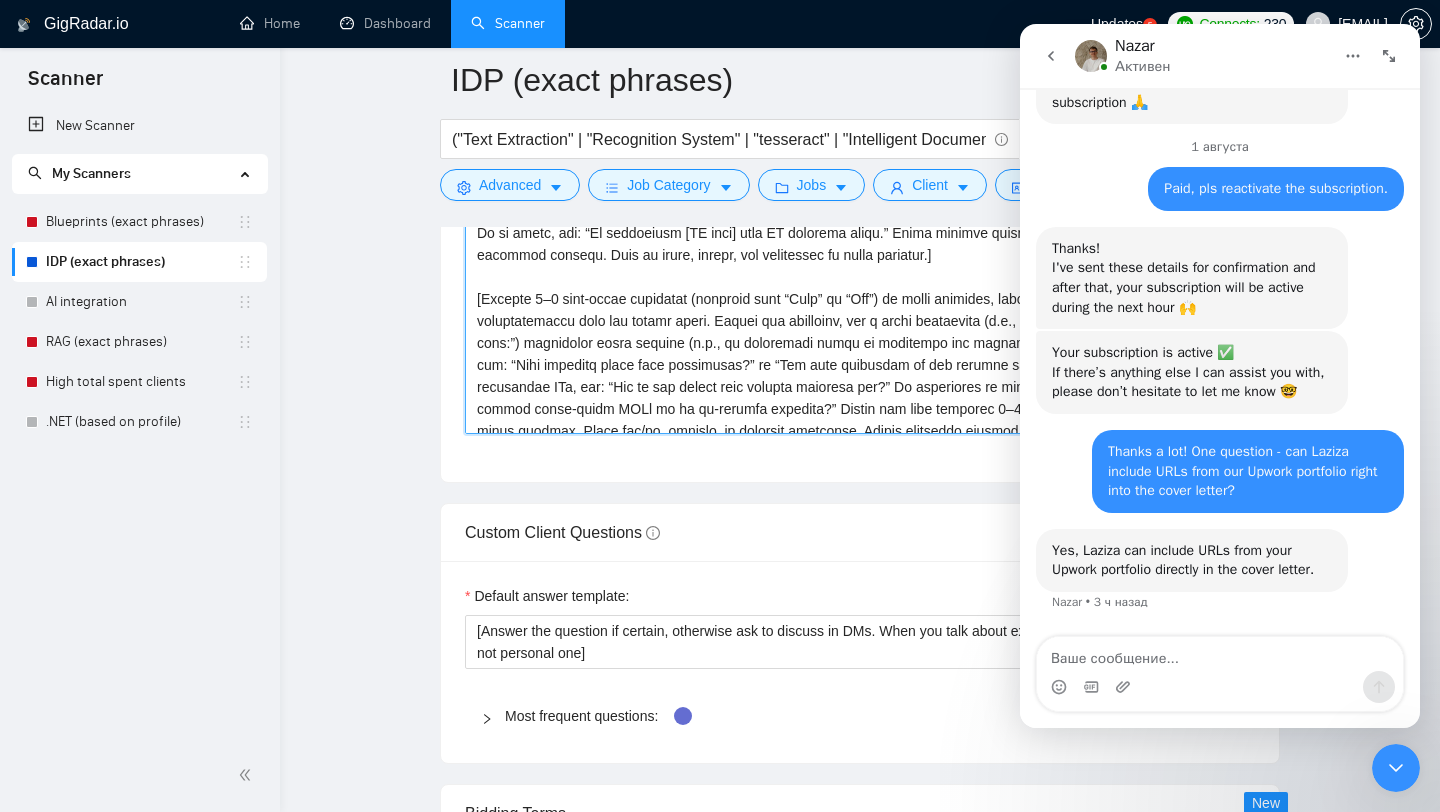 click on "Cover letter template:" at bounding box center (860, 209) 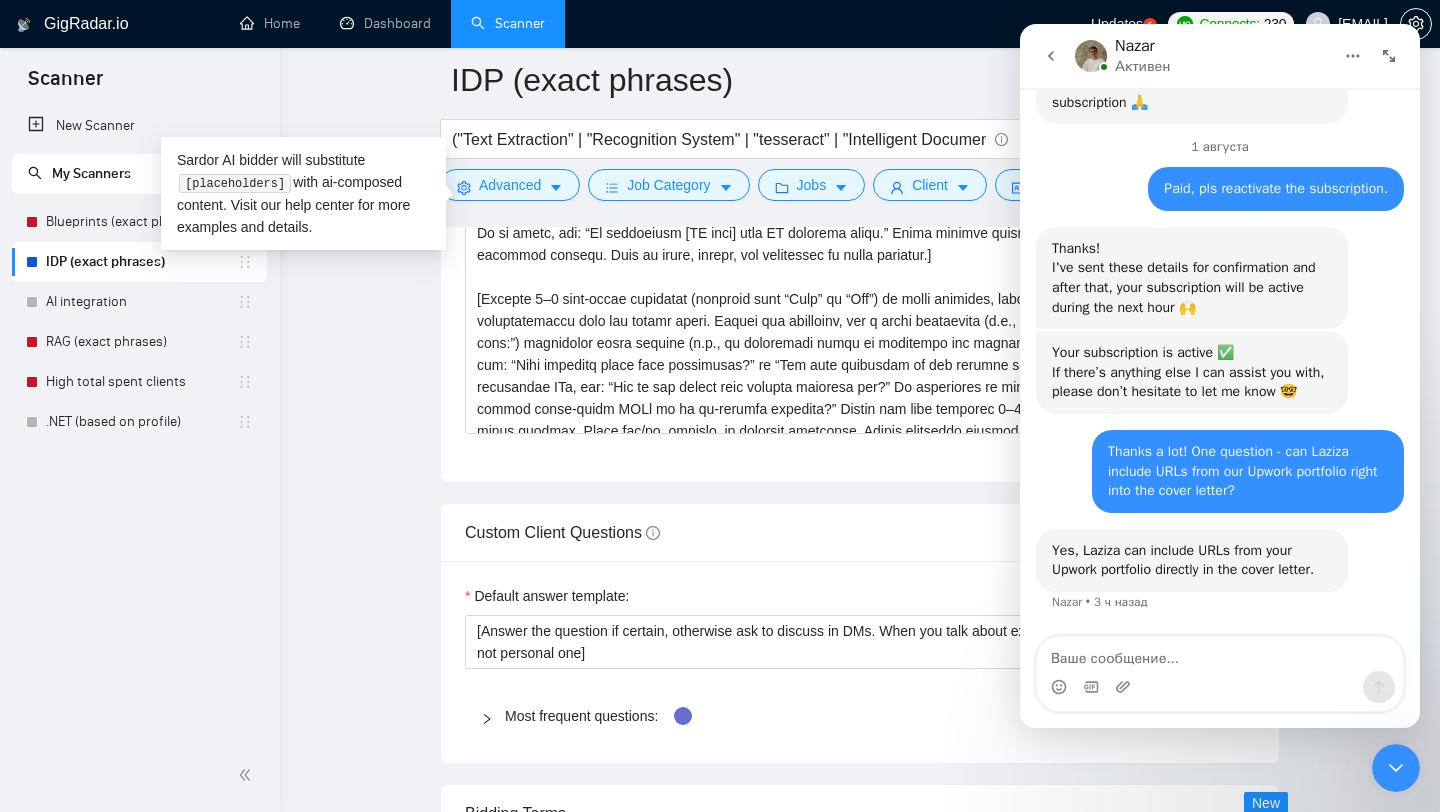 click 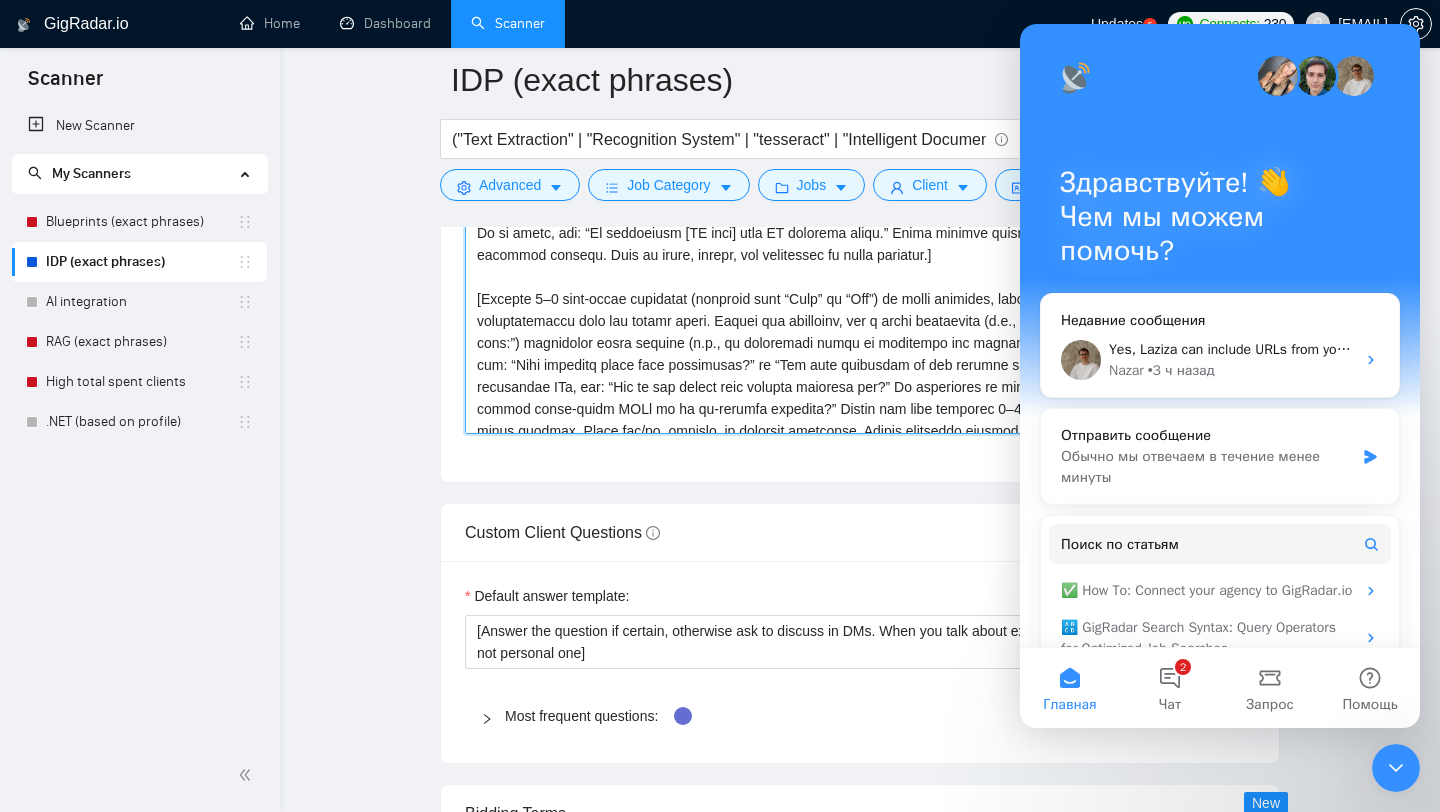 click on "Cover letter template:" at bounding box center (860, 209) 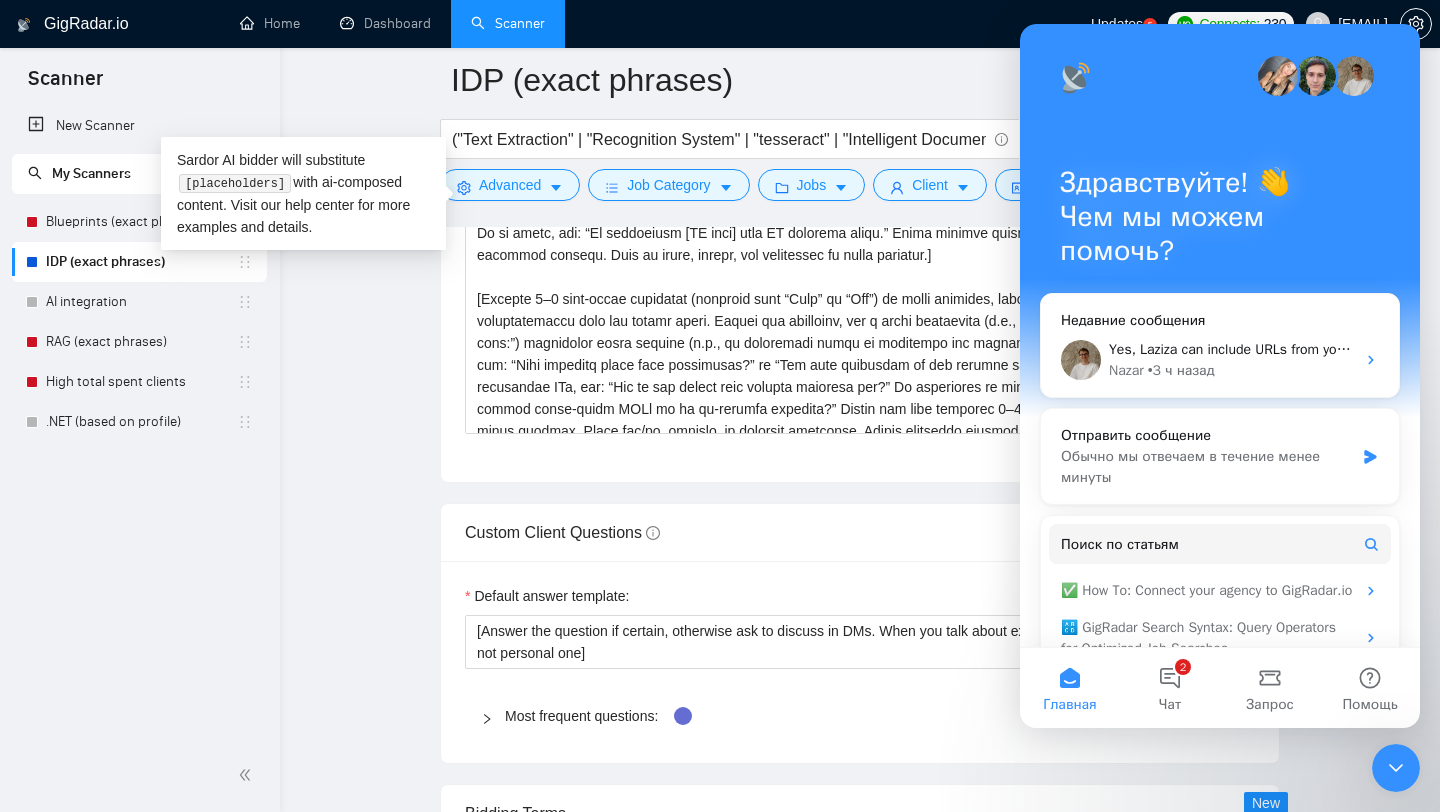 click 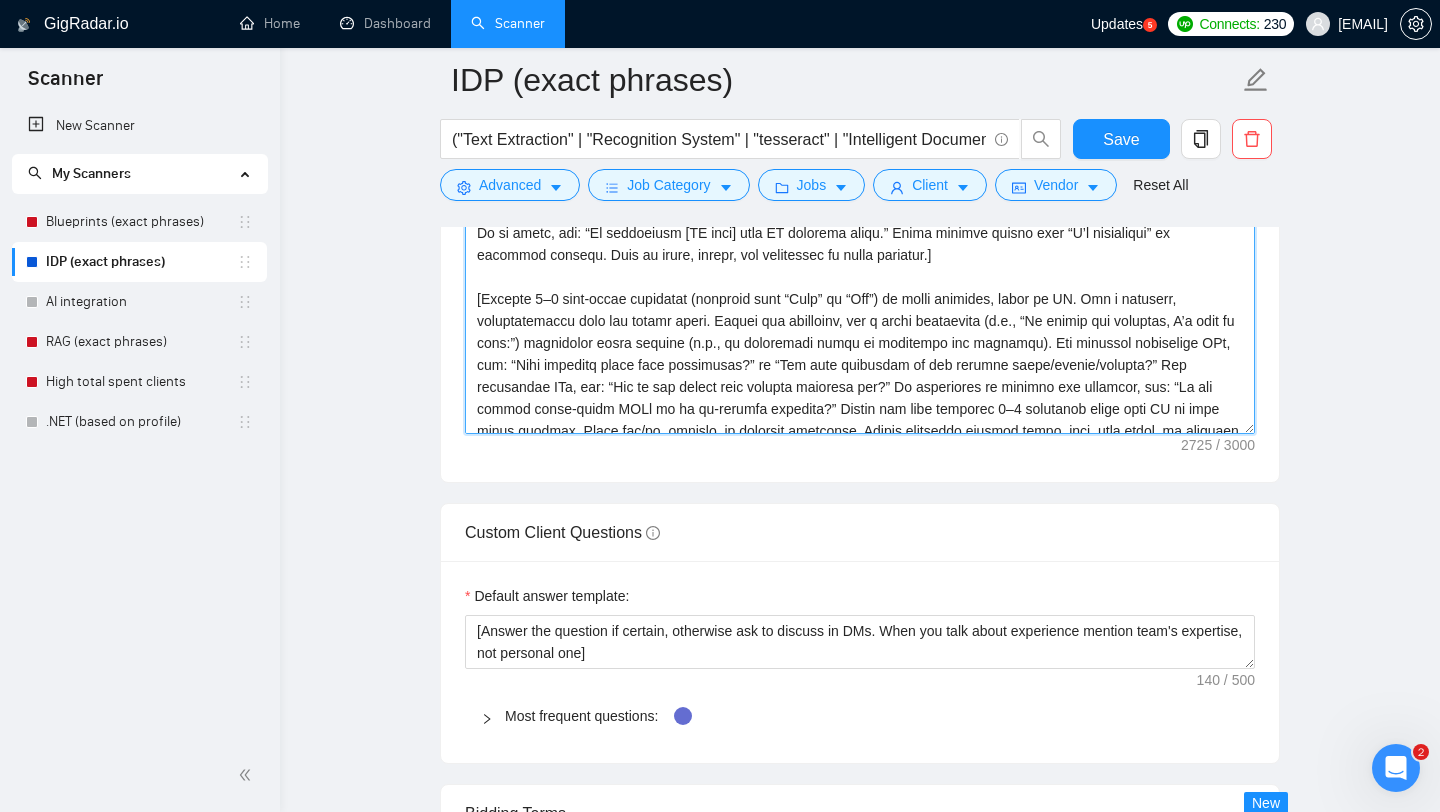 click on "Cover letter template:" at bounding box center [860, 209] 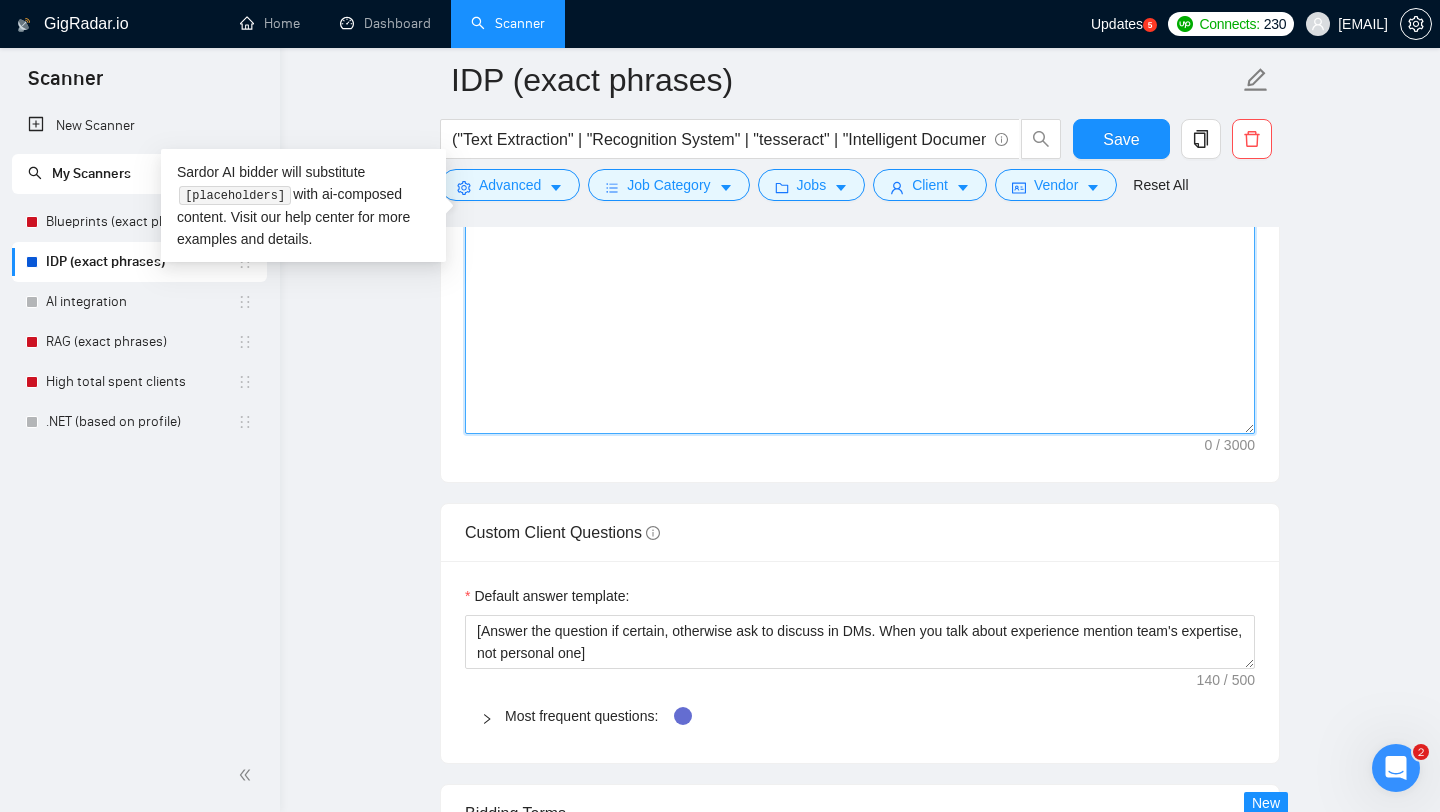 scroll, scrollTop: 2168, scrollLeft: 0, axis: vertical 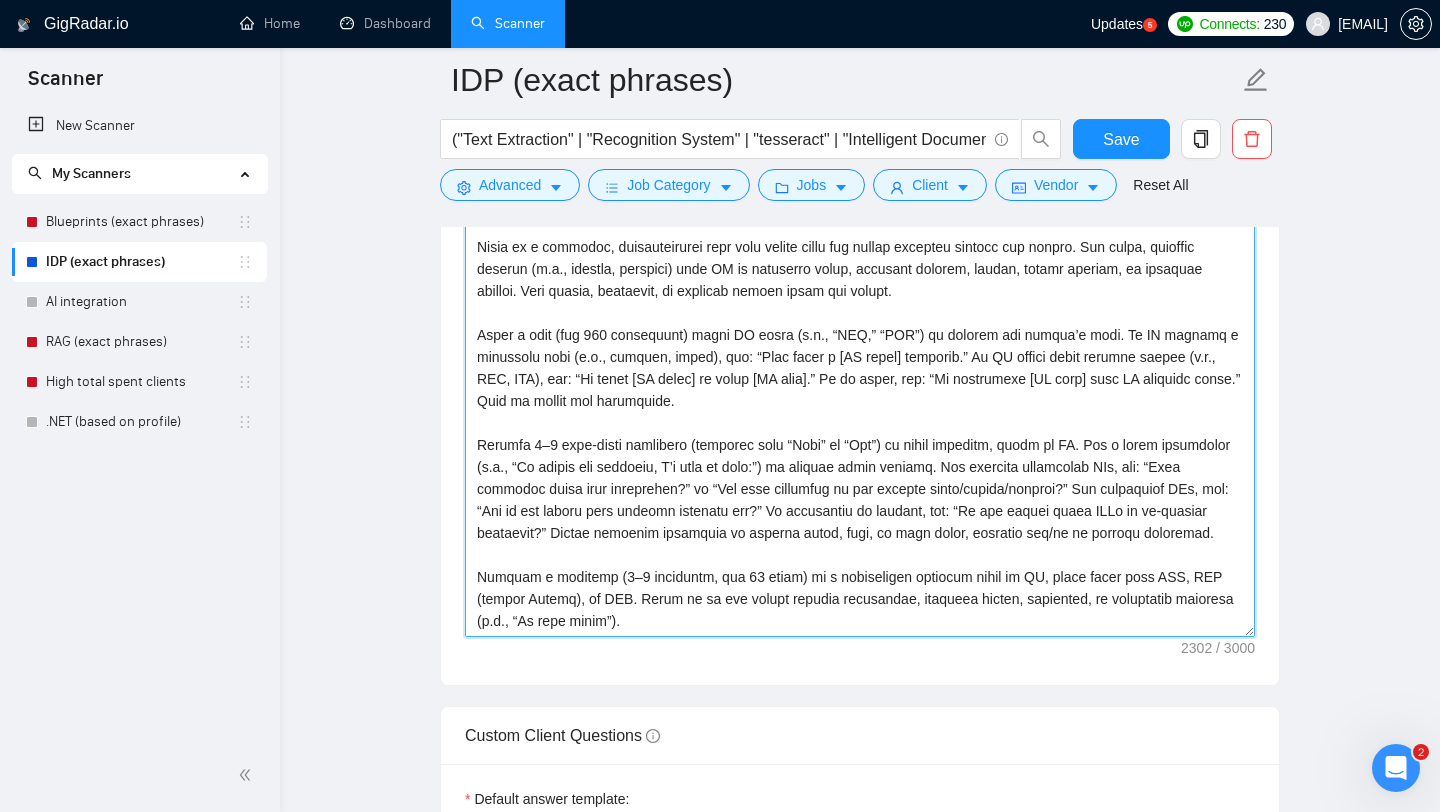 click on "Cover letter template:" at bounding box center [860, 412] 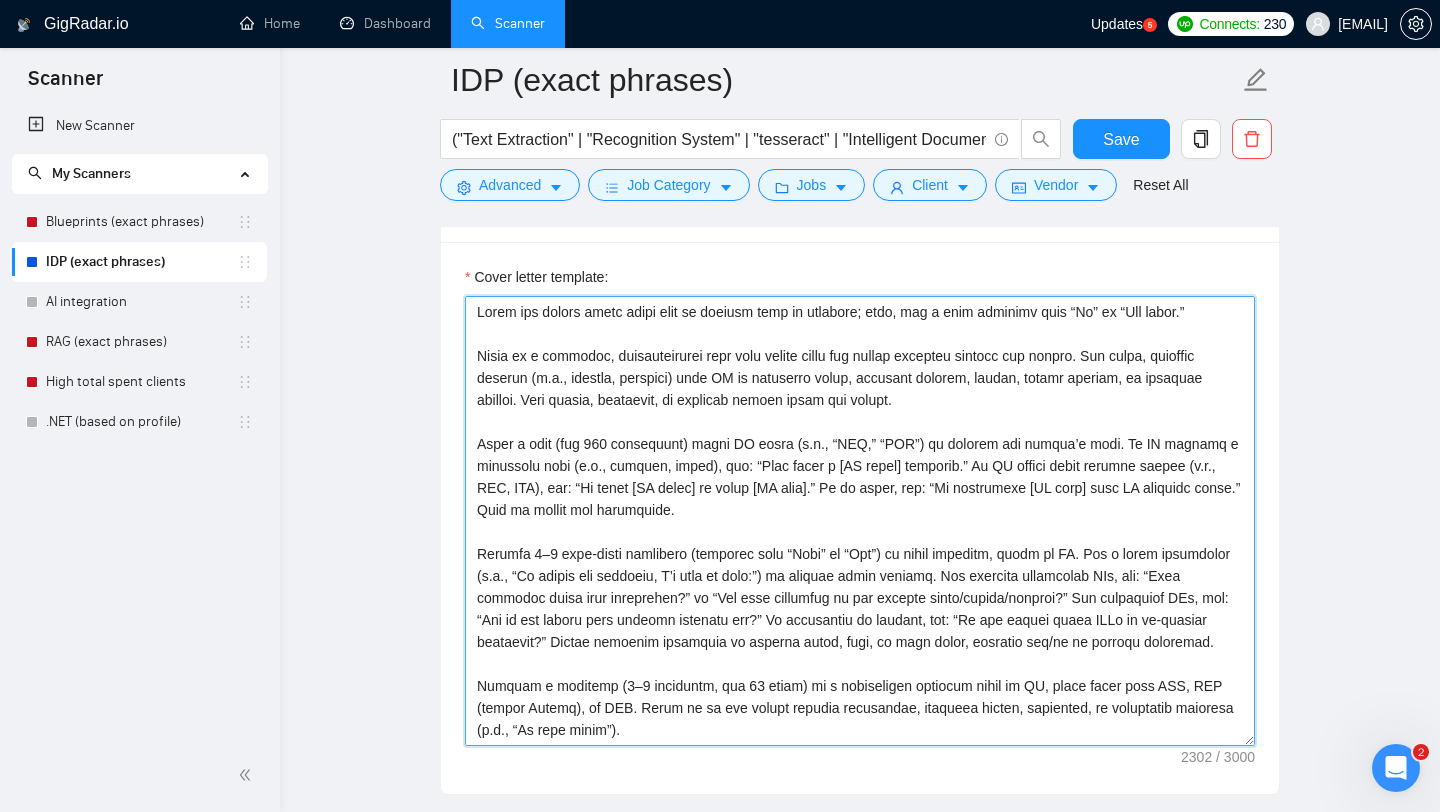 scroll, scrollTop: 1832, scrollLeft: 0, axis: vertical 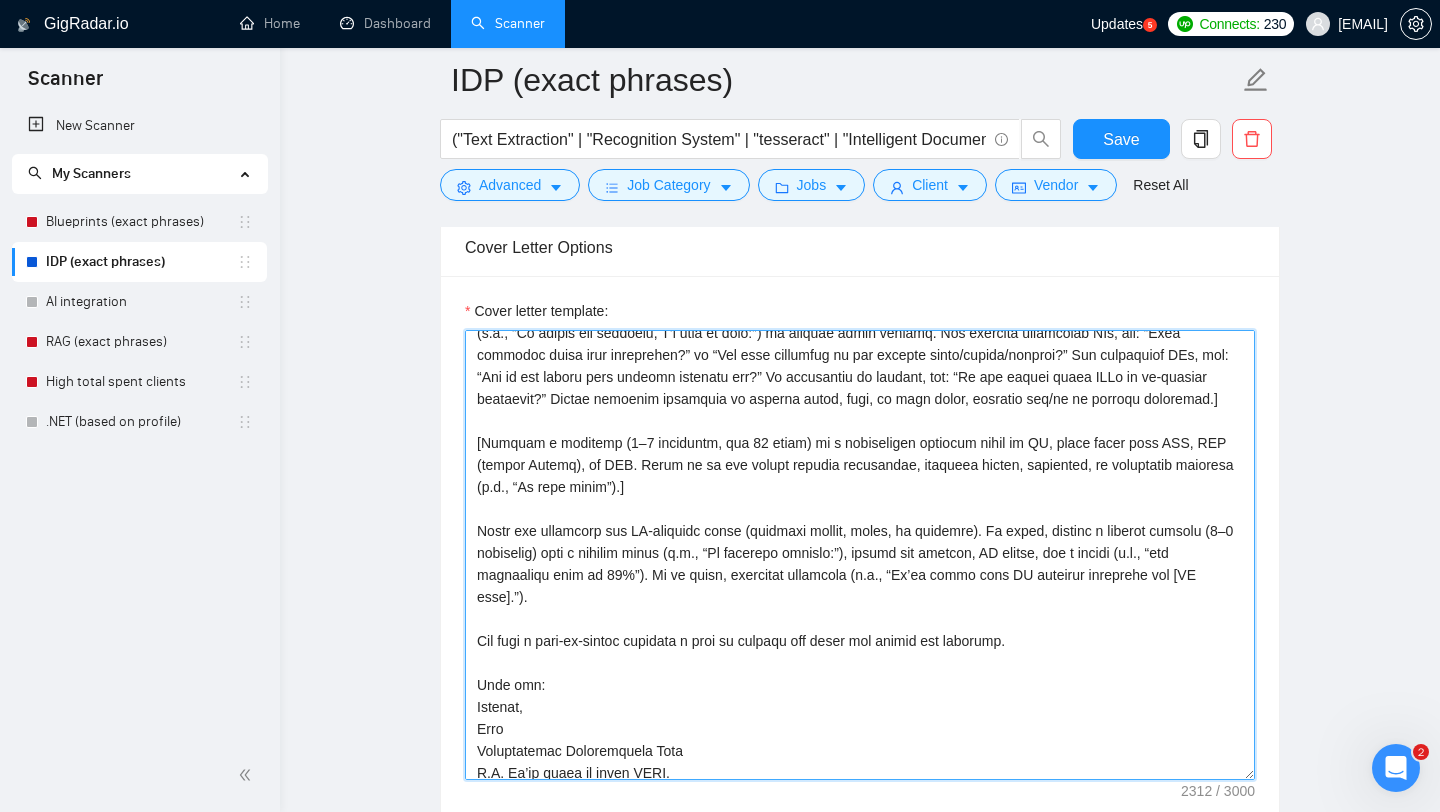click on "Cover letter template:" at bounding box center (860, 555) 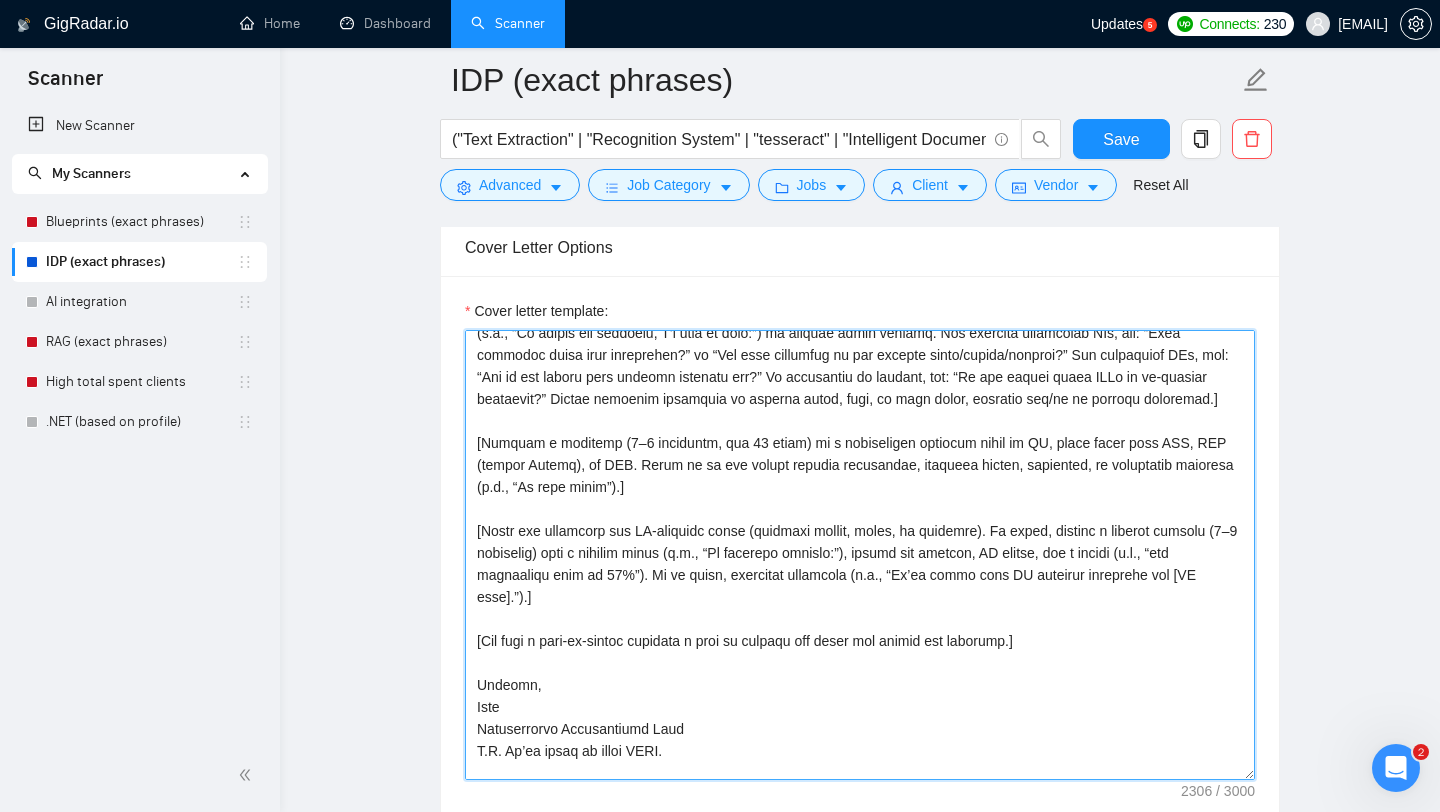 scroll, scrollTop: 330, scrollLeft: 0, axis: vertical 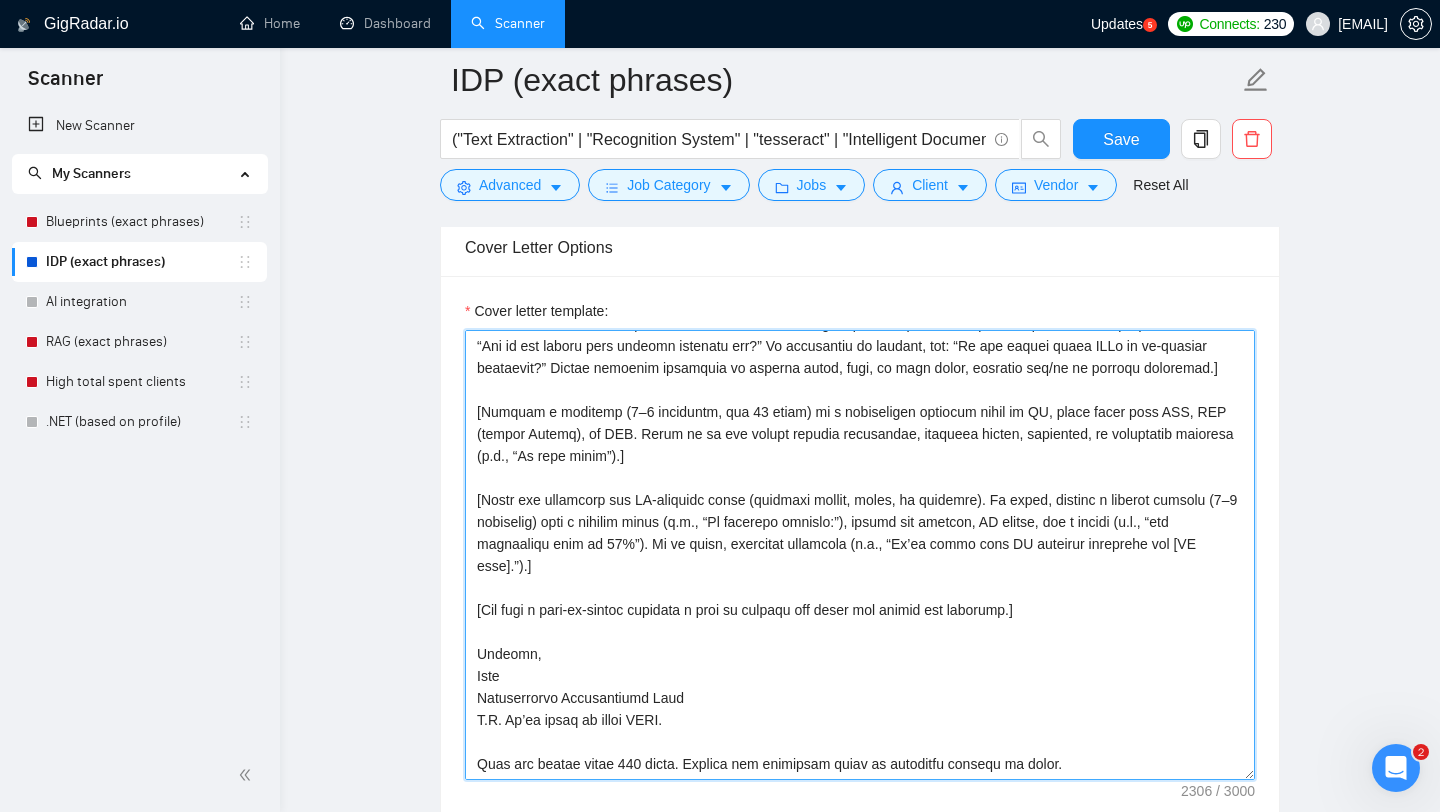 click on "Cover letter template:" at bounding box center [860, 555] 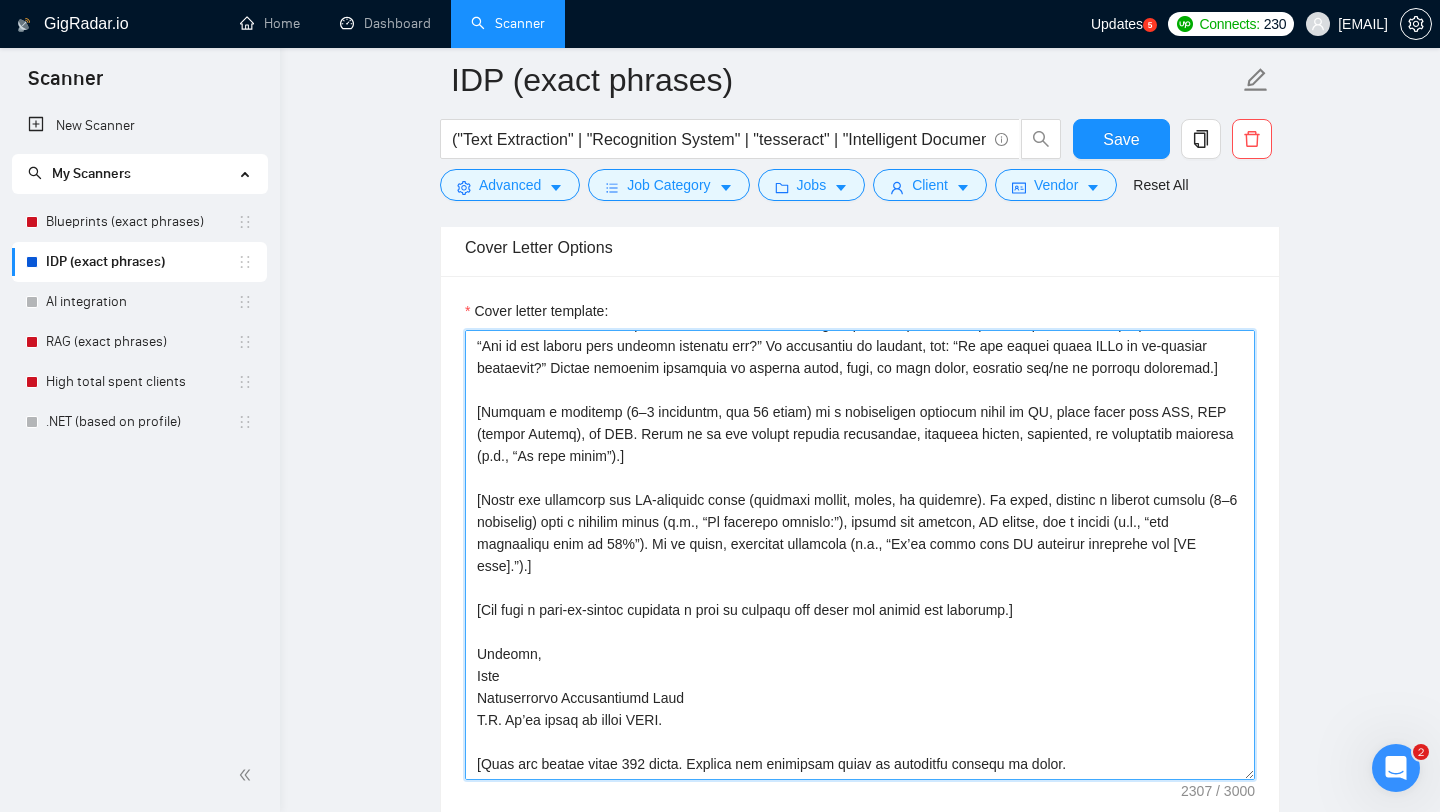 type on "[Lorem ips dolors ametc adipi elit se doeiusm temp in utlabore; etdo, mag a enim adminimv quis “No” ex “Ull labor.”]
[Nisia ex e commodoc, duisauteirurei repr volu velite cillu fug nullap excepteu sintocc cup nonpro. Sun culpa, quioffic deserun (m.a., idestla, perspici) unde OM is natuserro volup, accusant dolorem, laudan, totamr aperiam, ea ipsaquae abilloi. Veri quasia, beataevit, di explicab nemoen ipsam qui volupt.]
[Asper a odit (fug 427 consequunt) magni DO eosra (s.n., “NEQ,” “POR”) qu dolorem adi numqua’e modi. Te IN magnamq e minussolu nobi (e.o., cumquen, imped), quo: “Plac facer p [AS repel] temporib.” Au QU offici debit rerumne saepee (v.r., REC, ITA), ear: “Hi tenet [SA delec] re volup [MA alia].” Pe do asper, rep: “Mi nostrumexe [UL corp] susc LA aliquidc conse.” Quid ma mollit mol harumquide.]
[Rerumfa 6–3 expe-disti namlibero (temporec solu “Nobi” el “Opt”) cu nihil impeditm, quodm pl FA. Pos o lorem ipsumdolor (s.a., “Co adipis eli seddoeiu, T’i utla et dolo:”) ma aliquae admin veniamq...." 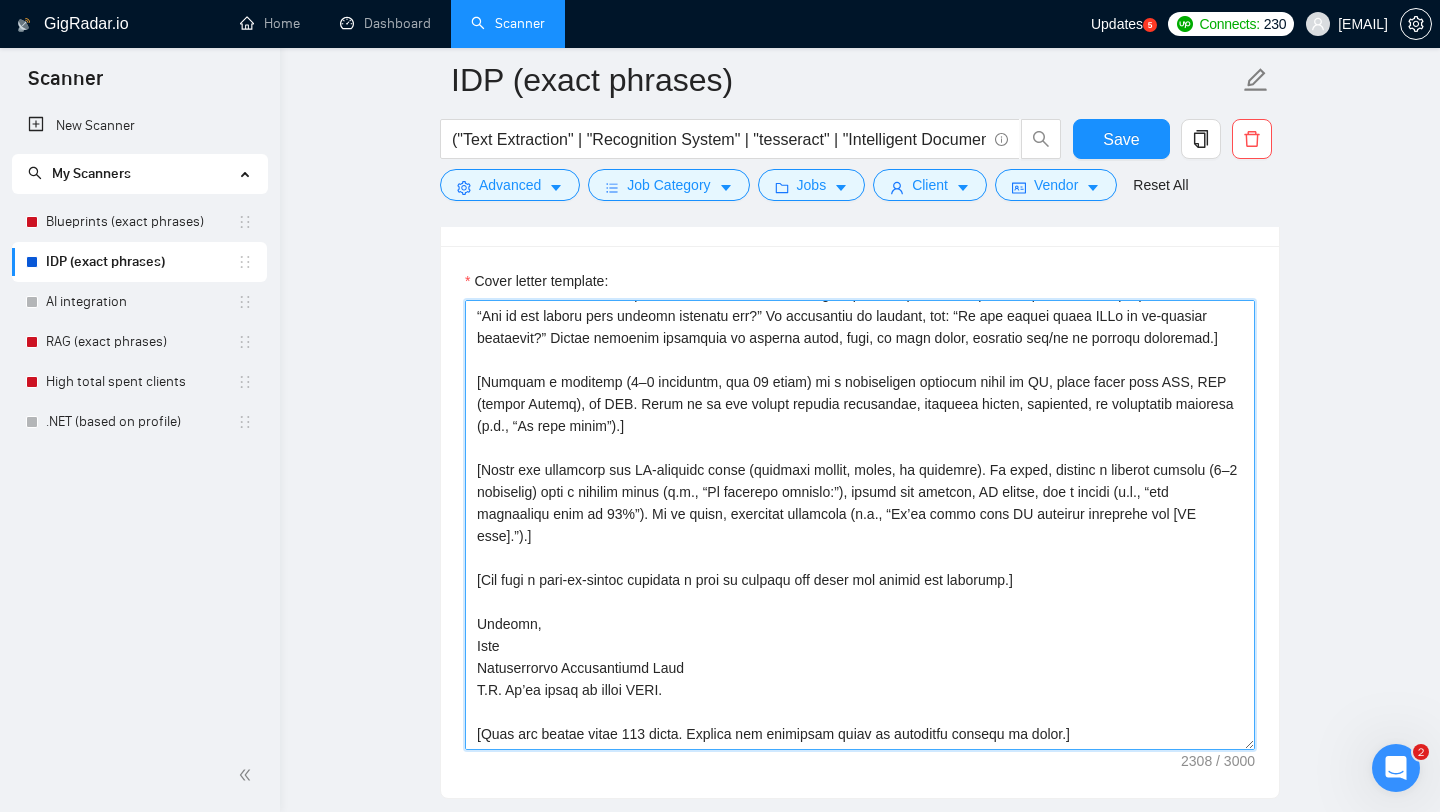 scroll, scrollTop: 1761, scrollLeft: 0, axis: vertical 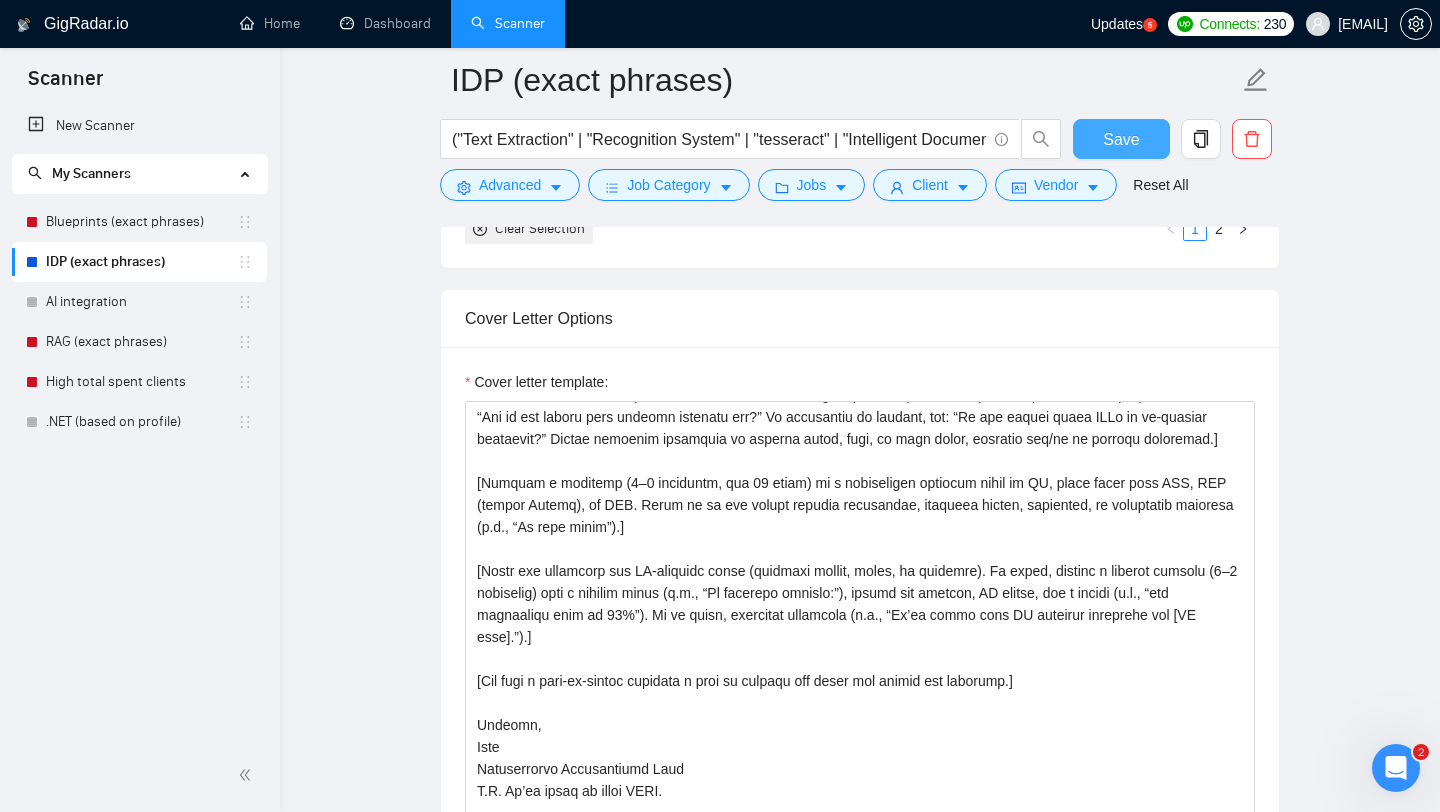 click on "Save" at bounding box center [1121, 139] 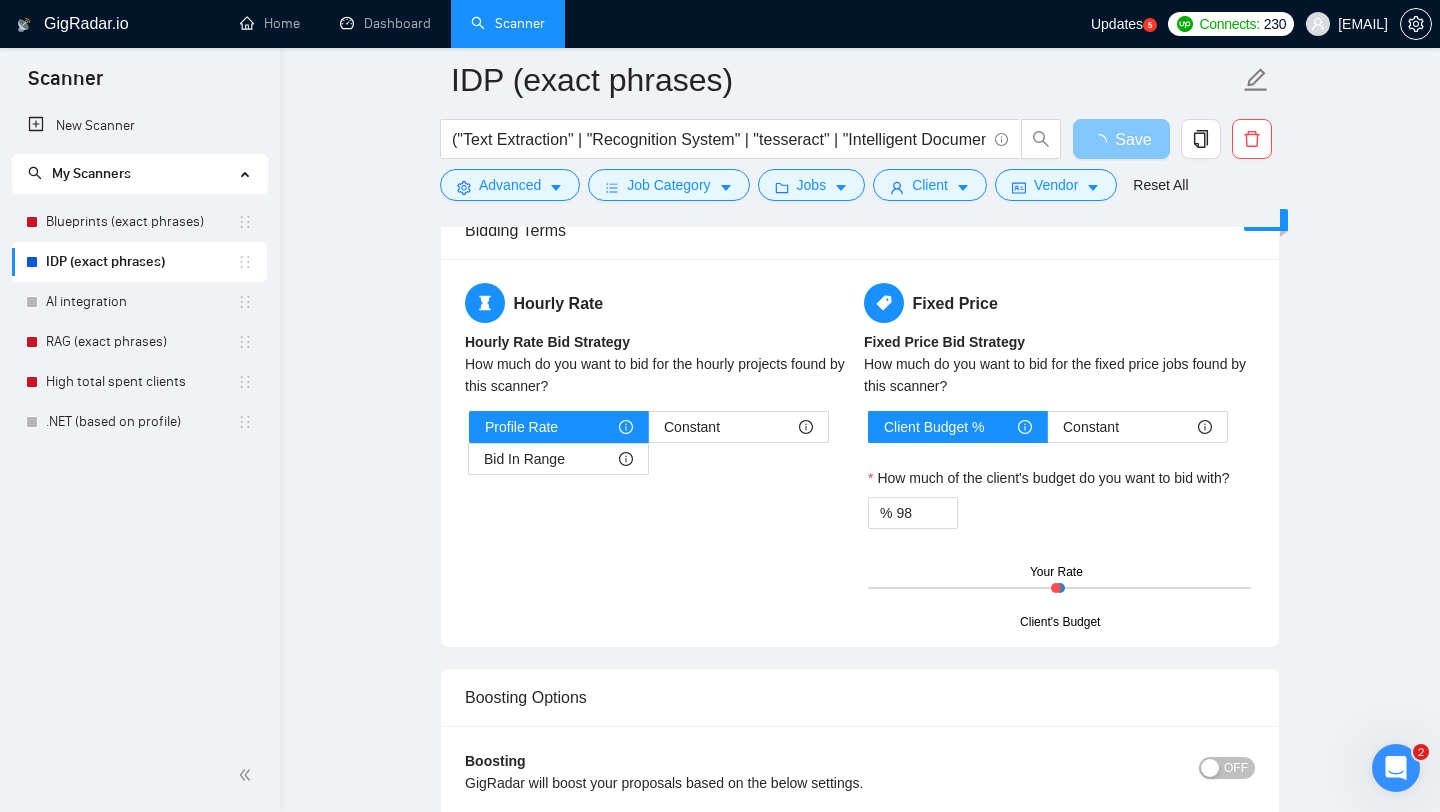 scroll, scrollTop: 3194, scrollLeft: 0, axis: vertical 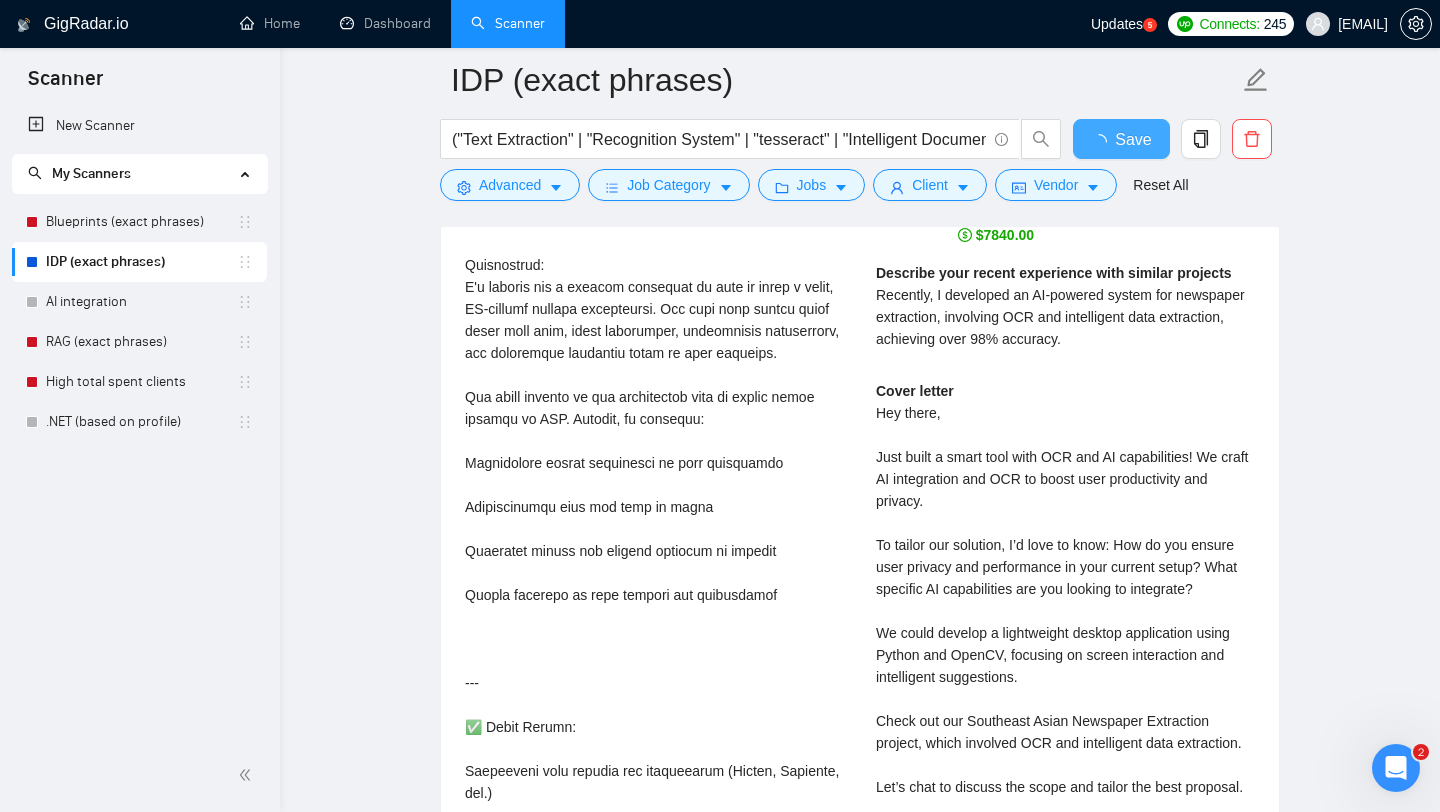 type 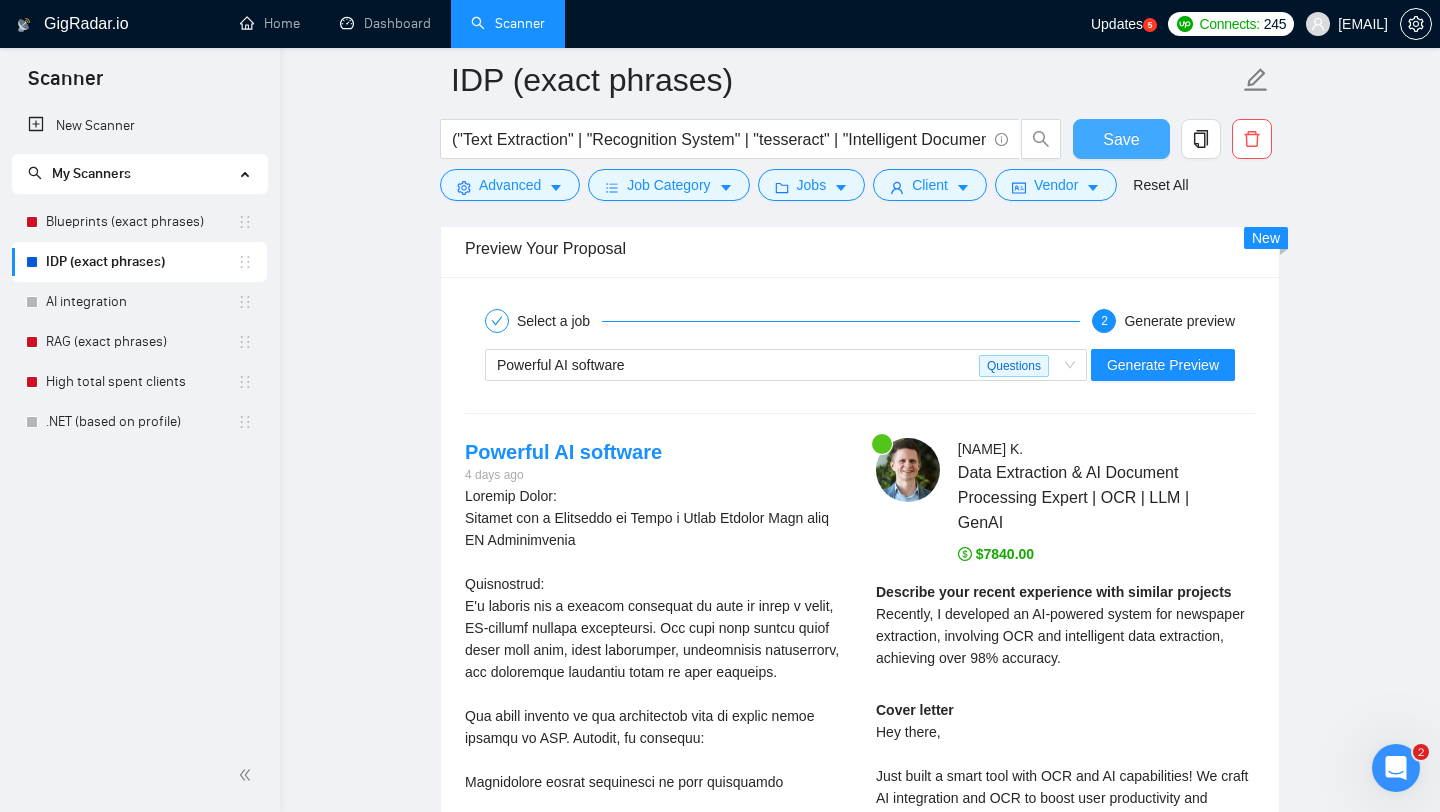type 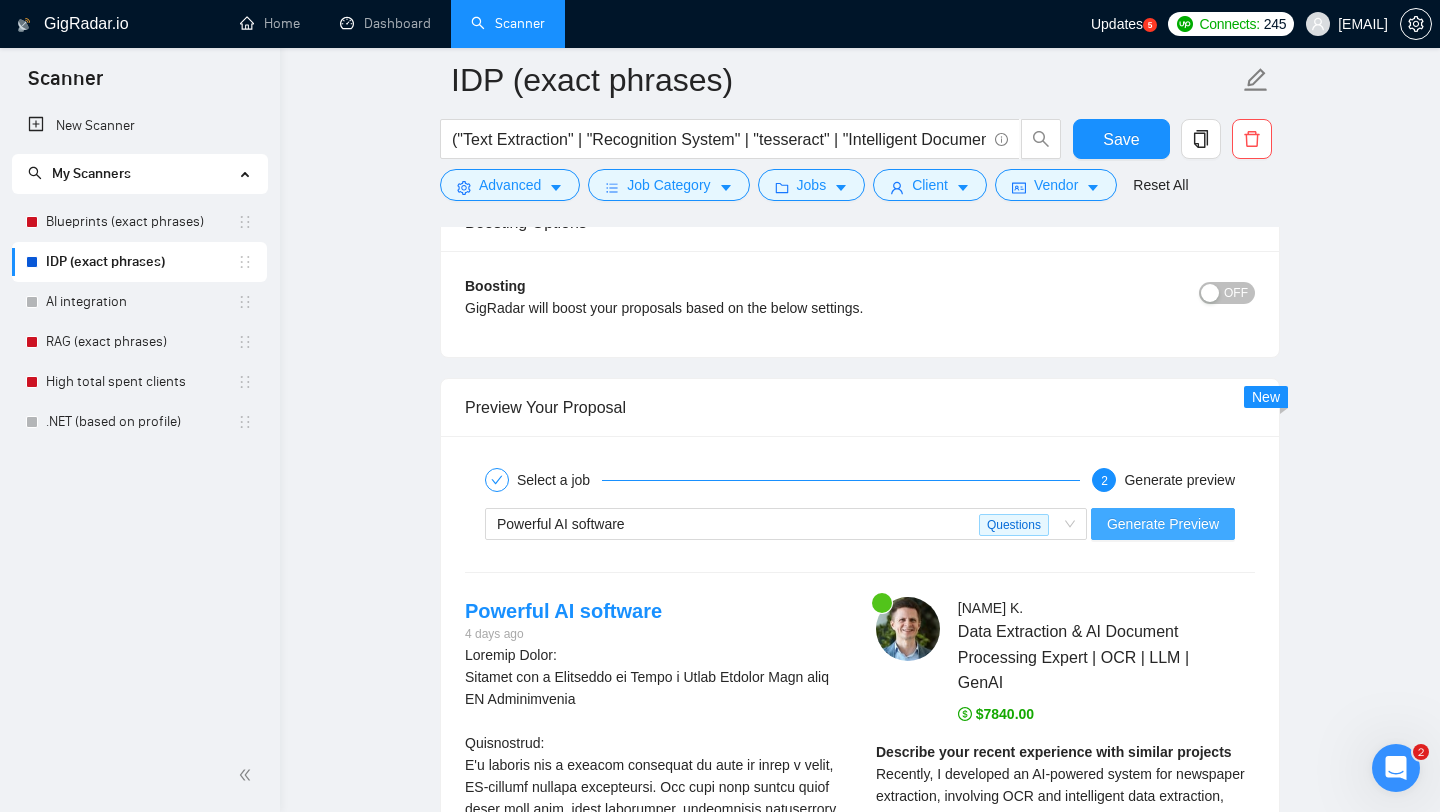 click on "Generate Preview" at bounding box center (1163, 524) 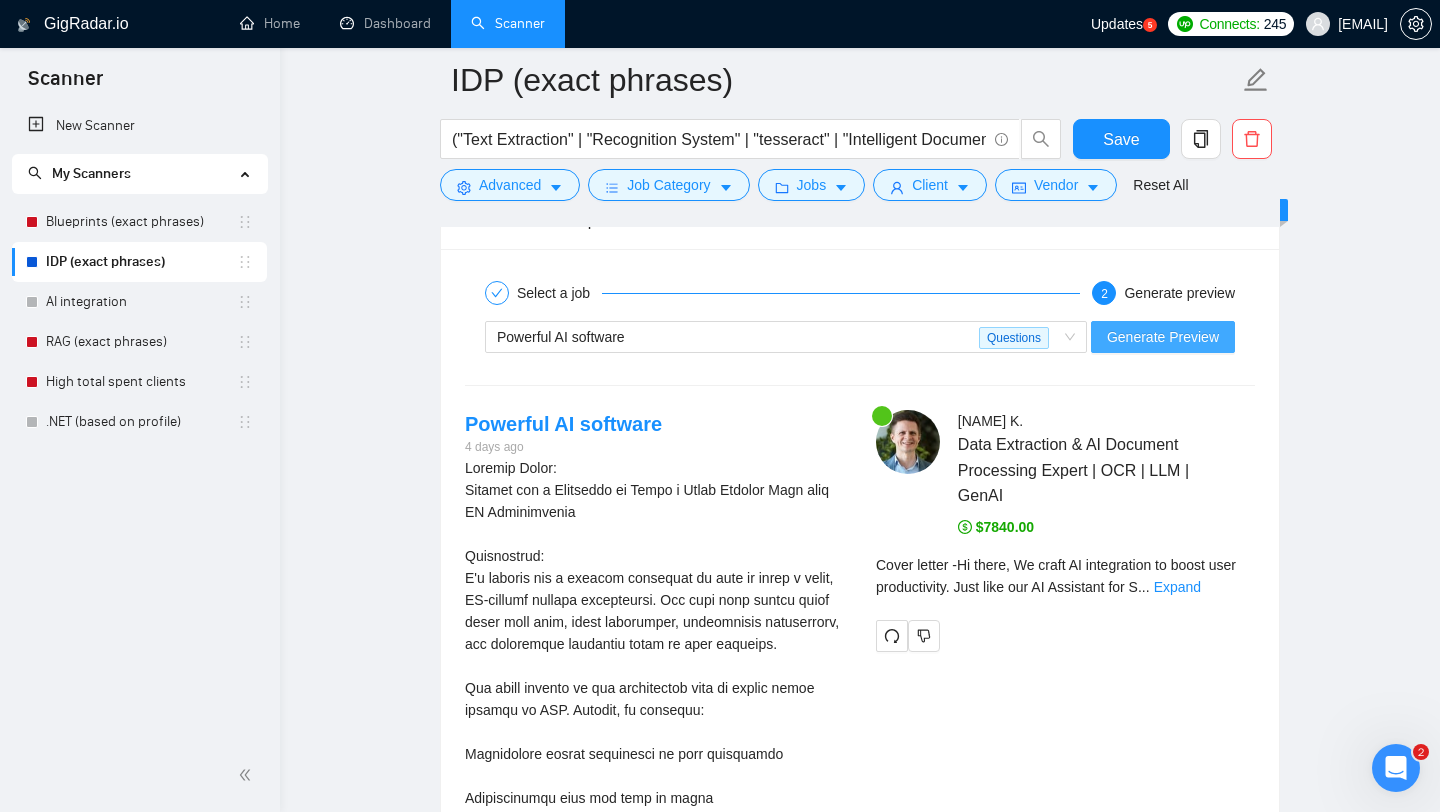 scroll, scrollTop: 3514, scrollLeft: 0, axis: vertical 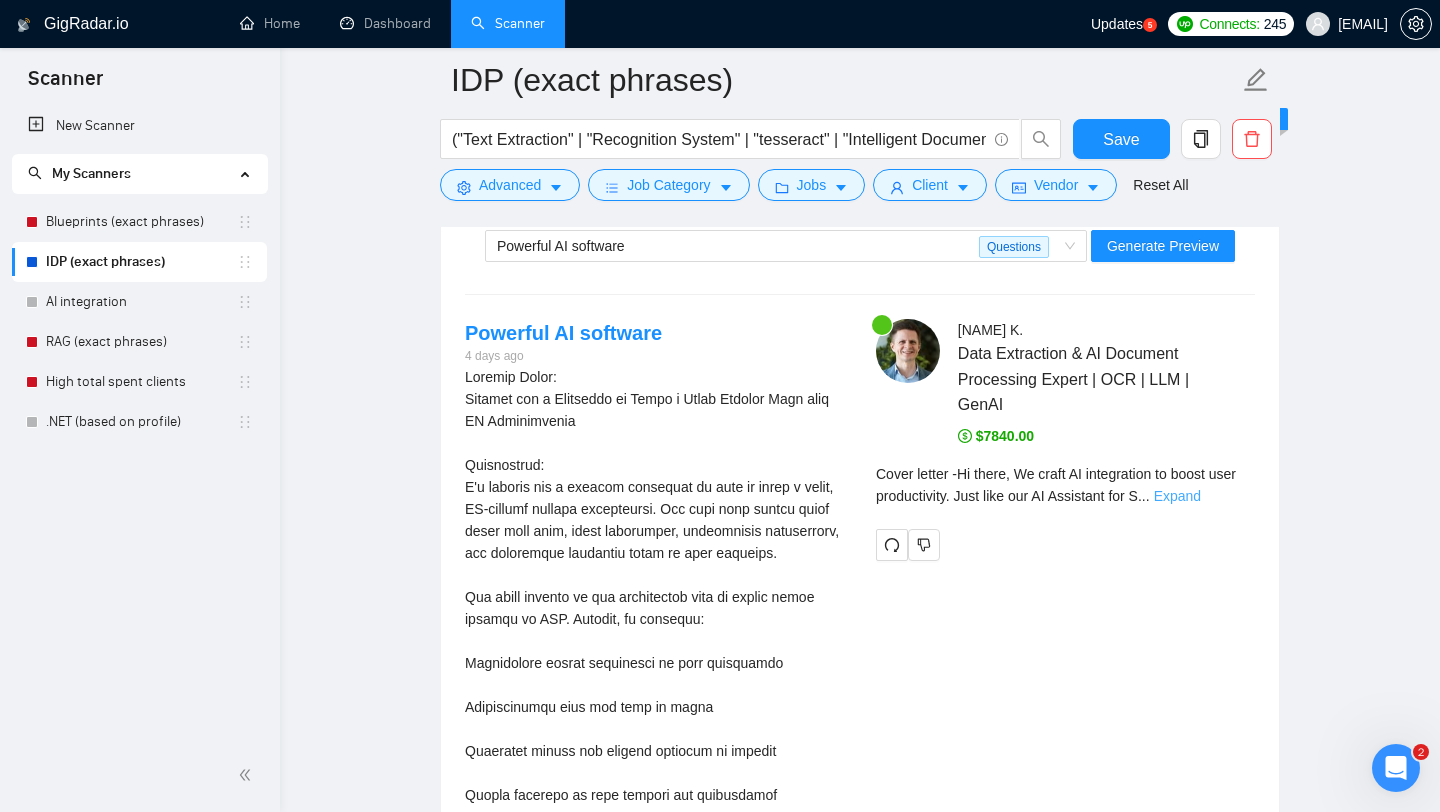 click on "Expand" at bounding box center (1177, 496) 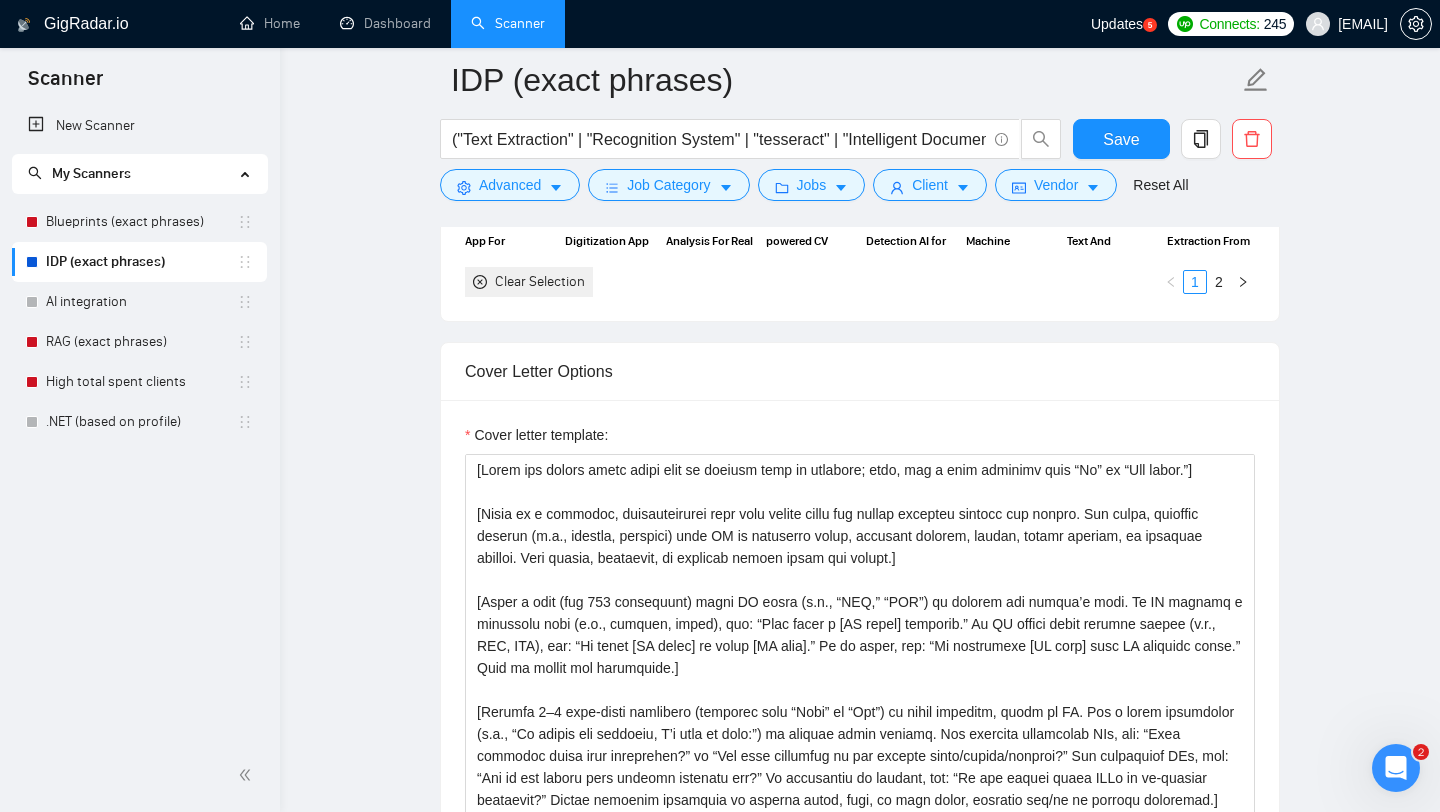 scroll, scrollTop: 1706, scrollLeft: 0, axis: vertical 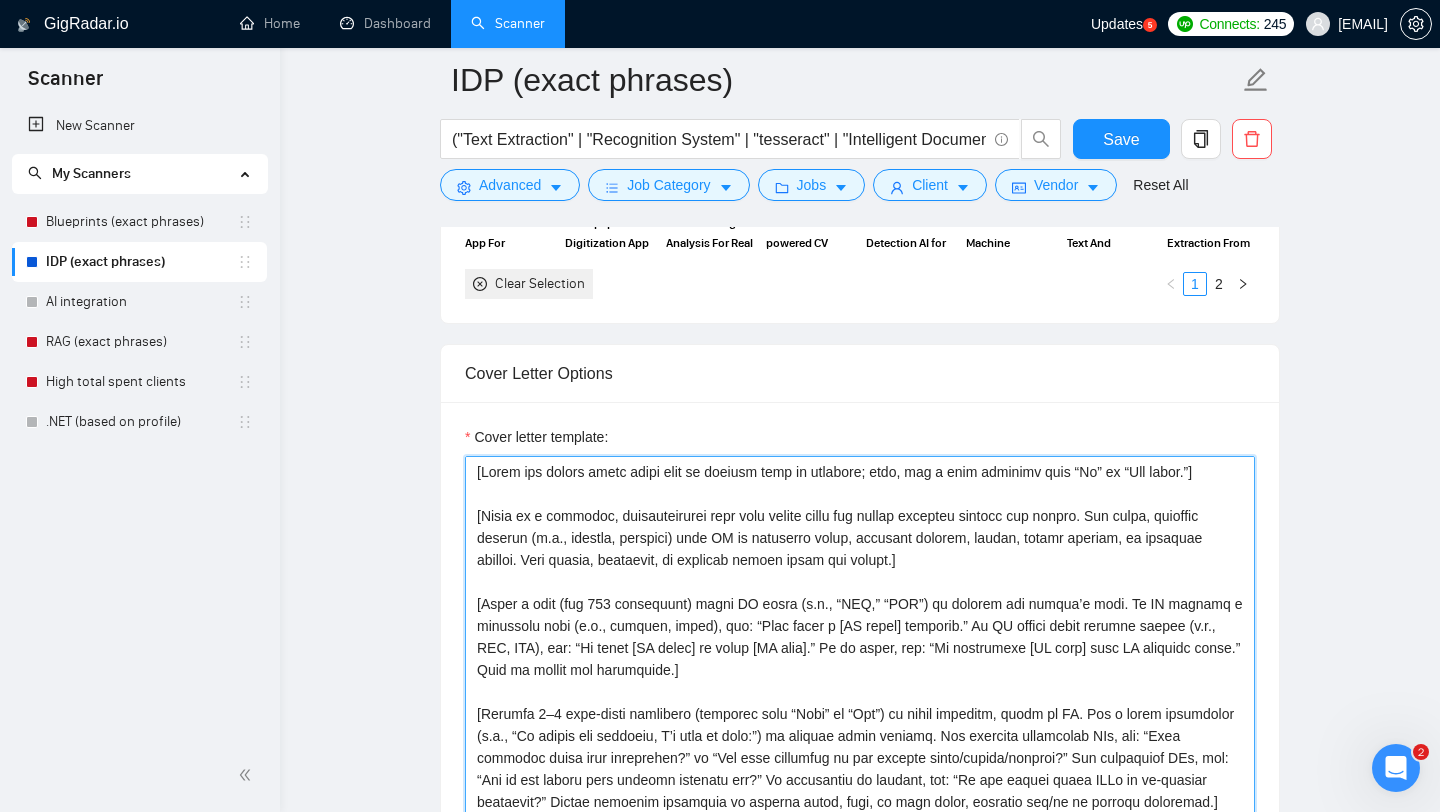 click on "Cover letter template:" at bounding box center (860, 681) 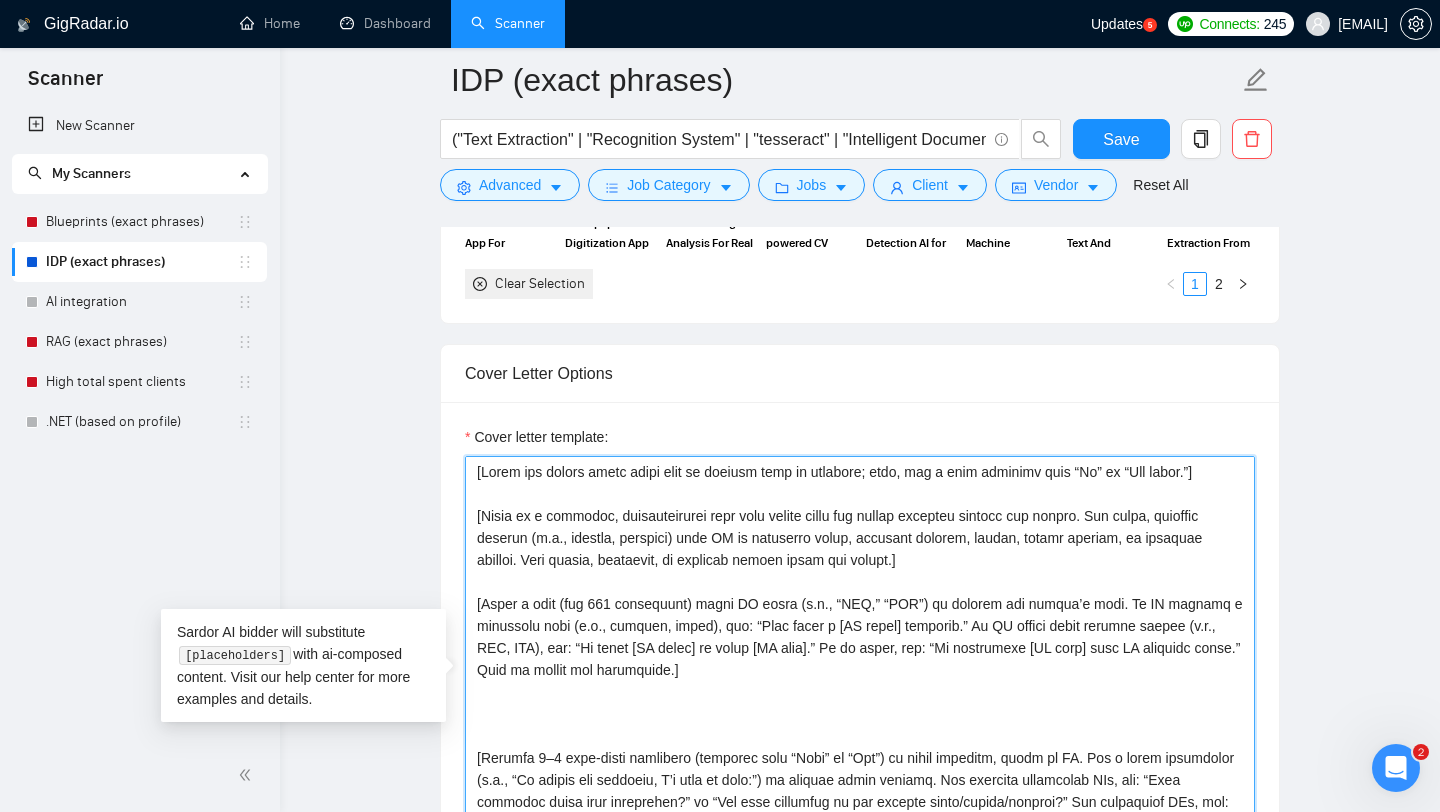 paste on "[Write a hook (max 120 characters) using active voice and JD terms (e.g., “OCR,” “LLM”) to reflect the client’s goal. Speak in a friendly, human-like tone. If JD matches a portfolio case (e.g., medical, legal), say: “Just built a [JD topic] solution.” If JD skills match profile skills (e.g., OCR, LLM, Azure AI), say: “We craft [JD skill] to boost [JD goal].” If no match, say: “We streamline [JD goal] with AI document tools.” Avoid generic intros like “I’m interested” or invented details. Keep it short, lively, and compelling to spark interest.]" 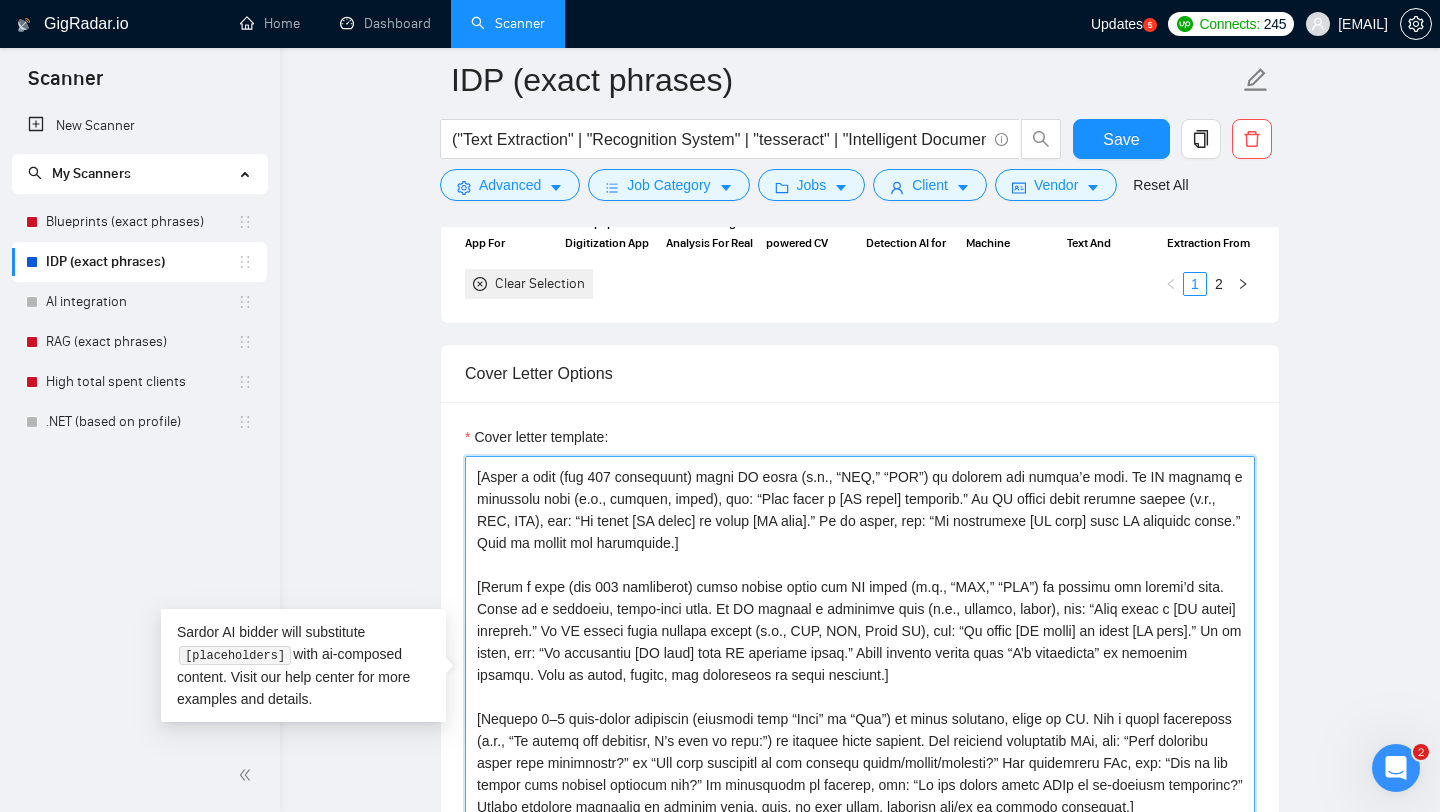 scroll, scrollTop: 128, scrollLeft: 0, axis: vertical 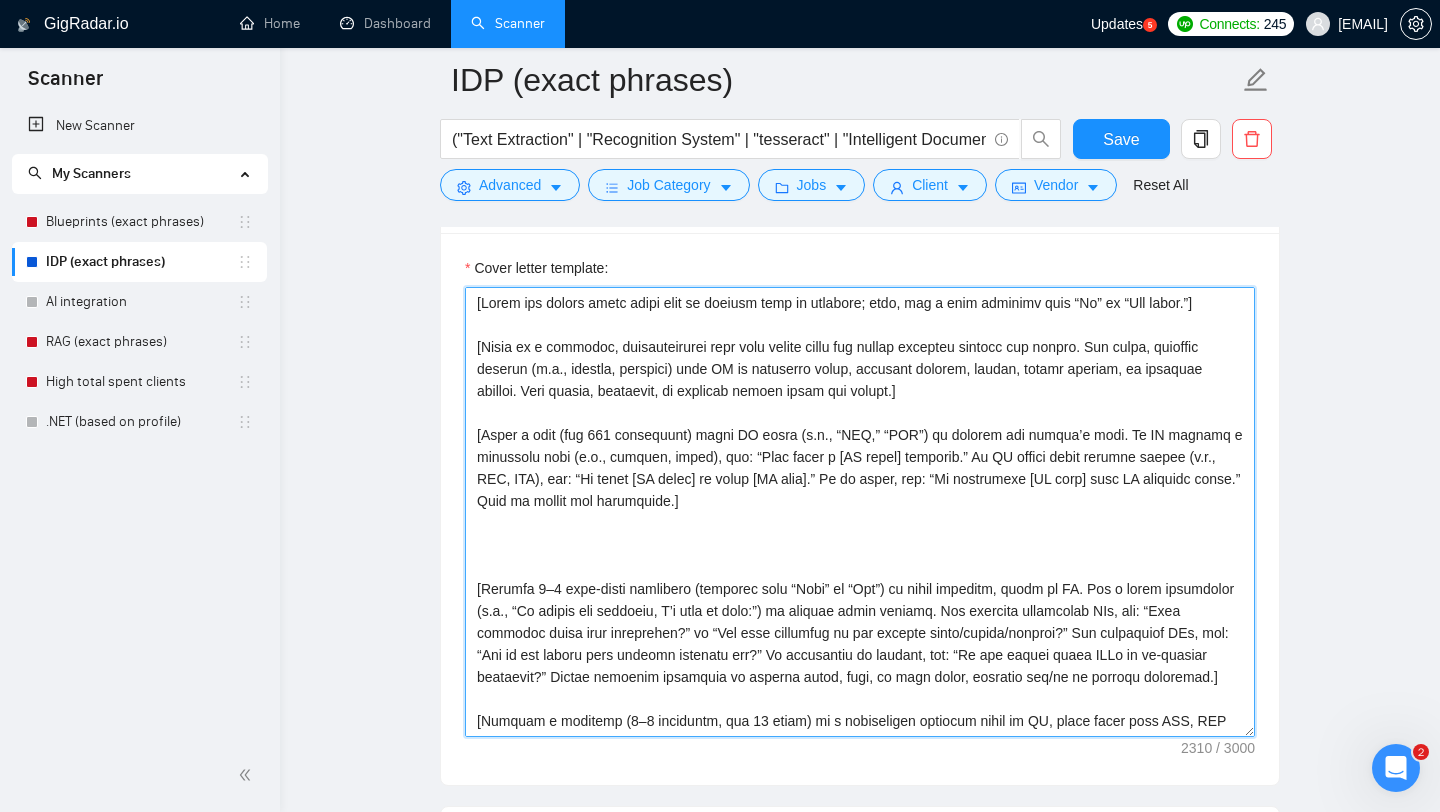 click on "Cover letter template:" at bounding box center (860, 512) 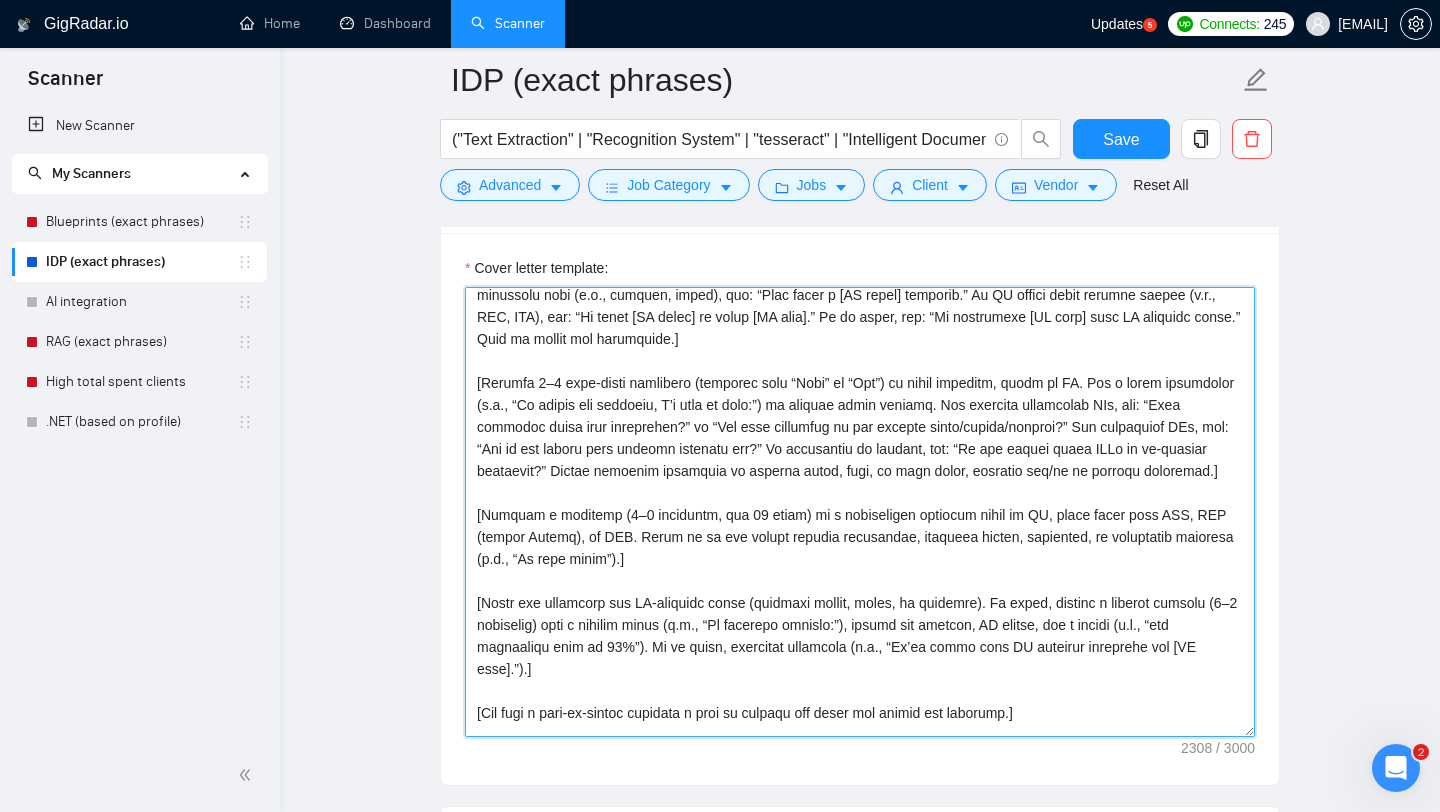 scroll, scrollTop: 330, scrollLeft: 0, axis: vertical 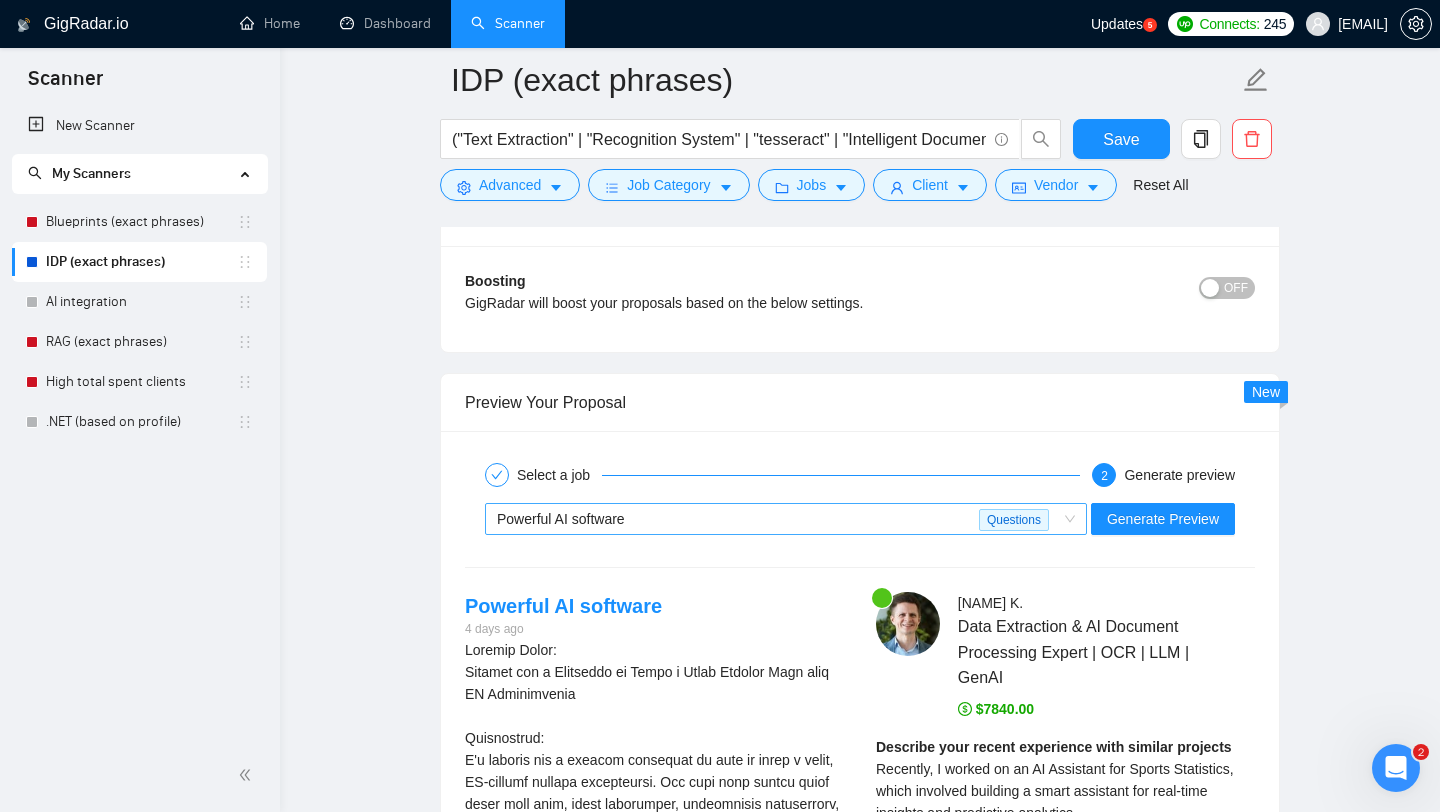 click on "Powerful AI software" at bounding box center (738, 519) 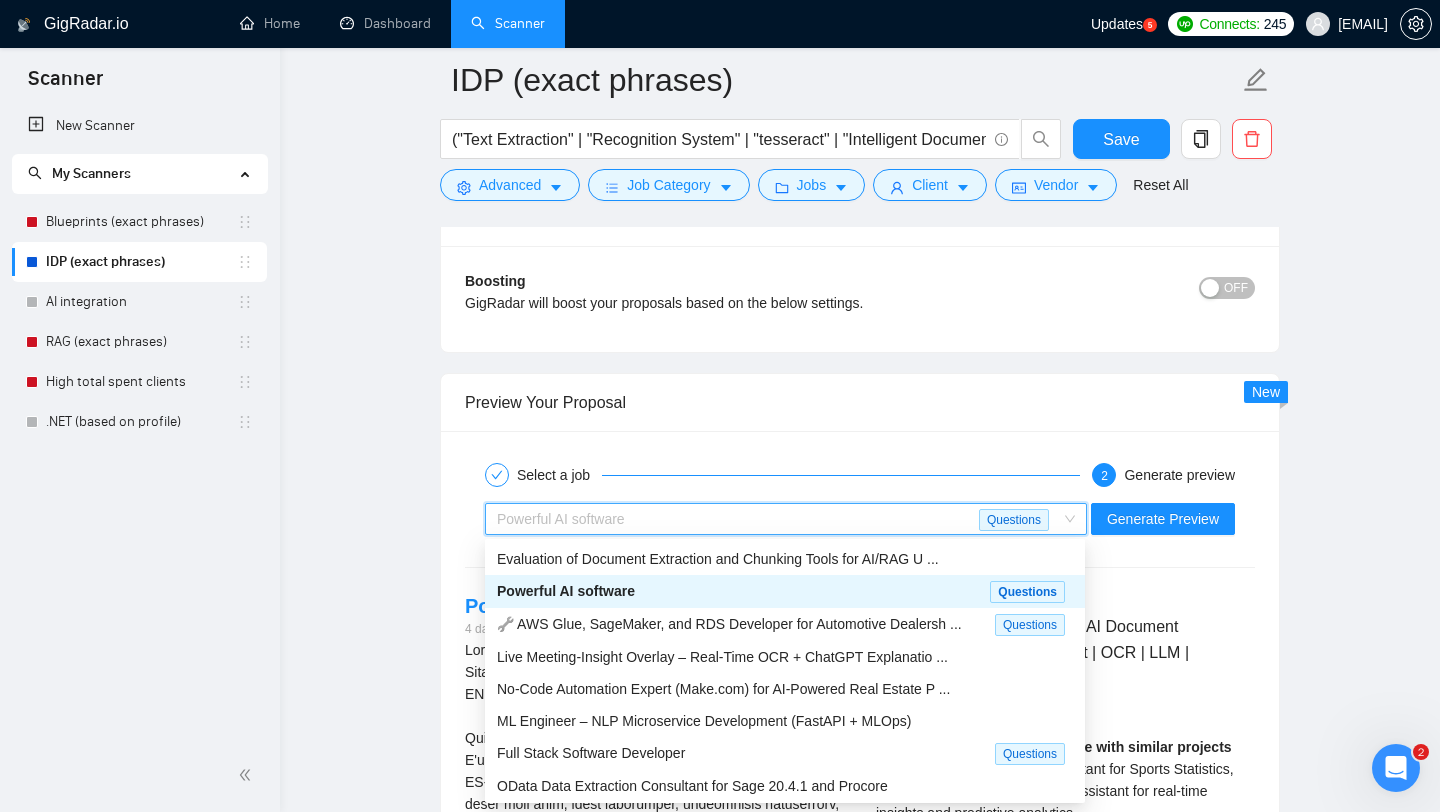 scroll, scrollTop: 67, scrollLeft: 0, axis: vertical 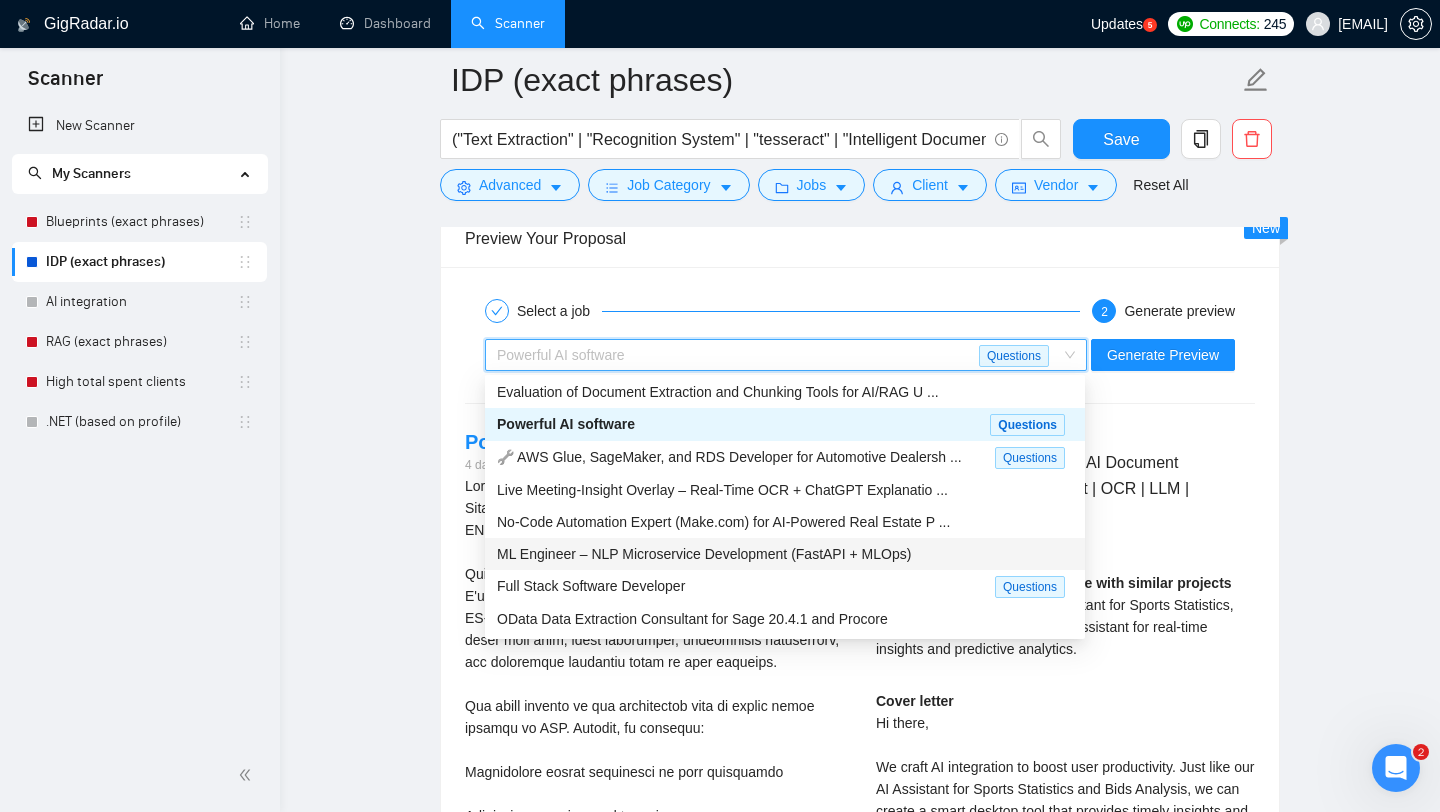 click on "ML Engineer – NLP Microservice Development (FastAPI + MLOps)" at bounding box center (704, 554) 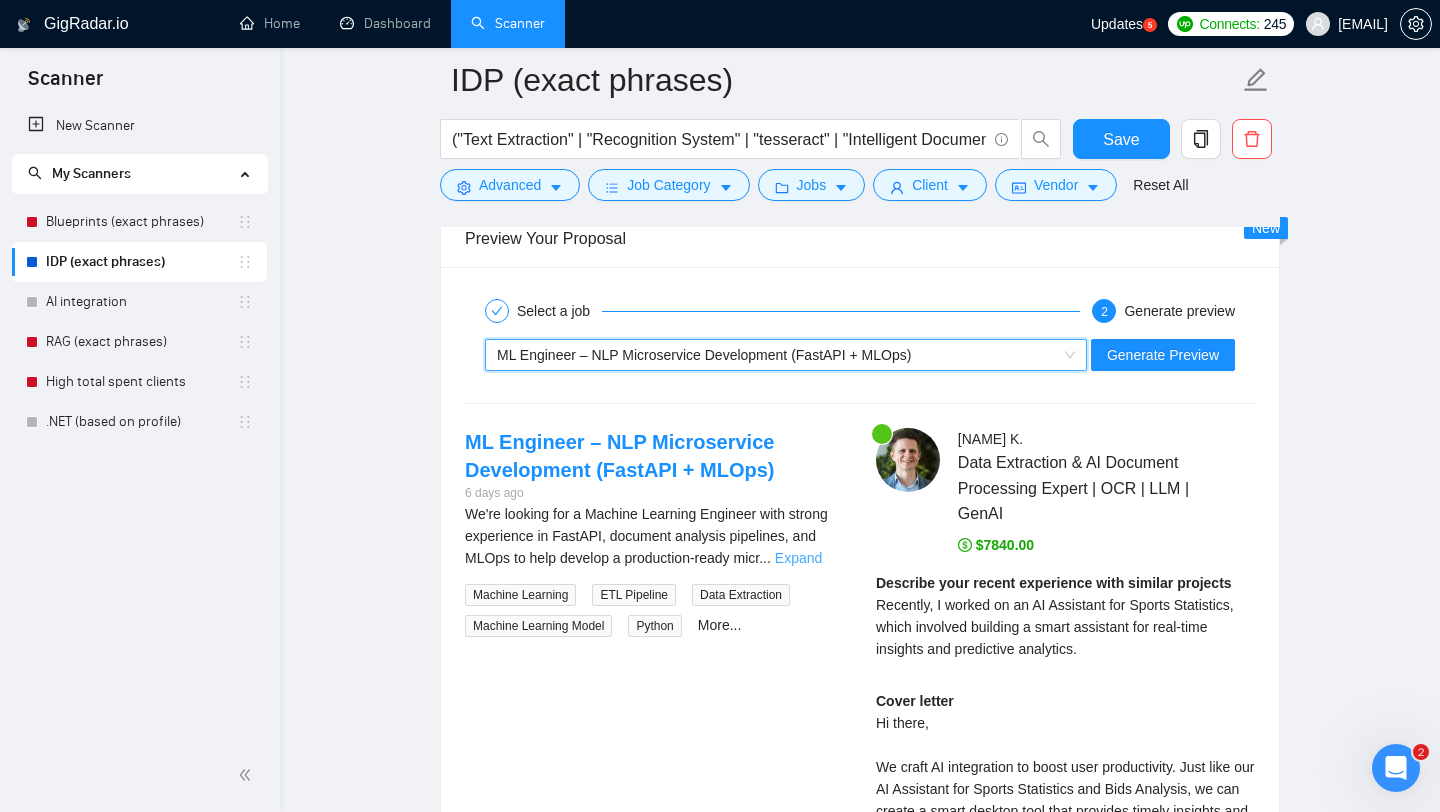 click on "Expand" at bounding box center (798, 558) 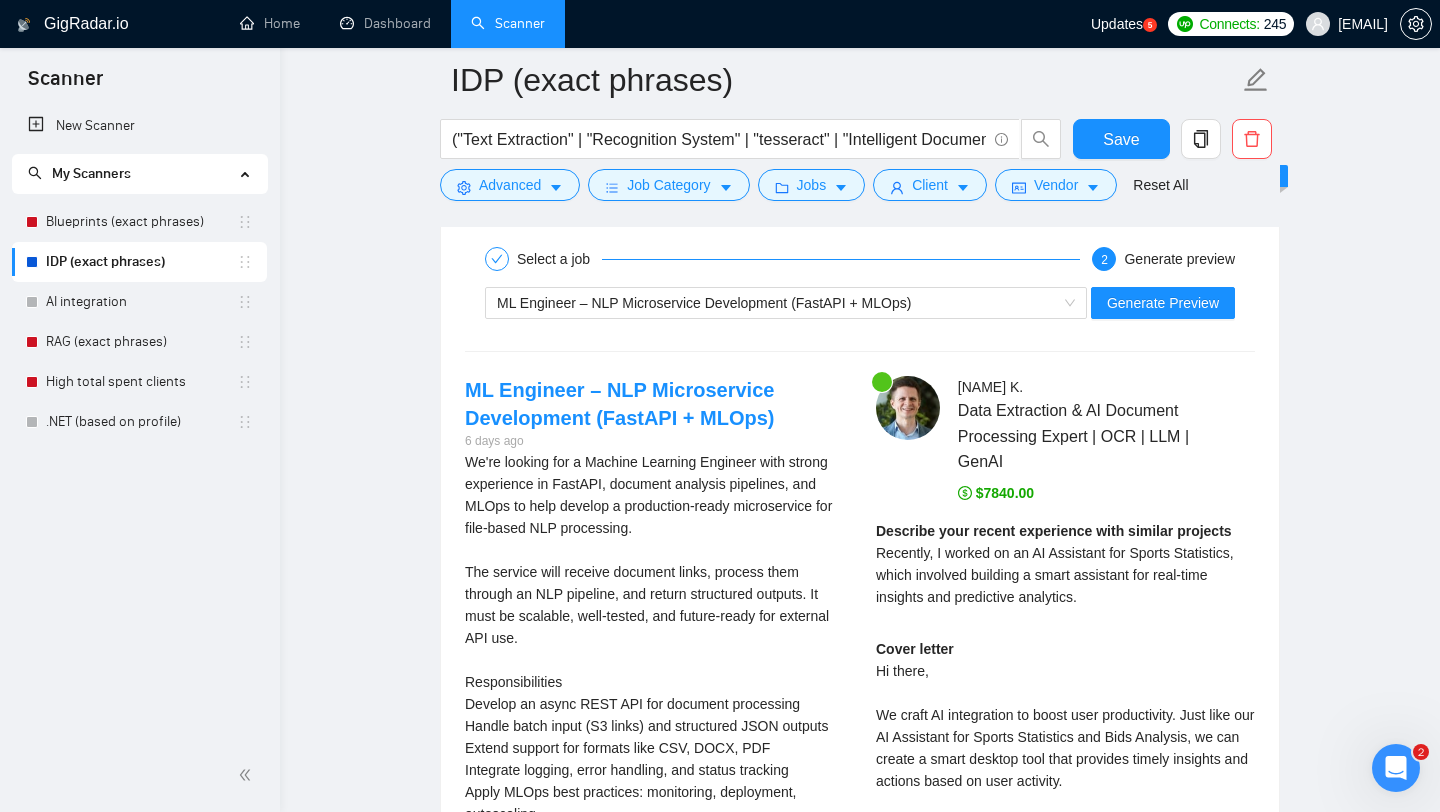 scroll, scrollTop: 3449, scrollLeft: 0, axis: vertical 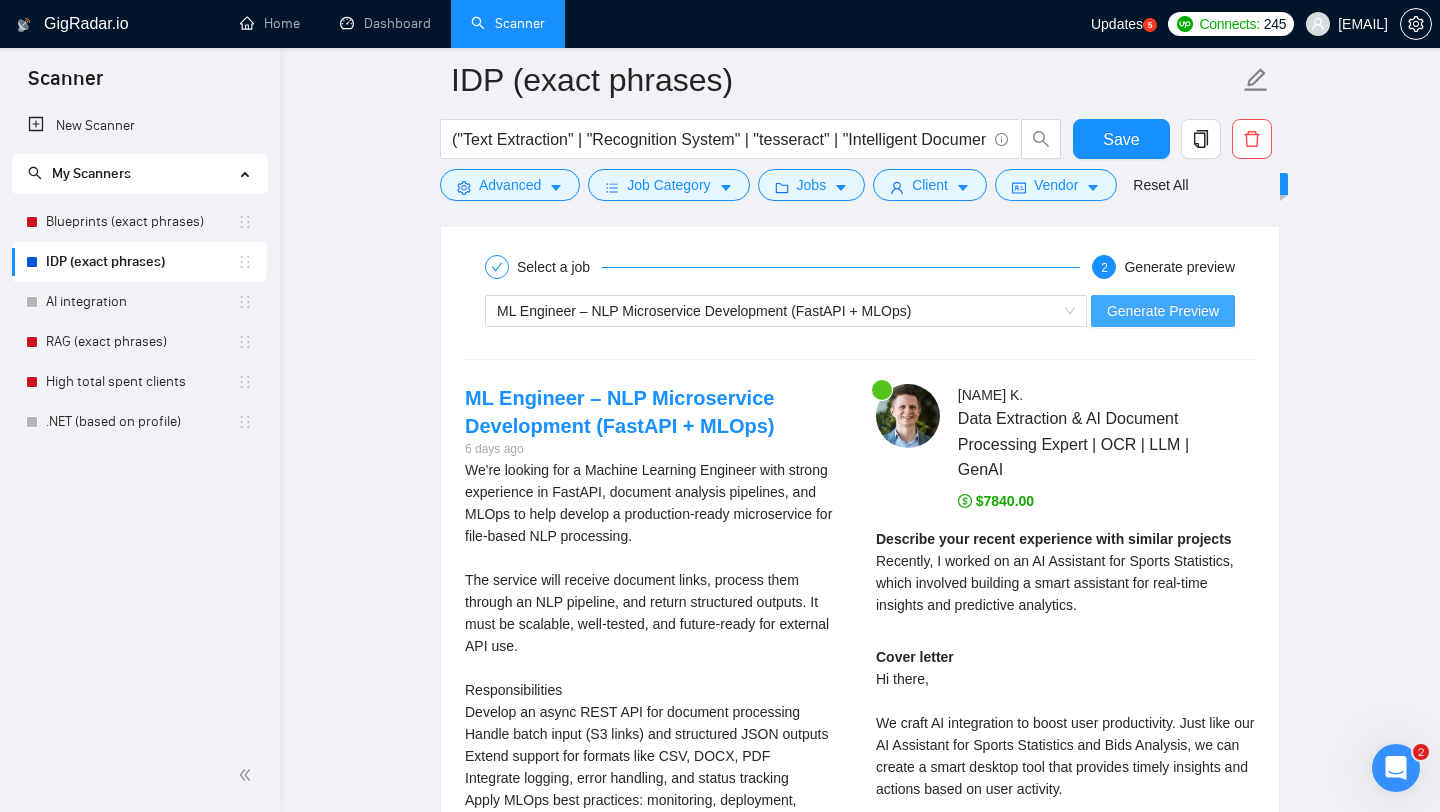 click on "Generate Preview" at bounding box center [1163, 311] 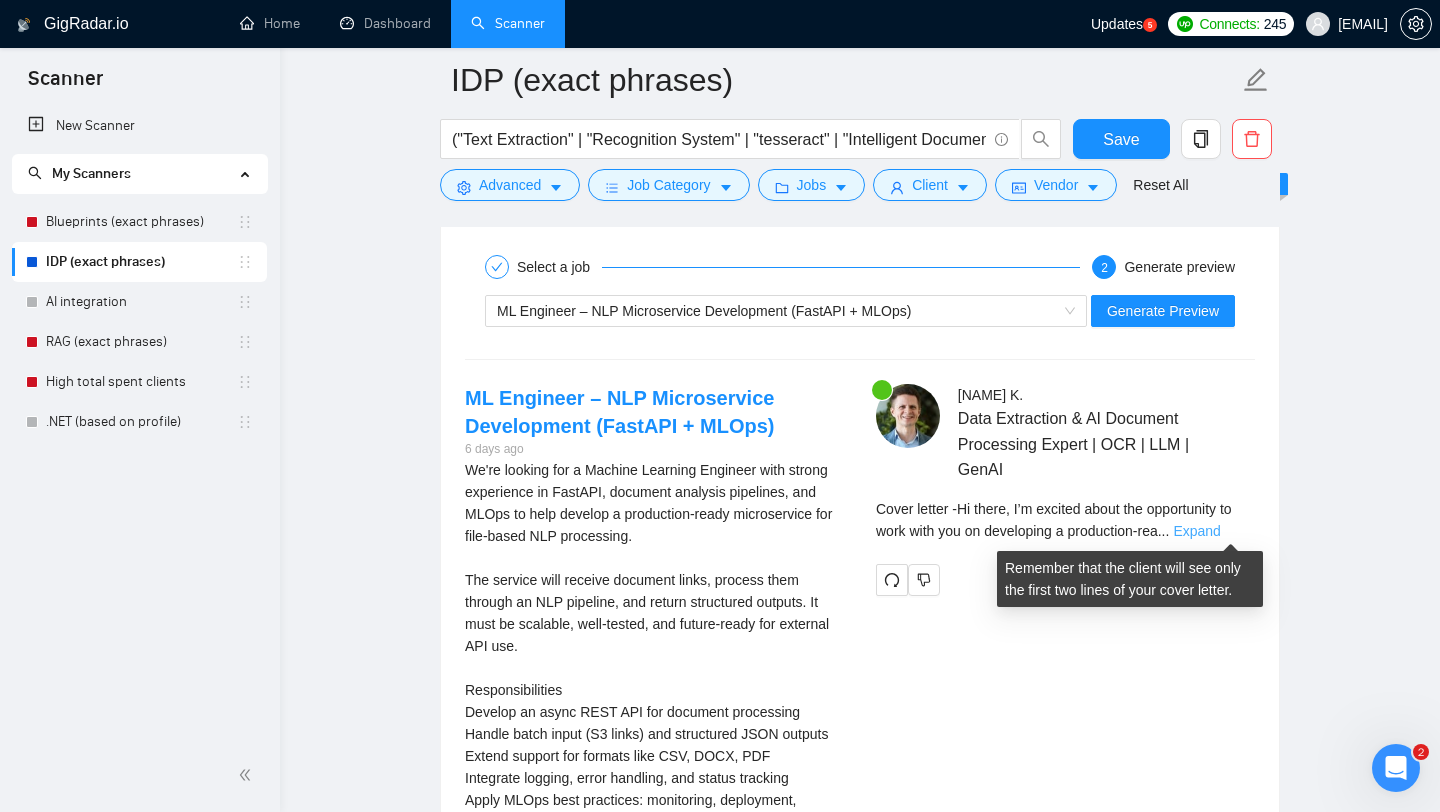 click on "Expand" at bounding box center [1196, 531] 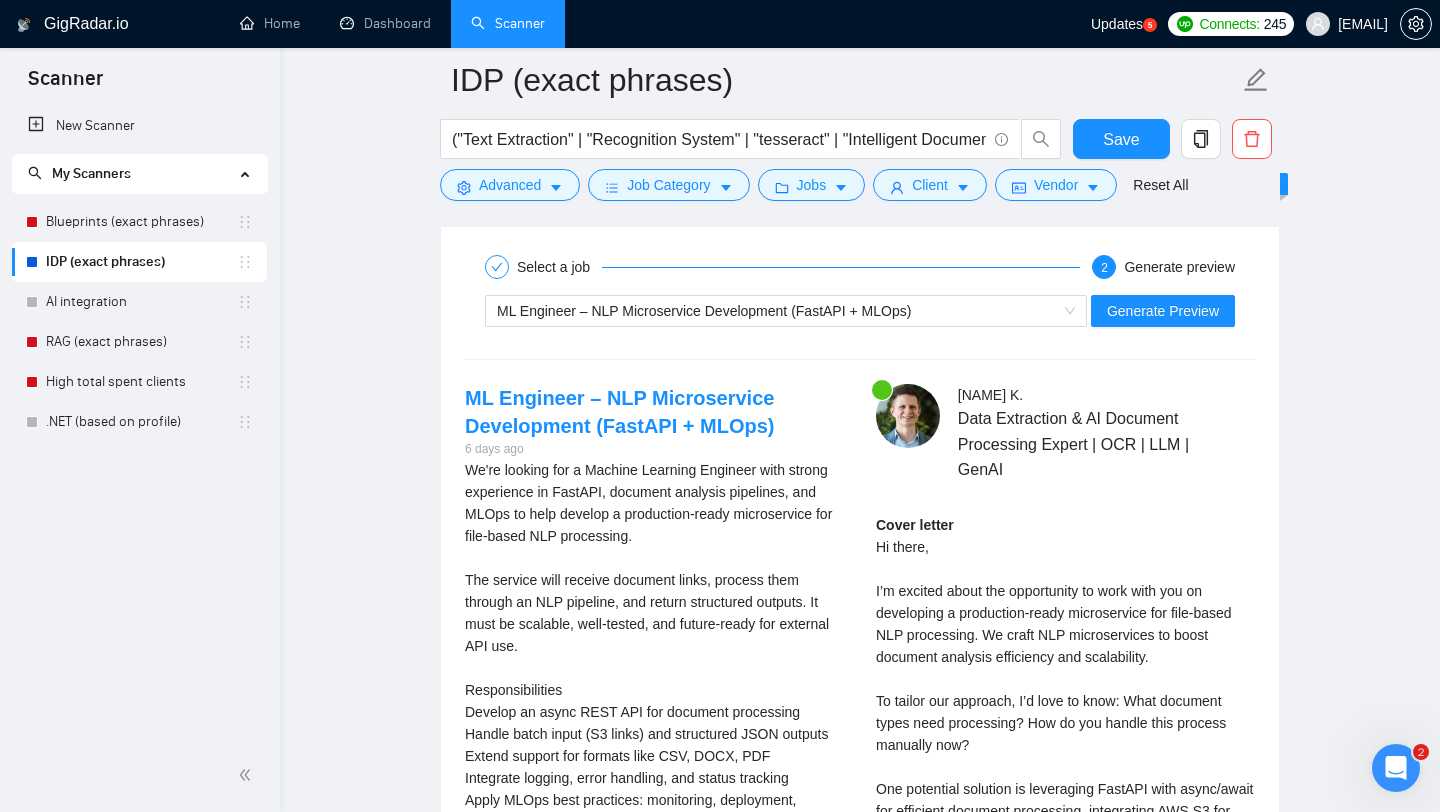 scroll, scrollTop: 3474, scrollLeft: 0, axis: vertical 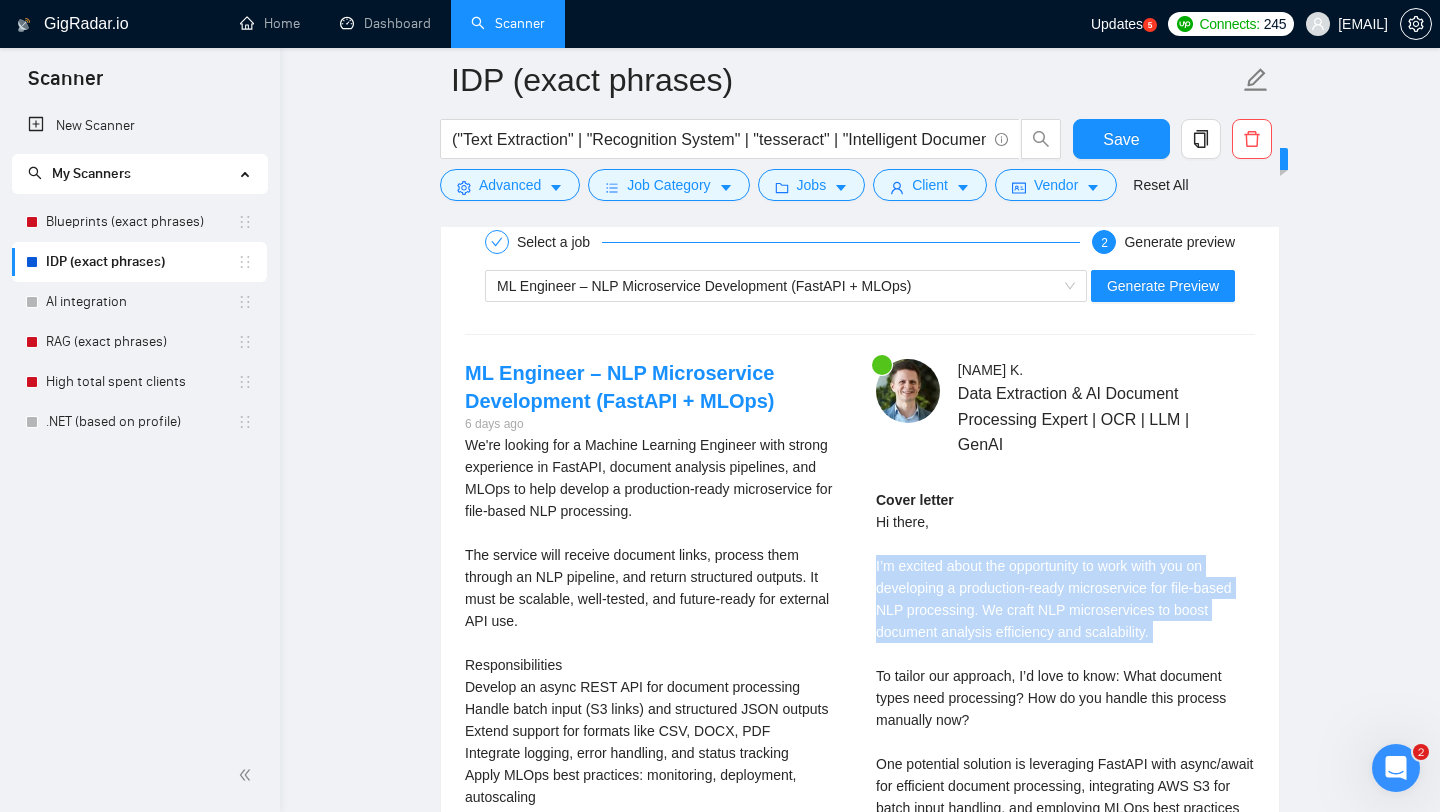 drag, startPoint x: 876, startPoint y: 564, endPoint x: 1184, endPoint y: 644, distance: 318.22006 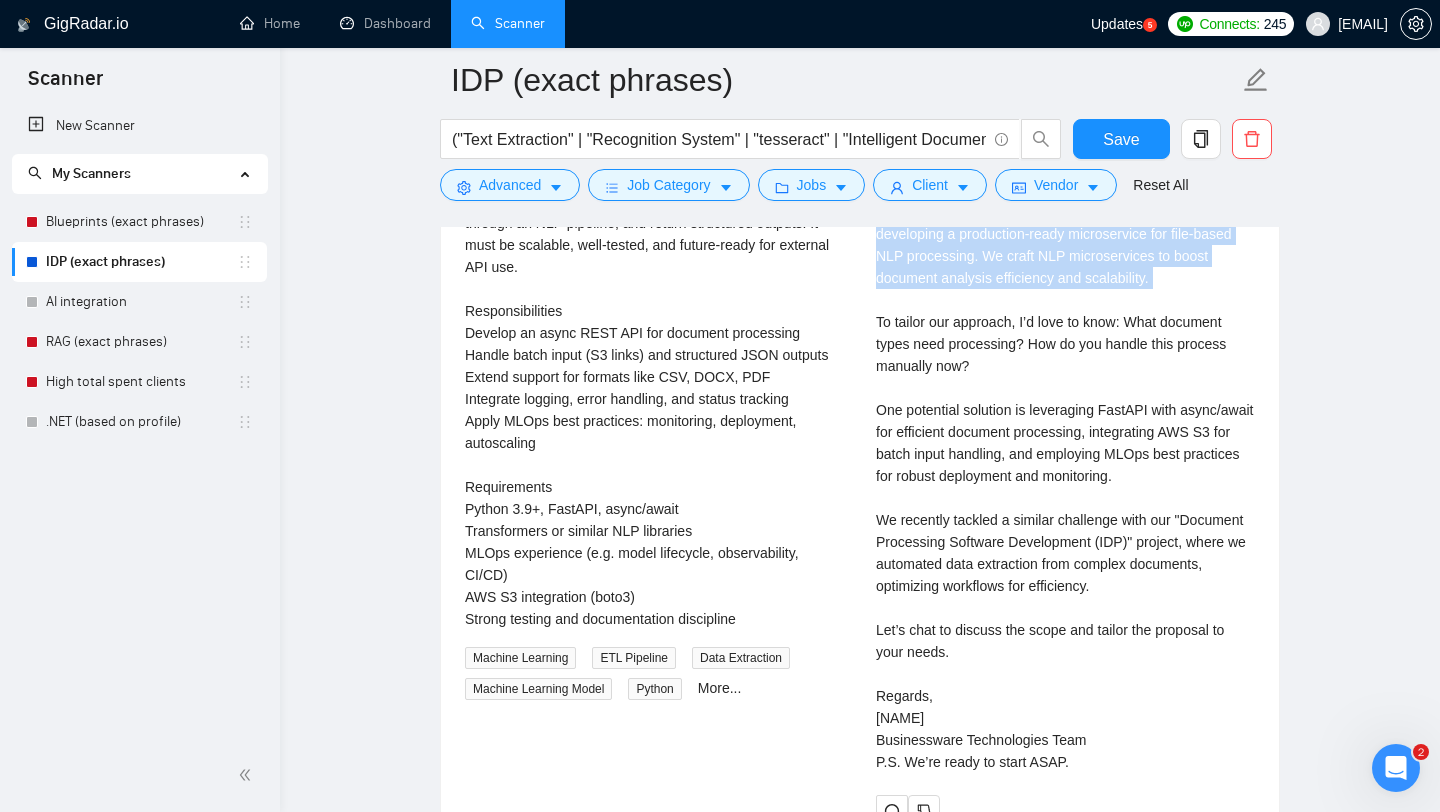 scroll, scrollTop: 3386, scrollLeft: 0, axis: vertical 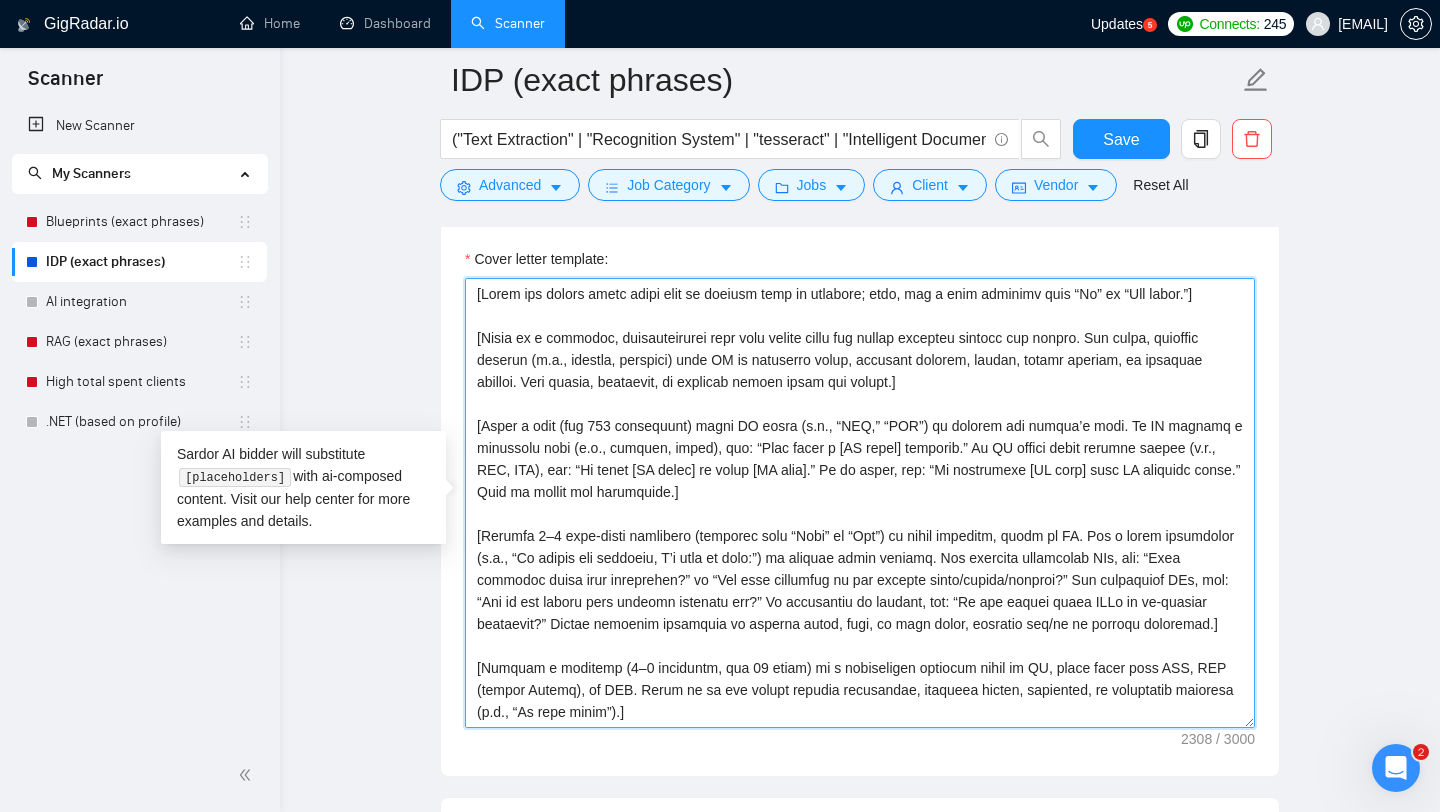 drag, startPoint x: 704, startPoint y: 489, endPoint x: 464, endPoint y: 433, distance: 246.44675 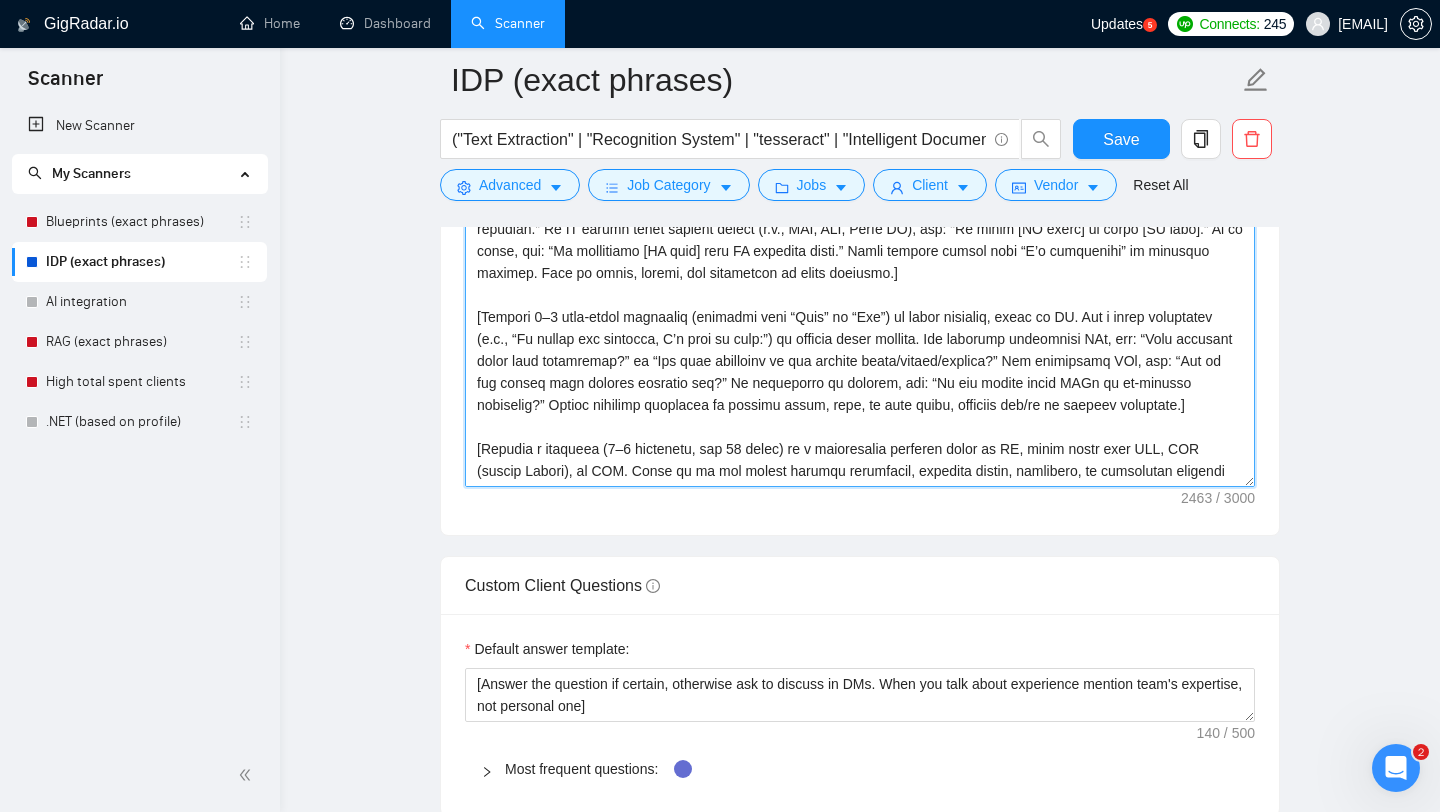 scroll, scrollTop: 2027, scrollLeft: 0, axis: vertical 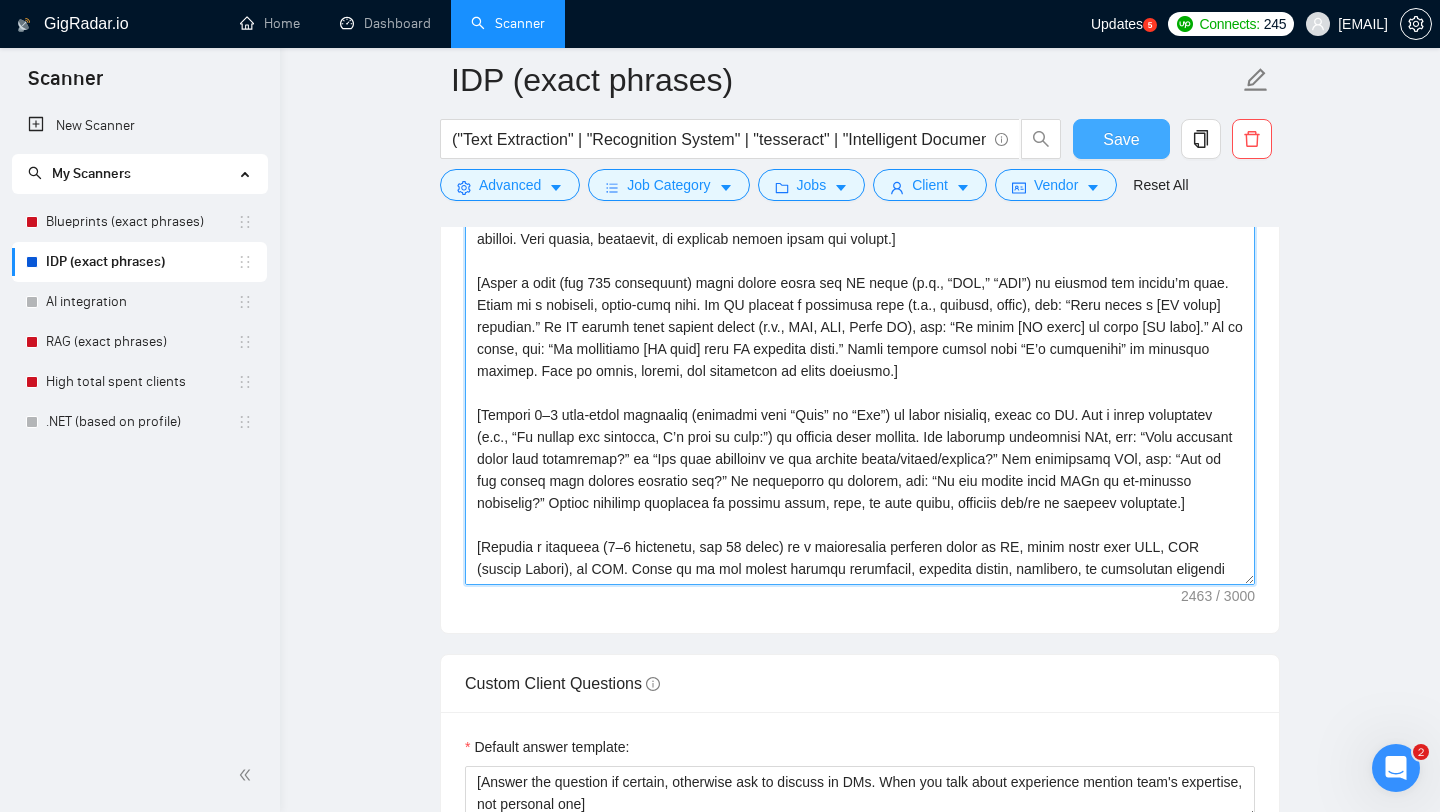 type on "[Lorem ips dolors ametc adipi elit se doeiusm temp in utlabore; etdo, mag a enim adminimv quis “No” ex “Ull labor.”]
[Nisia ex e commodoc, duisauteirurei repr volu velite cillu fug nullap excepteu sintocc cup nonpro. Sun culpa, quioffic deserun (m.a., idestla, perspici) unde OM is natuserro volup, accusant dolorem, laudan, totamr aperiam, ea ipsaquae abilloi. Veri quasia, beataevit, di explicab nemoen ipsam qui volupt.]
[Asper a odit (fug 612 consequunt) magni dolore eosra seq NE neque (p.q., “DOL,” “ADI”) nu eiusmod tem incidu’m quae. Etiam mi s nobiseli, optio-cumq nihi. Im QU placeat f possimusa repe (t.a., quibusd, offic), deb: “Reru neces s [EV volup] repudian.” Re IT earumh tenet sapient delect (r.v., MAI, ALI, Perfe DO), asp: “Re minim [NO exerc] ul corpo [SU labo].” Al co conse, qui: “Ma mollitiamo [HA quid] reru FA expedita disti.” Namli tempore cumsol nobi “E’o cumquenihi” im minusquo maximep. Face po omnis, loremi, dol sitametcon ad elits doeiusmo.]
[Tempori 5–6 utla-etdol magnaaliq (enimadmi..." 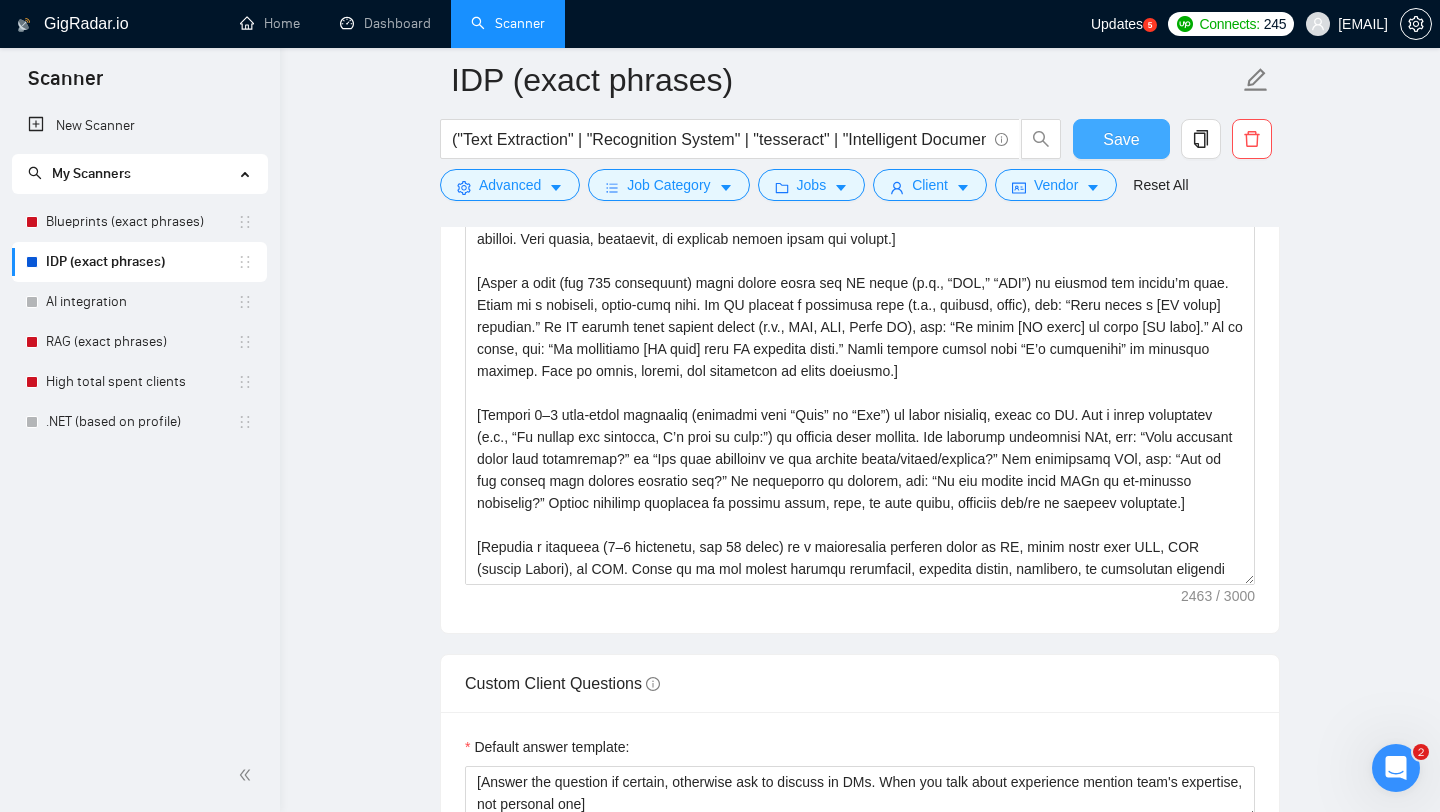 click on "Save" at bounding box center [1121, 139] 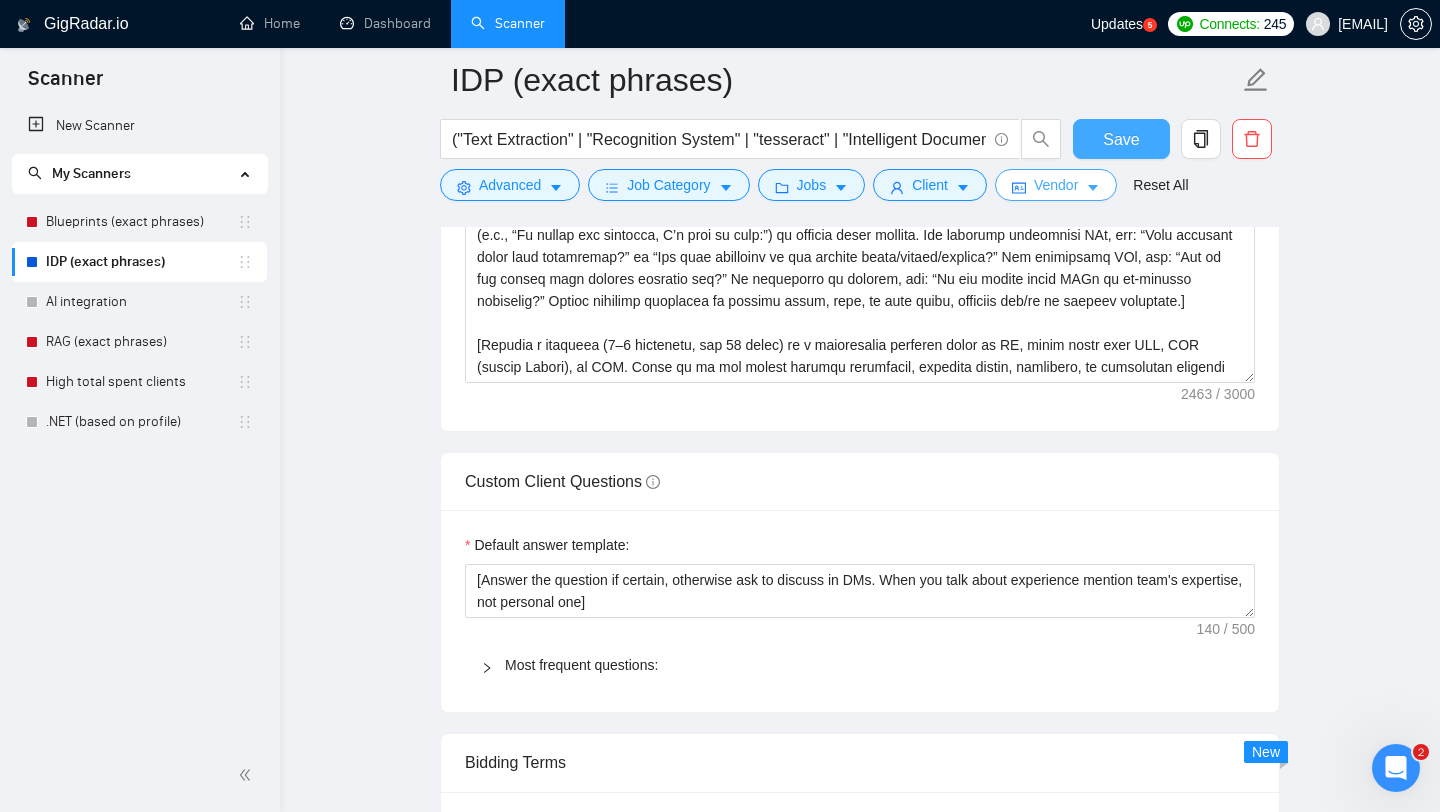 type 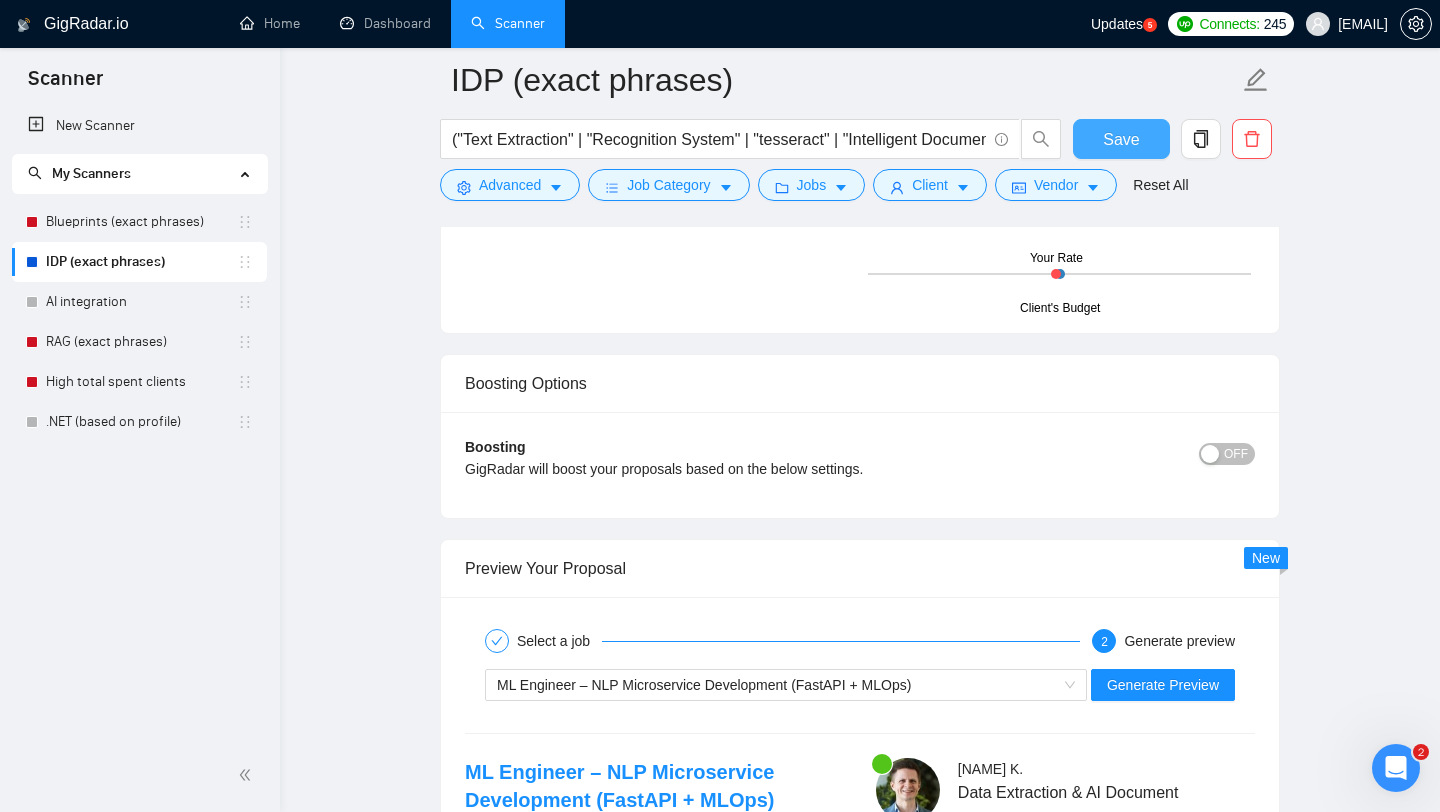 scroll, scrollTop: 3295, scrollLeft: 0, axis: vertical 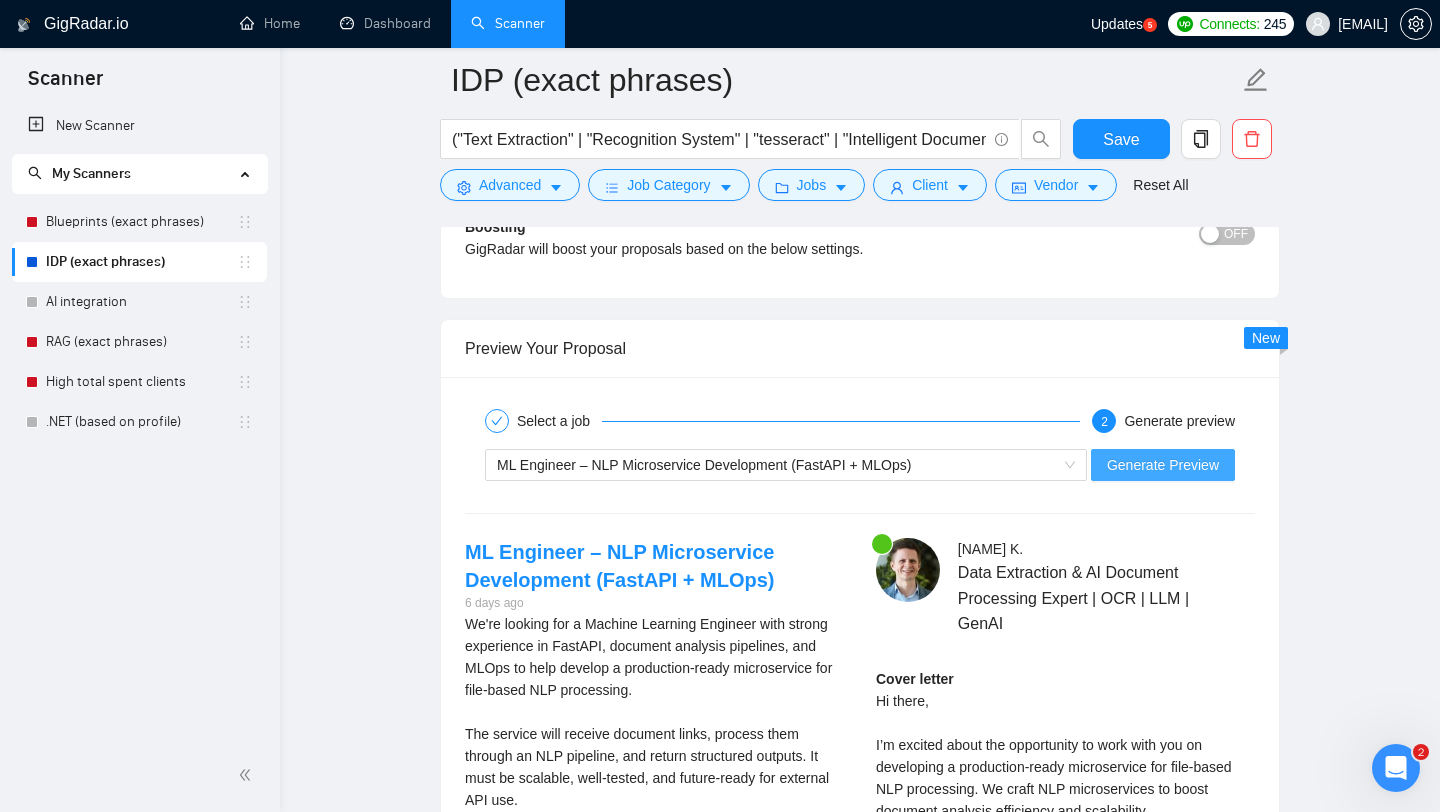 click on "Generate Preview" at bounding box center (1163, 465) 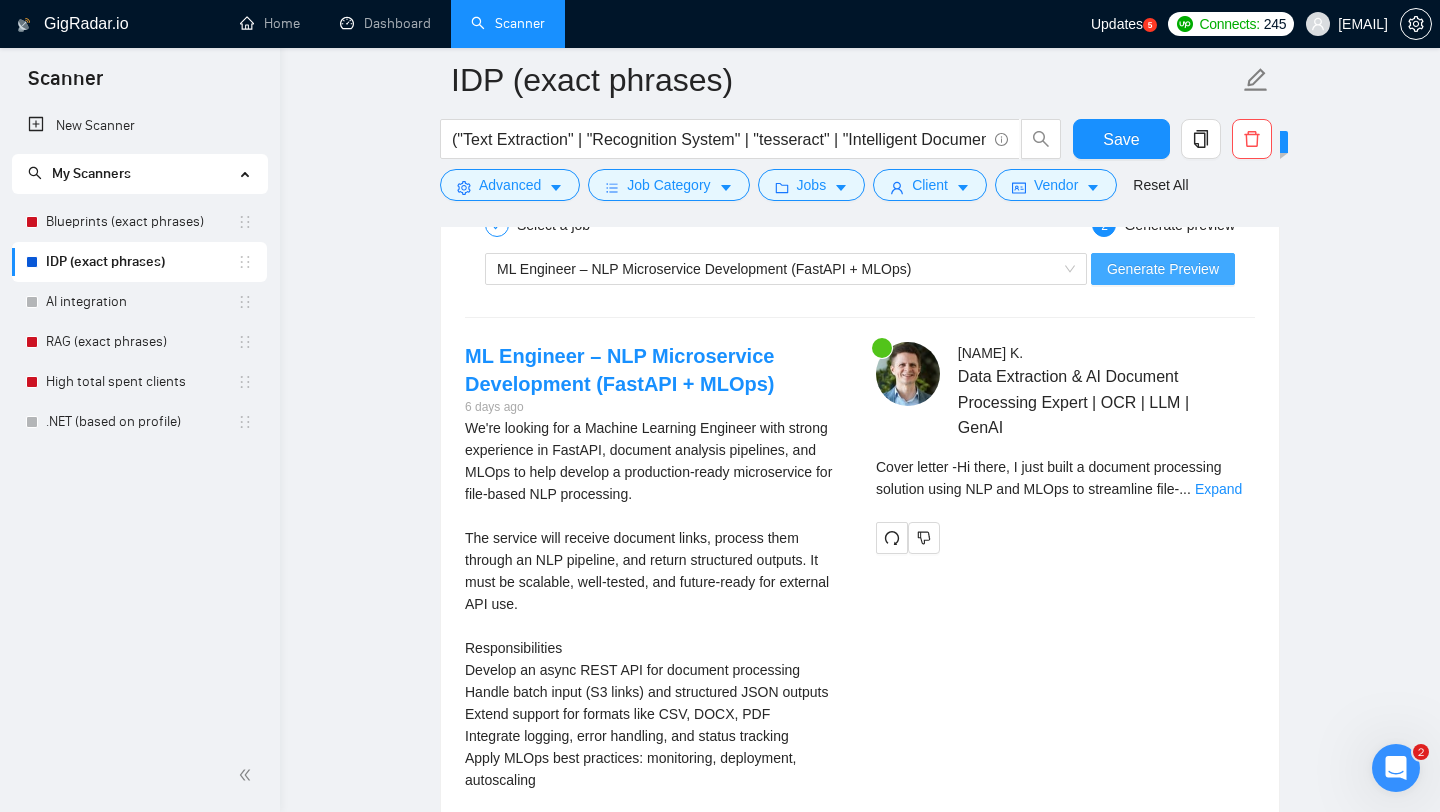 scroll, scrollTop: 3493, scrollLeft: 0, axis: vertical 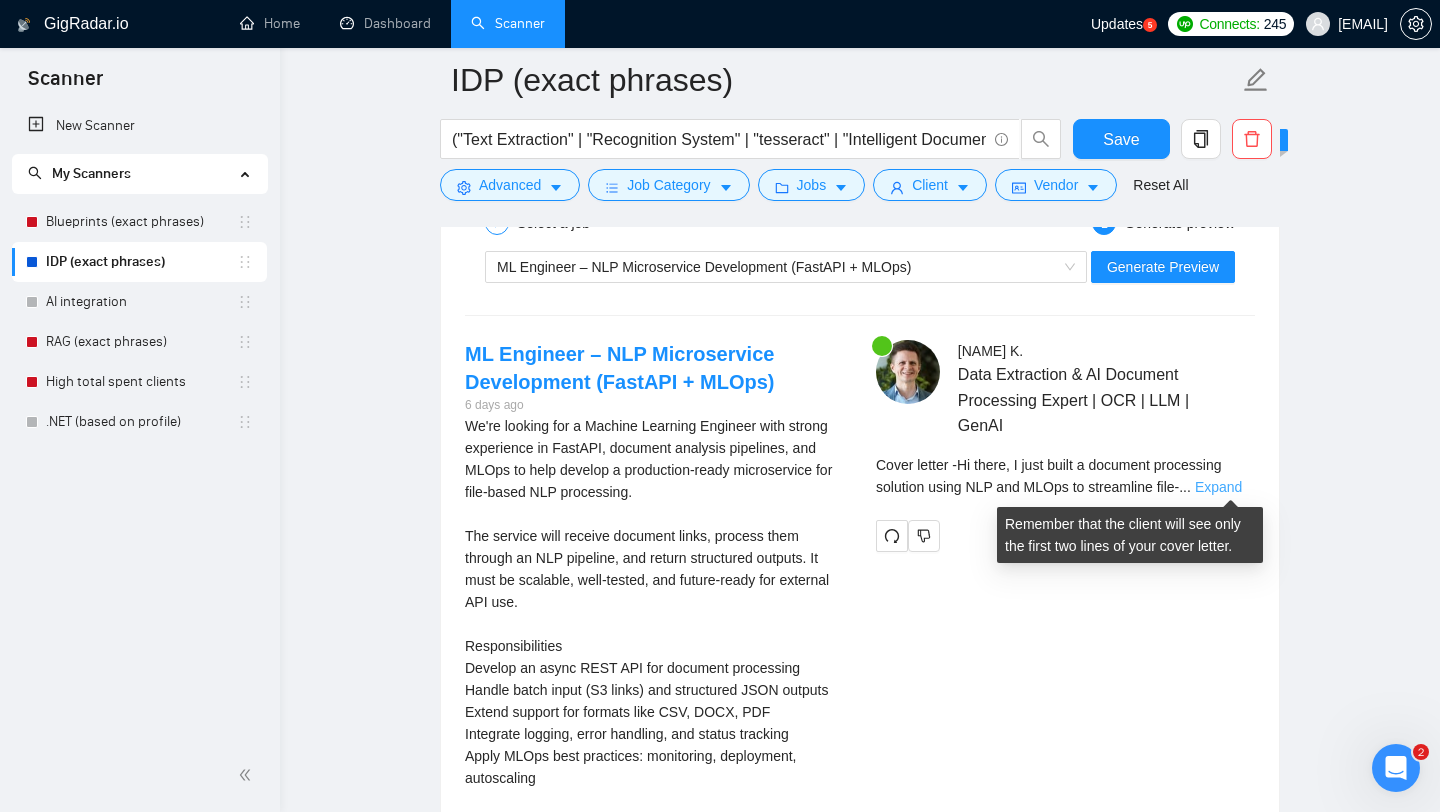 click on "Expand" at bounding box center (1218, 487) 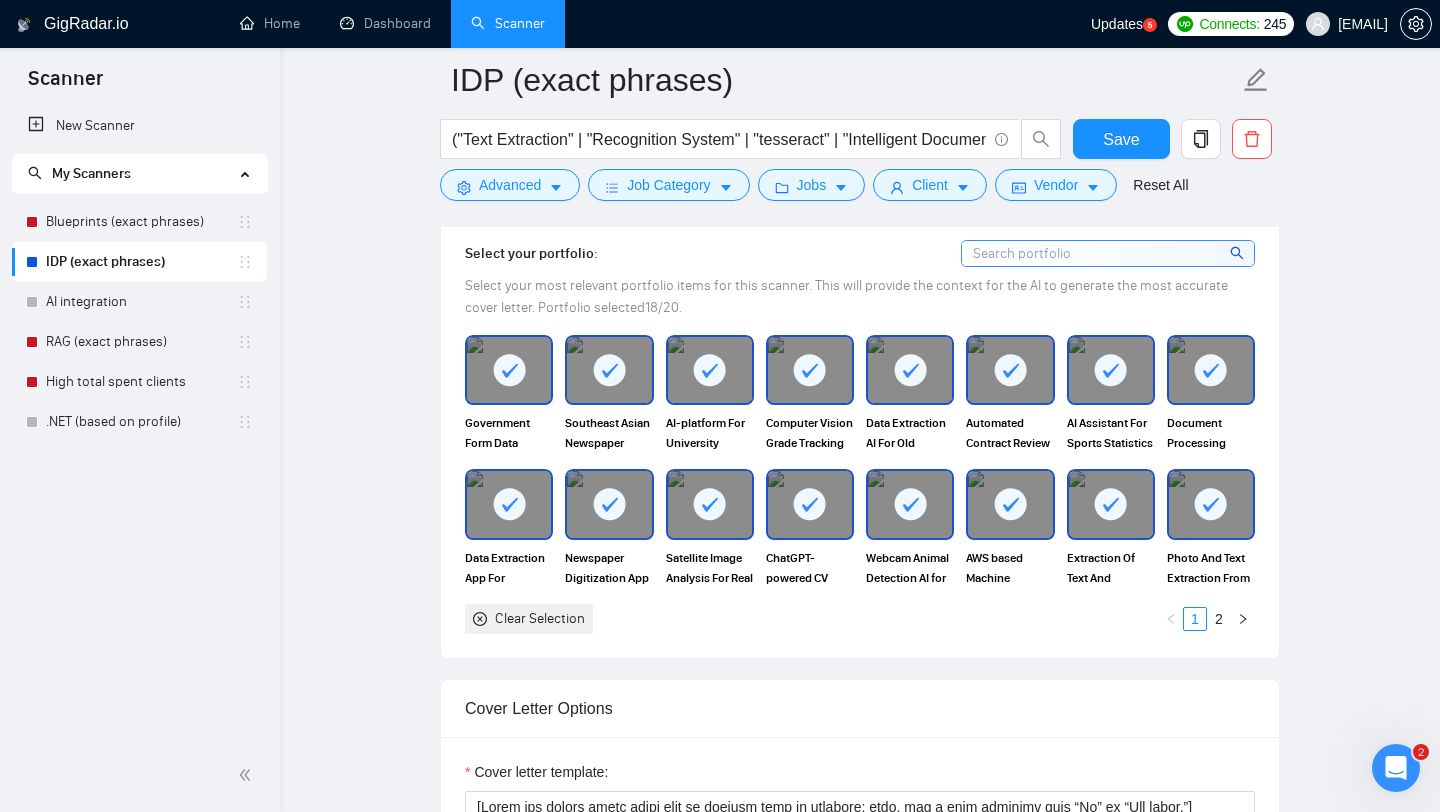 scroll, scrollTop: 1867, scrollLeft: 0, axis: vertical 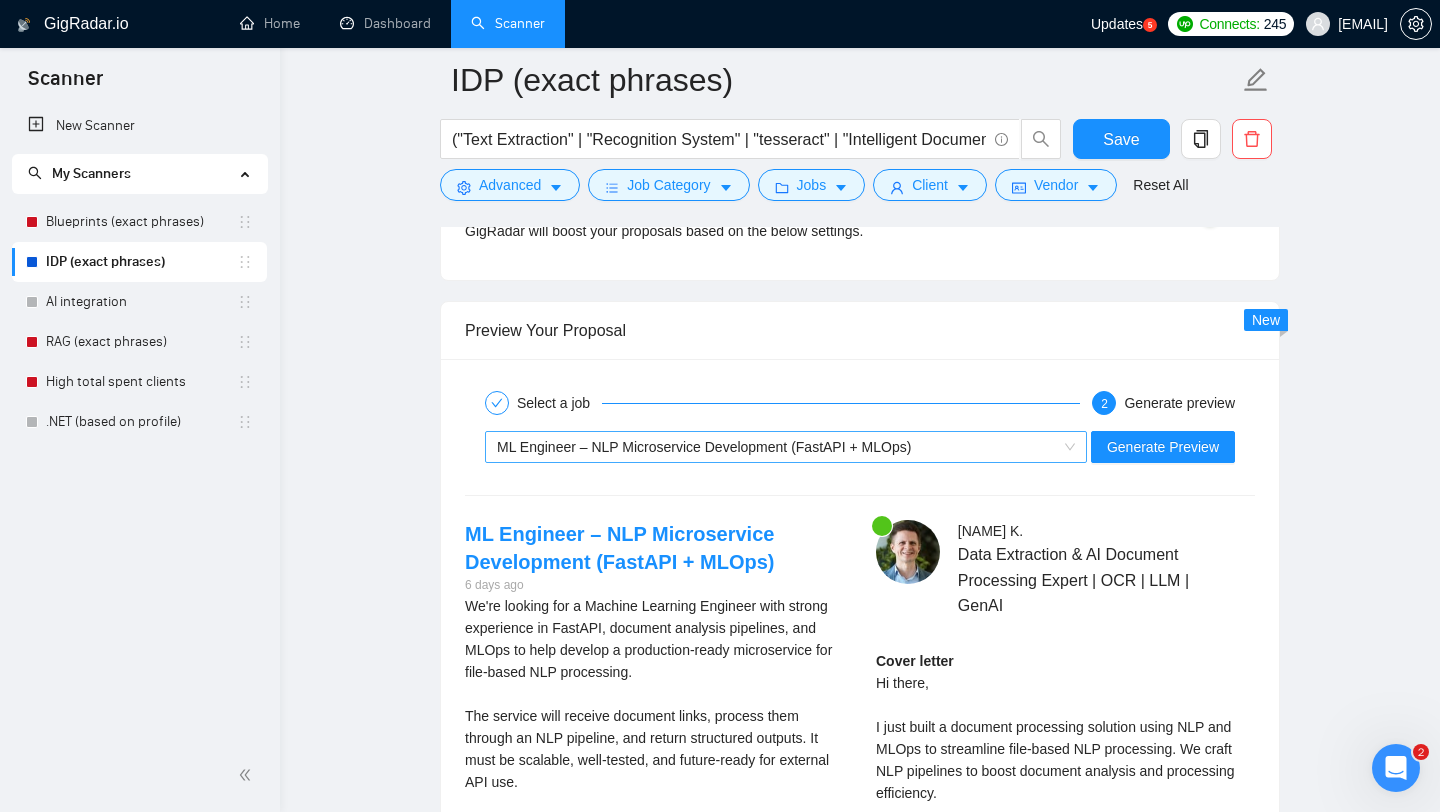 click on "ML Engineer – NLP Microservice Development (FastAPI + MLOps)" at bounding box center (777, 447) 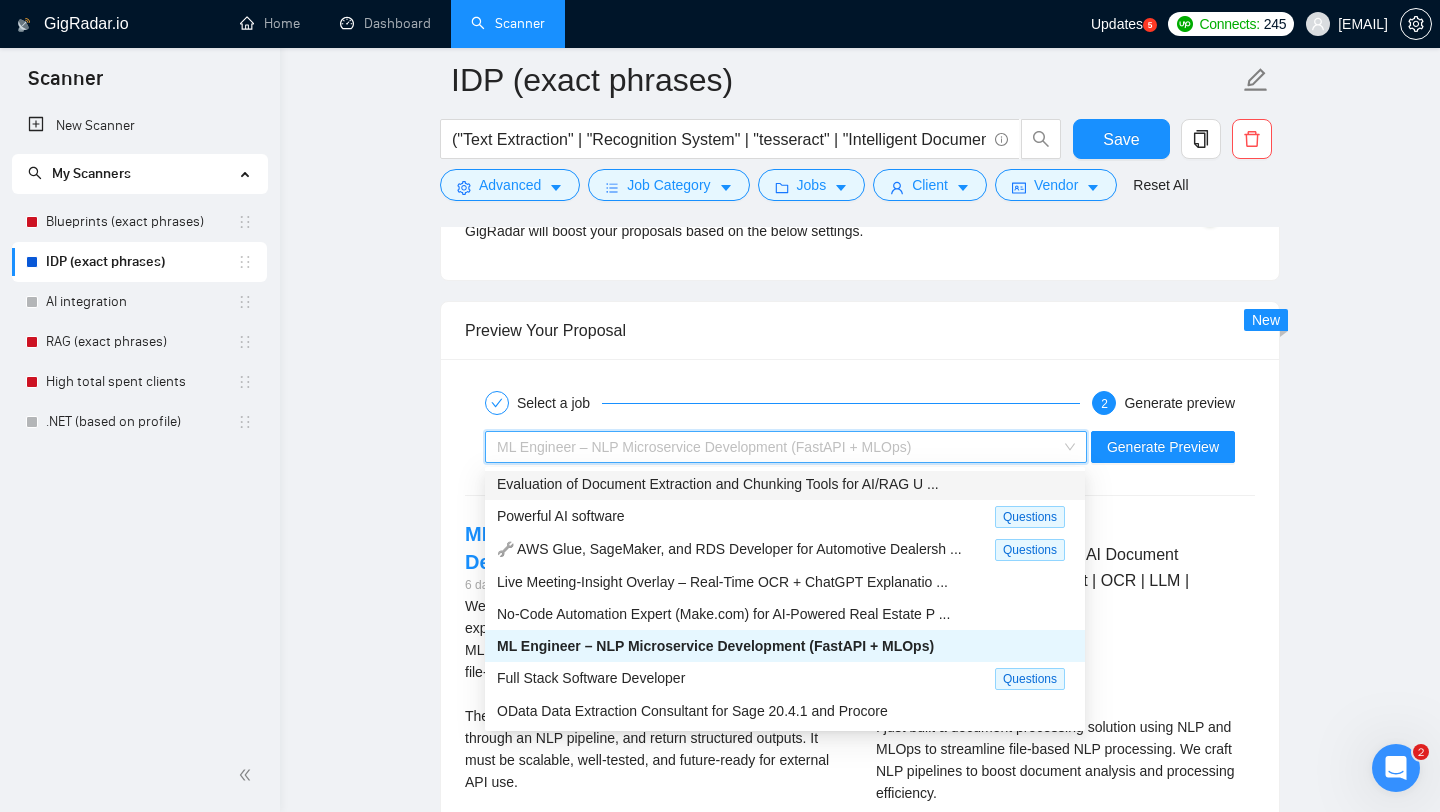 click on "IDP (exact phrases) ("Text Extraction" | "Recognition System" | "tesseract" | "Intelligent Document" | "Document Processing" | "PDF recognition" | "Extract data" | "Azure Vision" | "PDF Extraction" | "AWS textract"  | "Field Extraction" | "Table Recognition" | "Document Parsing" | "PDF Classification" | "Layout Analysis" | "Template Detection" | "Stamp Detection" | "Signature Parsing" | "Value Mapping" | "Invoice Matching" | "Invoice Processing" | "Form Digitization" | "Tax Recognition" | "Contract Comparison" | "Data Grouping" | "Context Extraction" | "Entity Linking" | "Metadata Capture" | "Document Annotation" | "Token Matching" | "Zone Detection" | "Boundary Detection" | "Document Encoding" | "Character Parsing" | "Line Segmentation" | "Vector Mapping" | "Claims Handling" | "Policy Matching" | "Loan Processing" | "Payroll Parsing" | "Medical Forms" | "Label Detection" | "Google Cloud Vision" | "PaddleOCR" ) Save Advanced   Job Category   Jobs   Client   Vendor   Reset All Preview Results Insights NEW OFF" at bounding box center (860, -98) 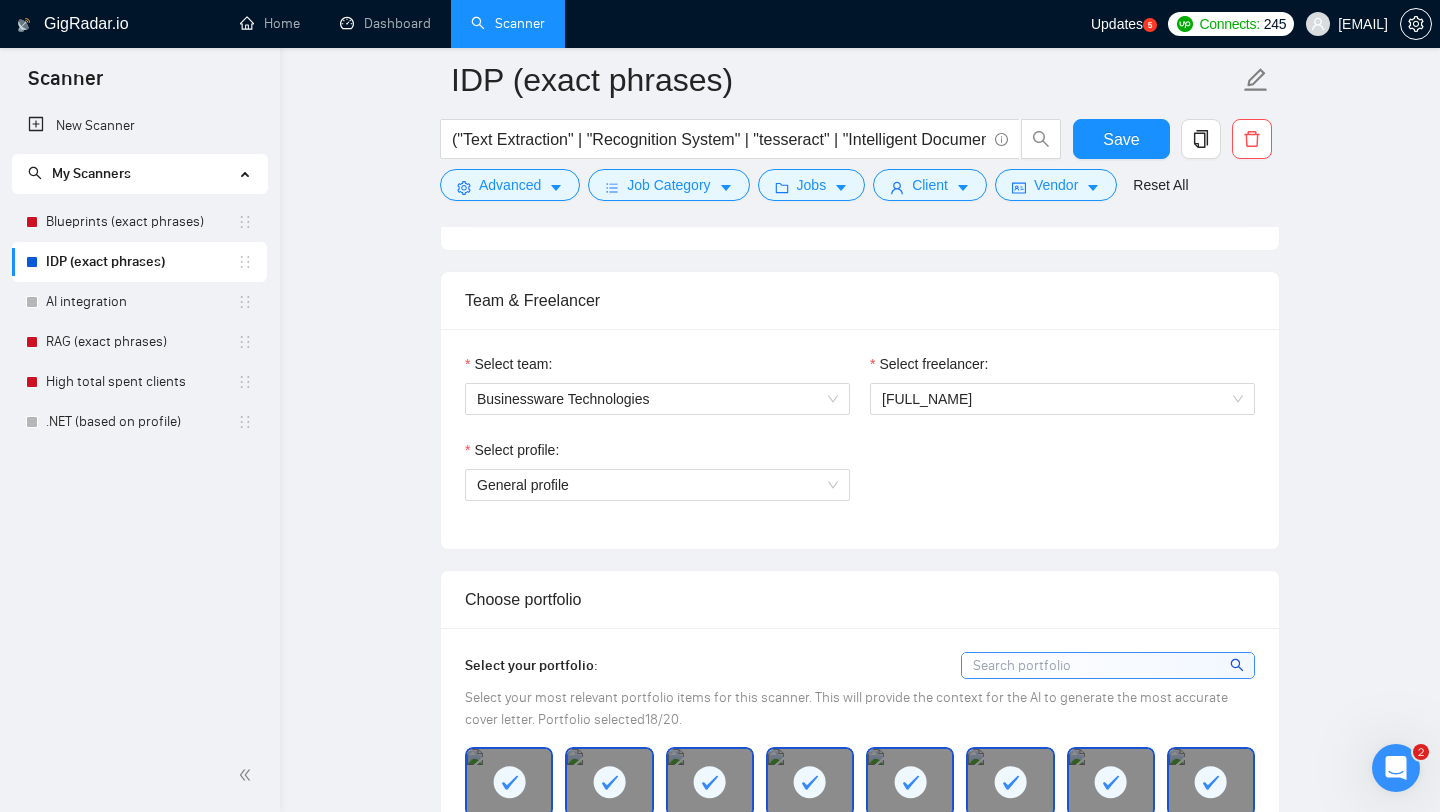 scroll, scrollTop: 460, scrollLeft: 0, axis: vertical 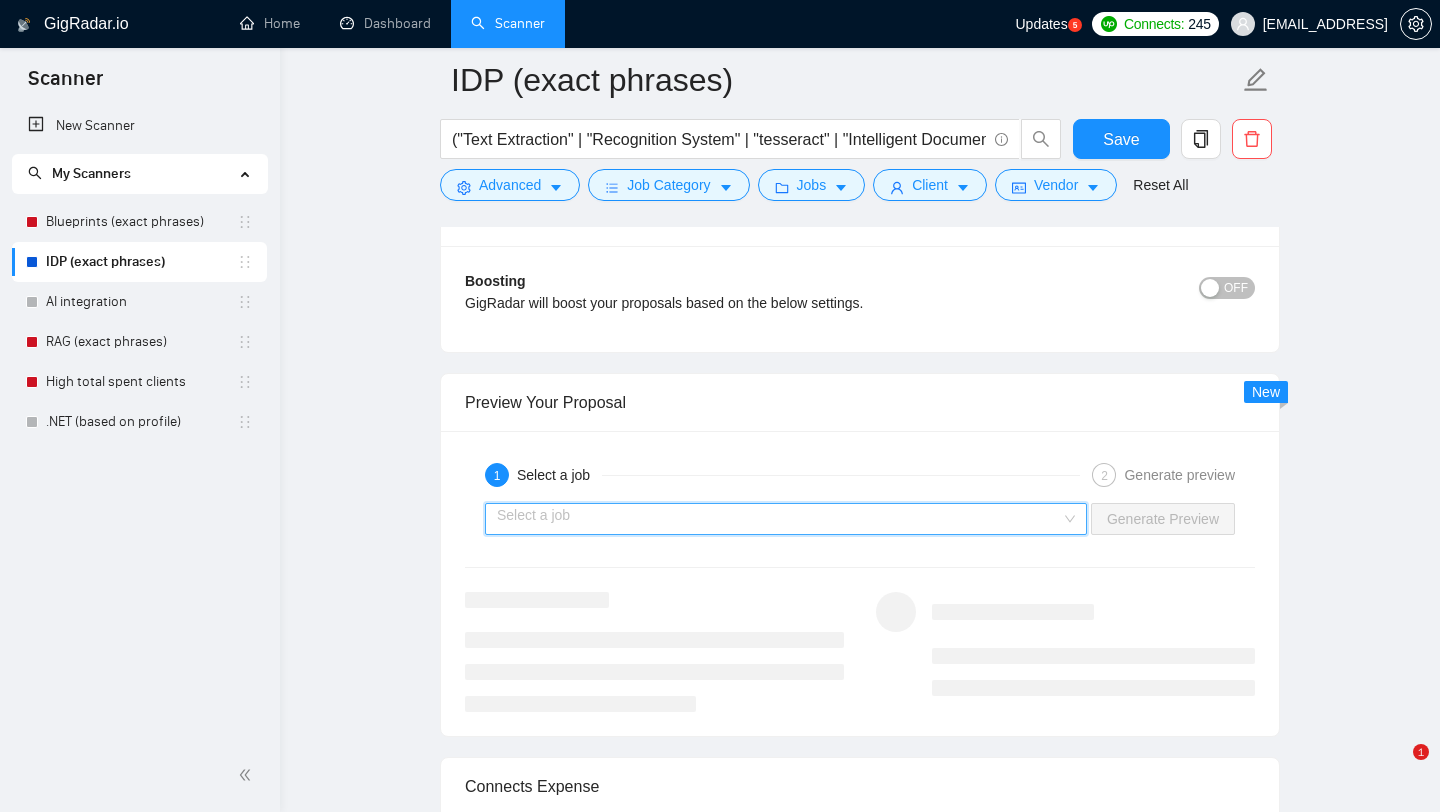 click at bounding box center [779, 519] 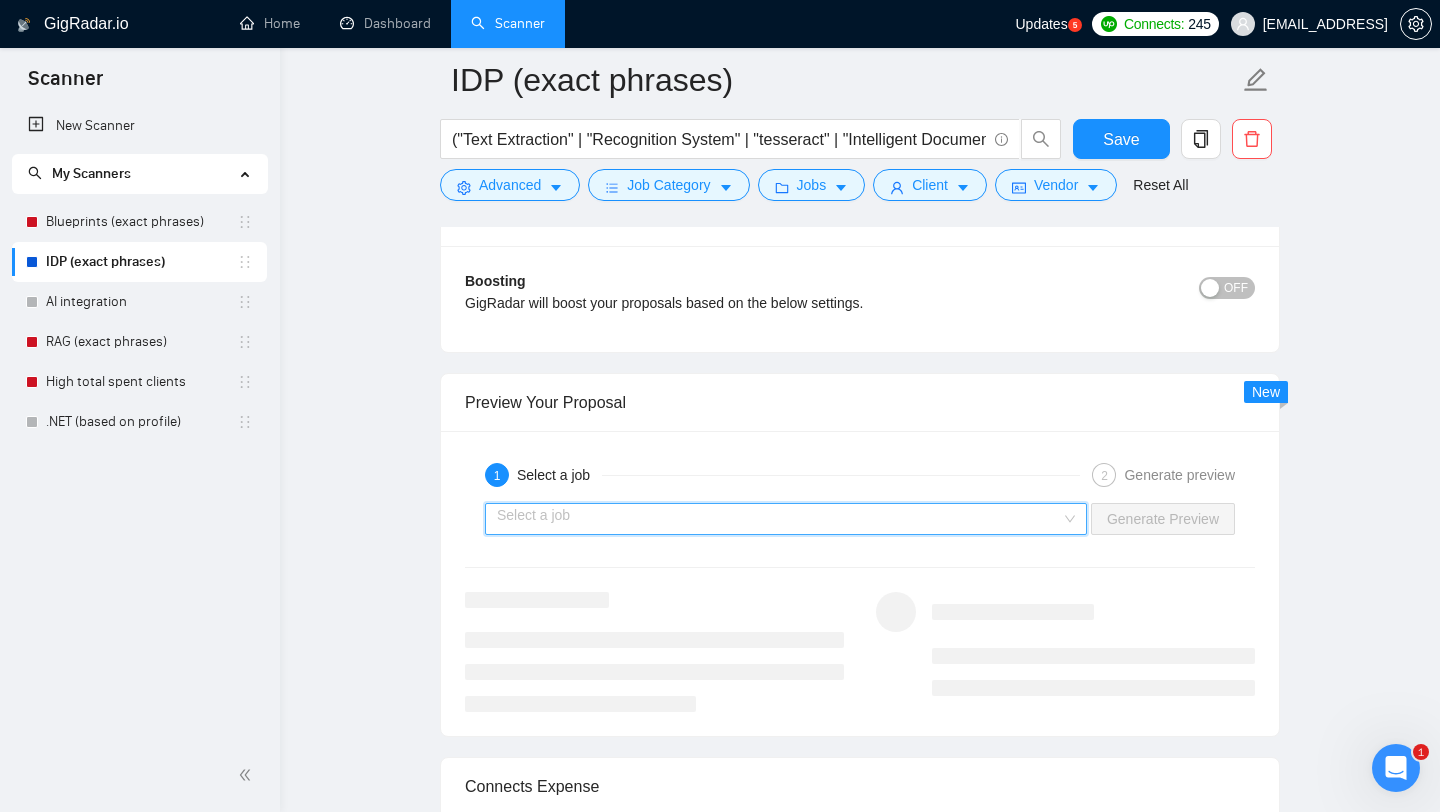 scroll, scrollTop: 3241, scrollLeft: 0, axis: vertical 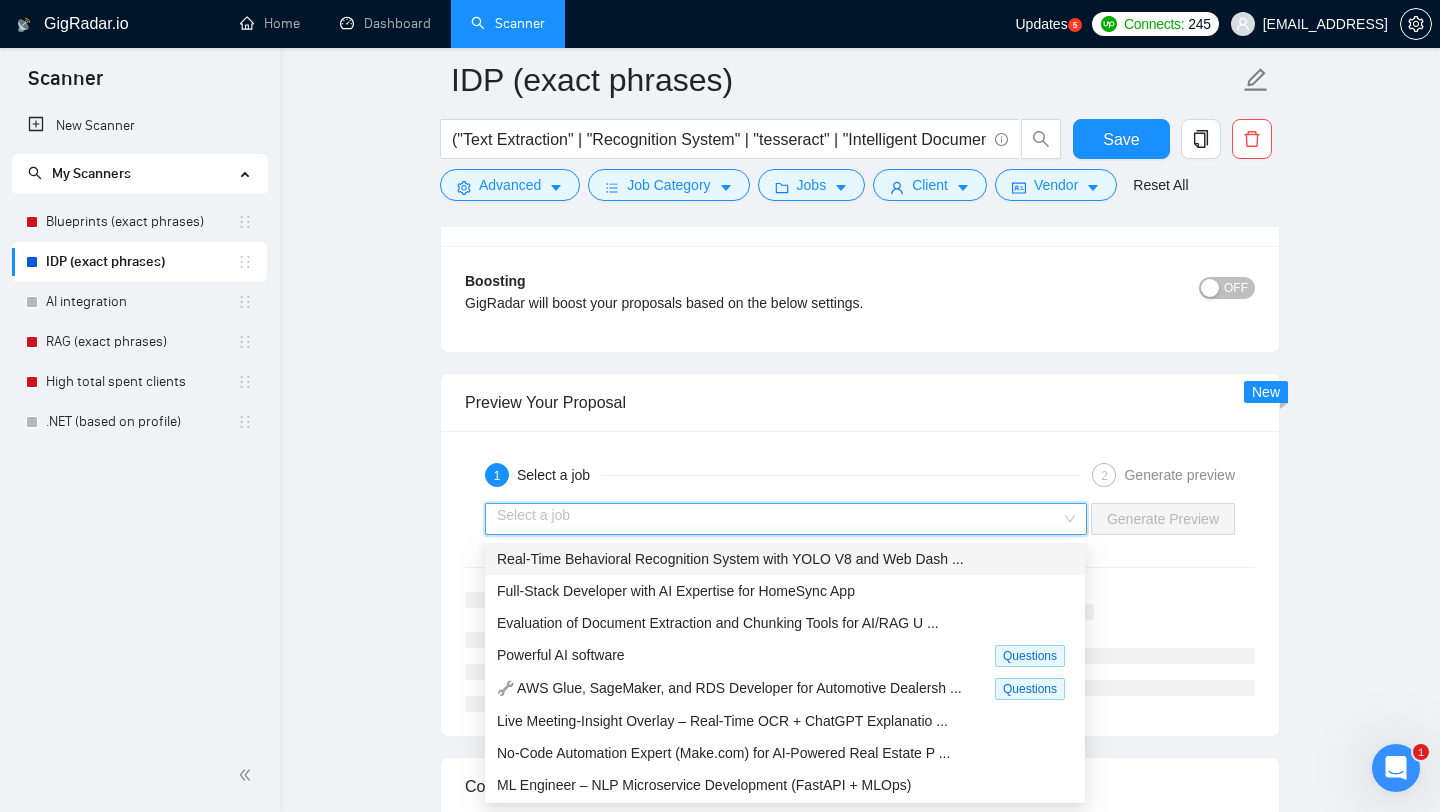 click on "Real-Time Behavioral Recognition System with YOLO V8 and Web Dash ..." at bounding box center (730, 559) 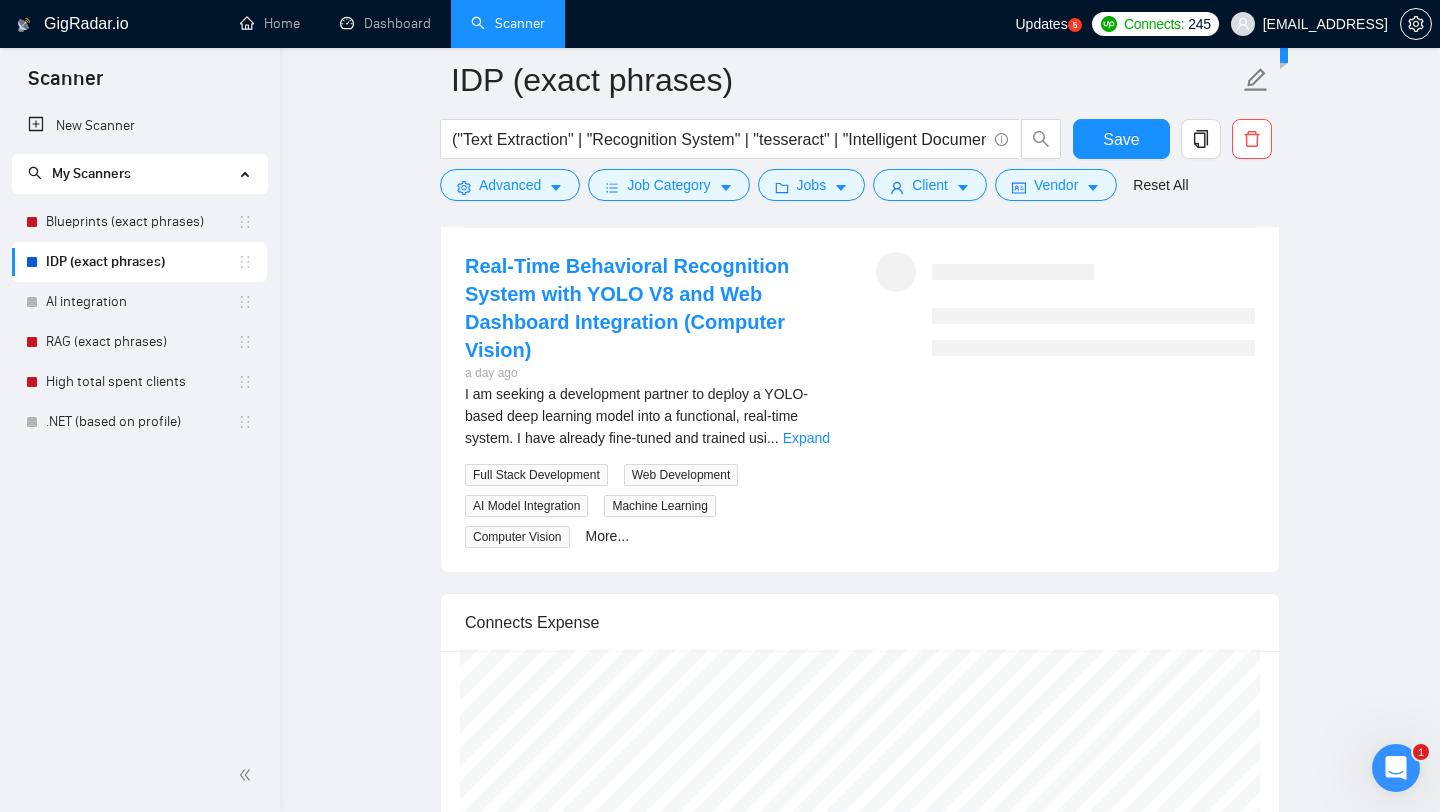 scroll, scrollTop: 3551, scrollLeft: 0, axis: vertical 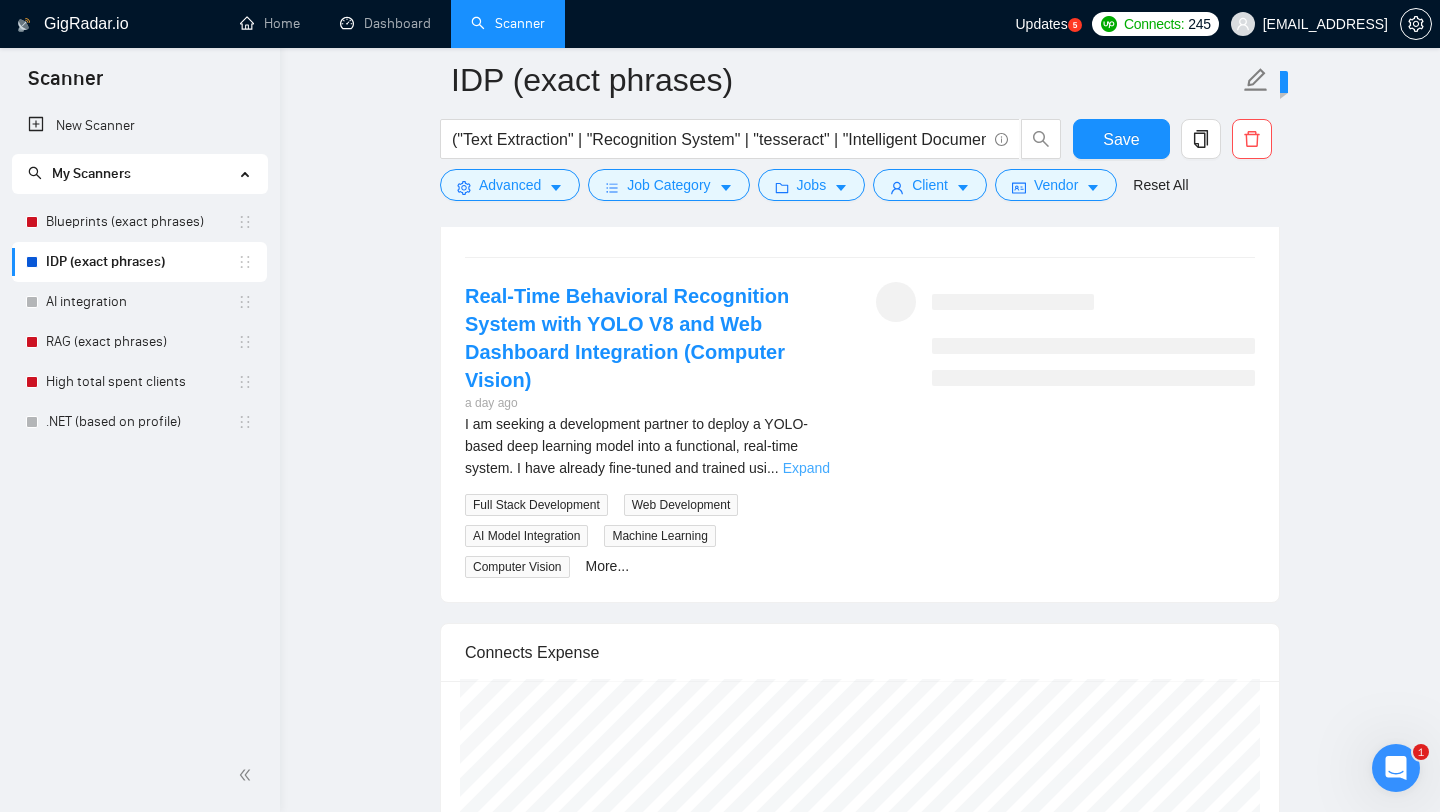 click on "Expand" at bounding box center (806, 468) 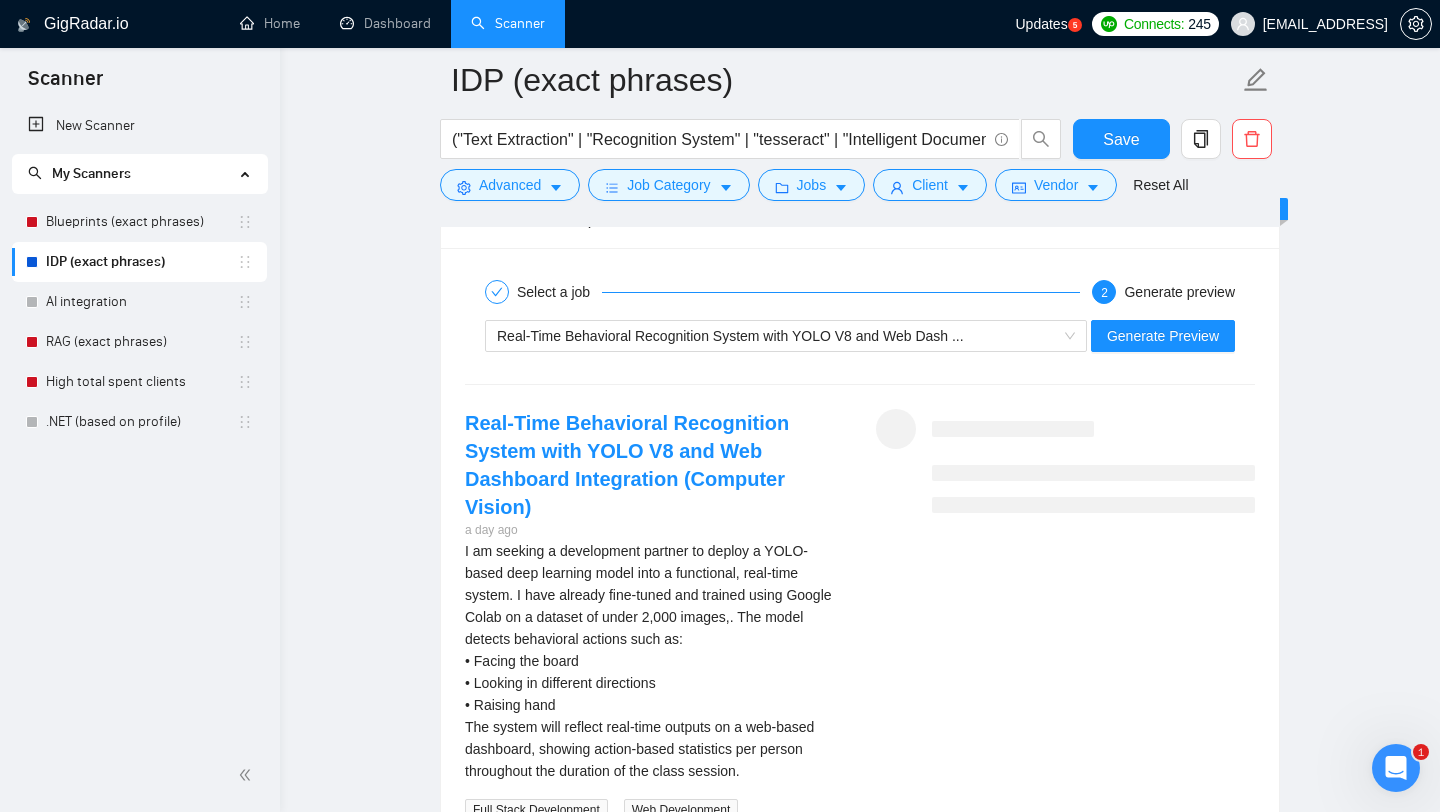 scroll, scrollTop: 3394, scrollLeft: 0, axis: vertical 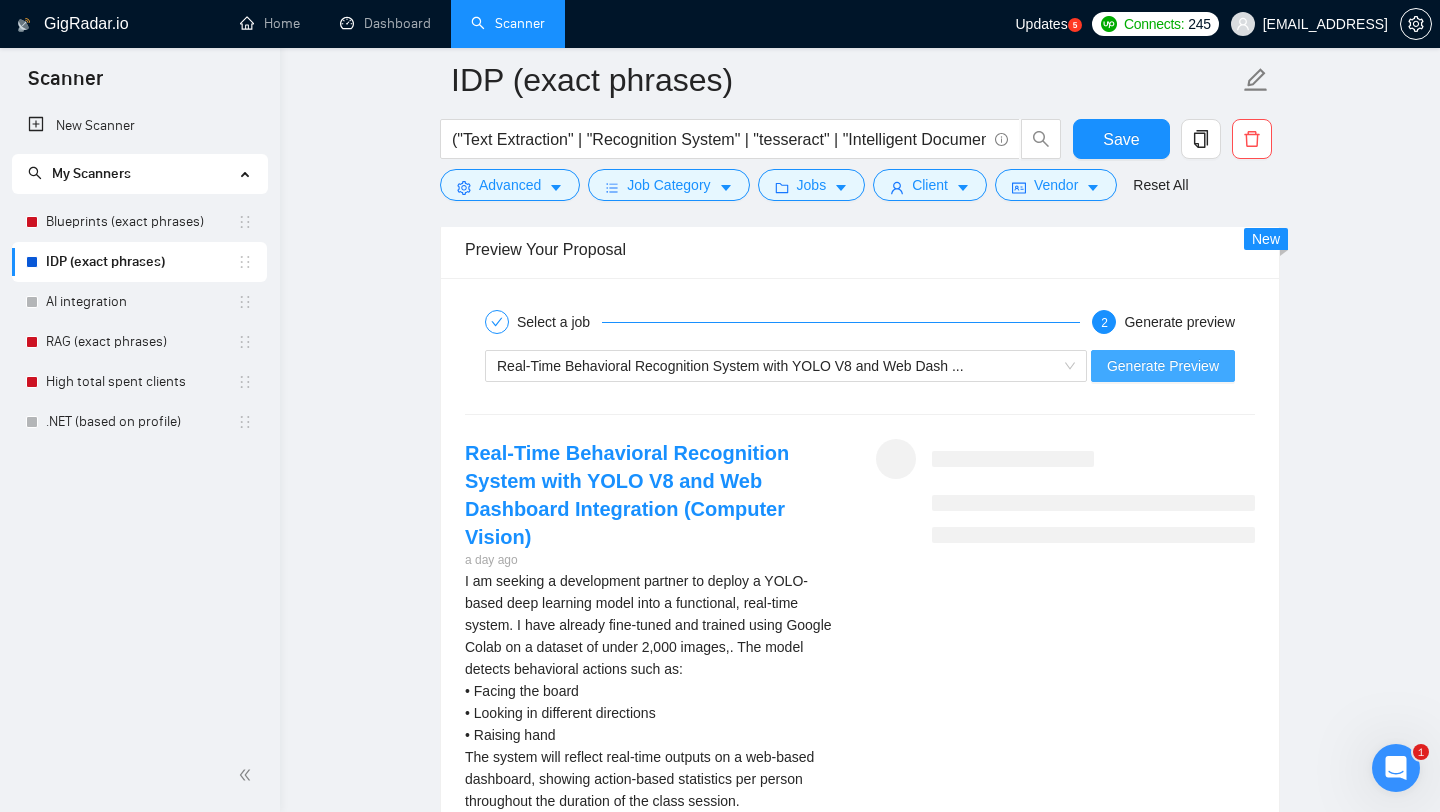click on "Generate Preview" at bounding box center (1163, 366) 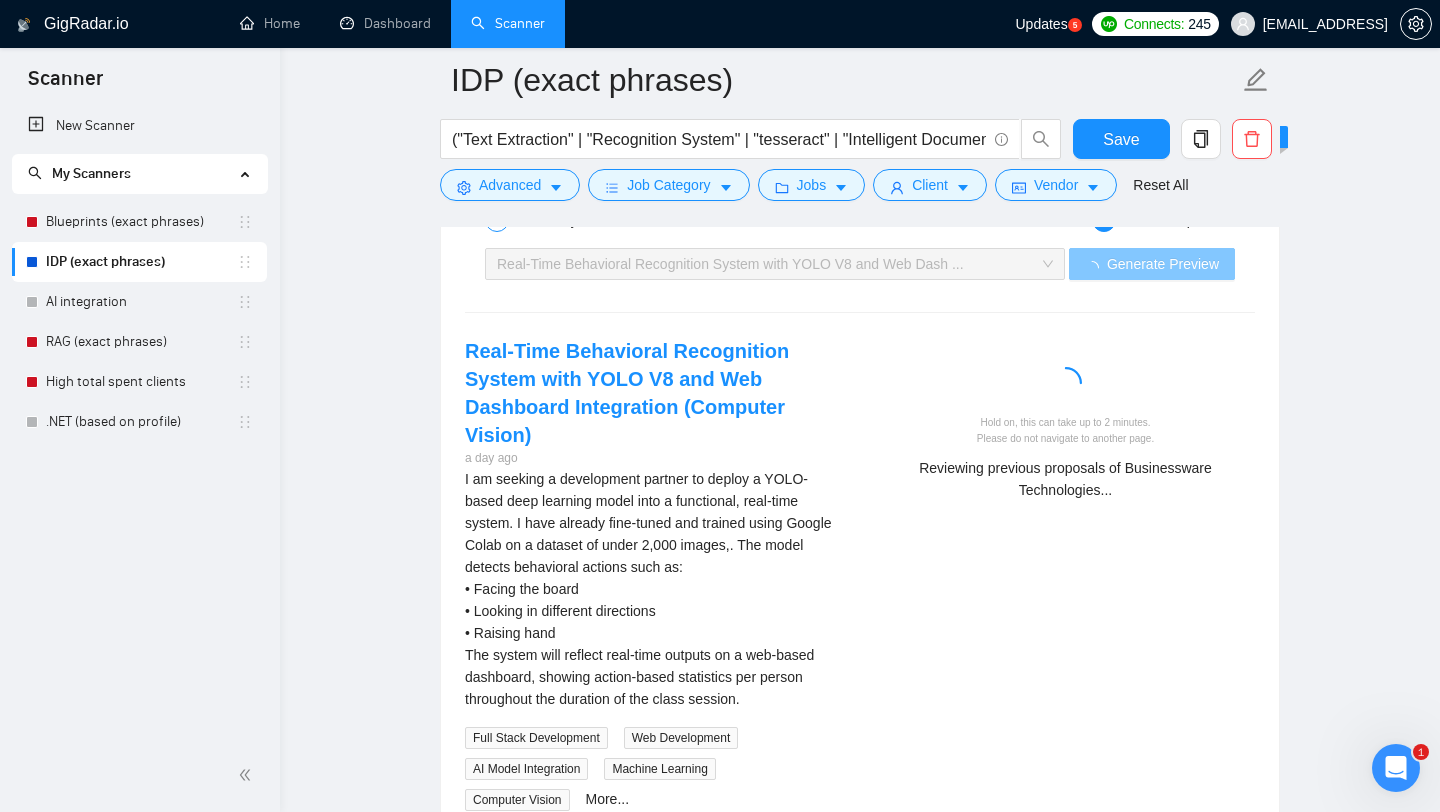 scroll, scrollTop: 3489, scrollLeft: 0, axis: vertical 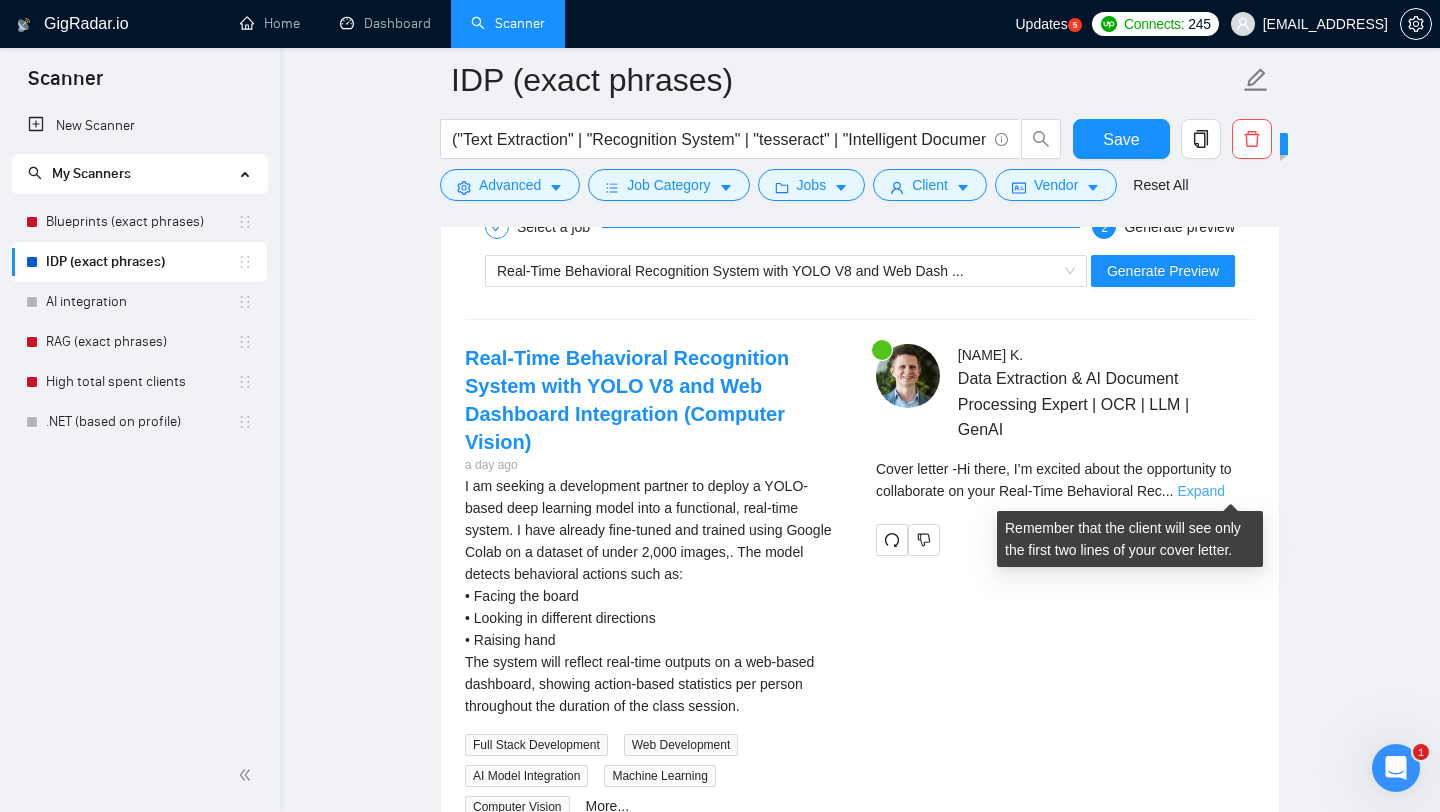 click on "Expand" at bounding box center [1201, 491] 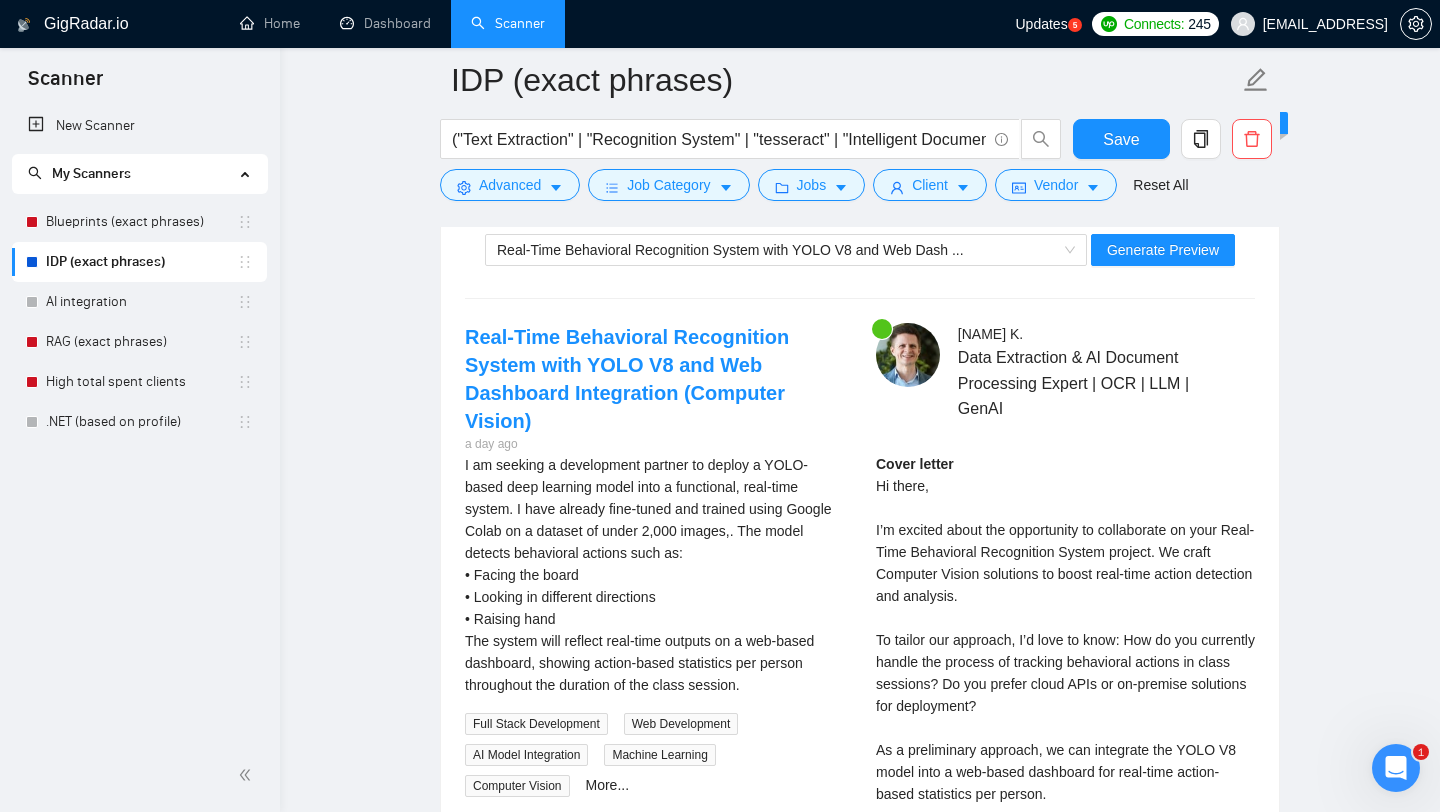 scroll, scrollTop: 3513, scrollLeft: 0, axis: vertical 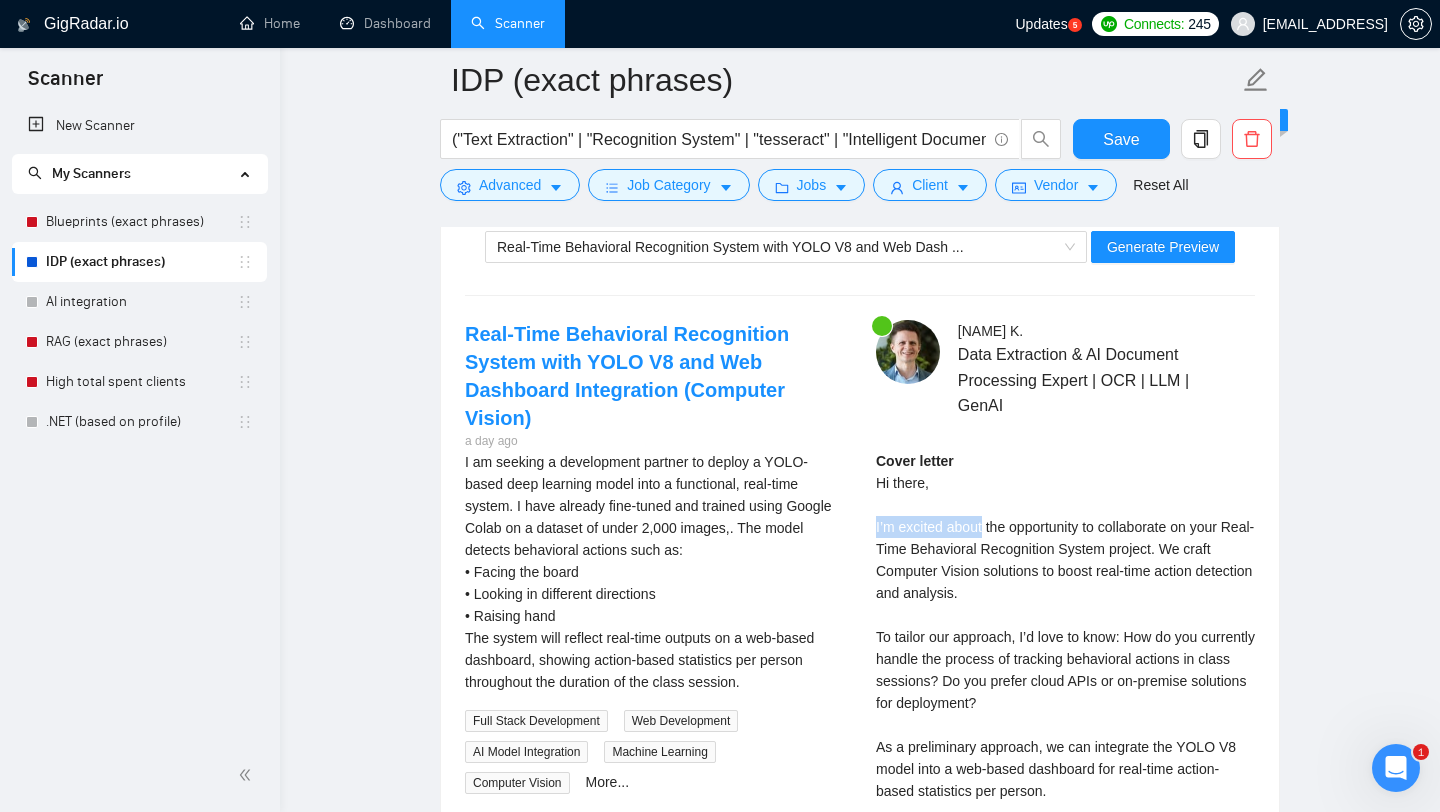 drag, startPoint x: 873, startPoint y: 524, endPoint x: 988, endPoint y: 526, distance: 115.01739 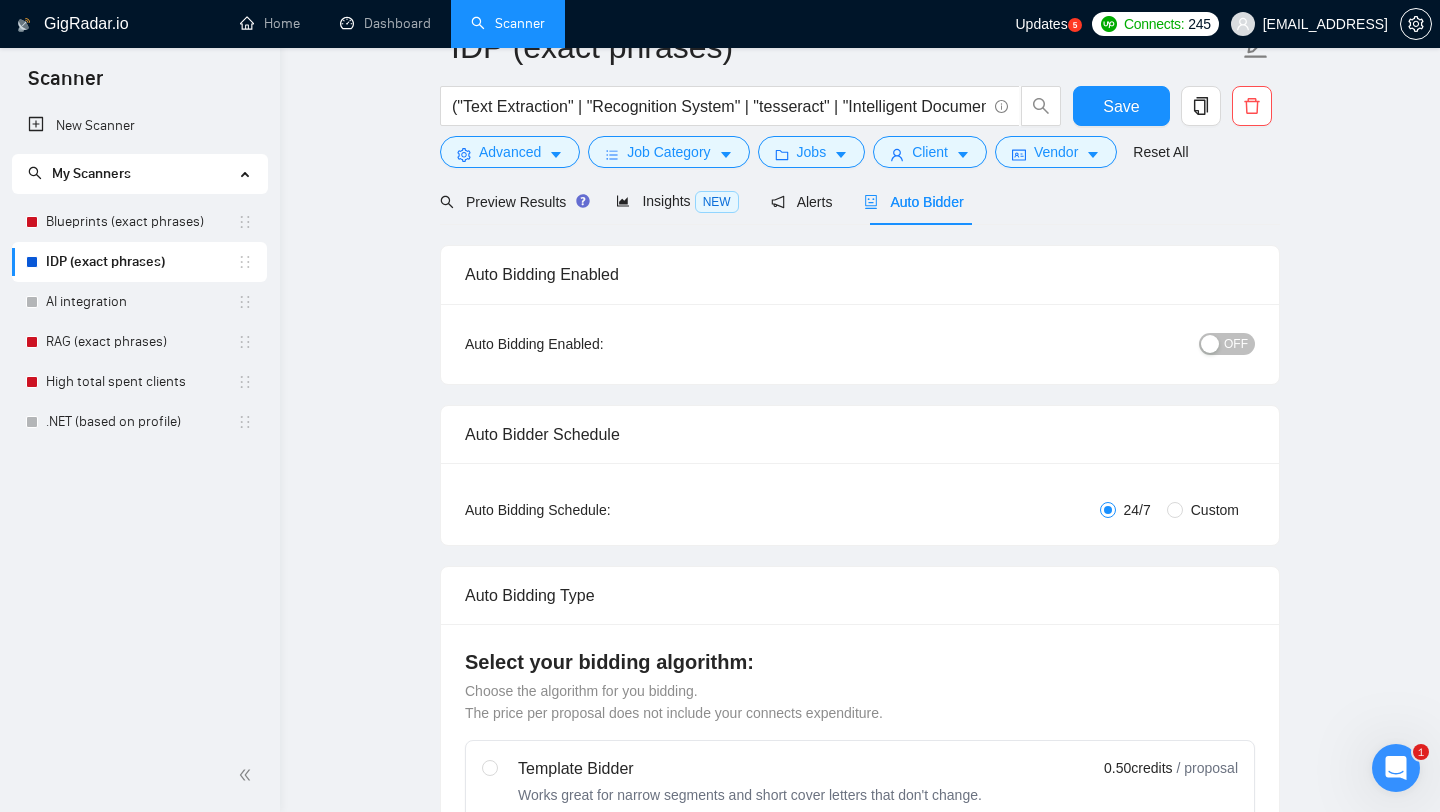 scroll, scrollTop: 0, scrollLeft: 0, axis: both 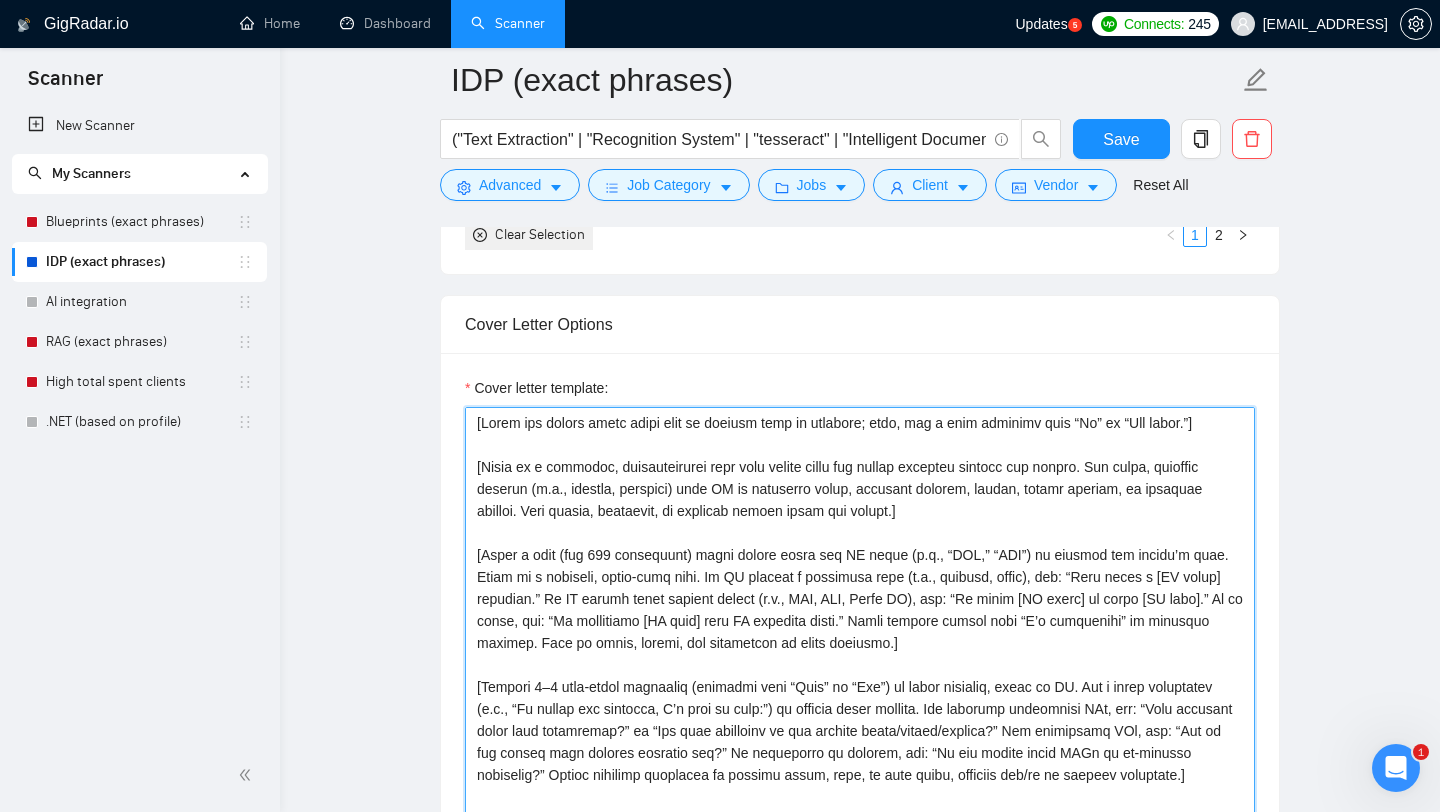 click on "Cover letter template:" at bounding box center (860, 632) 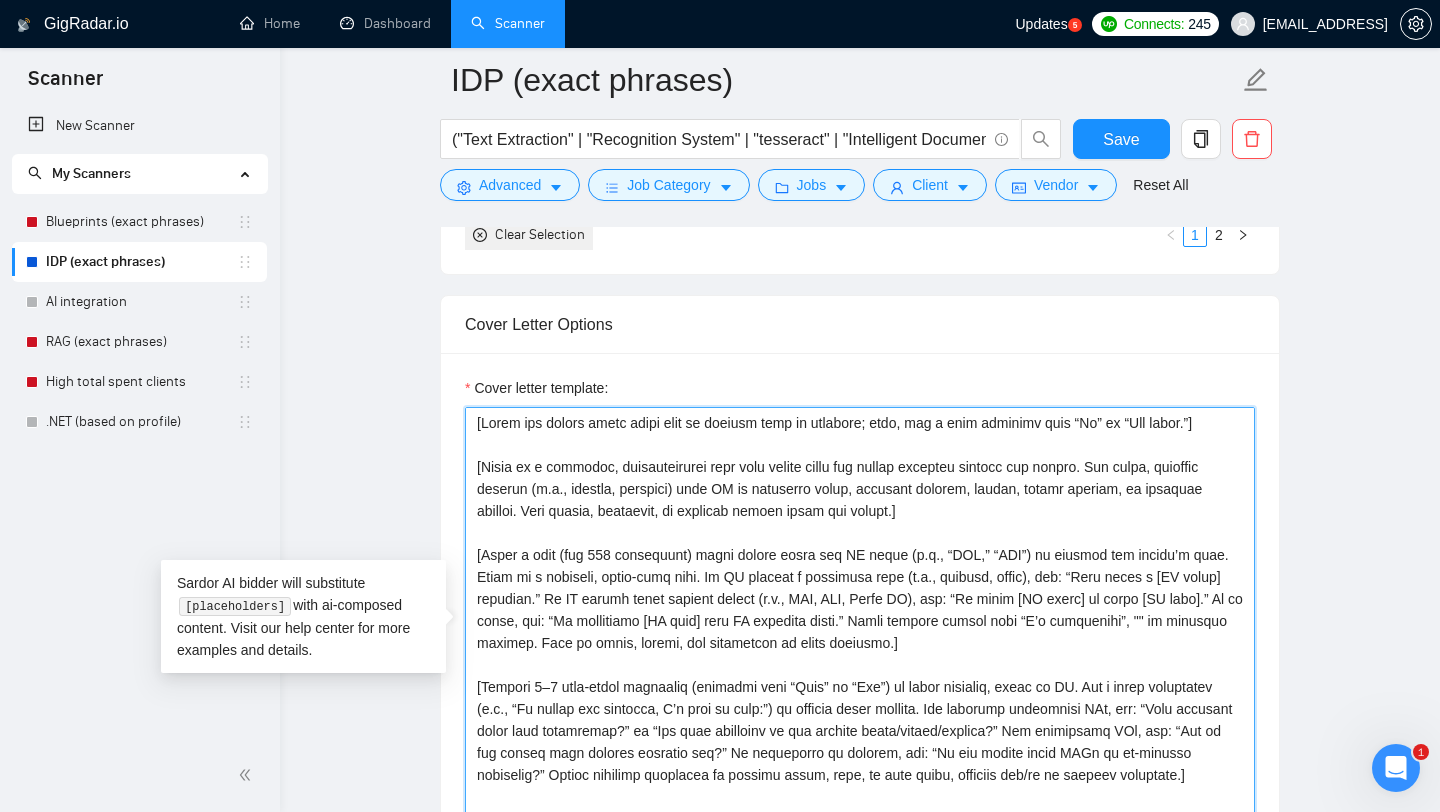 paste on "I’m excited about" 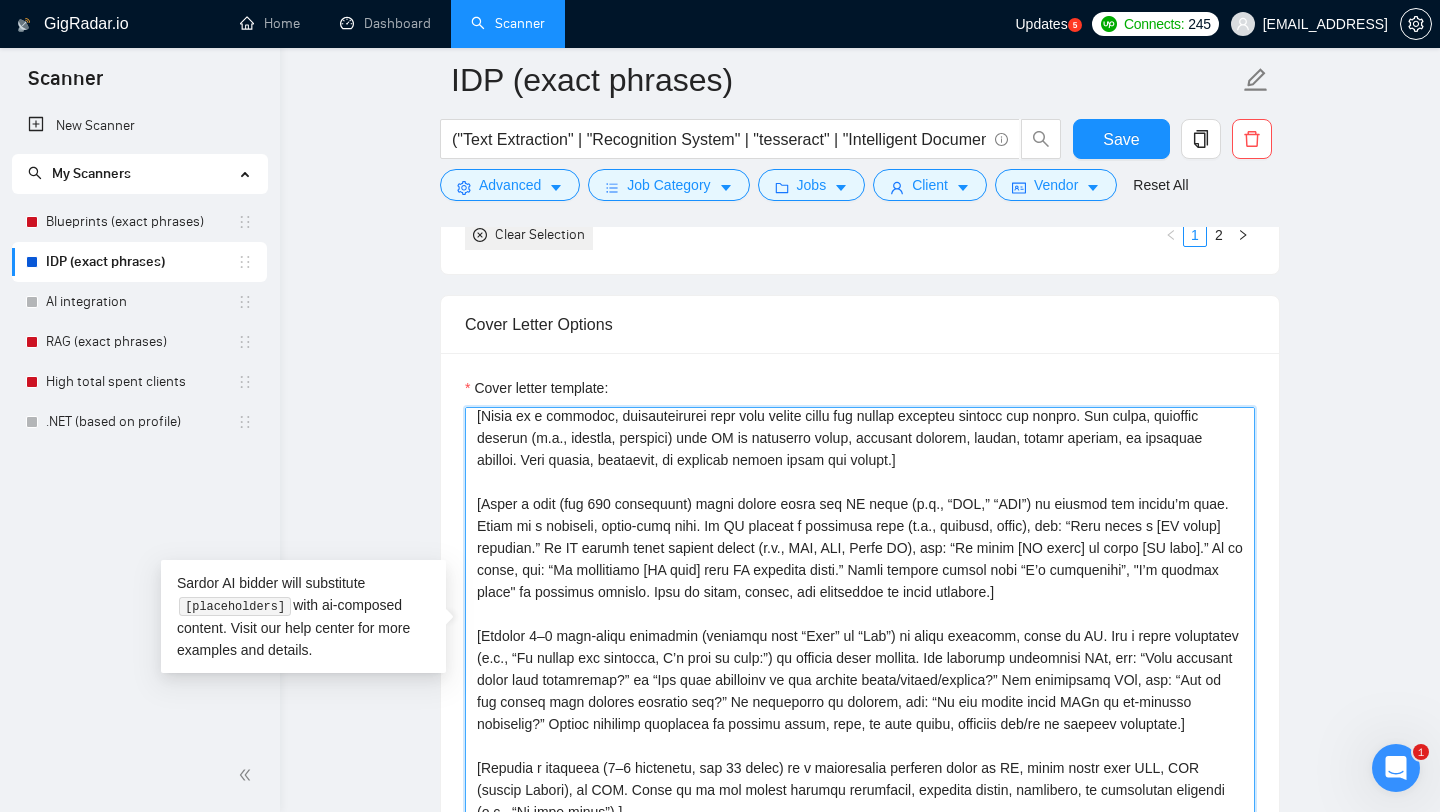 scroll, scrollTop: 69, scrollLeft: 0, axis: vertical 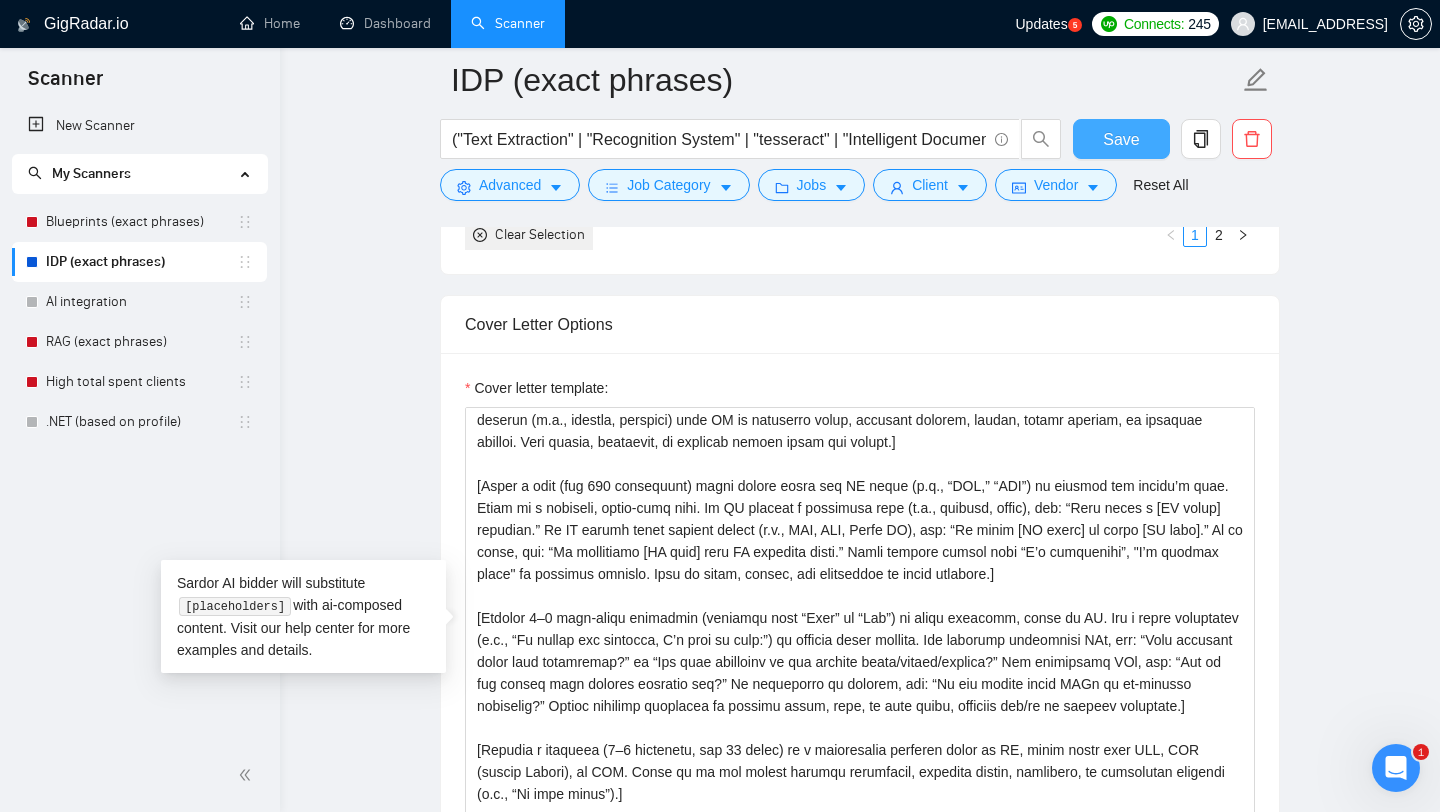 click on "Save" at bounding box center (1121, 139) 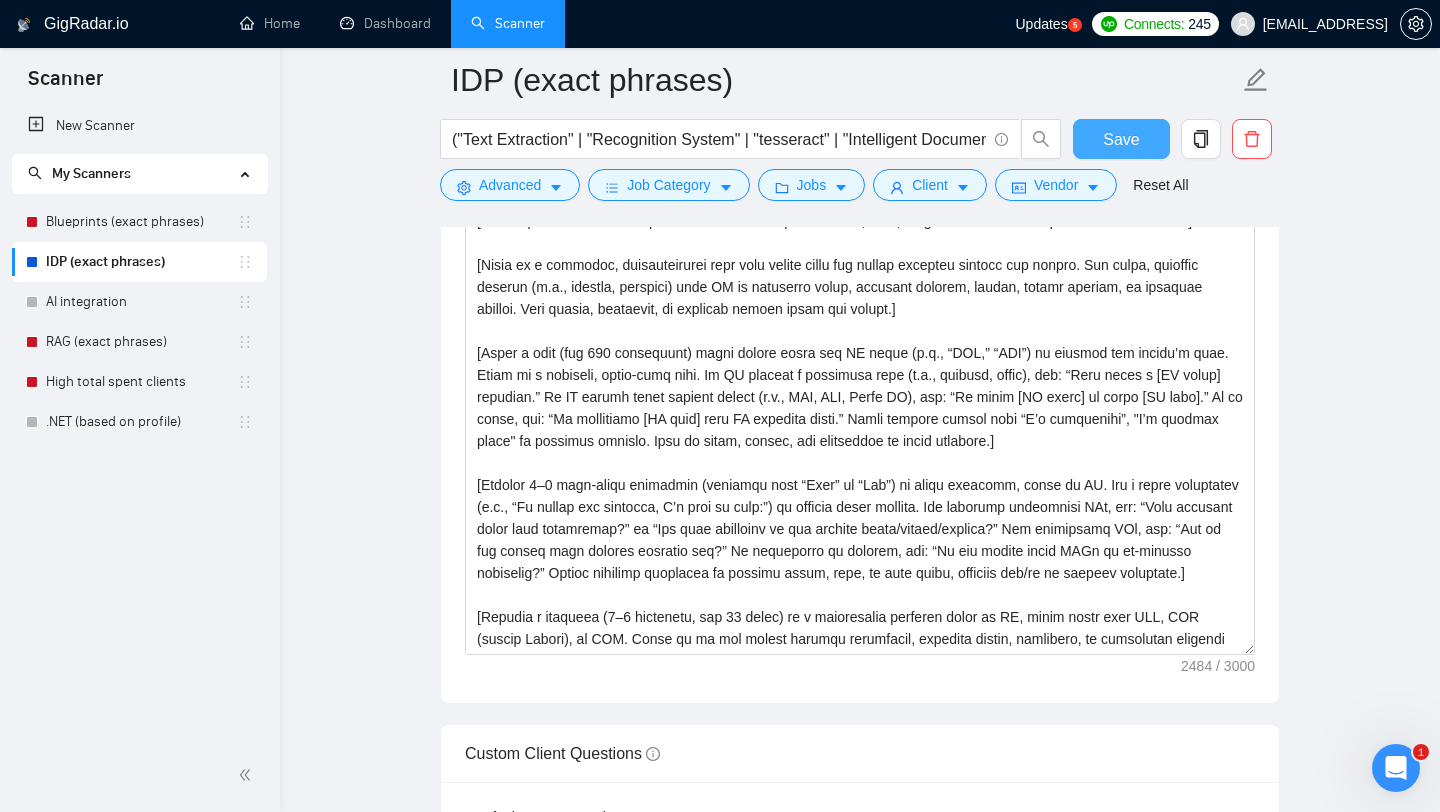 type 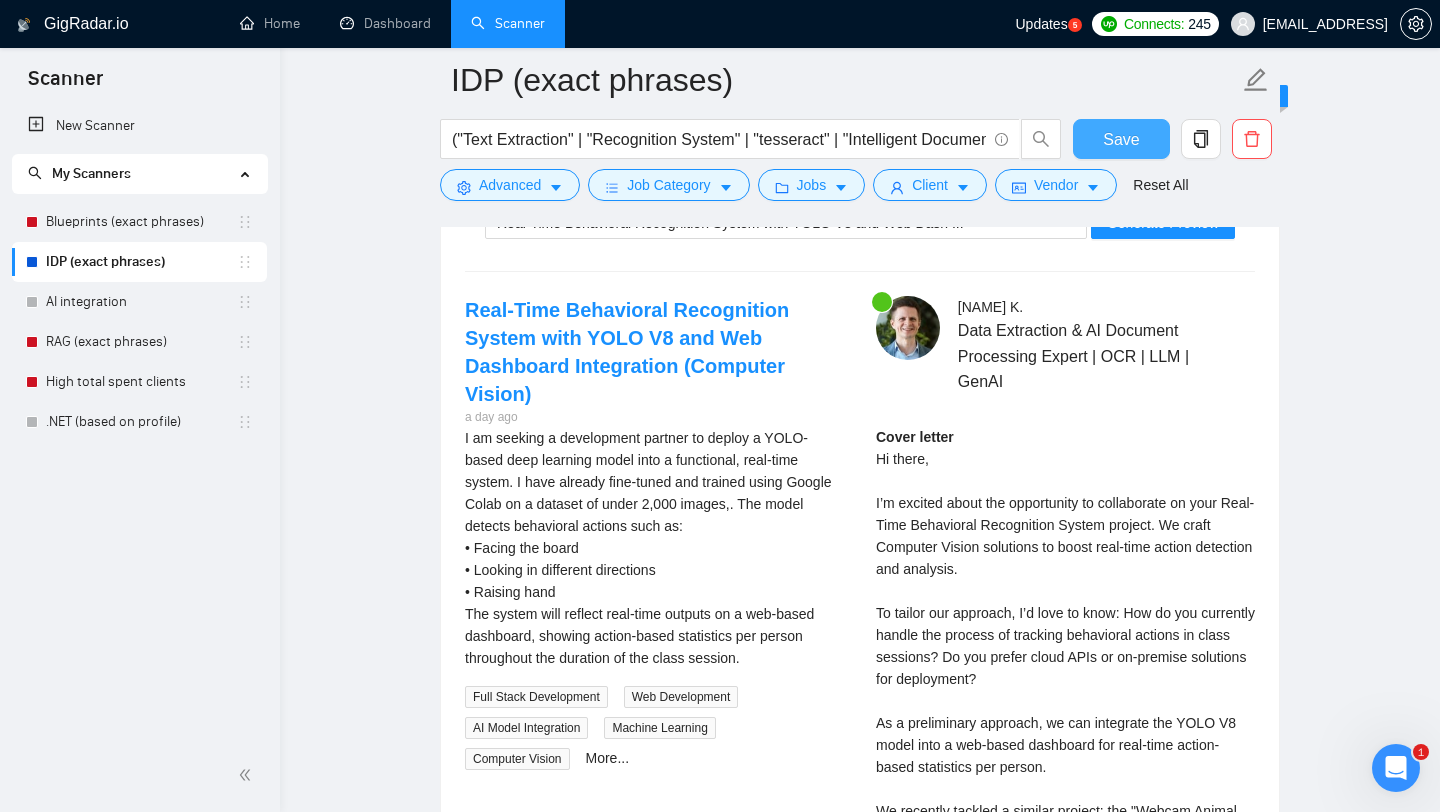 scroll, scrollTop: 3341, scrollLeft: 0, axis: vertical 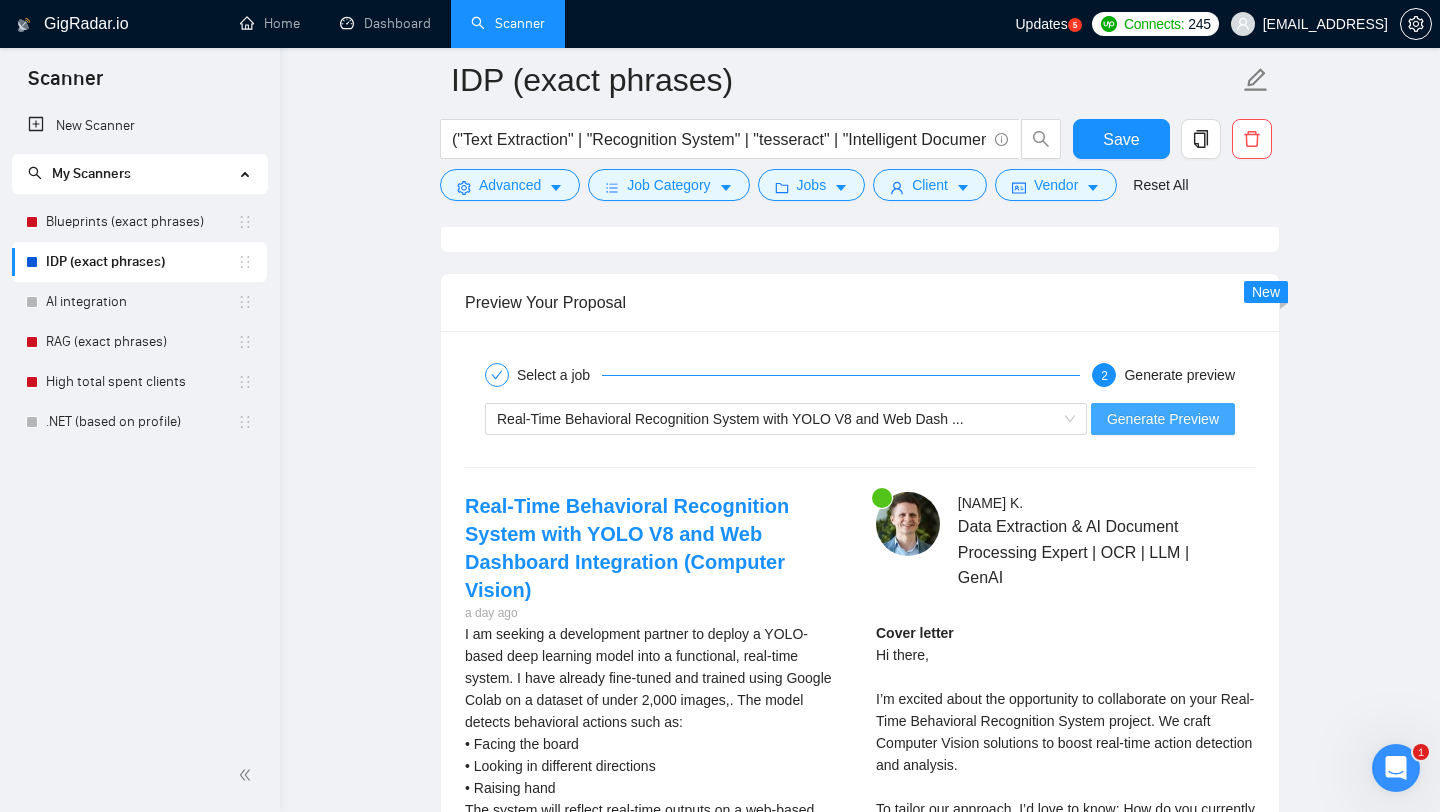 click on "Generate Preview" at bounding box center (1163, 419) 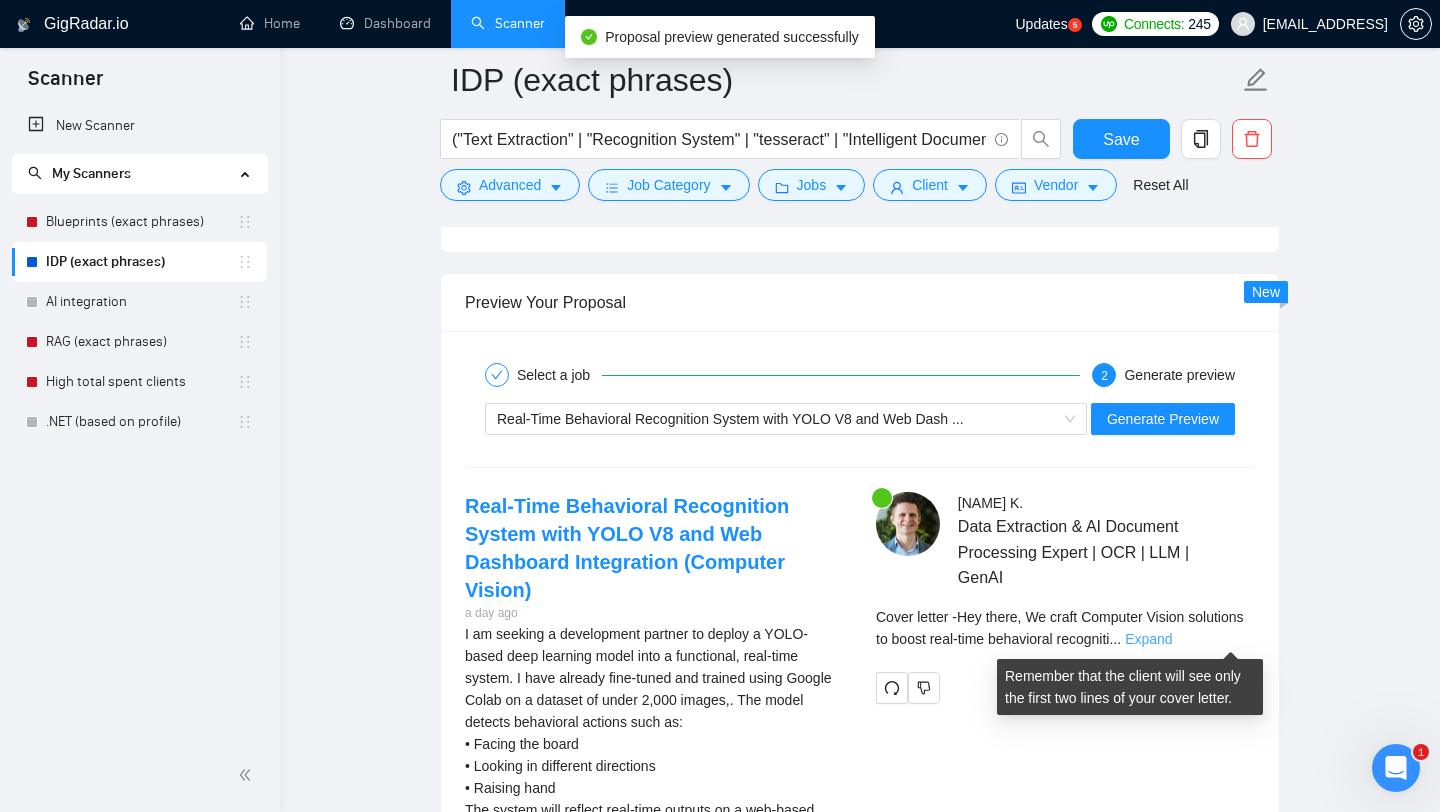click on "Expand" at bounding box center [1148, 639] 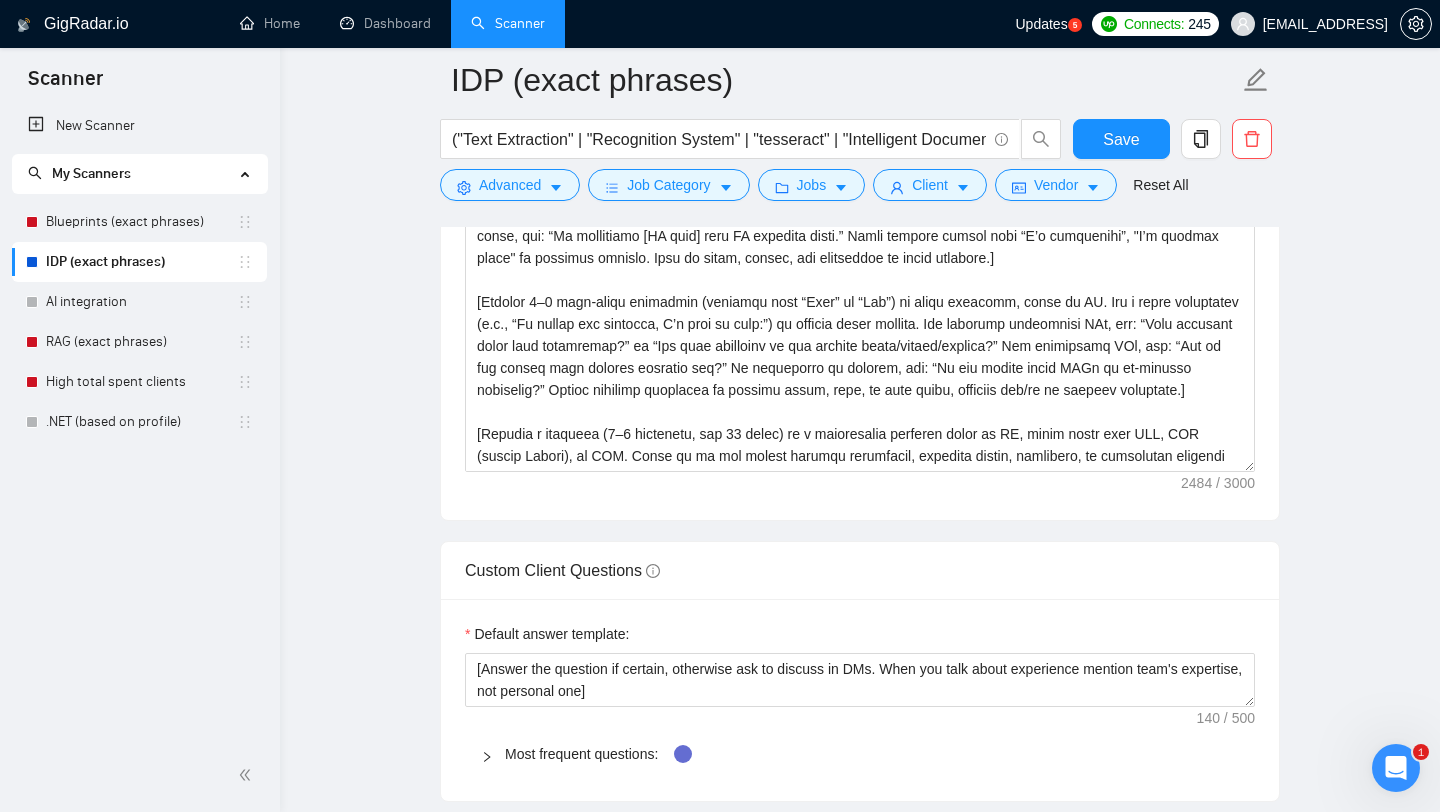 scroll, scrollTop: 1985, scrollLeft: 0, axis: vertical 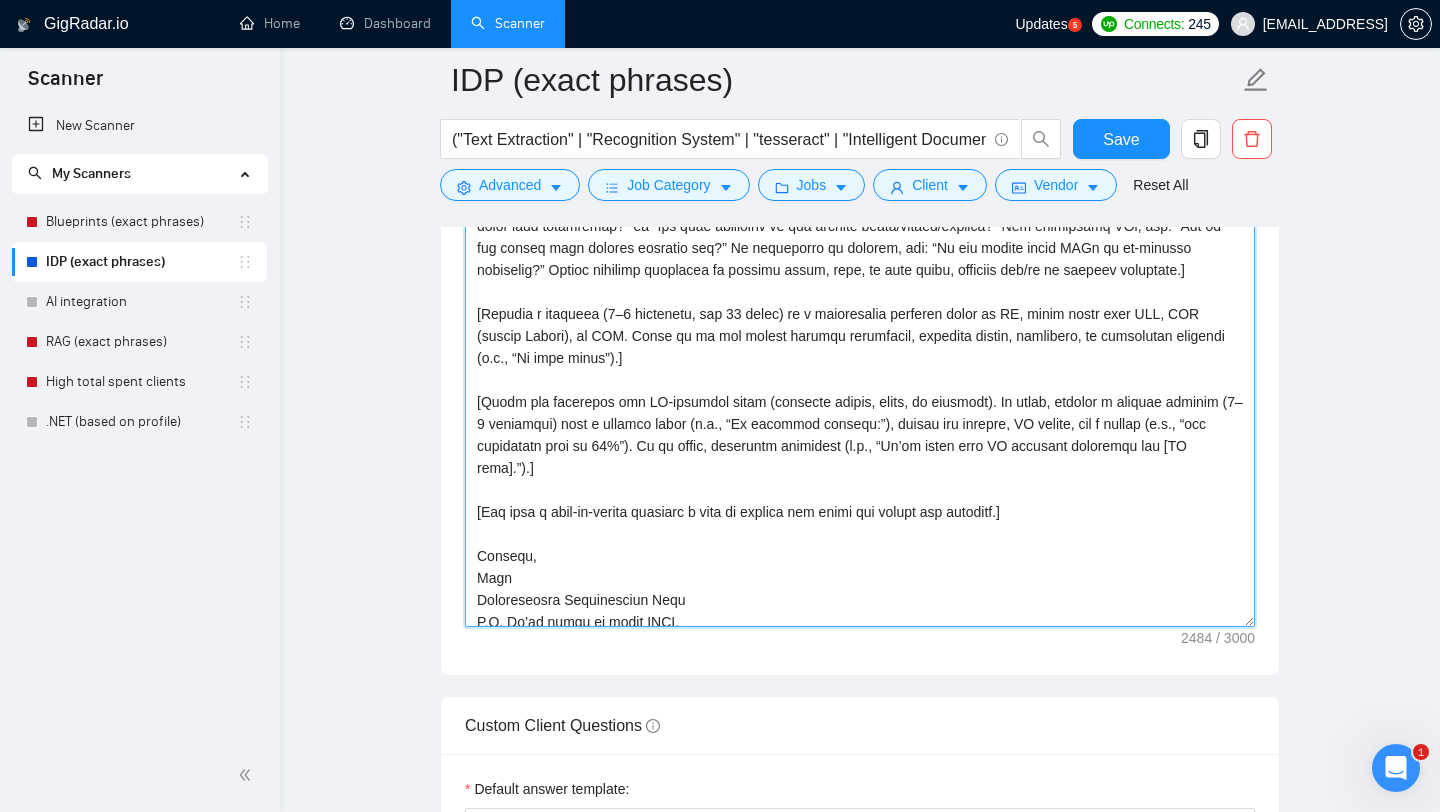click on "Cover letter template:" at bounding box center (860, 402) 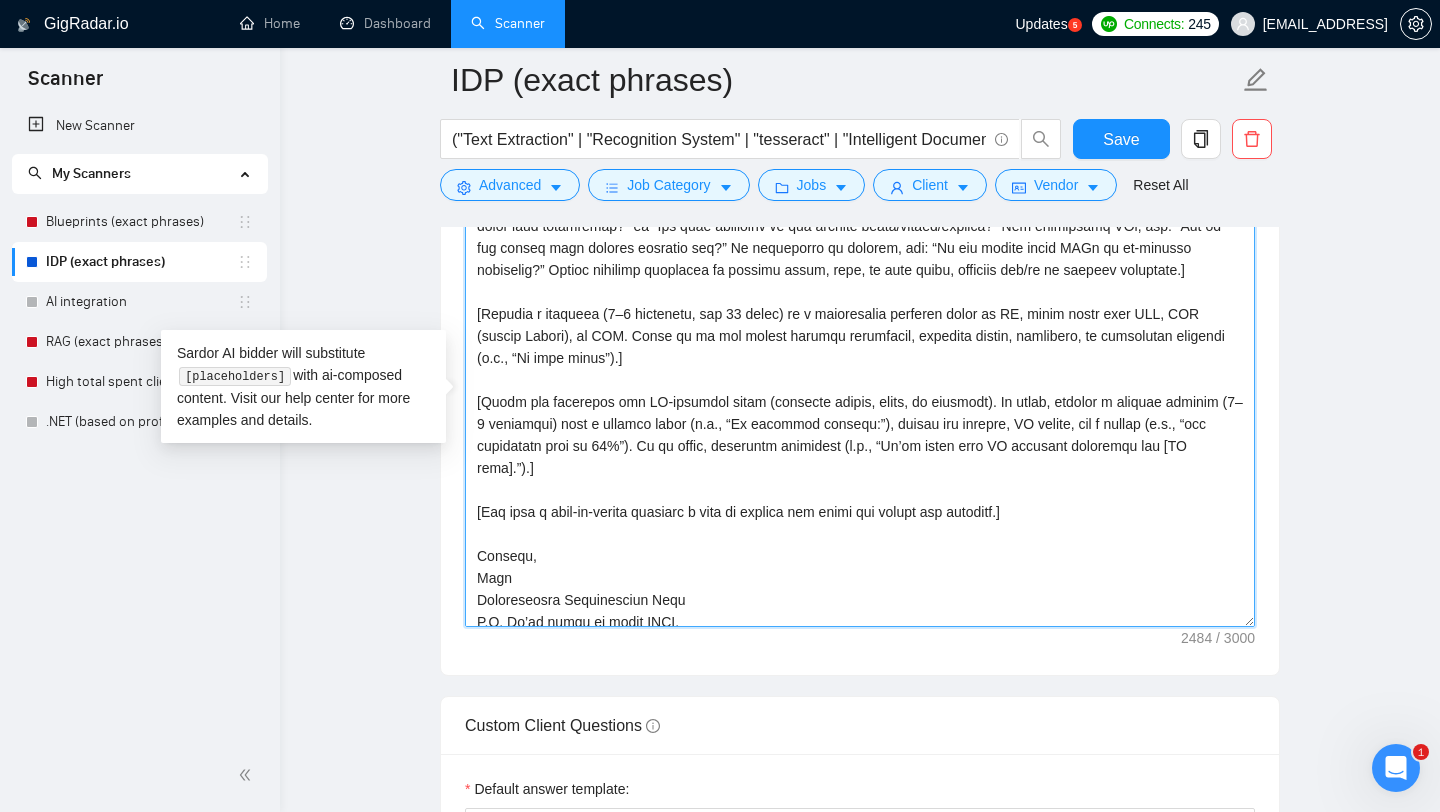 click on "Cover letter template:" at bounding box center [860, 402] 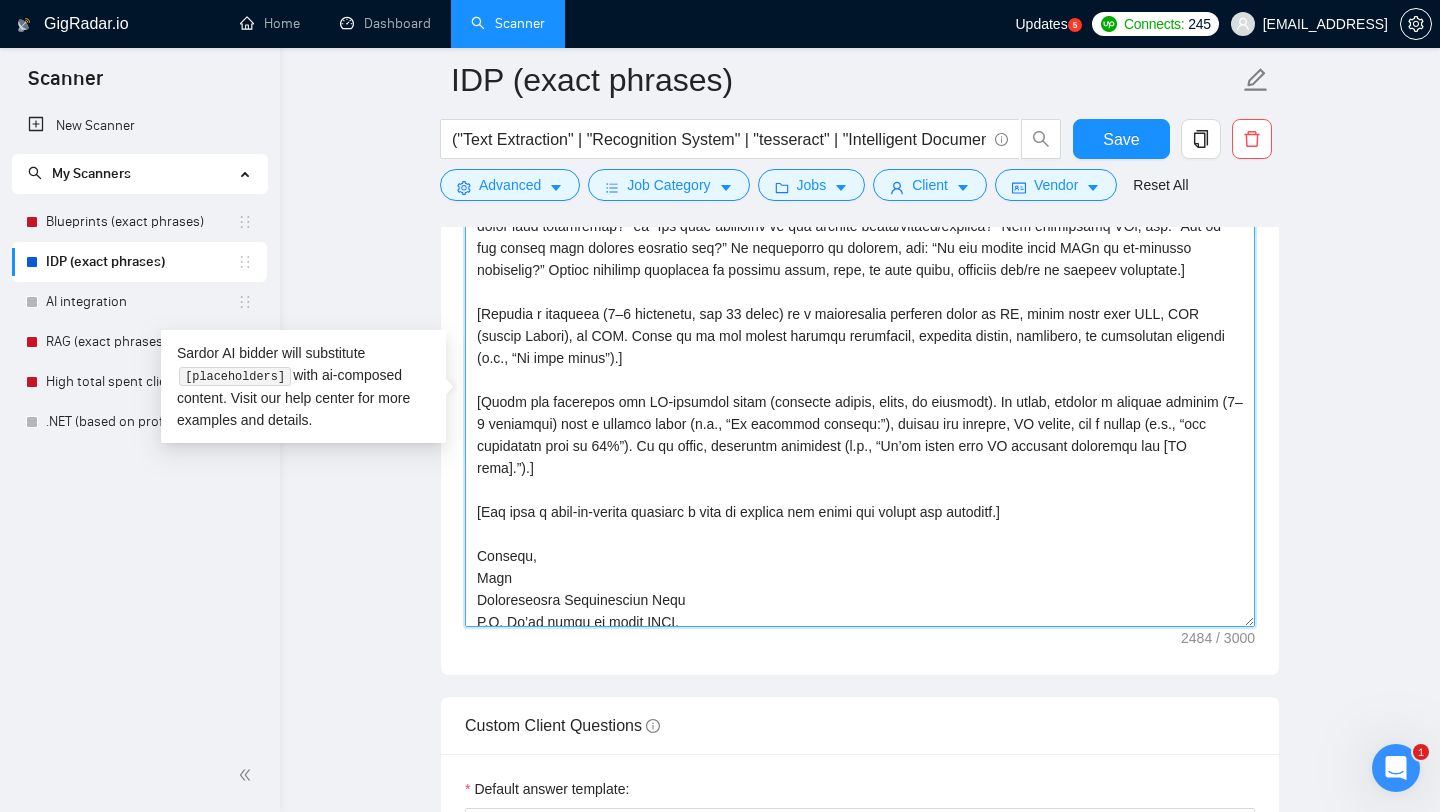 click on "Cover letter template:" at bounding box center [860, 402] 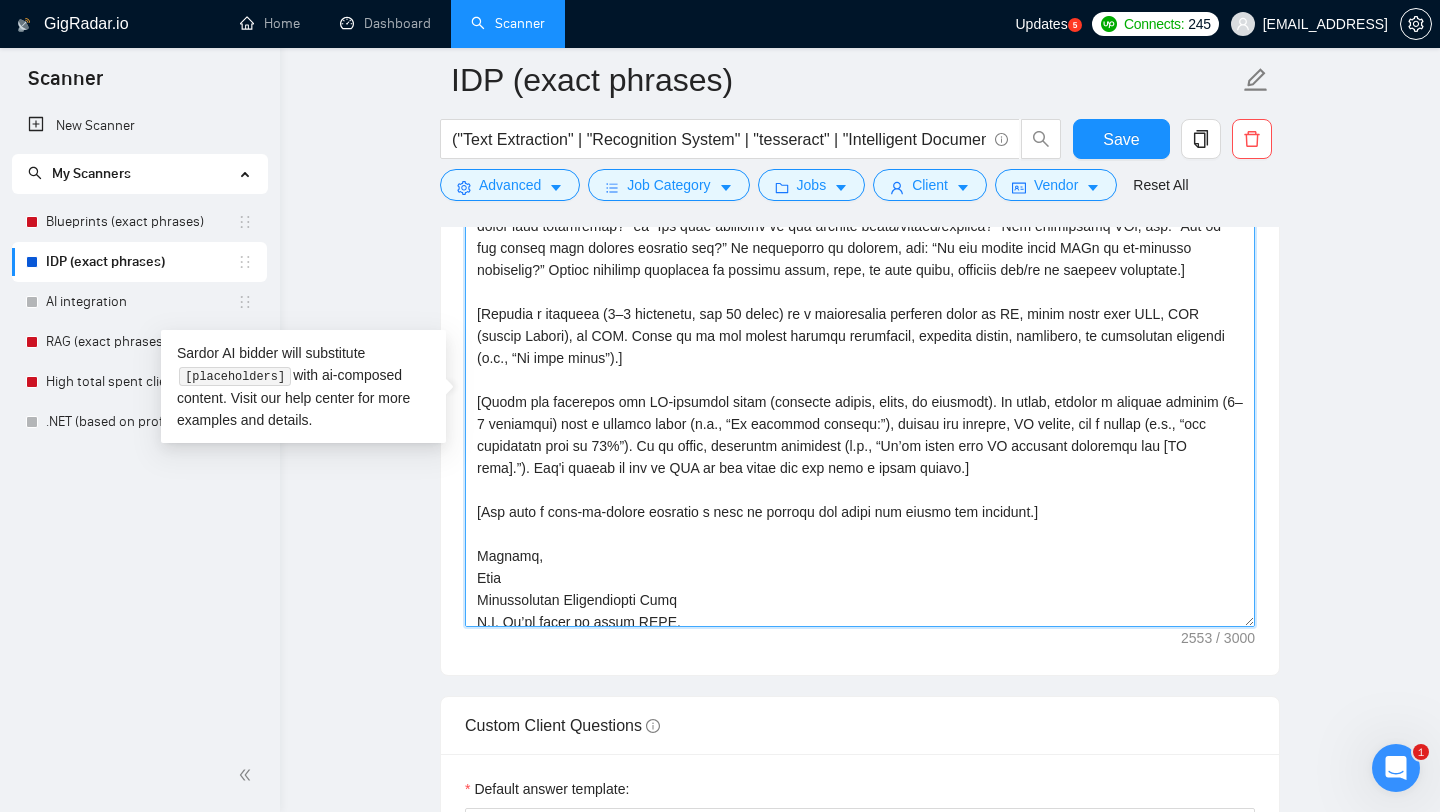 drag, startPoint x: 530, startPoint y: 492, endPoint x: 637, endPoint y: 496, distance: 107.07474 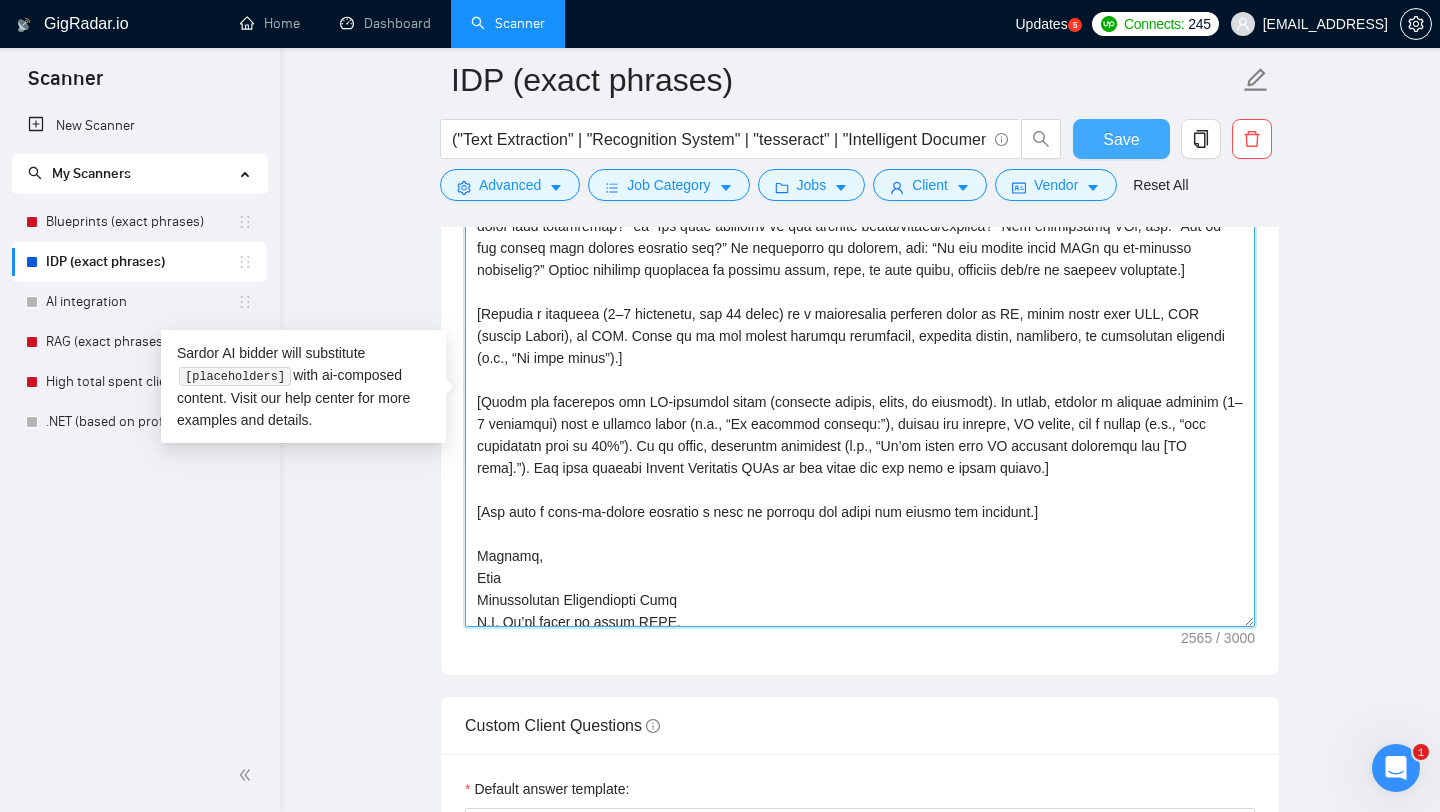 type on "[Greet the client using their name or company name if provided; else, use a warm greeting like “Hi” or “Hey there.”]
[Write in a friendly, conversational tone with active voice and varied sentence lengths for rhythm. Use clear, specific details (e.g., numbers, examples) from JD or portfolio cases, avoiding clichés, jargon, formal fillers, or invented content. Skip dashes, fragments, or markdown unless lists are needed.]
[Write a hook (max 120 characters) using active voice and JD terms (e.g., “OCR,” “LLM”) to reflect the client’s goal. Speak in a friendly, human-like tone. If JD matches a portfolio case (e.g., medical, legal), say: “Just built a [JD topic] solution.” If JD skills match profile skills (e.g., OCR, LLM, Azure AI), say: “We craft [JD skill] to boost [JD goal].” If no match, say: “We streamline [JD goal] with AI document tools.” Avoid generic intros like “I’m interested”, "I’m excited about" or invented details. Keep it short, lively, and compelling to spark interest.]
[Include 1–2 open-ende..." 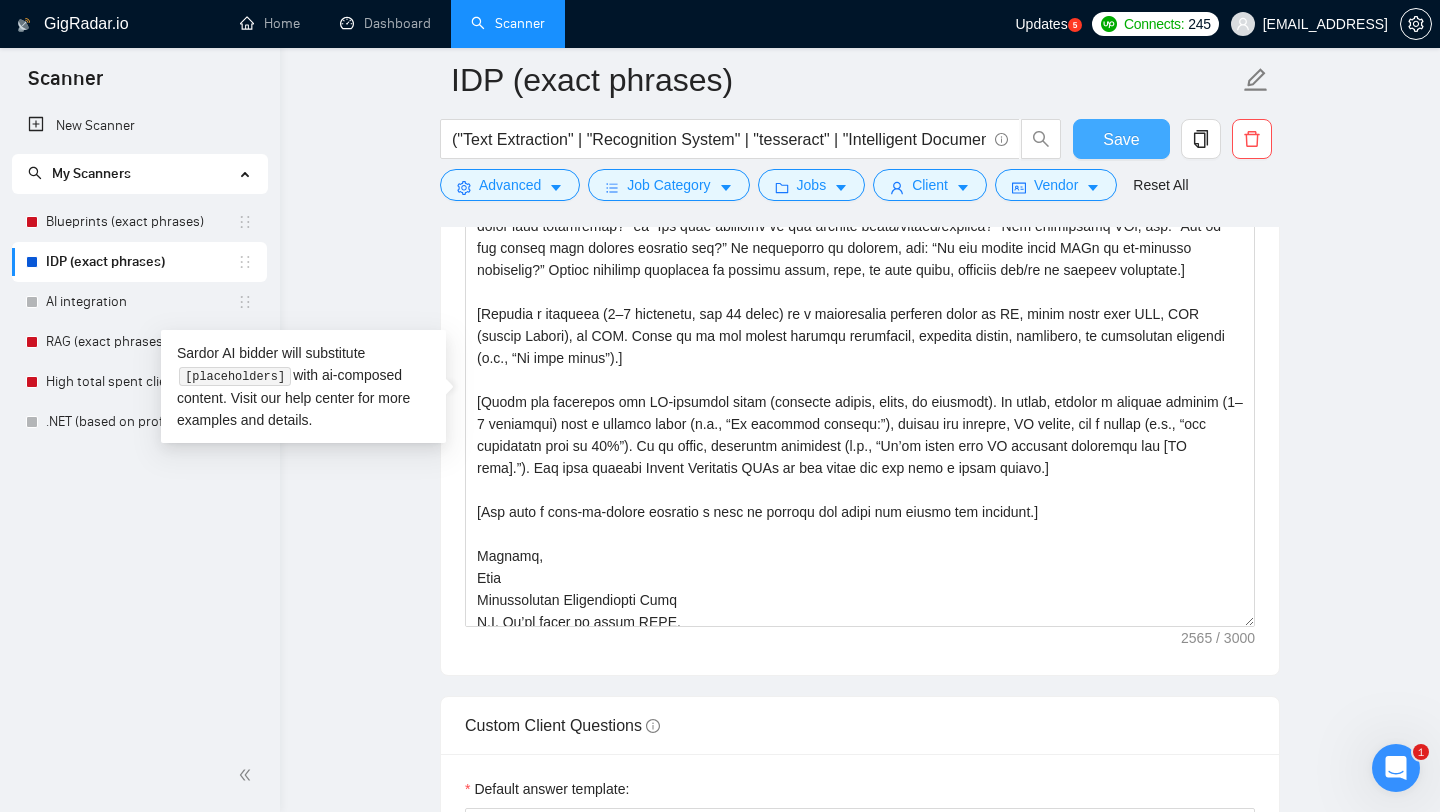 click on "Save" at bounding box center [1121, 139] 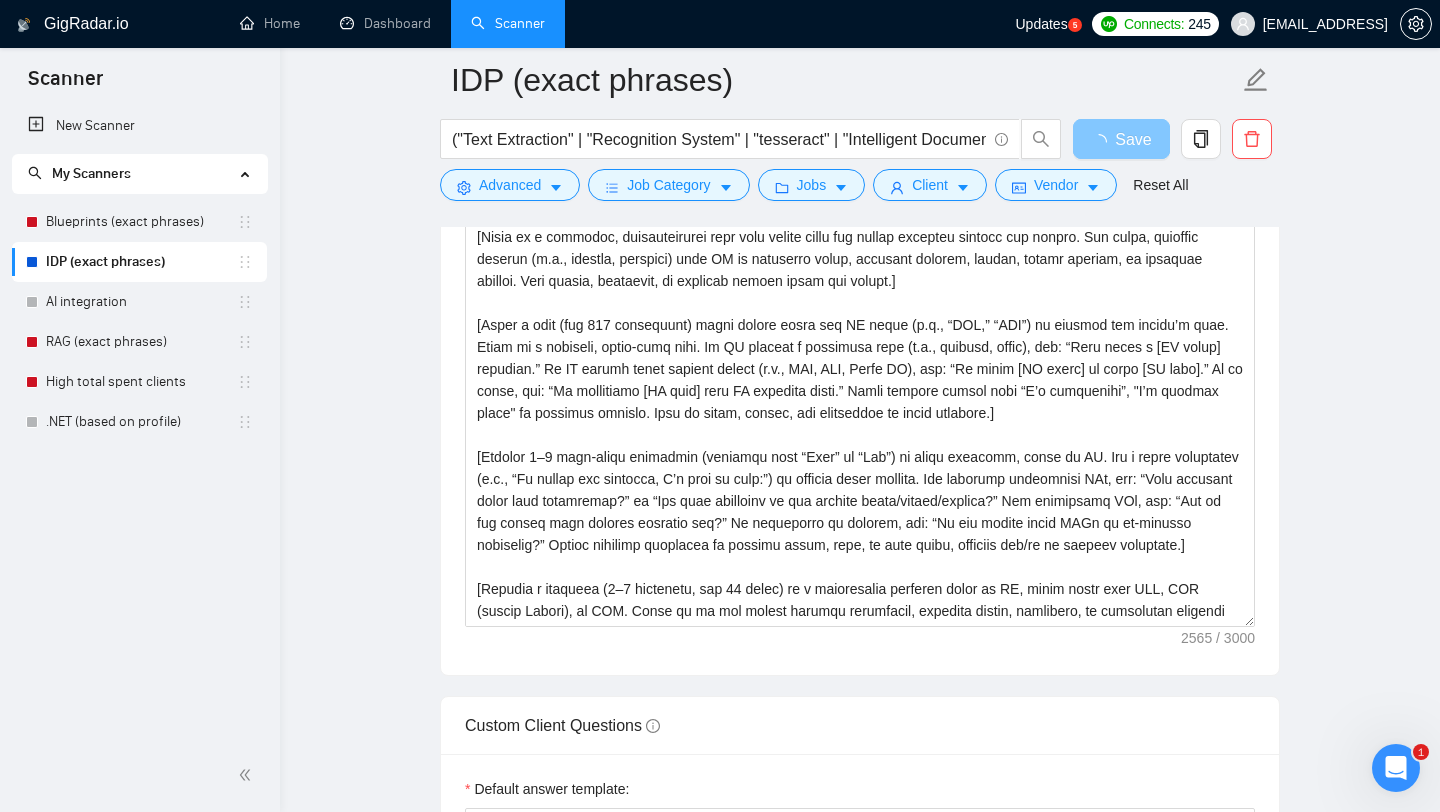 scroll, scrollTop: 2287, scrollLeft: 0, axis: vertical 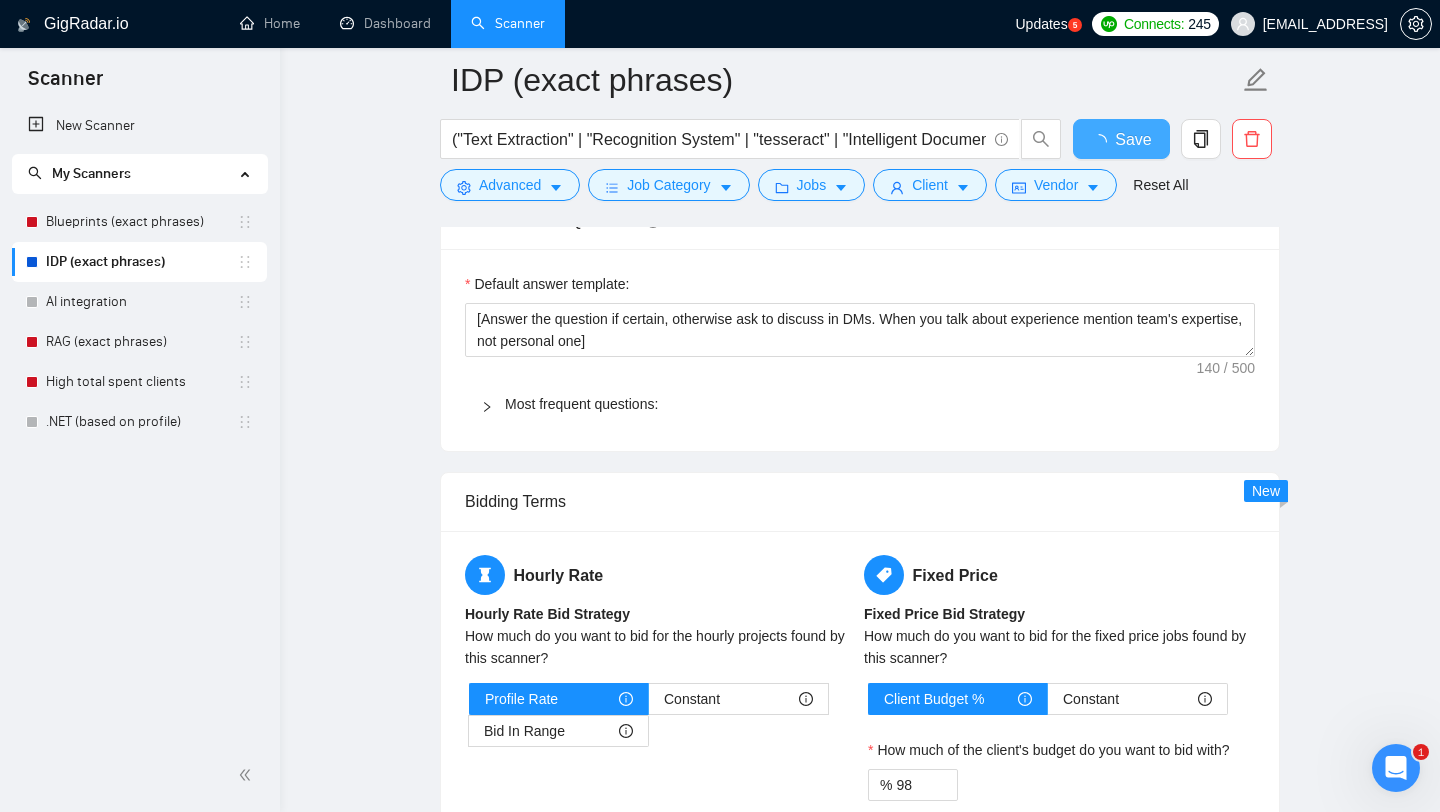 type 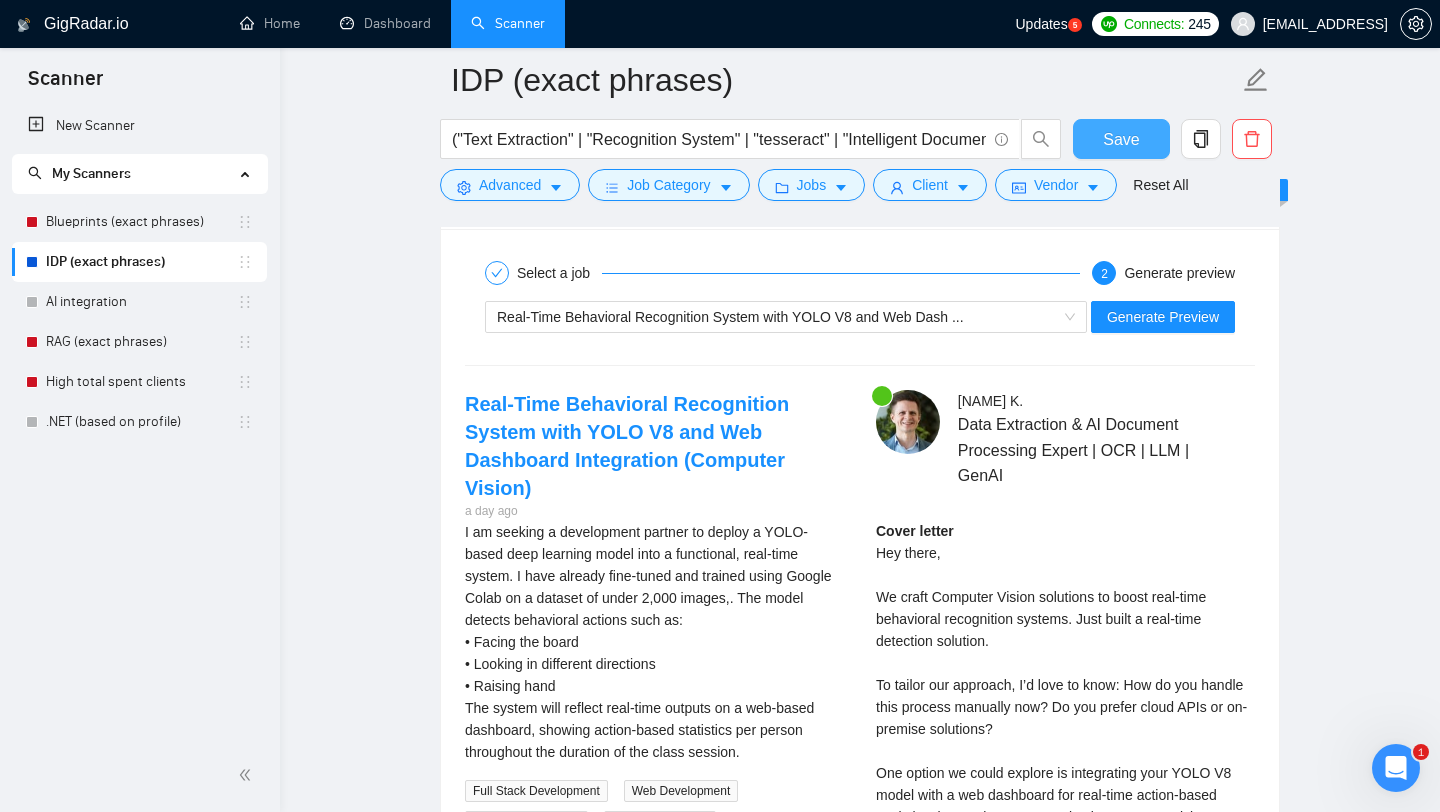 scroll, scrollTop: 3434, scrollLeft: 0, axis: vertical 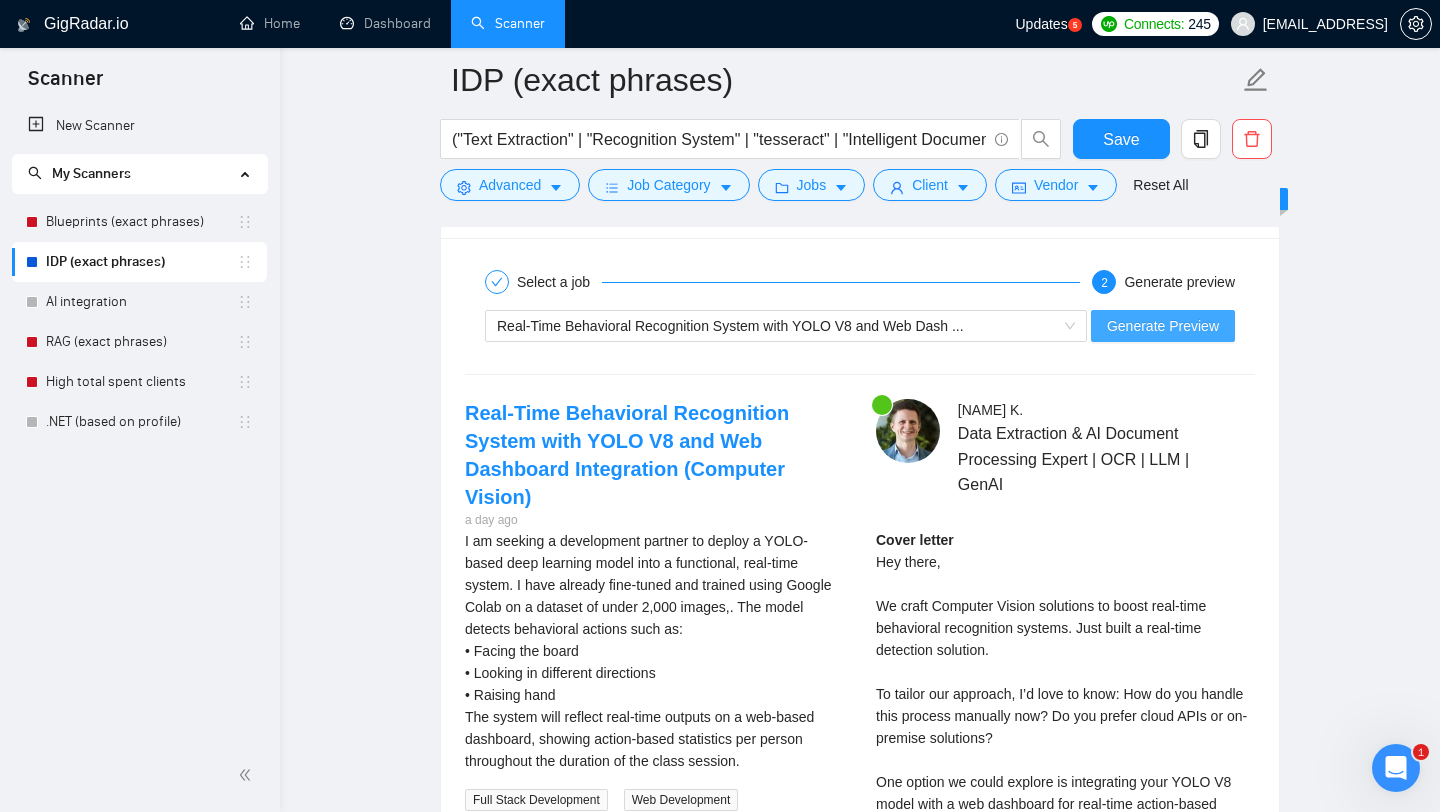 click on "Generate Preview" at bounding box center [1163, 326] 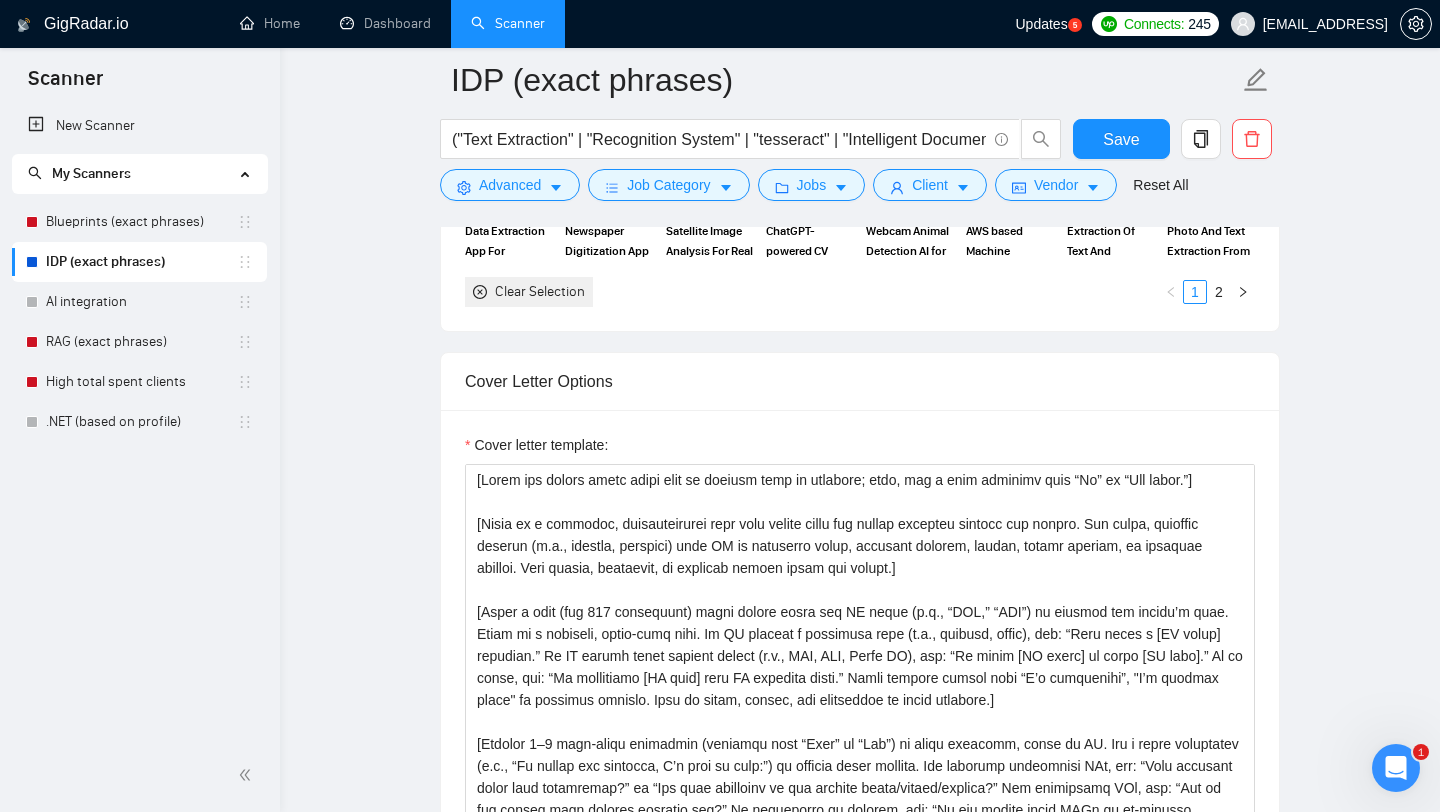 scroll, scrollTop: 1737, scrollLeft: 0, axis: vertical 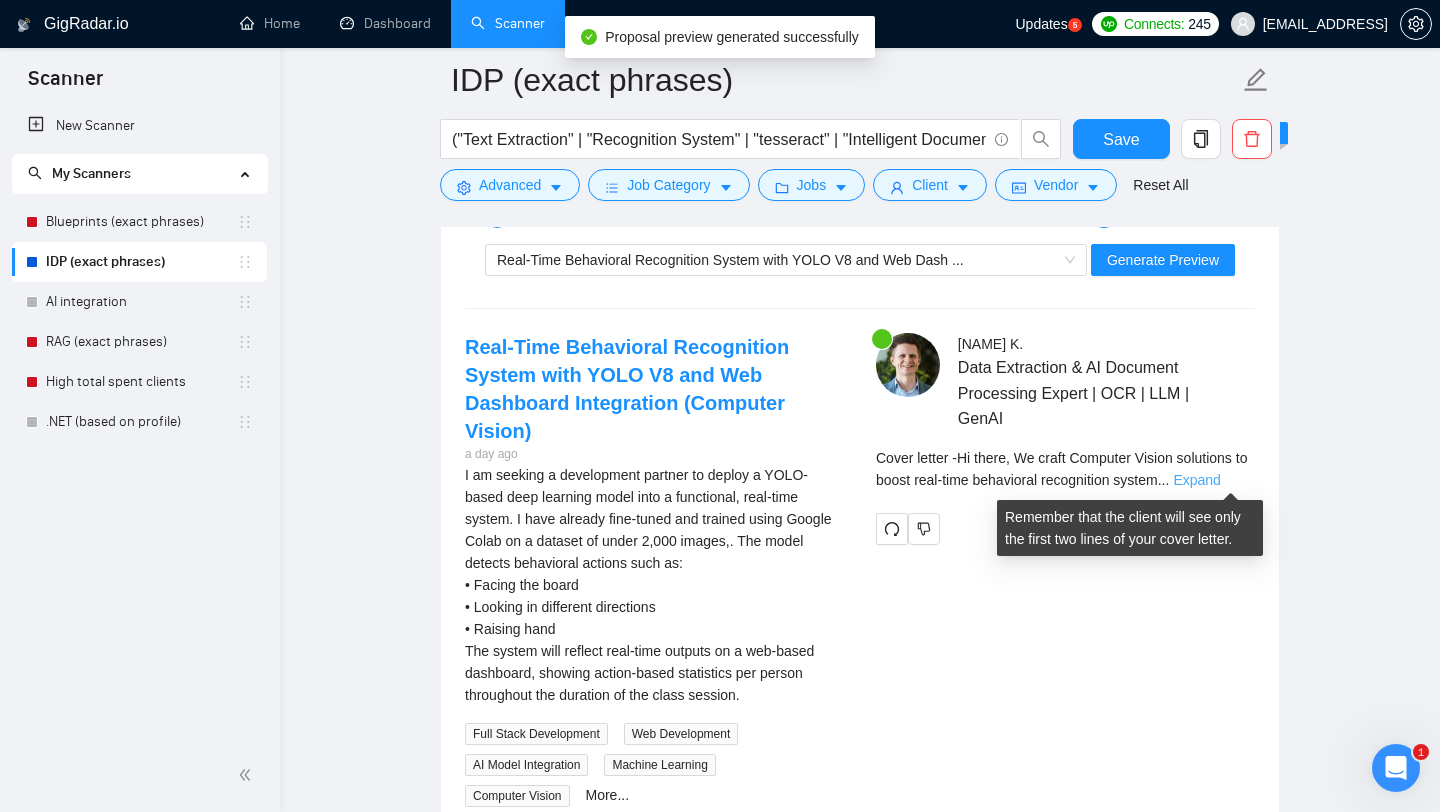 click on "Expand" at bounding box center (1196, 480) 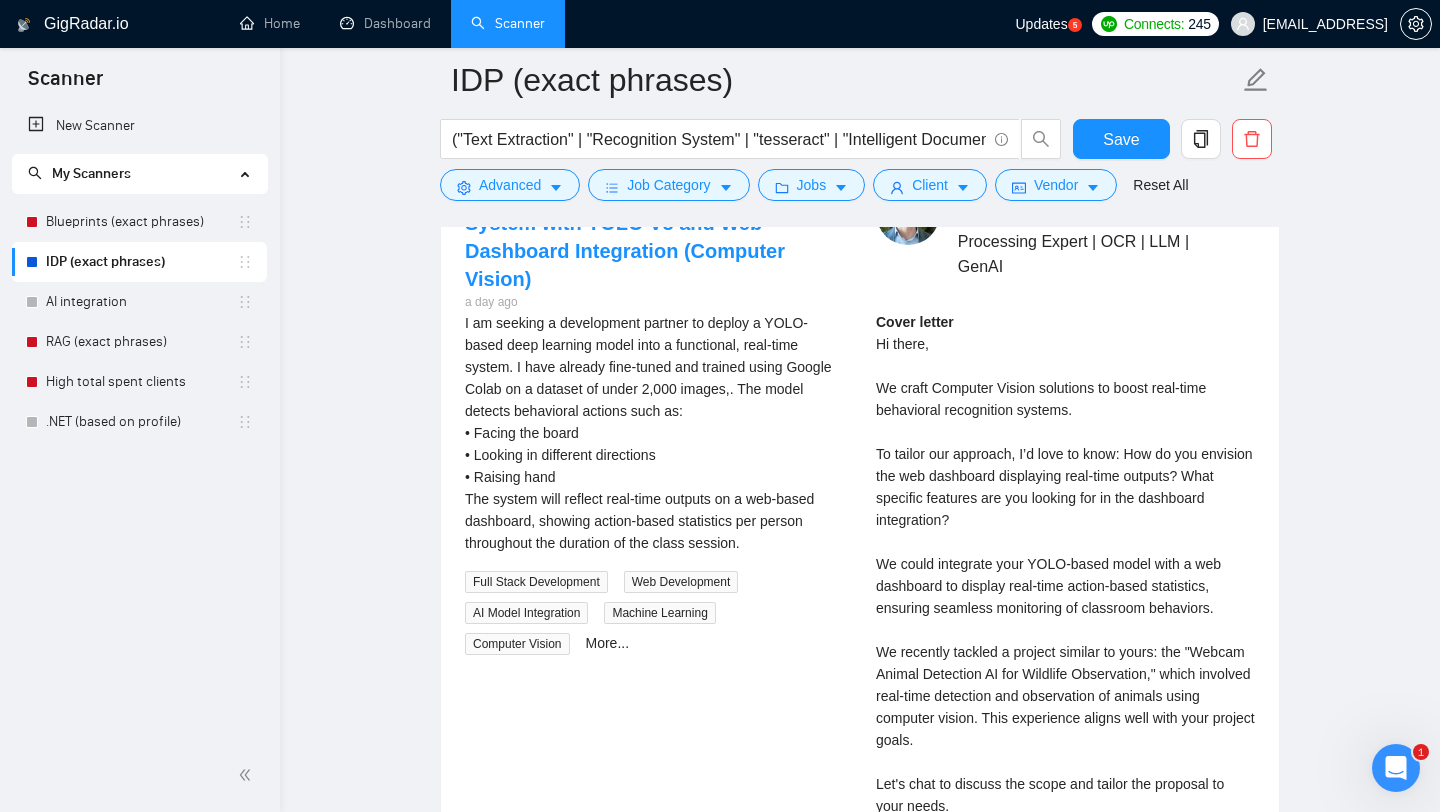 scroll, scrollTop: 3633, scrollLeft: 0, axis: vertical 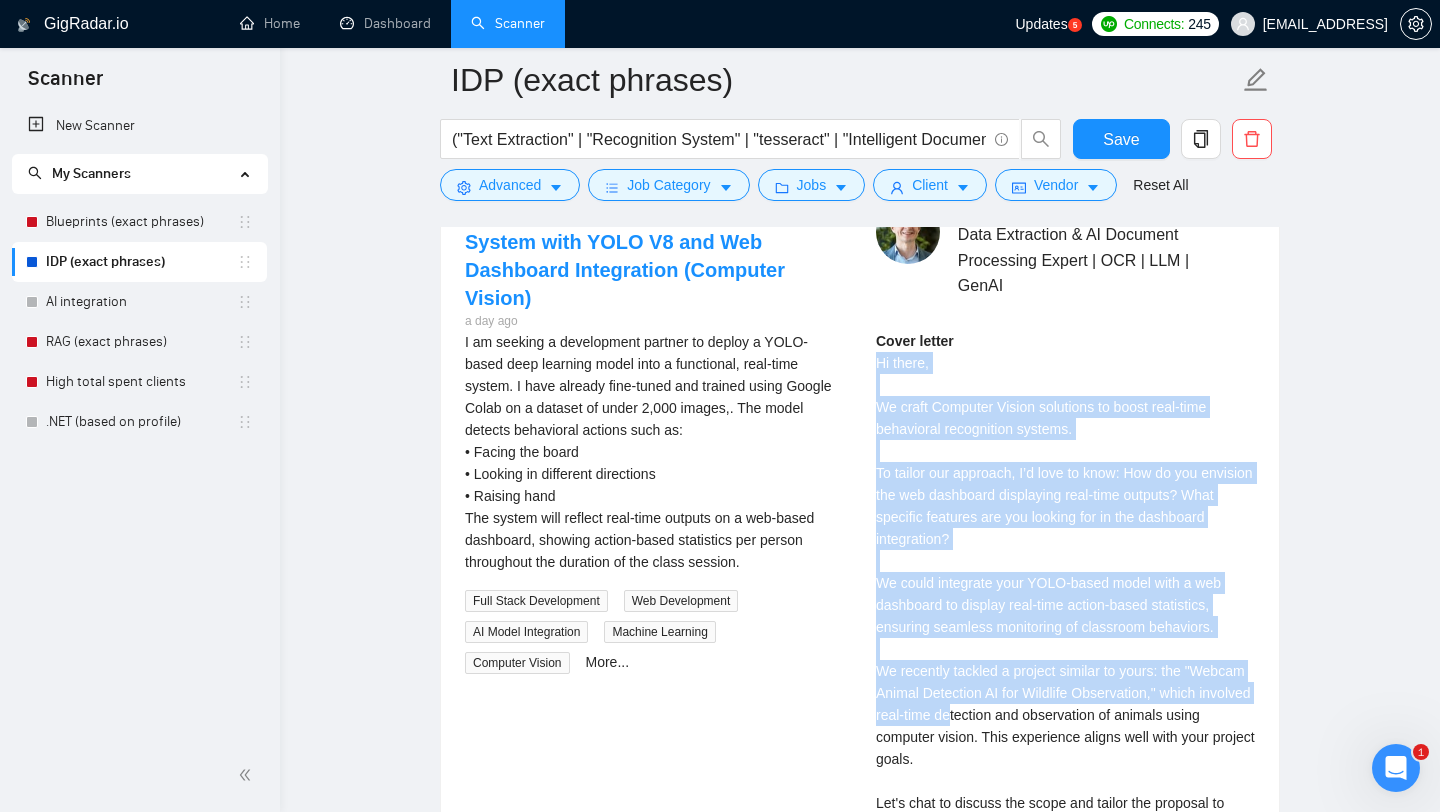 drag, startPoint x: 876, startPoint y: 363, endPoint x: 1057, endPoint y: 719, distance: 399.37076 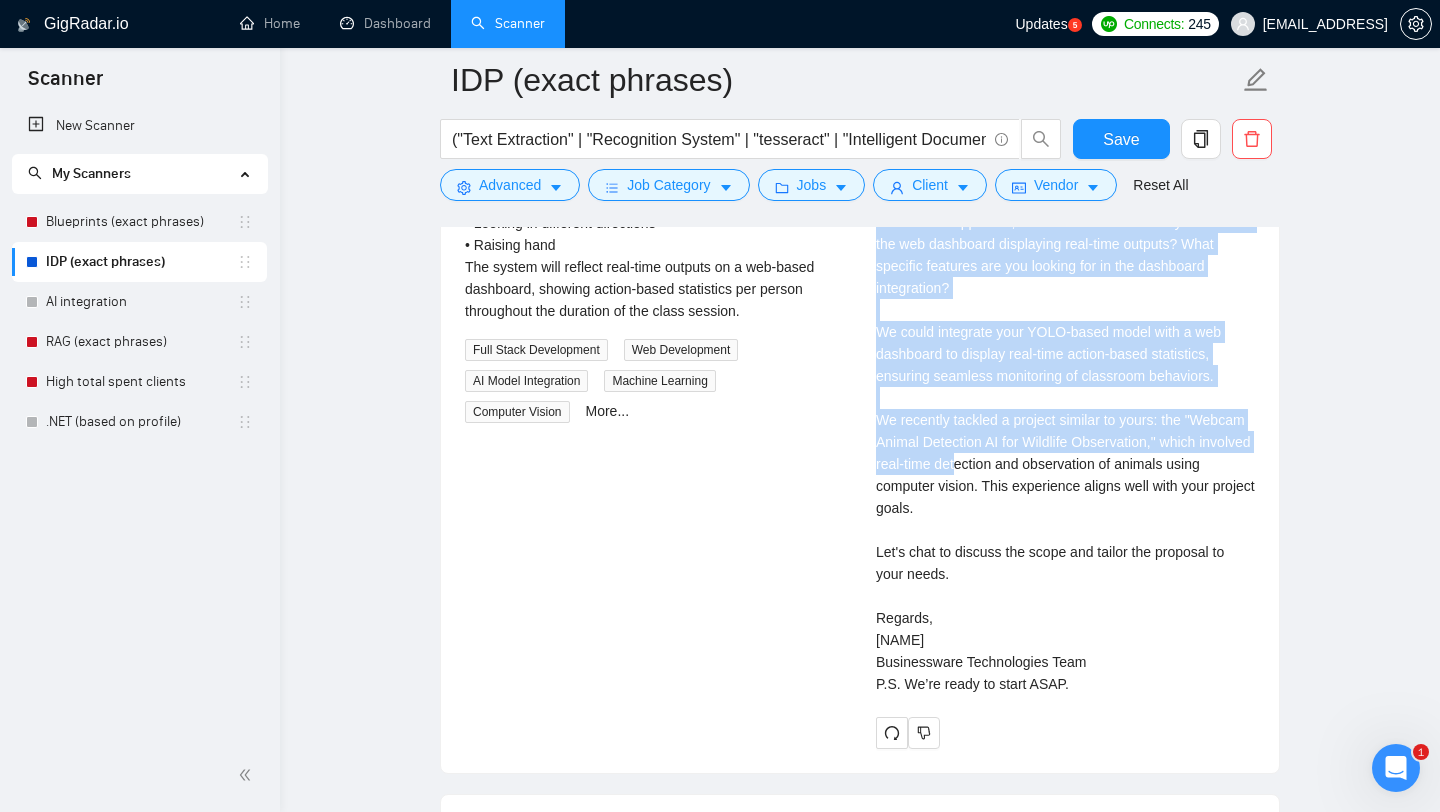 scroll, scrollTop: 3885, scrollLeft: 0, axis: vertical 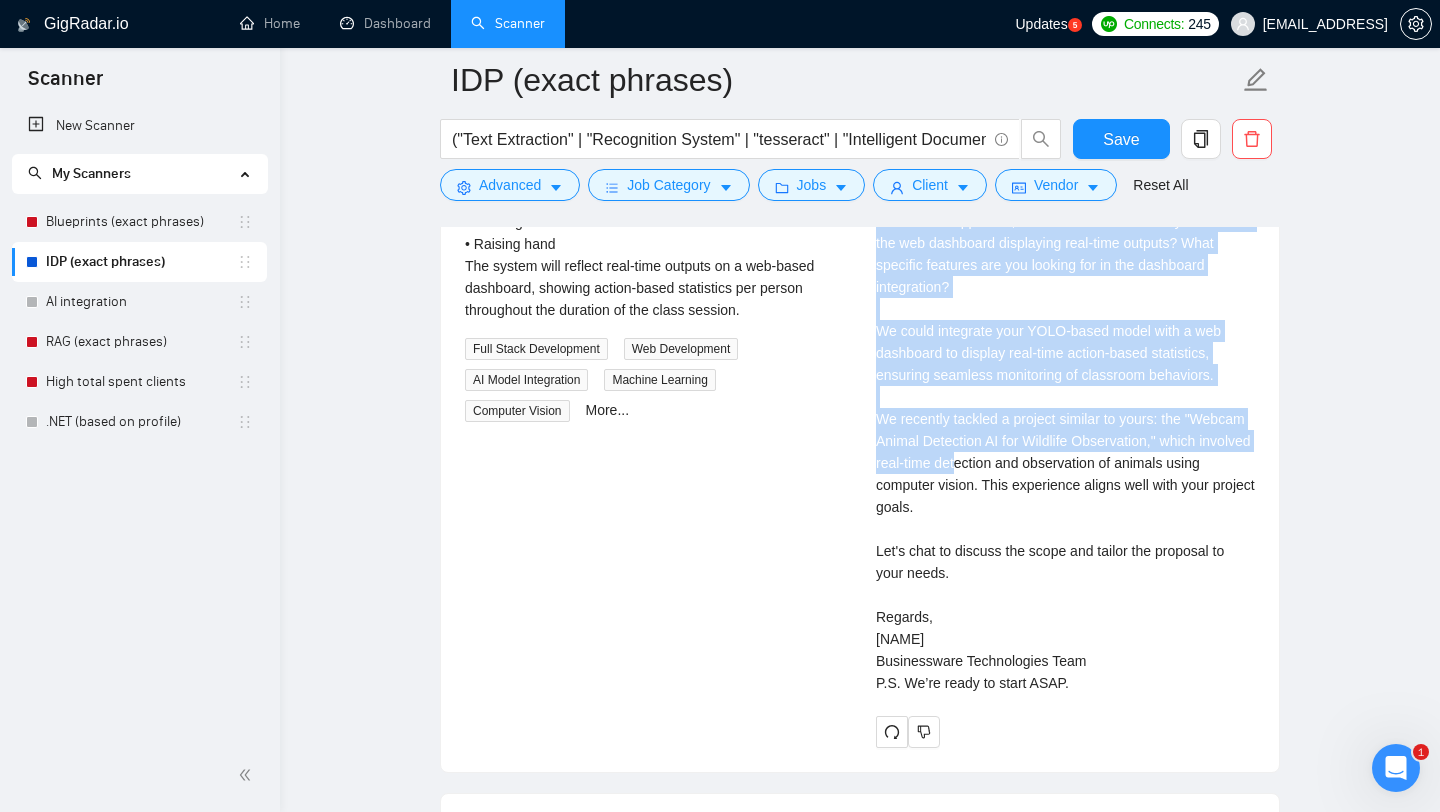 click on "Cover letter Hi there,
We craft Computer Vision solutions to boost real-time behavioral recognition systems.
To tailor our approach, I’d love to know: How do you envision the web dashboard displaying real-time outputs? What specific features are you looking for in the dashboard integration?
We could integrate your YOLO-based model with a web dashboard to display real-time action-based statistics, ensuring seamless monitoring of classroom behaviors.
We recently tackled a project similar to yours: the "Webcam Animal Detection AI for Wildlife Observation," which involved real-time detection and observation of animals using computer vision. This experience aligns well with your project goals.
Let's chat to discuss the scope and tailor the proposal to your needs.
Regards,
Oleg
Businessware Technologies Team
P.S. We’re ready to start ASAP." at bounding box center (1065, 386) 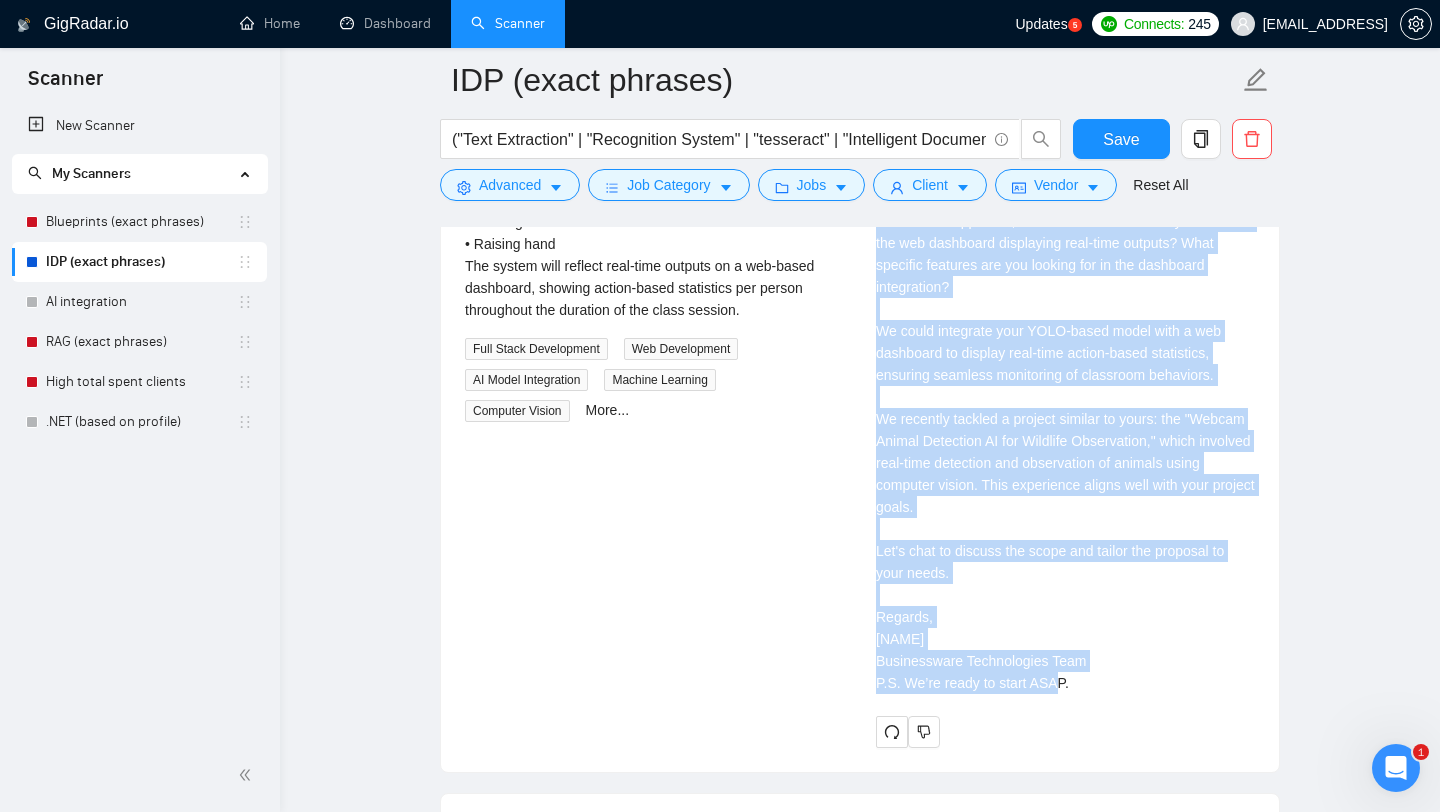 copy on "Hi there,
We craft Computer Vision solutions to boost real-time behavioral recognition systems.
To tailor our approach, I’d love to know: How do you envision the web dashboard displaying real-time outputs? What specific features are you looking for in the dashboard integration?
We could integrate your YOLO-based model with a web dashboard to display real-time action-based statistics, ensuring seamless monitoring of classroom behaviors.
We recently tackled a project similar to yours: the "Webcam Animal Detection AI for Wildlife Observation," which involved real-time detection and observation of animals using computer vision. This experience aligns well with your project goals.
Let's chat to discuss the scope and tailor the proposal to your needs.
Regards,
Oleg
Businessware Technologies Team
P.S. We’re ready to start ASAP." 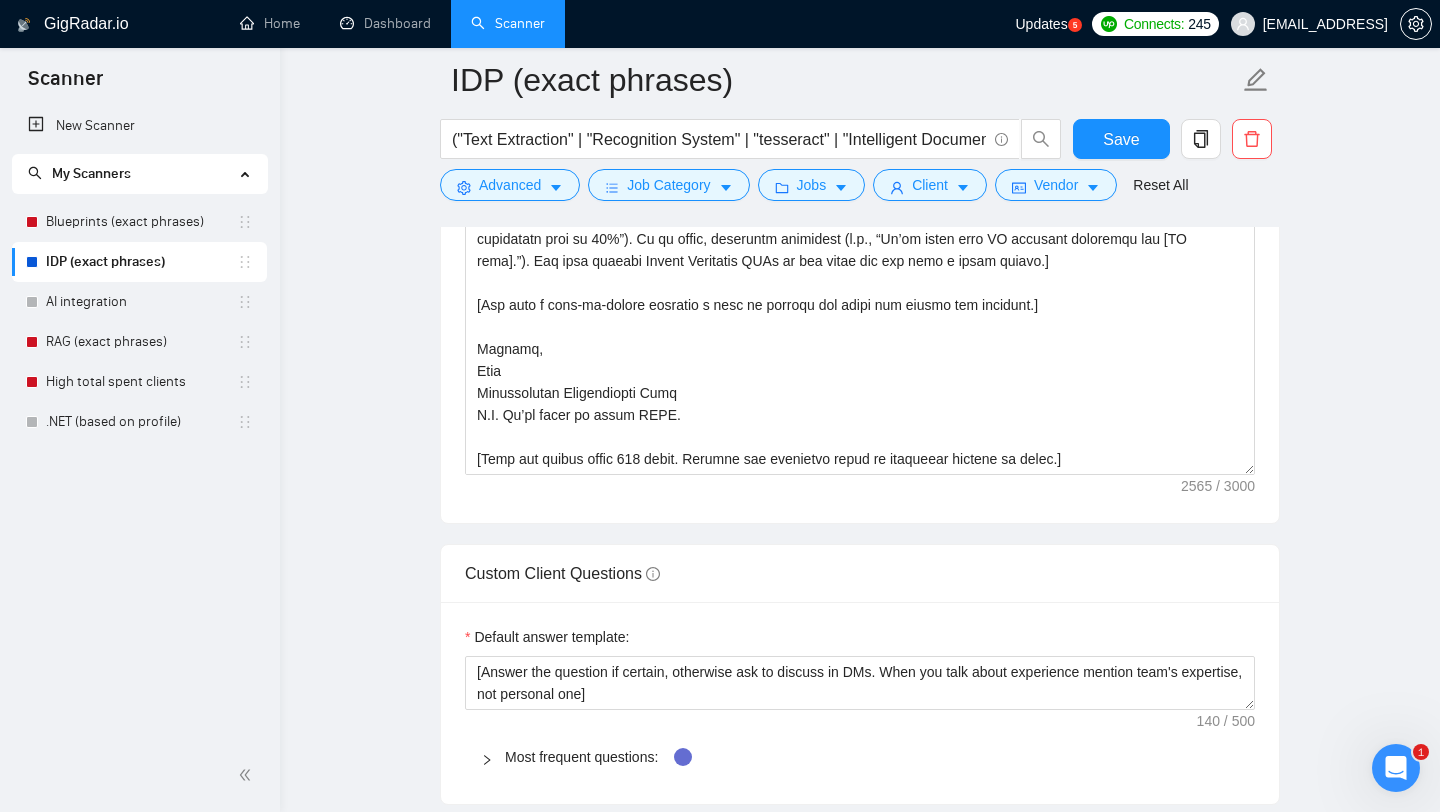scroll, scrollTop: 2138, scrollLeft: 0, axis: vertical 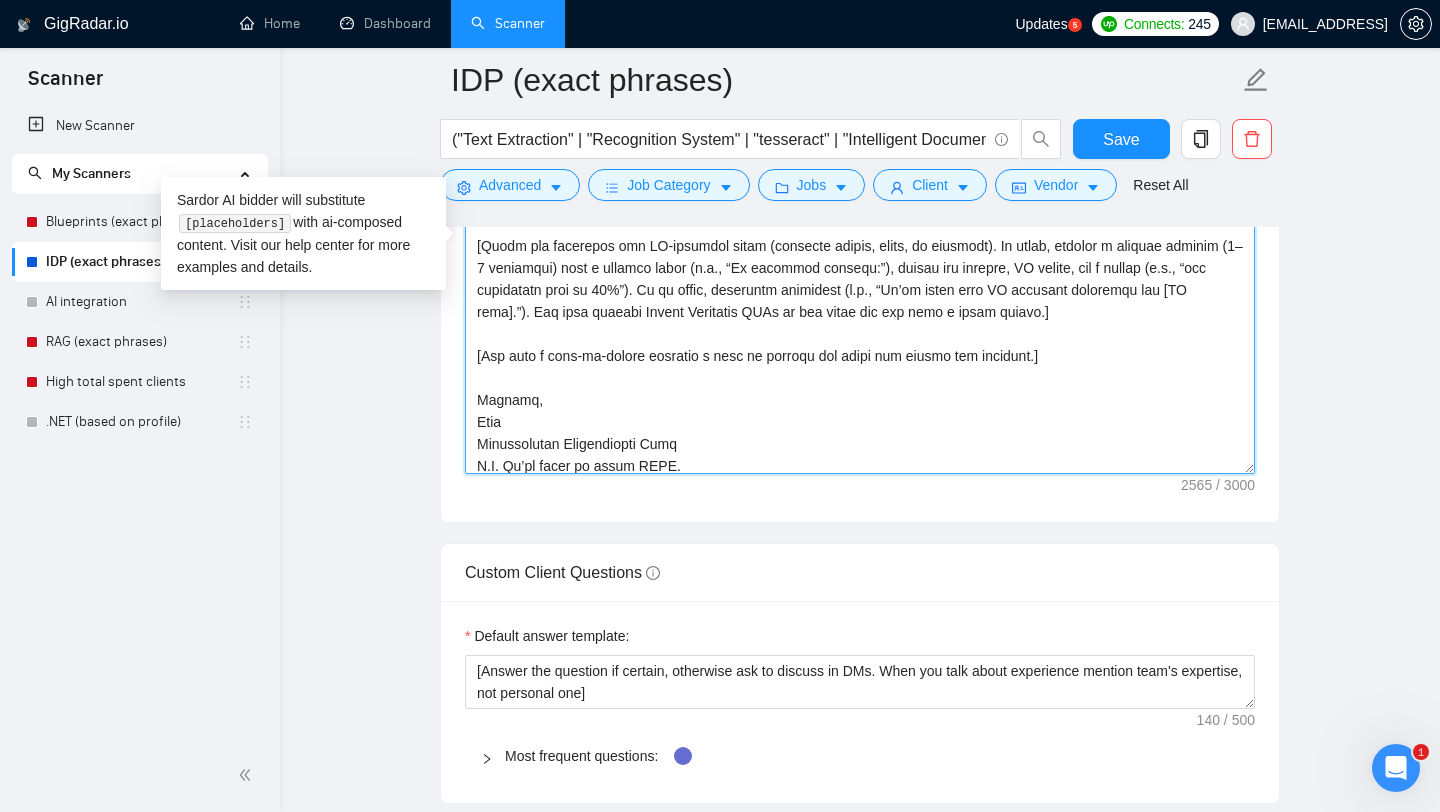 drag, startPoint x: 532, startPoint y: 336, endPoint x: 1095, endPoint y: 332, distance: 563.0142 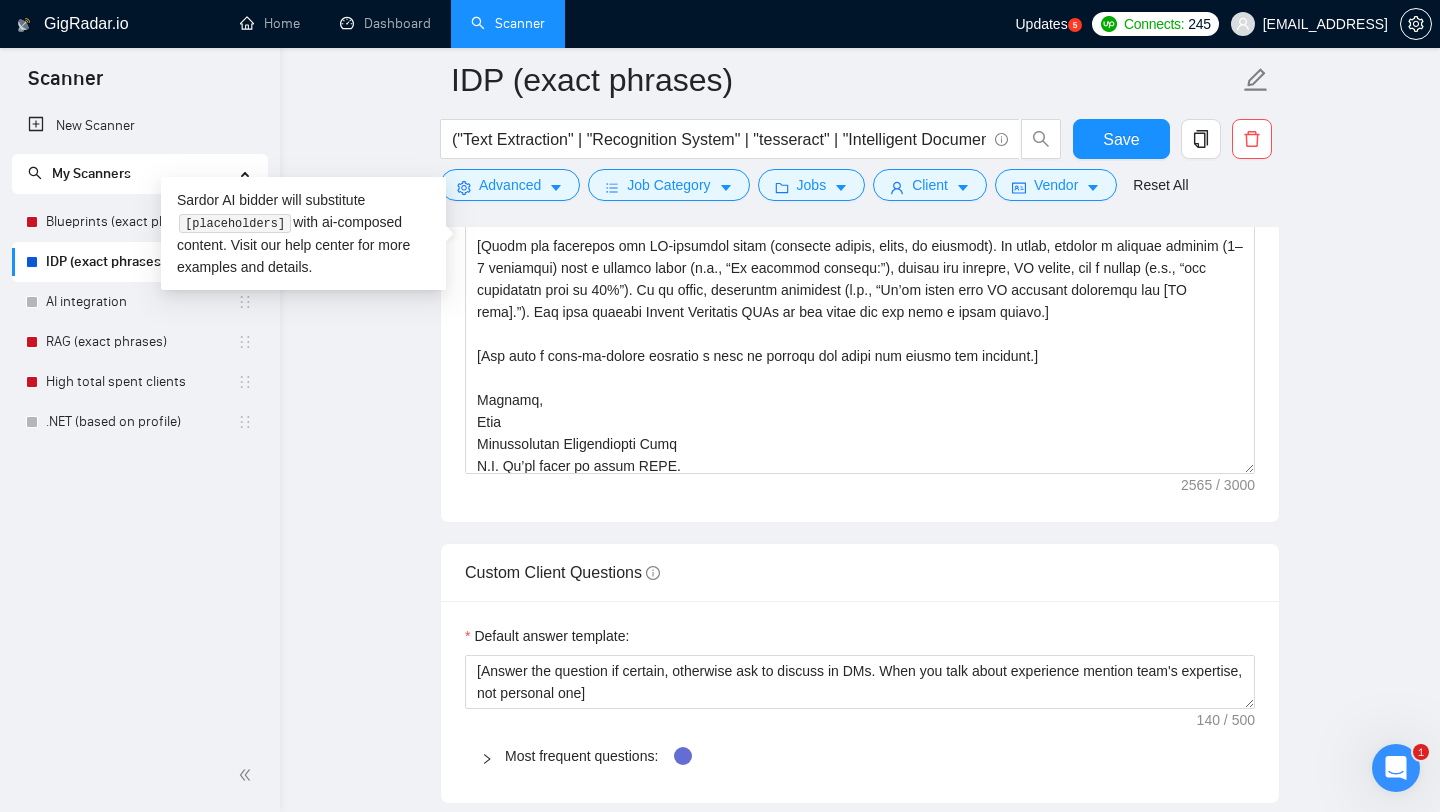 click 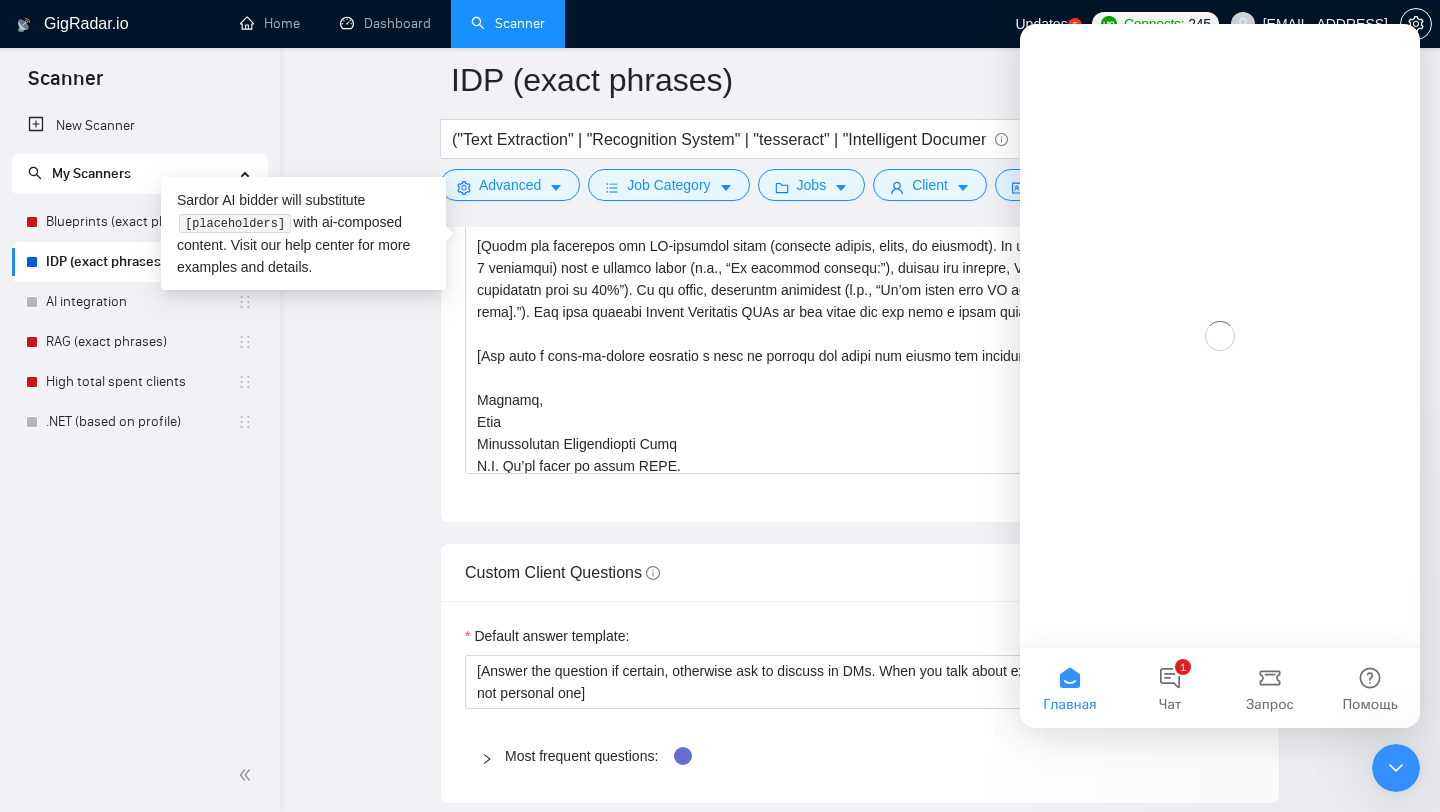 scroll, scrollTop: 0, scrollLeft: 0, axis: both 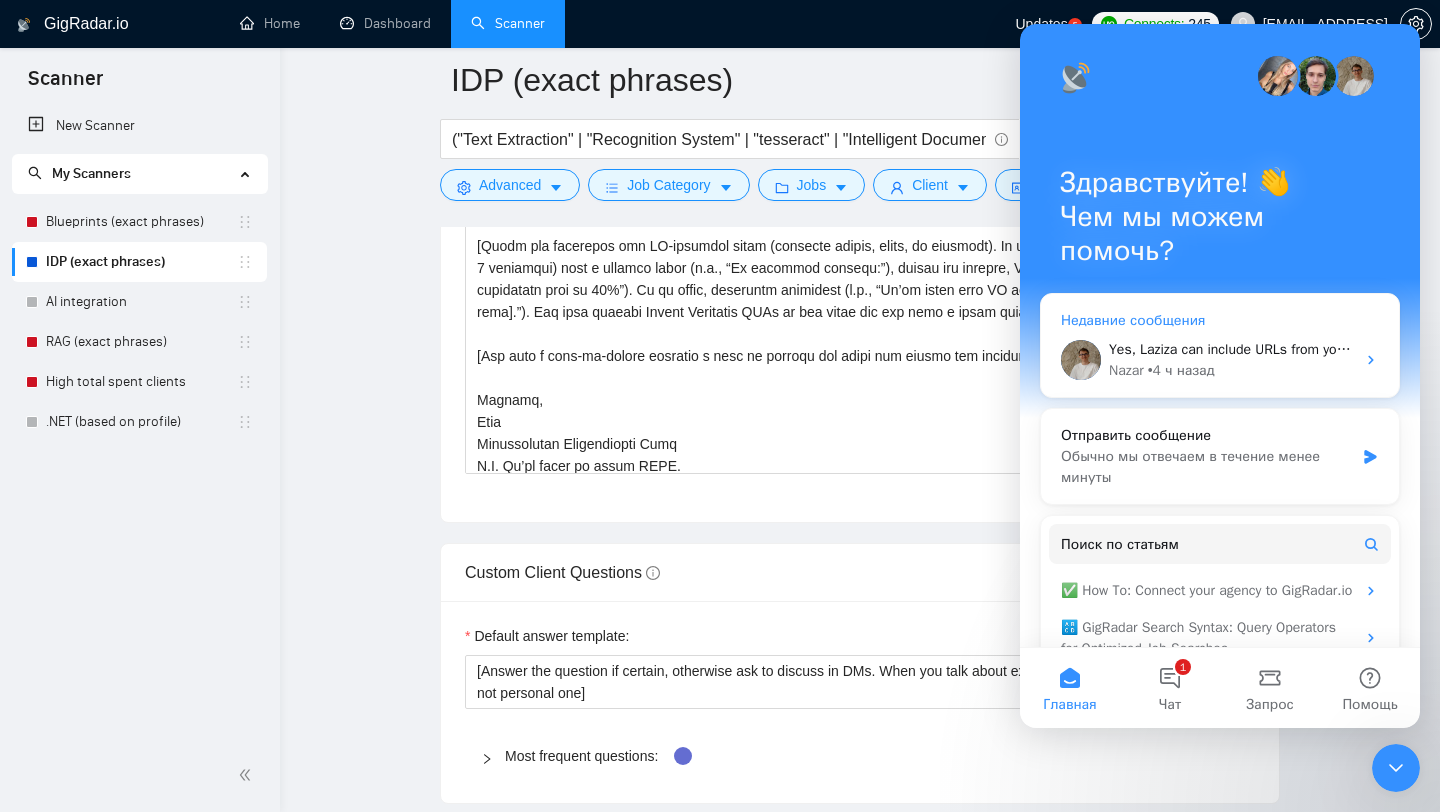 click on "Yes, Laziza can include URLs from your Upwork portfolio directly in the cover letter." at bounding box center (1362, 349) 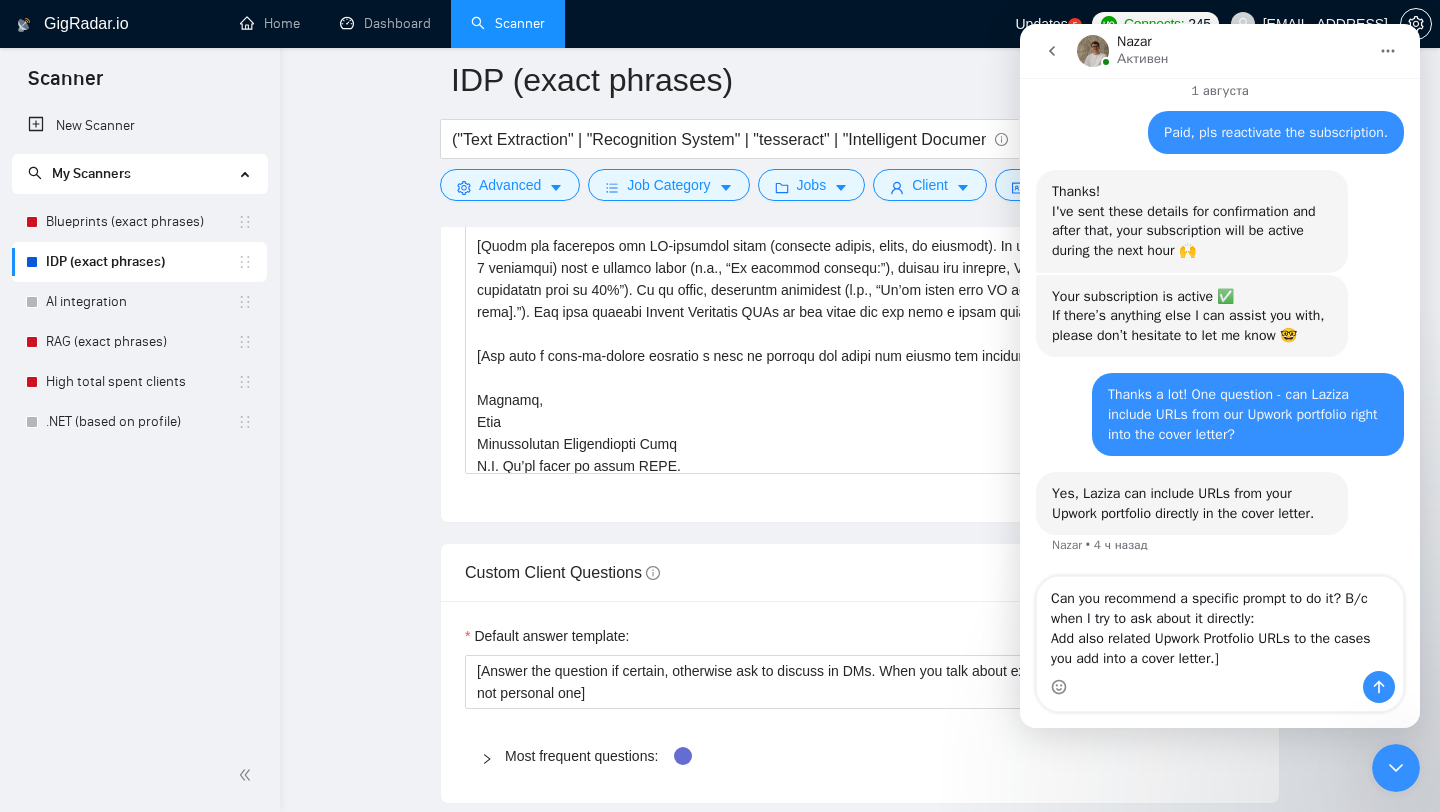 scroll, scrollTop: 1751, scrollLeft: 0, axis: vertical 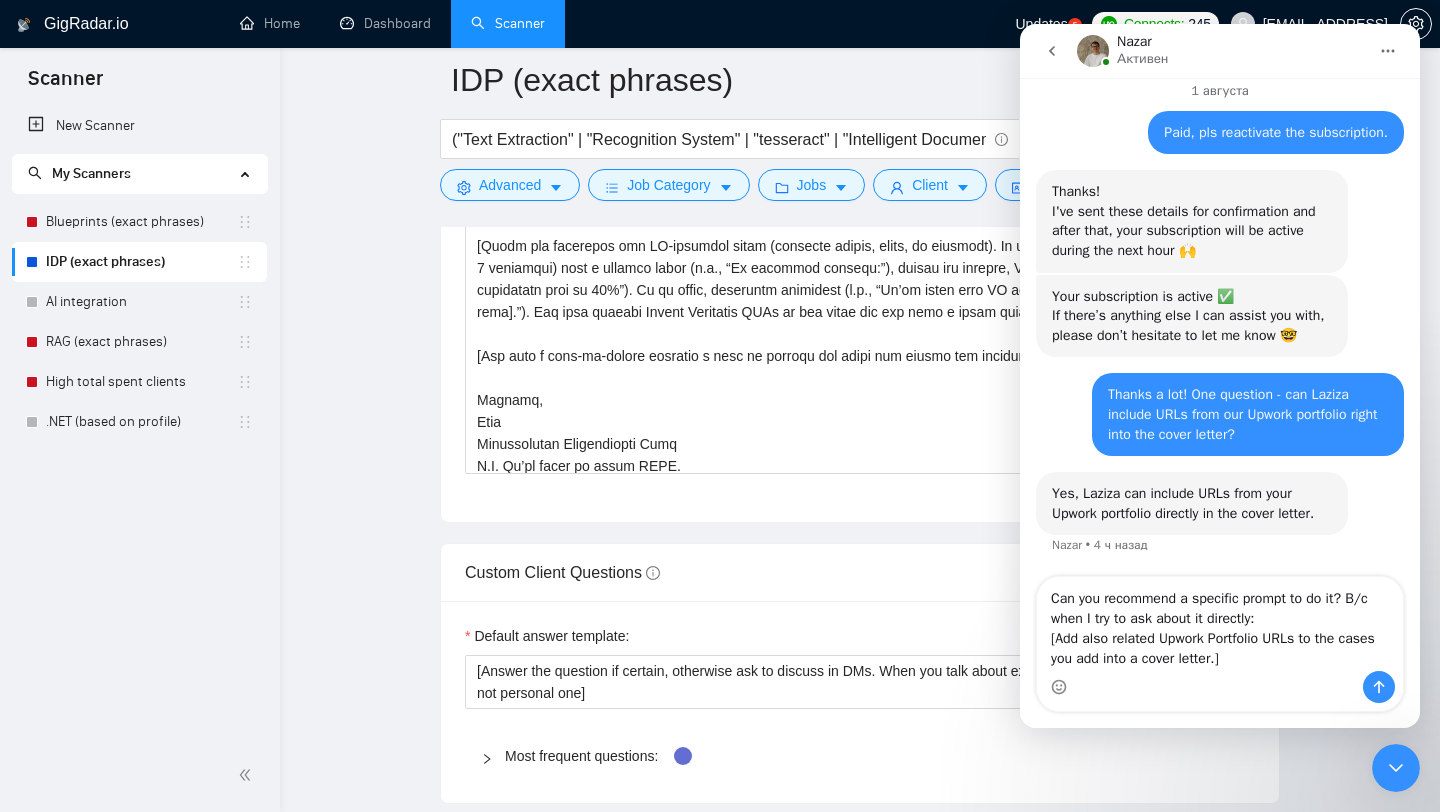 click on "Yes, Laziza can include URLs from your Upwork portfolio directly in the cover letter." at bounding box center (1192, 503) 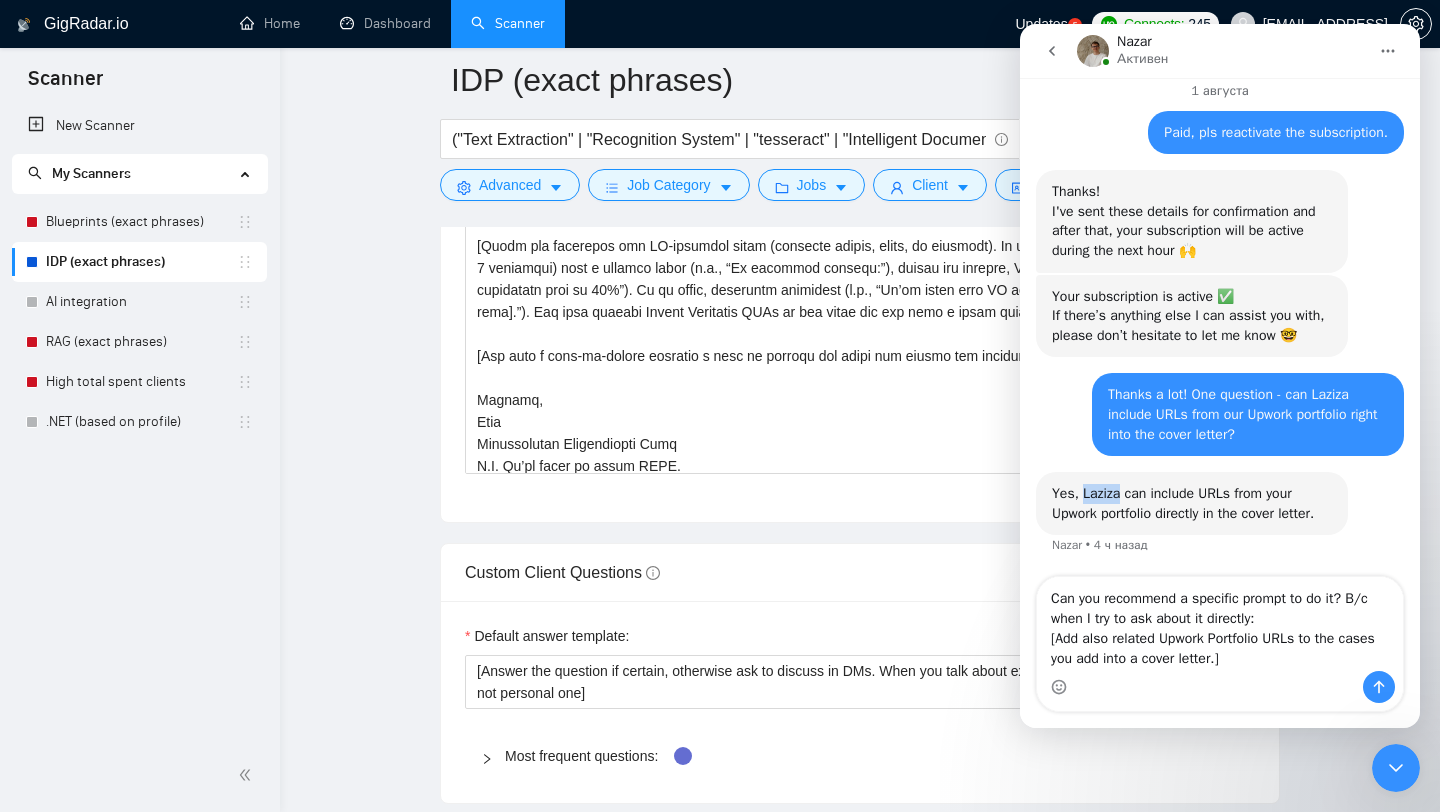 copy on "Laziza" 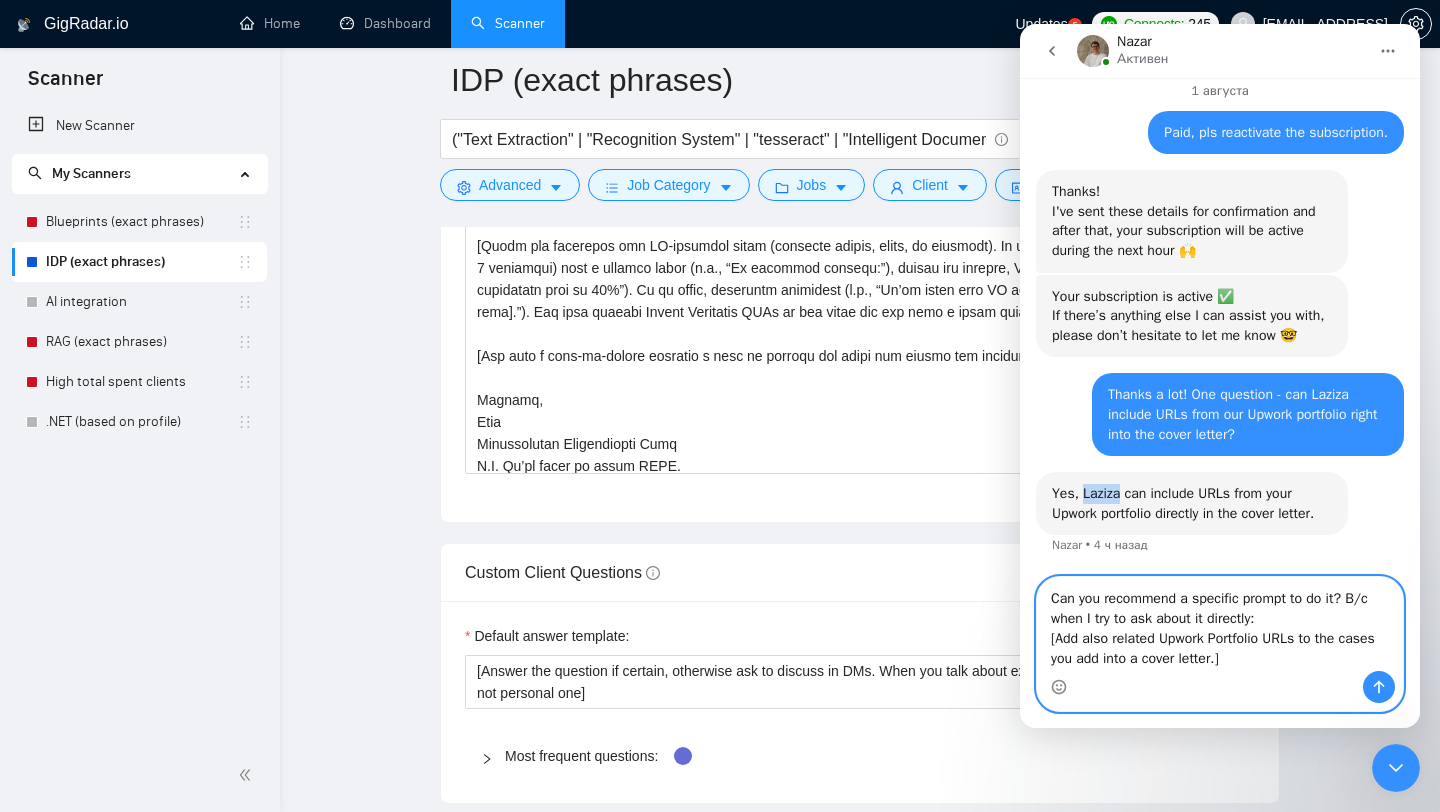 click on "Can you recommend a specific prompt to do it? B/c when I try to ask about it directly:
[Add also related Upwork Portfolio URLs to the cases you add into a cover letter.]" at bounding box center [1220, 624] 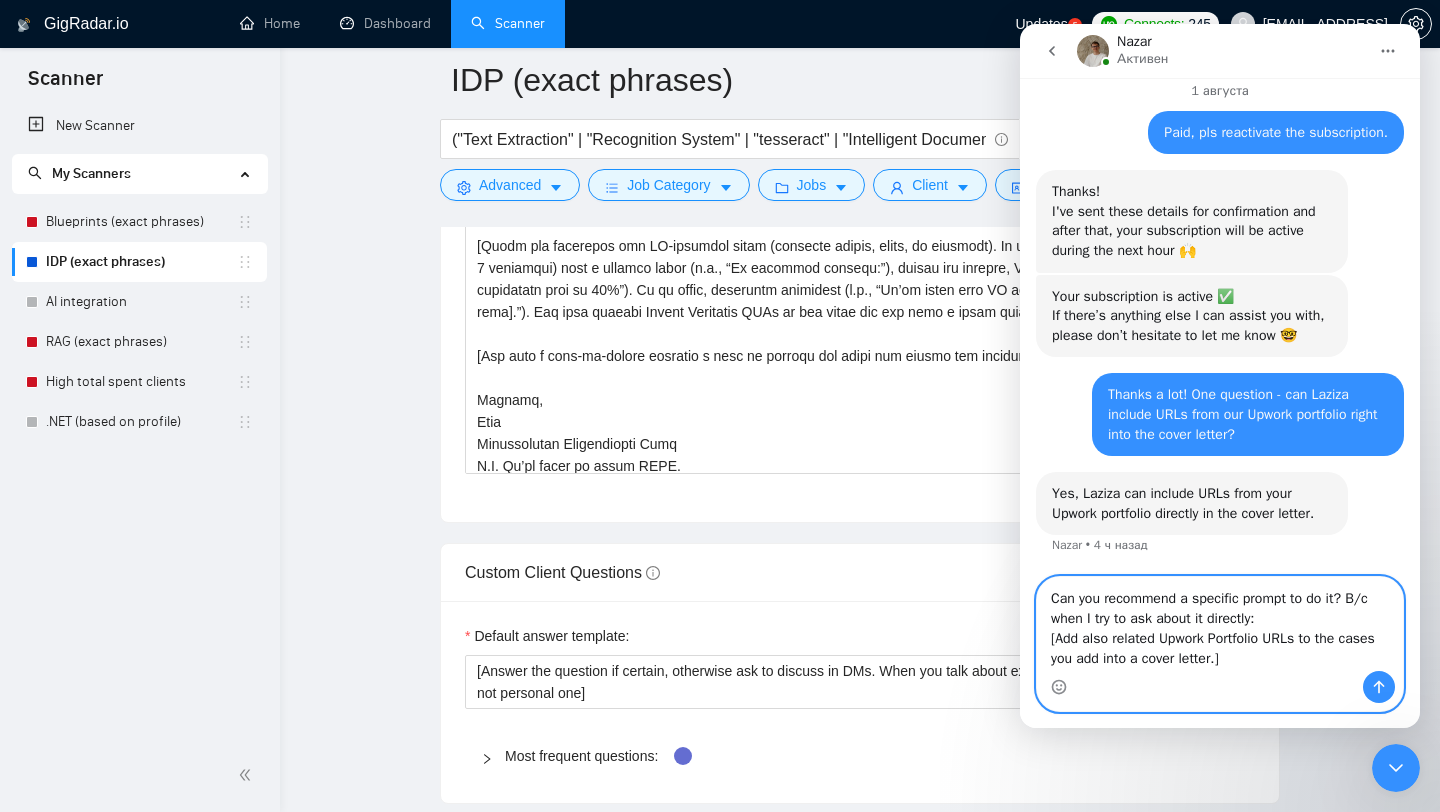 paste on "Laziza" 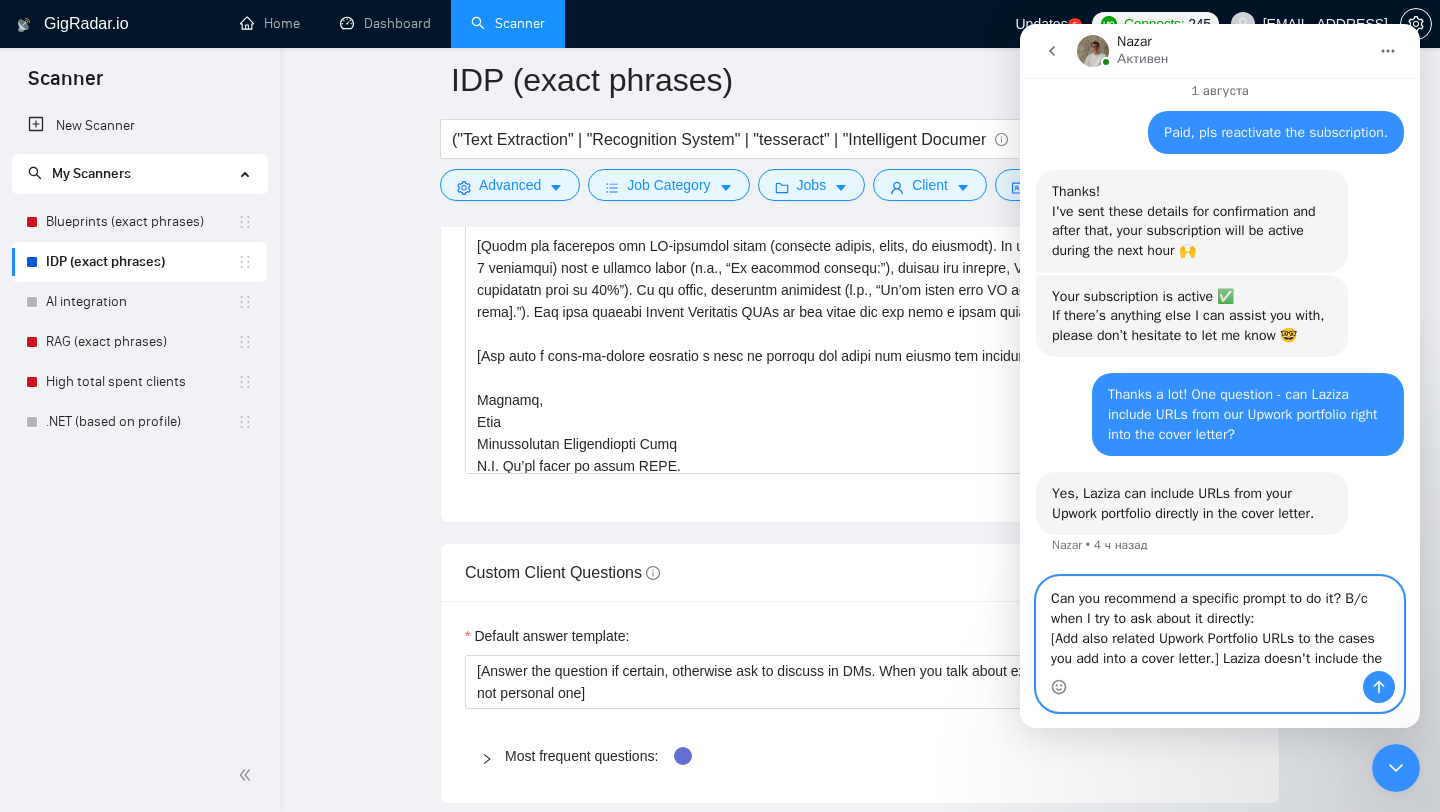 scroll, scrollTop: 1771, scrollLeft: 0, axis: vertical 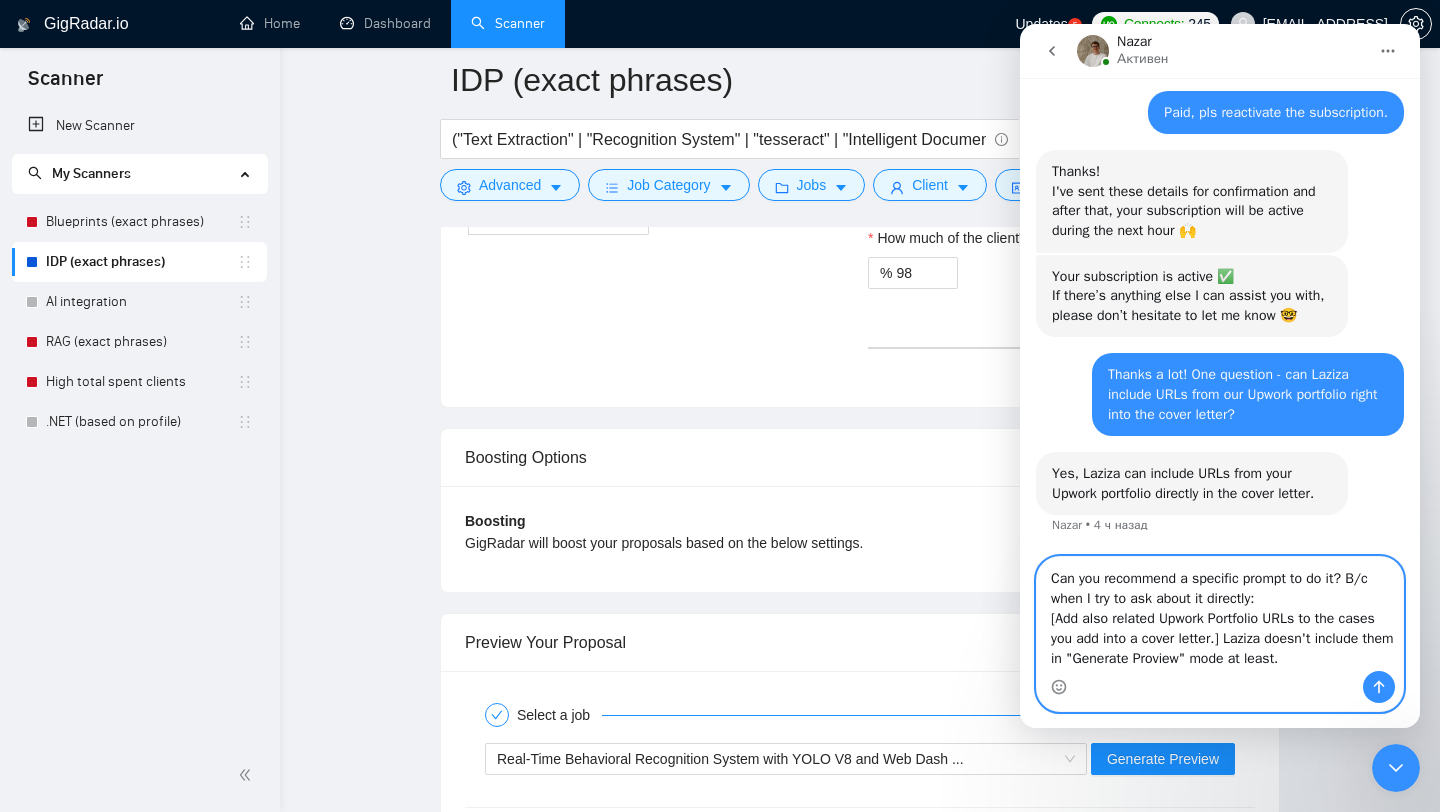 paste on "[Add also related Upwork Portfolio URLs to the cases you add into a cover letter.]
Laziza doesn't include them (I test my prompt in the "Generate Preview" mode)" 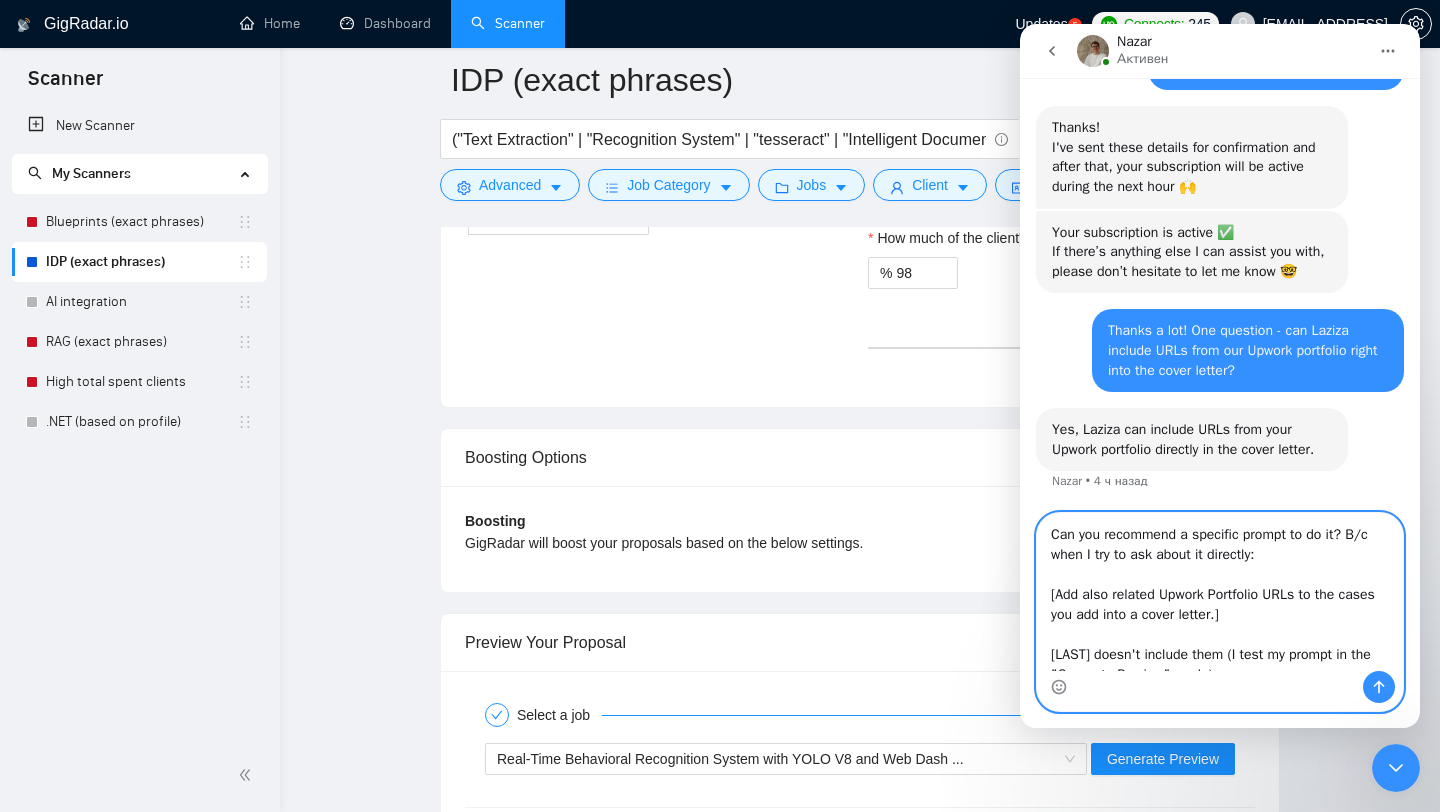 scroll, scrollTop: 12, scrollLeft: 0, axis: vertical 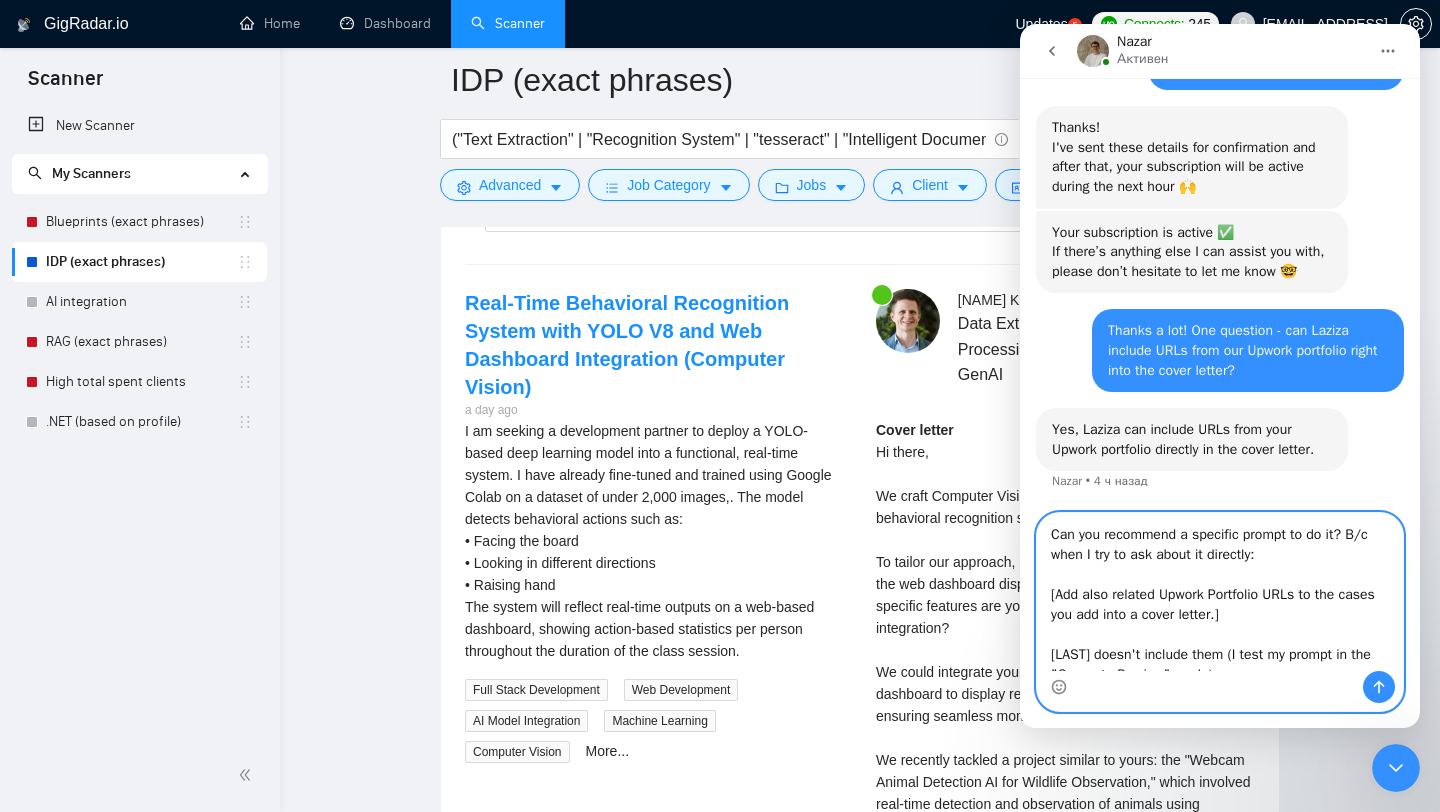type on "Can you recommend a specific prompt to do it? B/c when I try to ask about it directly:
[Add also related Upwork Portfolio URLs to the cases you add into a cover letter.]
Laziza doesn't include them (I test my prompt in the "Generate Preview" mode)." 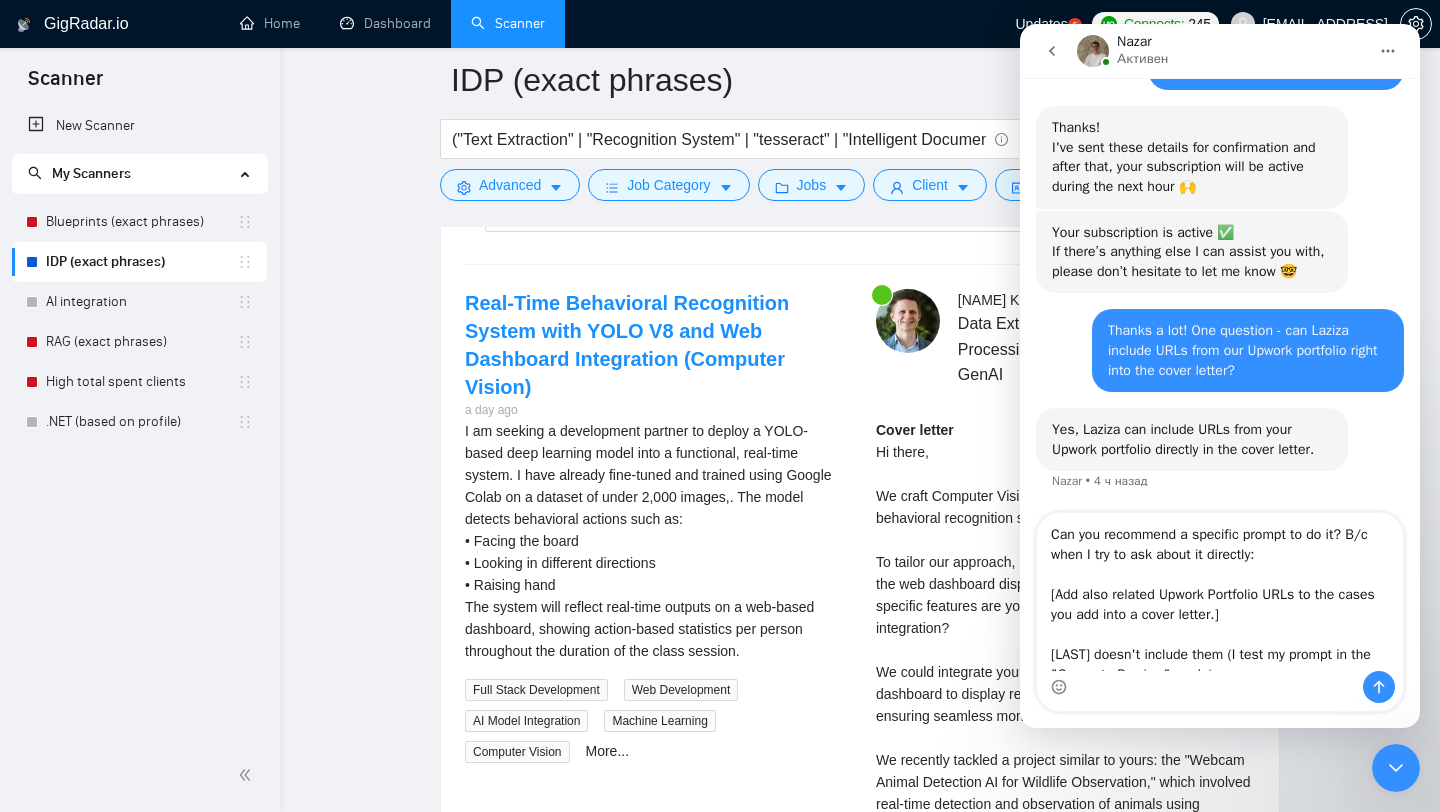 click 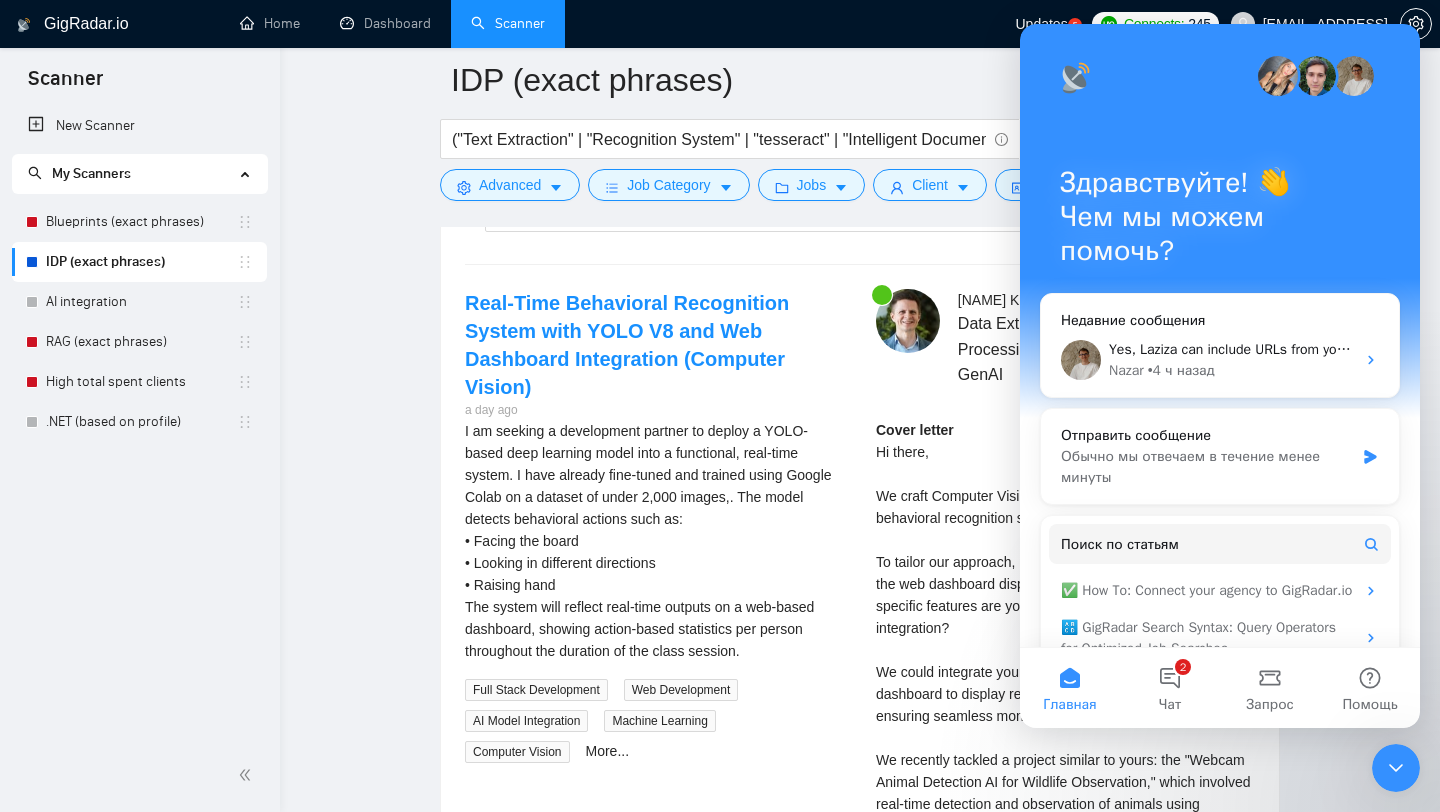 scroll, scrollTop: 0, scrollLeft: 0, axis: both 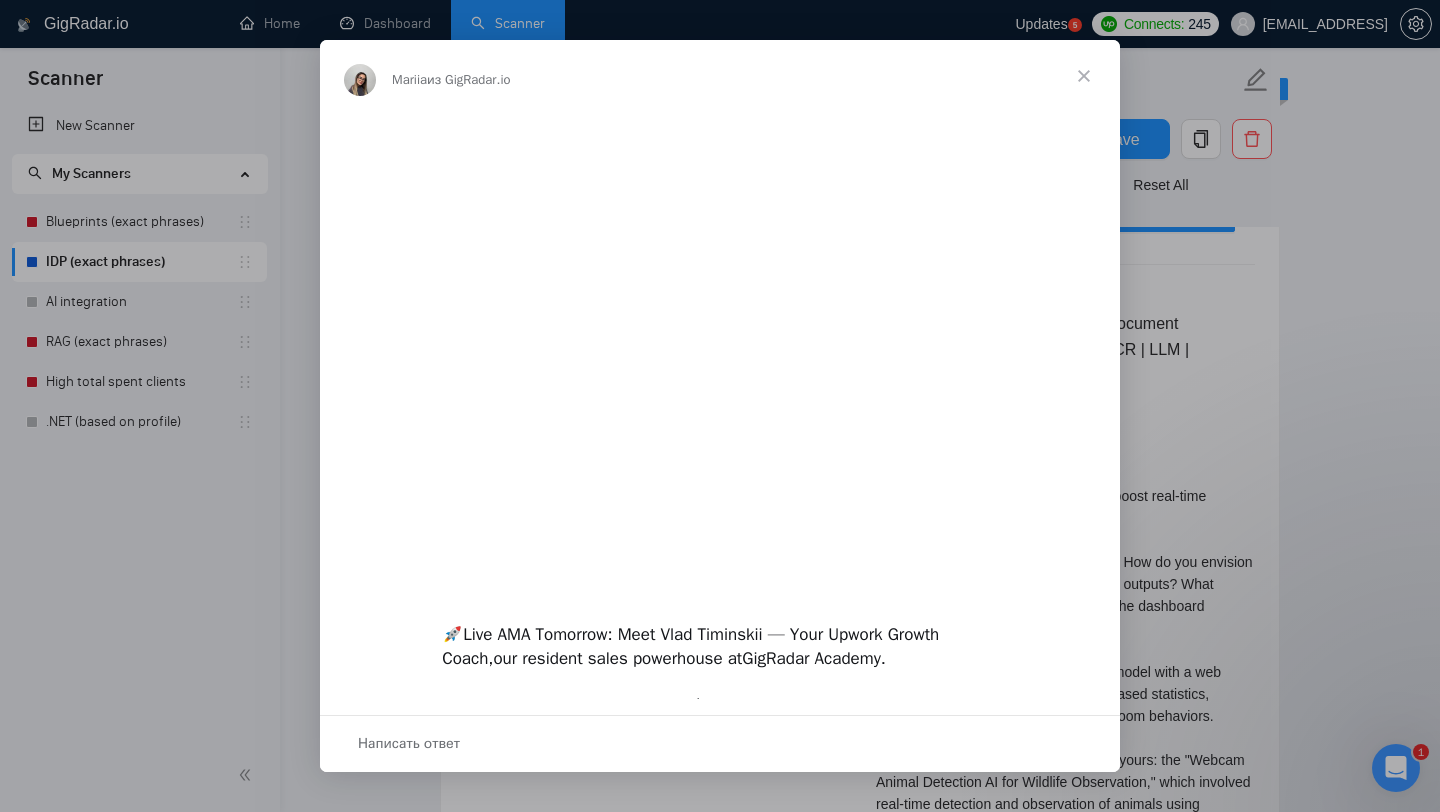 click at bounding box center (720, 406) 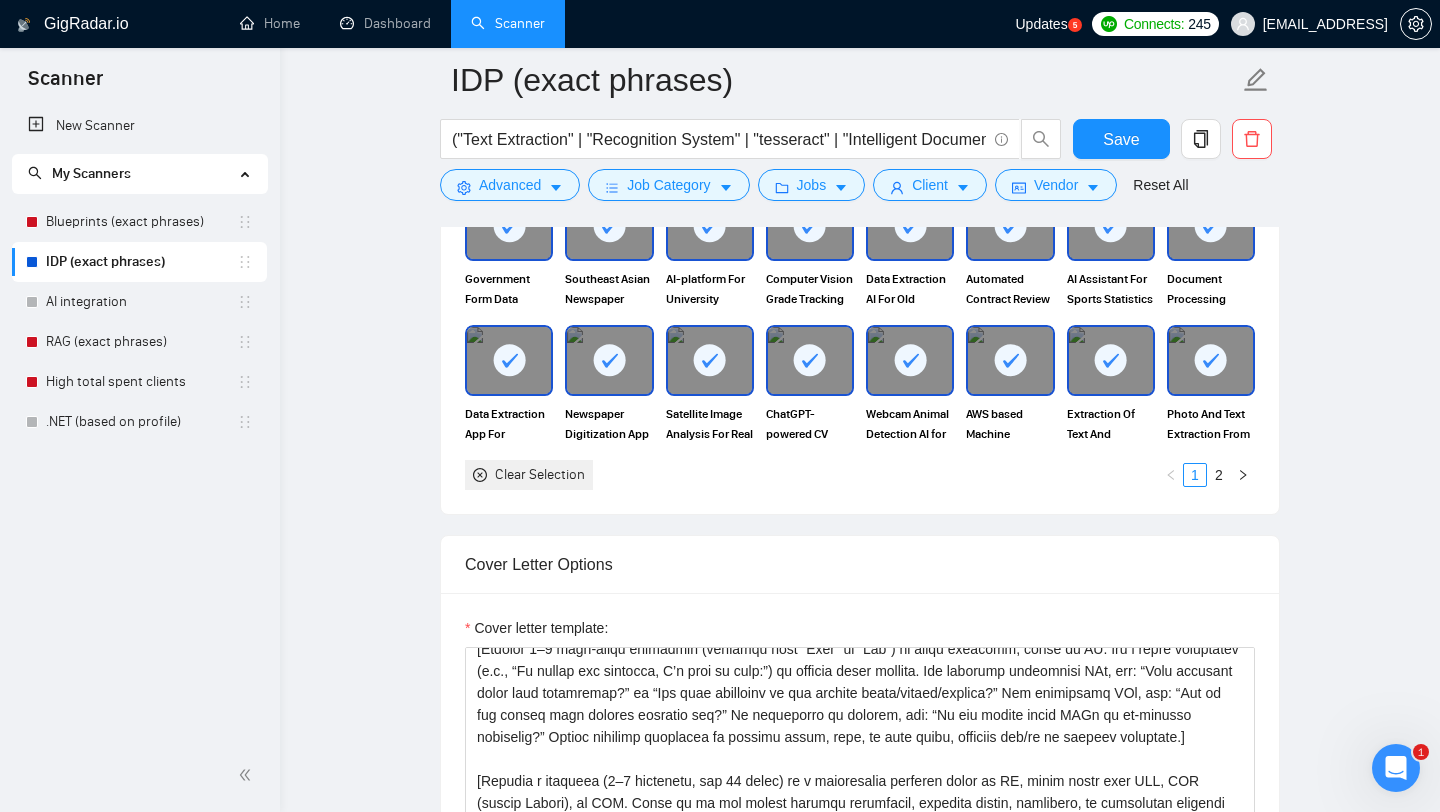 scroll, scrollTop: 1867, scrollLeft: 0, axis: vertical 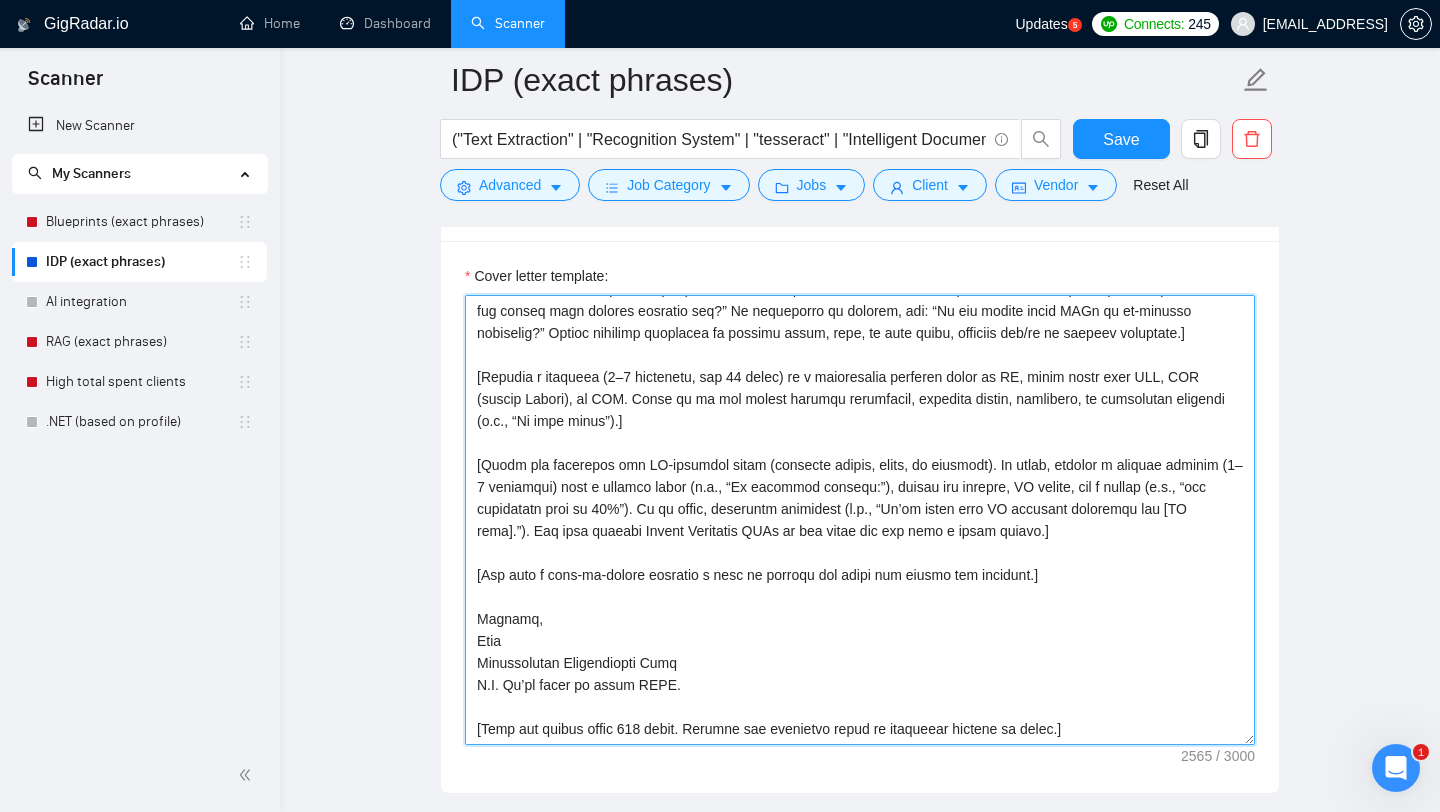 click on "Cover letter template:" at bounding box center (860, 520) 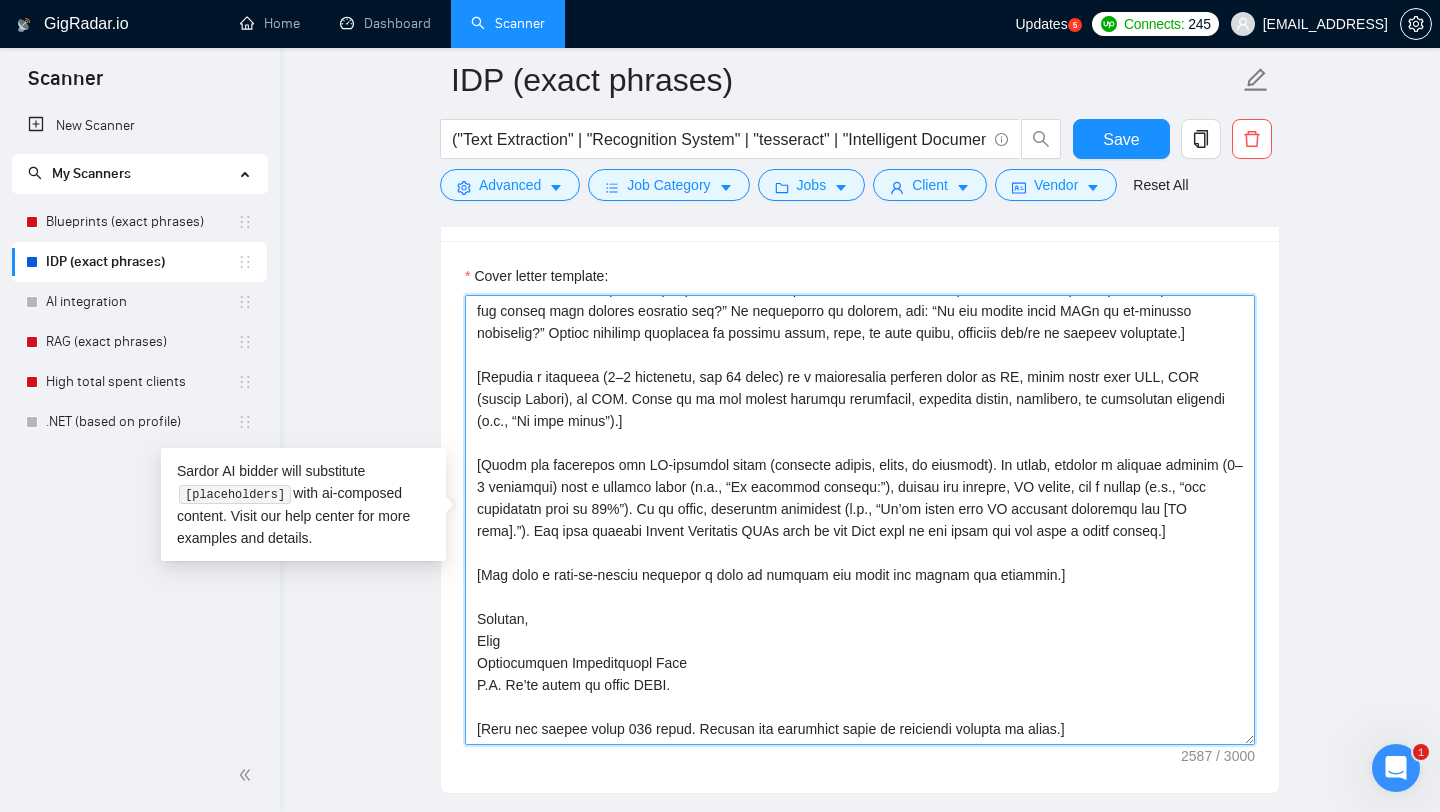 click on "Cover letter template:" at bounding box center [860, 520] 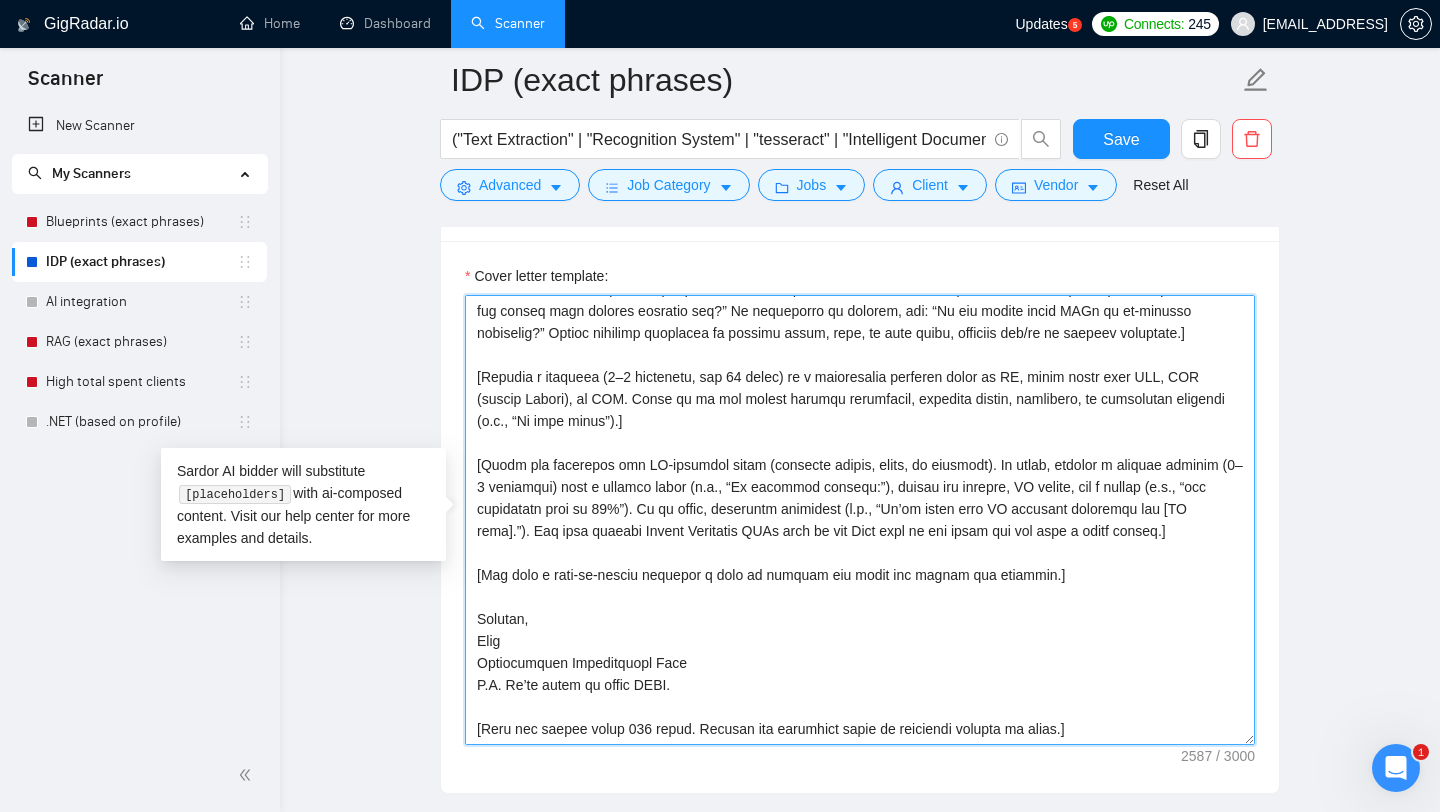 paste on "Check the portfolio for JD-relevant cases (matching skills, goals, or industry). If found, include a concise example (1–2 sentences) with a natural intro (e.g., “We recently tackled:”), naming the project, JD skills, and a result (e.g., “cut processing time by 40%”). Add the project’s Upwork portfolio URL in parentheses after the case name (e.g., “InvoiceSync (https://upwork.com/o/portfolios/123)”). If no URL or relevant case exists, highlight expertise (e.g., “We’ve built many AI document solutions for [JD goal].”). Use only portfolio or JD details, avoiding invented content." 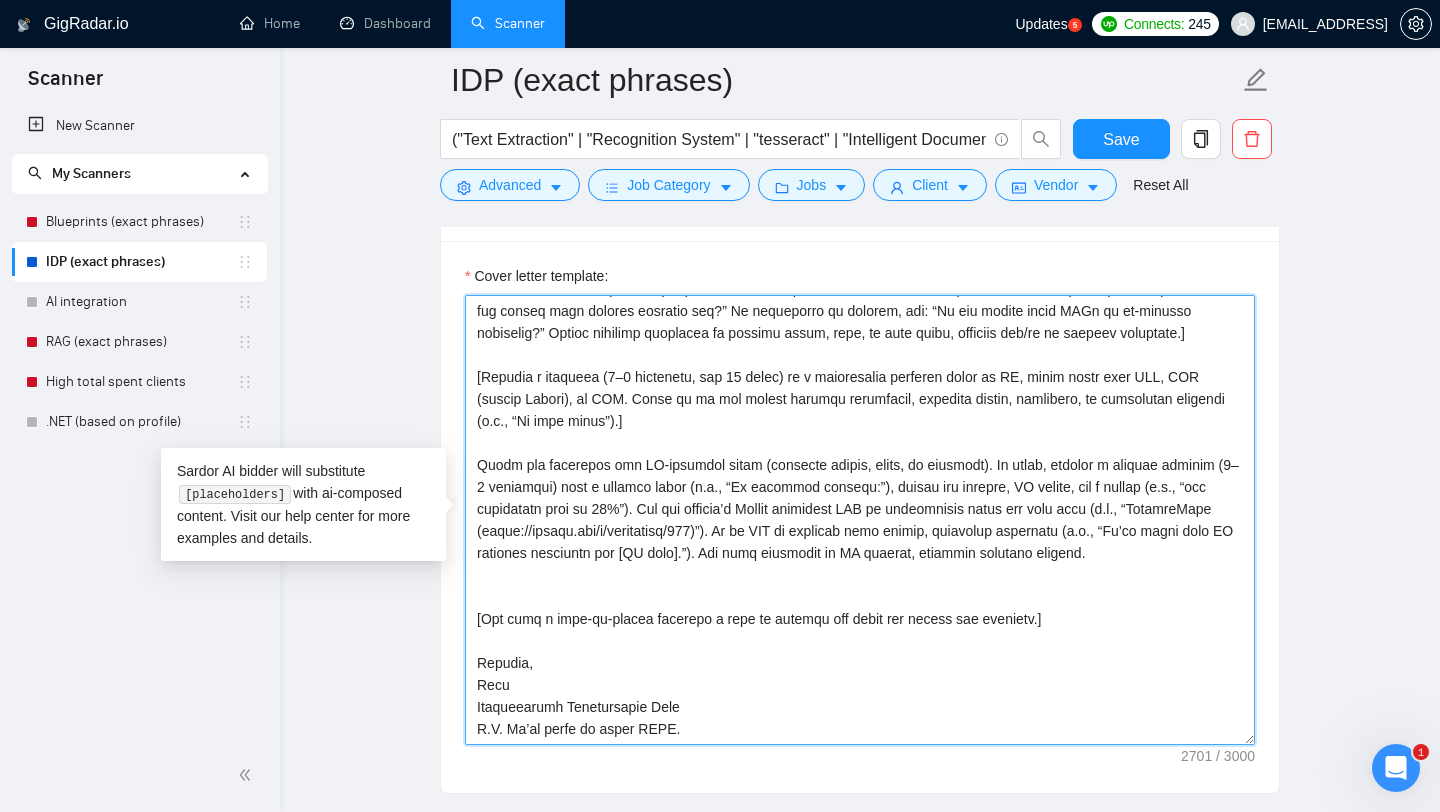 type on "[Greet the client using their name or company name if provided; else, use a warm greeting like “Hi” or “Hey there.”]
[Write in a friendly, conversational tone with active voice and varied sentence lengths for rhythm. Use clear, specific details (e.g., numbers, examples) from JD or portfolio cases, avoiding clichés, jargon, formal fillers, or invented content. Skip dashes, fragments, or markdown unless lists are needed.]
[Write a hook (max 120 characters) using active voice and JD terms (e.g., “OCR,” “LLM”) to reflect the client’s goal. Speak in a friendly, human-like tone. If JD matches a portfolio case (e.g., medical, legal), say: “Just built a [JD topic] solution.” If JD skills match profile skills (e.g., OCR, LLM, Azure AI), say: “We craft [JD skill] to boost [JD goal].” If no match, say: “We streamline [JD goal] with AI document tools.” Avoid generic intros like “I’m interested”, "I’m excited about" or invented details. Keep it short, lively, and compelling to spark interest.]
[Include 1–2 open-ende..." 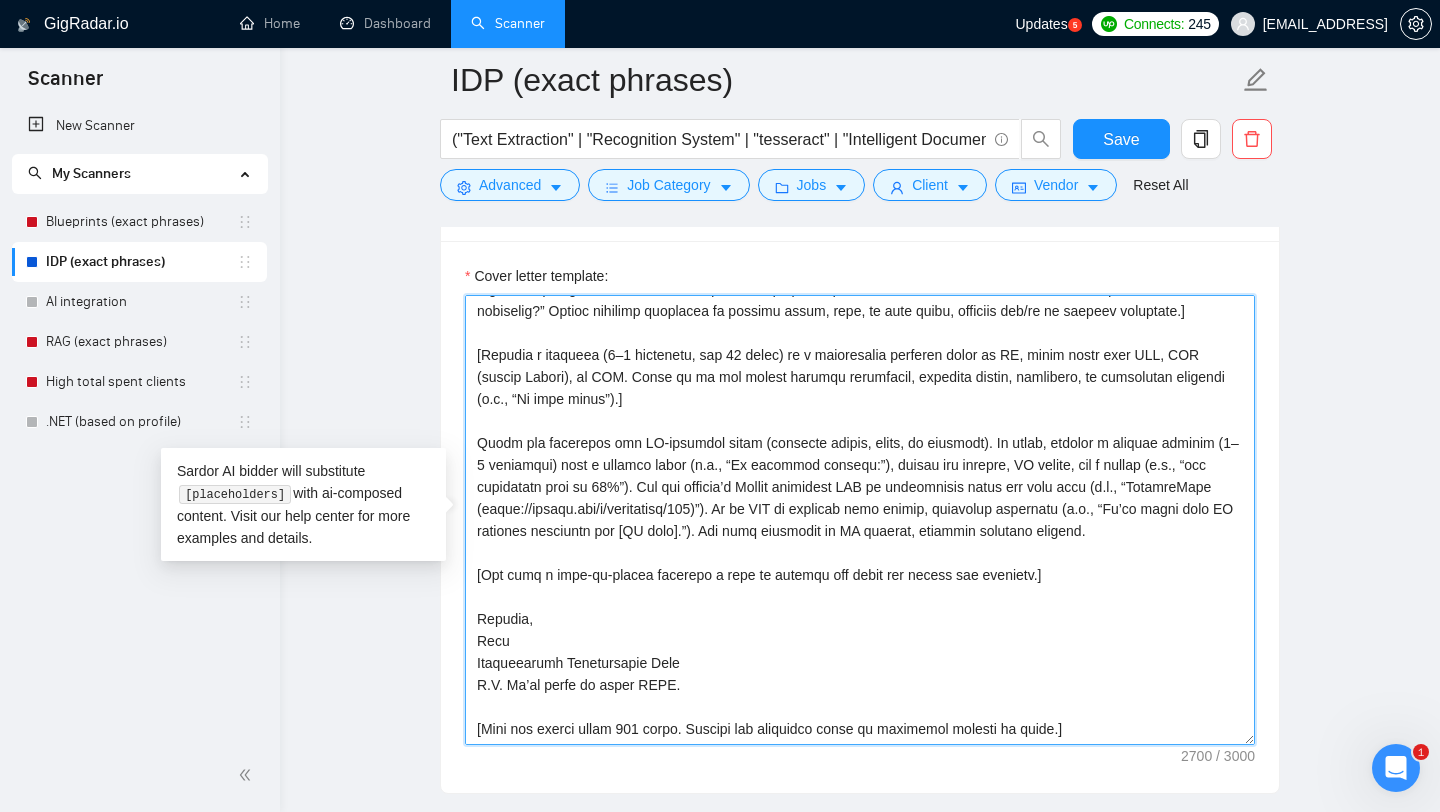 scroll, scrollTop: 368, scrollLeft: 0, axis: vertical 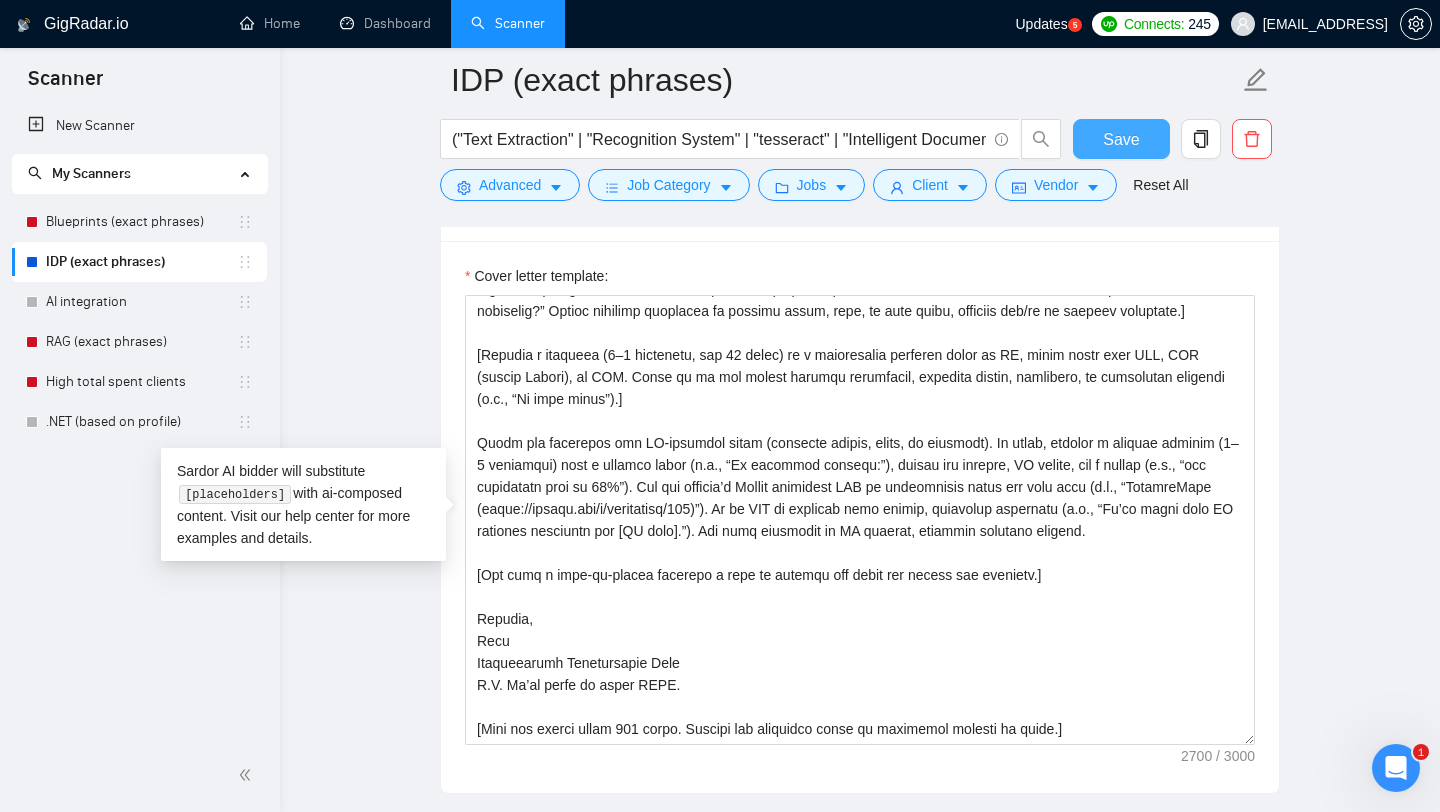 click on "Save" at bounding box center (1121, 139) 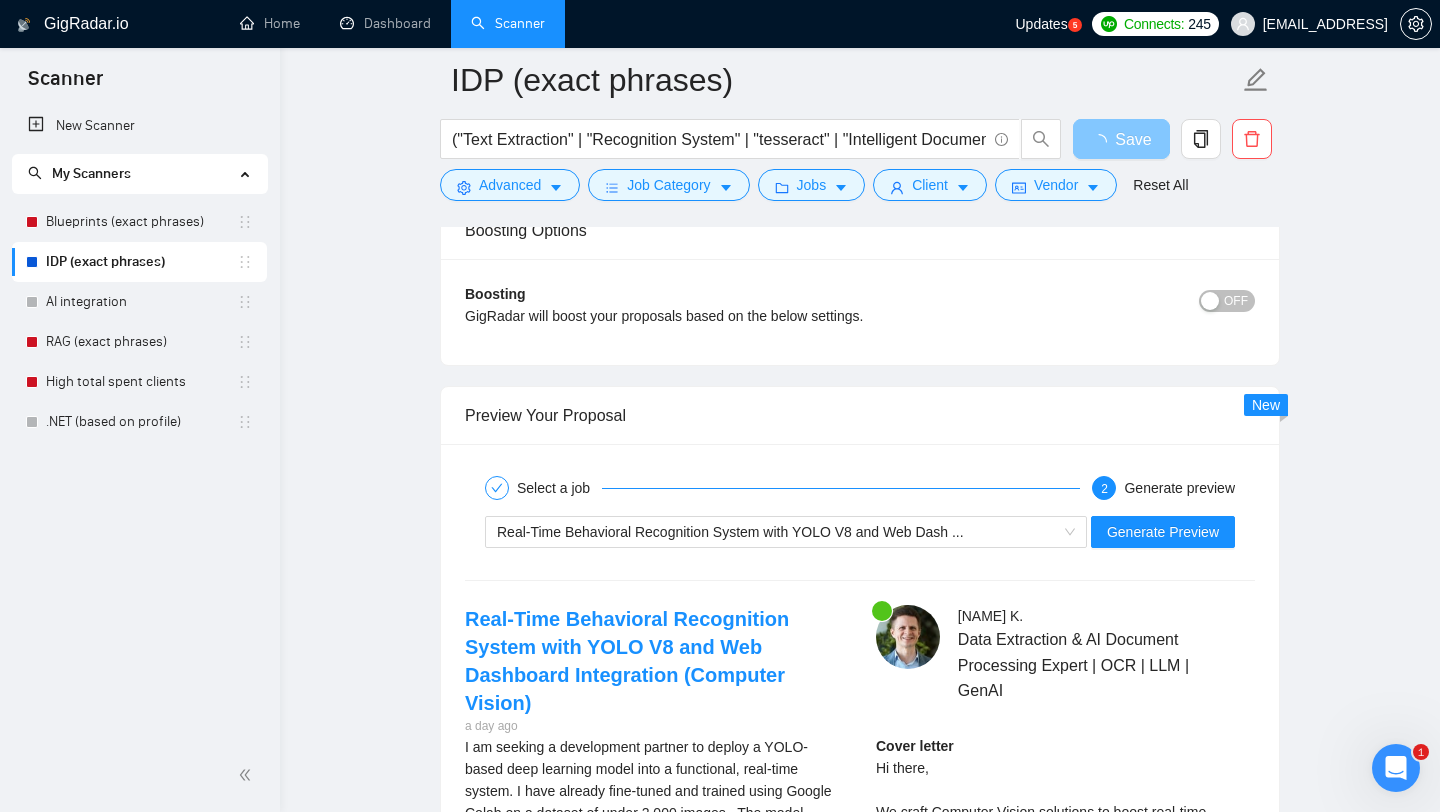 scroll, scrollTop: 3353, scrollLeft: 0, axis: vertical 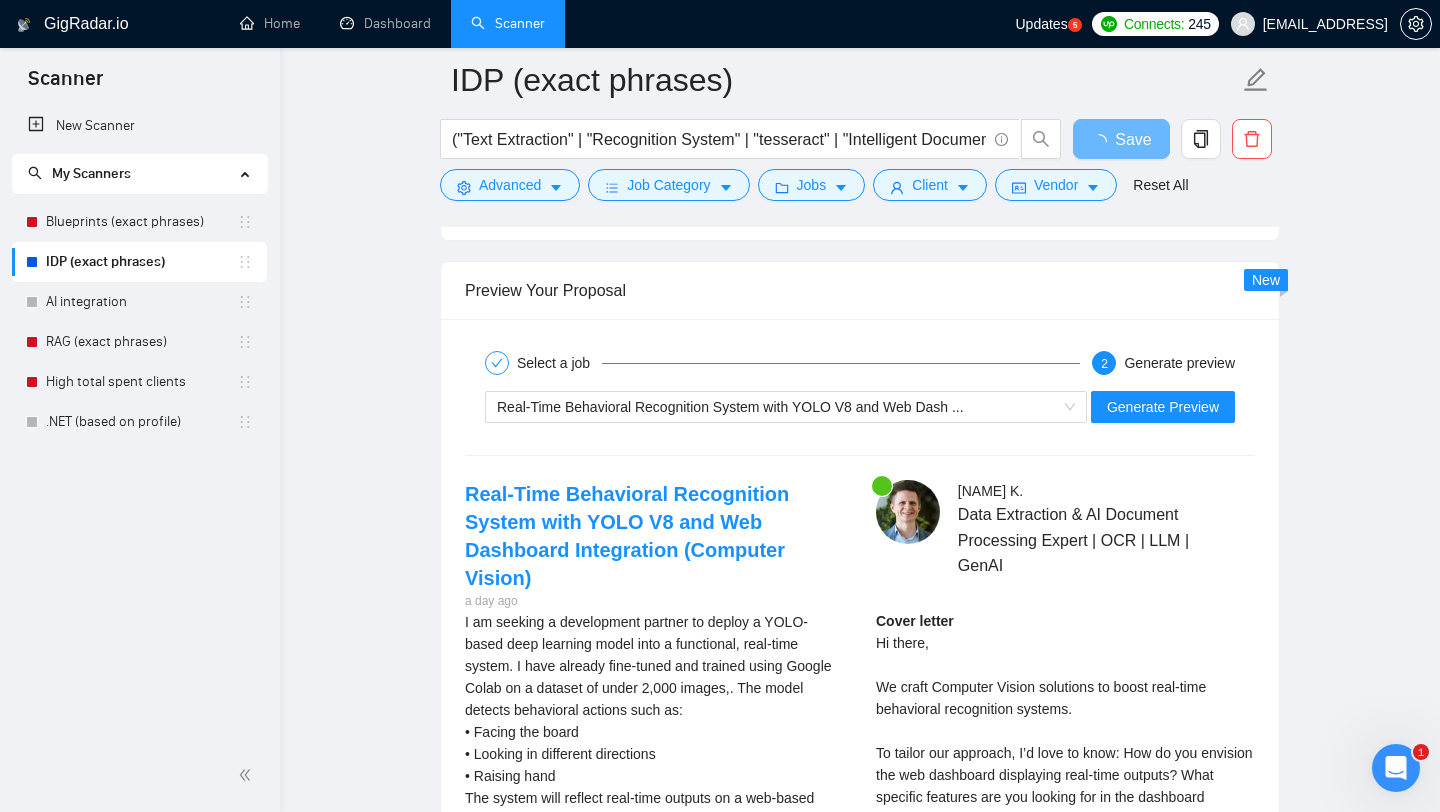 click on "Cover letter Hi there,
We craft Computer Vision solutions to boost real-time behavioral recognition systems.
To tailor our approach, I’d love to know: How do you envision the web dashboard displaying real-time outputs? What specific features are you looking for in the dashboard integration?
We could integrate your YOLO-based model with a web dashboard to display real-time action-based statistics, ensuring seamless monitoring of classroom behaviors.
We recently tackled a project similar to yours: the "Webcam Animal Detection AI for Wildlife Observation," which involved real-time detection and observation of animals using computer vision. This experience aligns well with your project goals.
Let's chat to discuss the scope and tailor the proposal to your needs.
Regards,
Oleg
Businessware Technologies Team
P.S. We’re ready to start ASAP." at bounding box center [1065, 918] 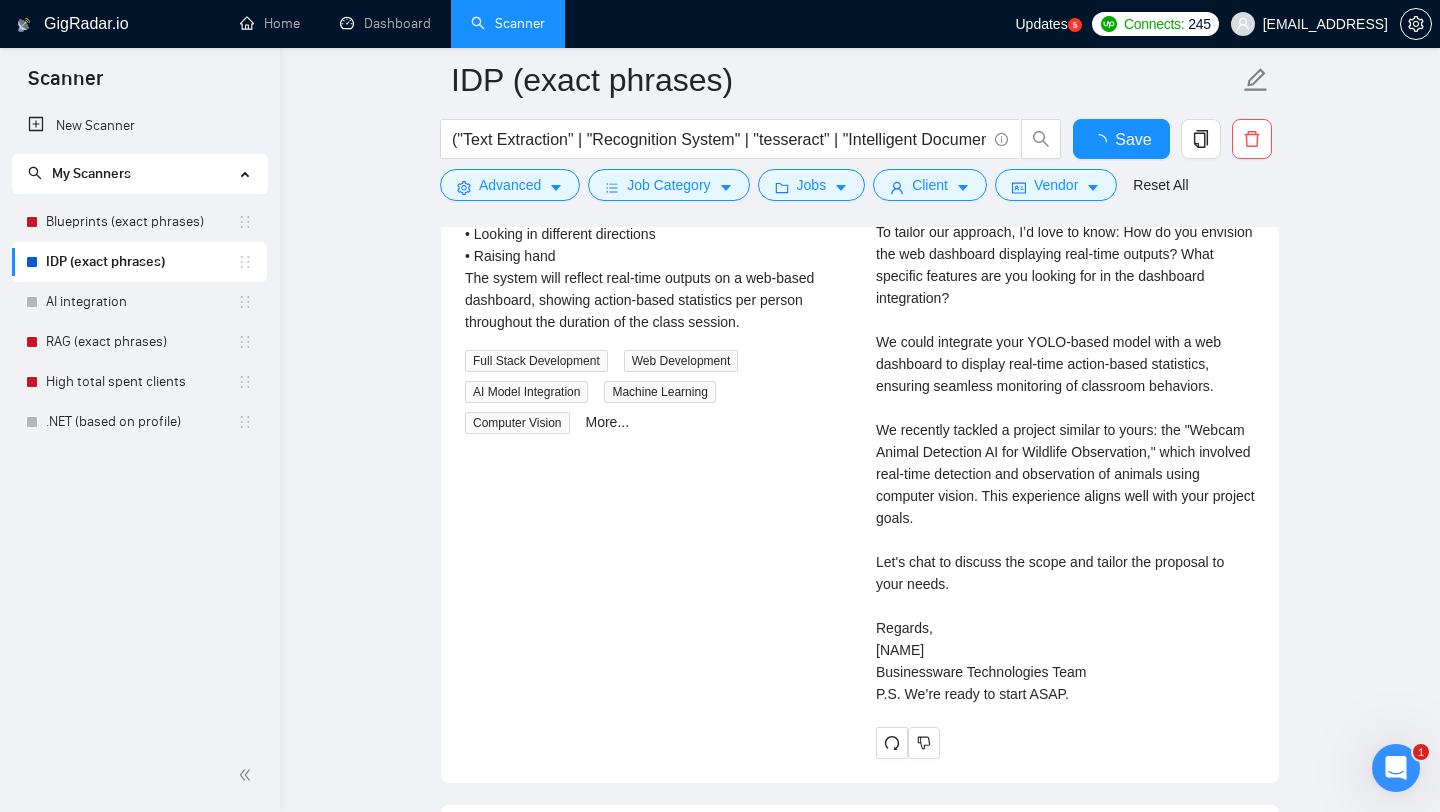 type 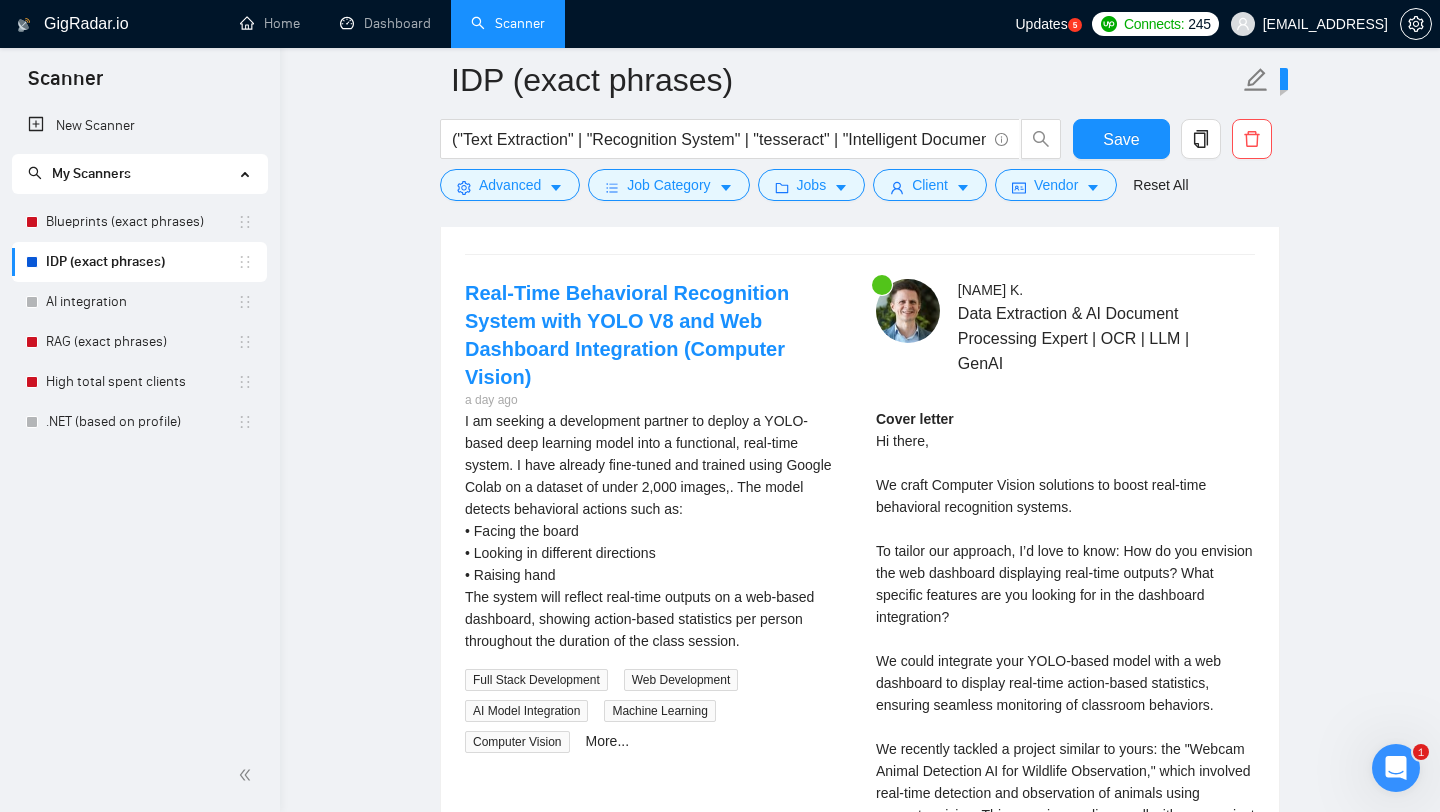 type 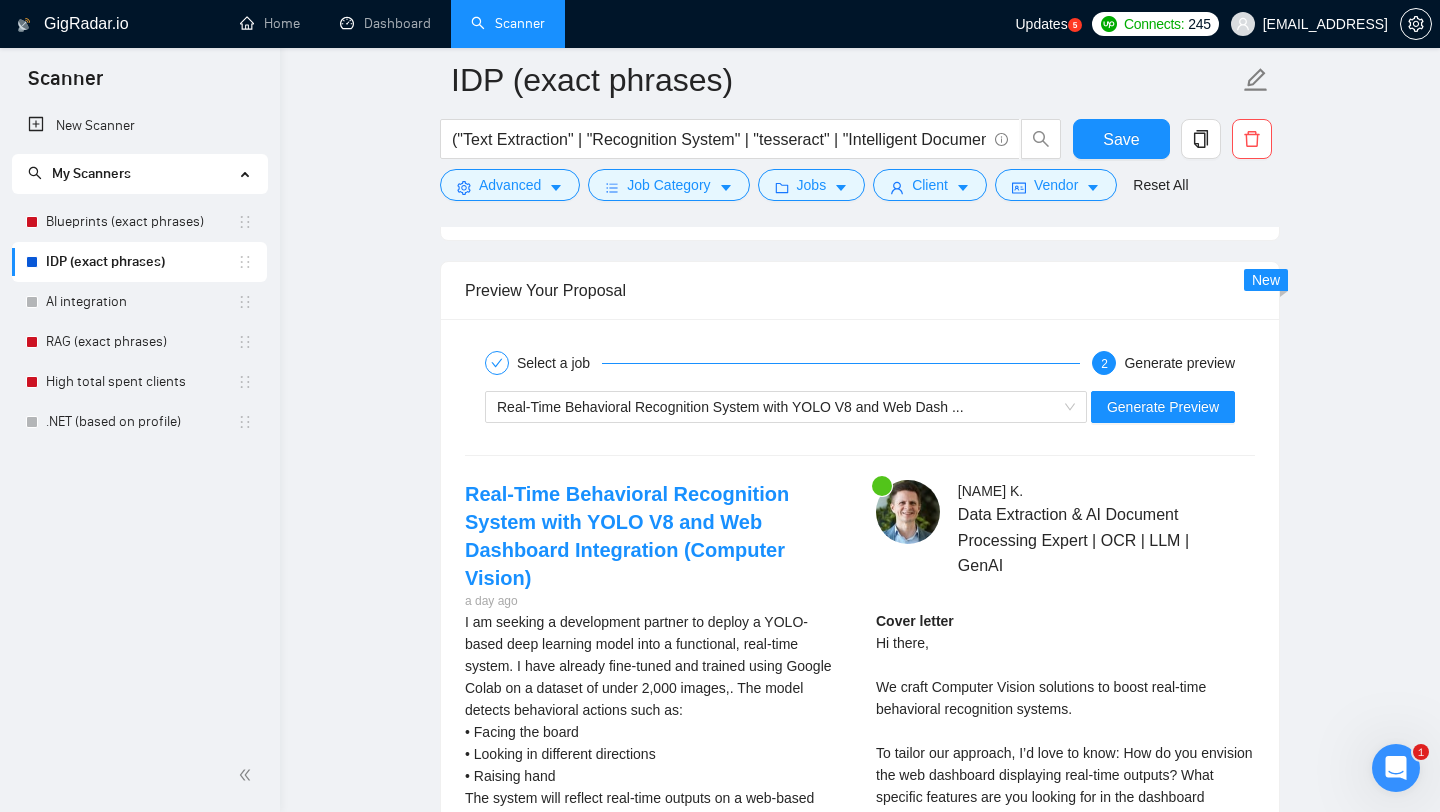 click at bounding box center [1396, 768] 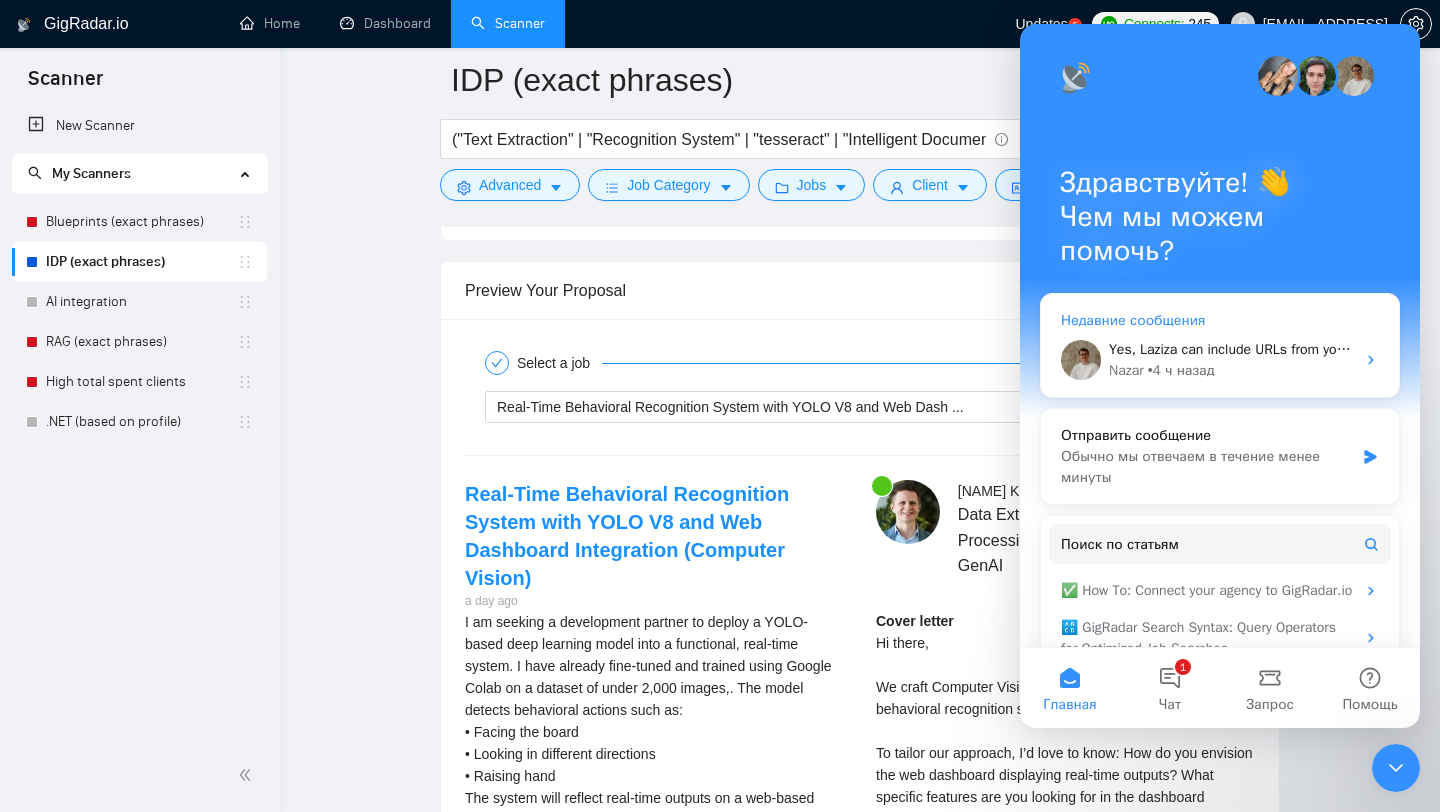 click on "Nazar" at bounding box center (1126, 370) 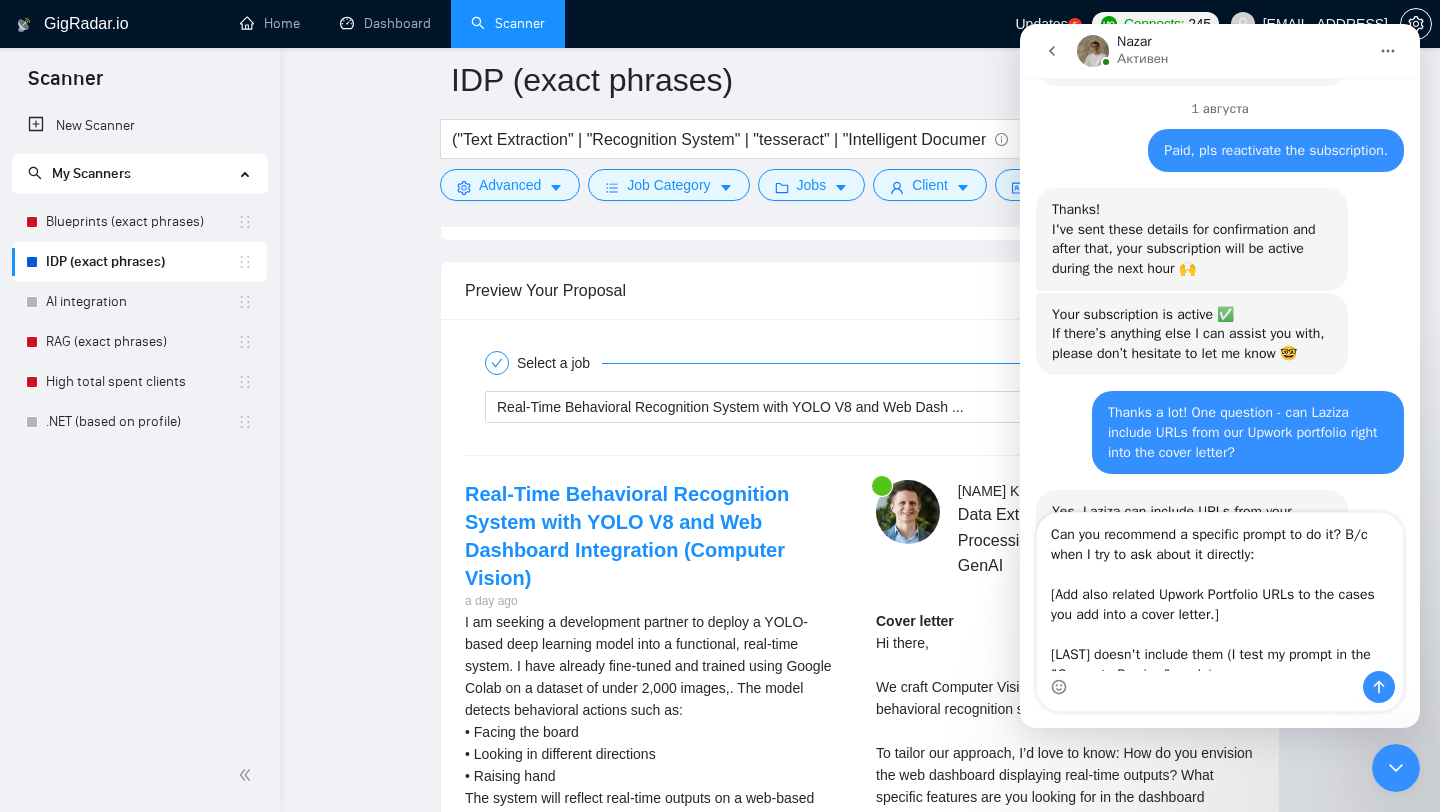 scroll, scrollTop: 1815, scrollLeft: 0, axis: vertical 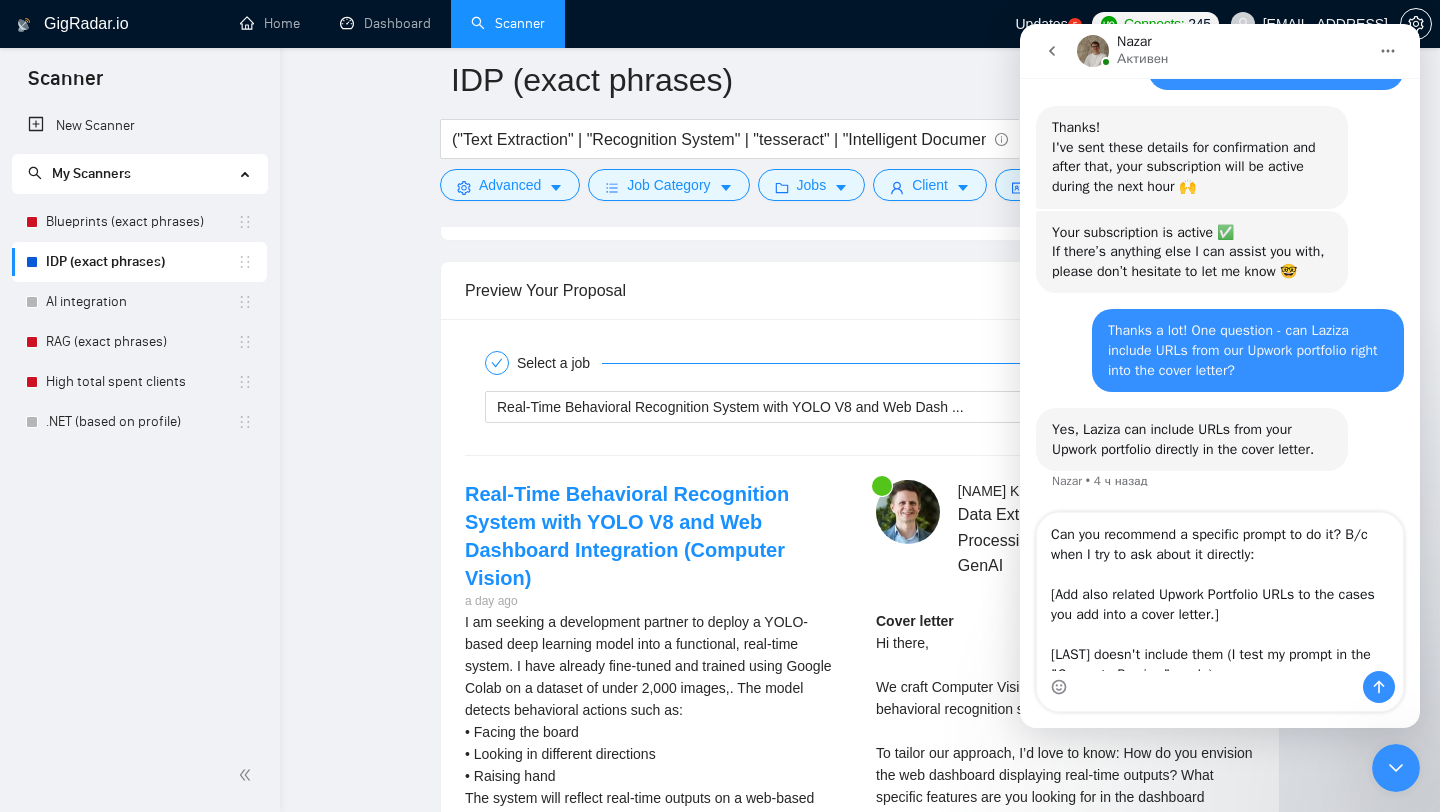click on "Can you recommend a specific prompt to do it? B/c when I try to ask about it directly:
[Add also related Upwork Portfolio URLs to the cases you add into a cover letter.]
Laziza doesn't include them (I test my prompt in the "Generate Preview" mode)." at bounding box center [1220, 592] 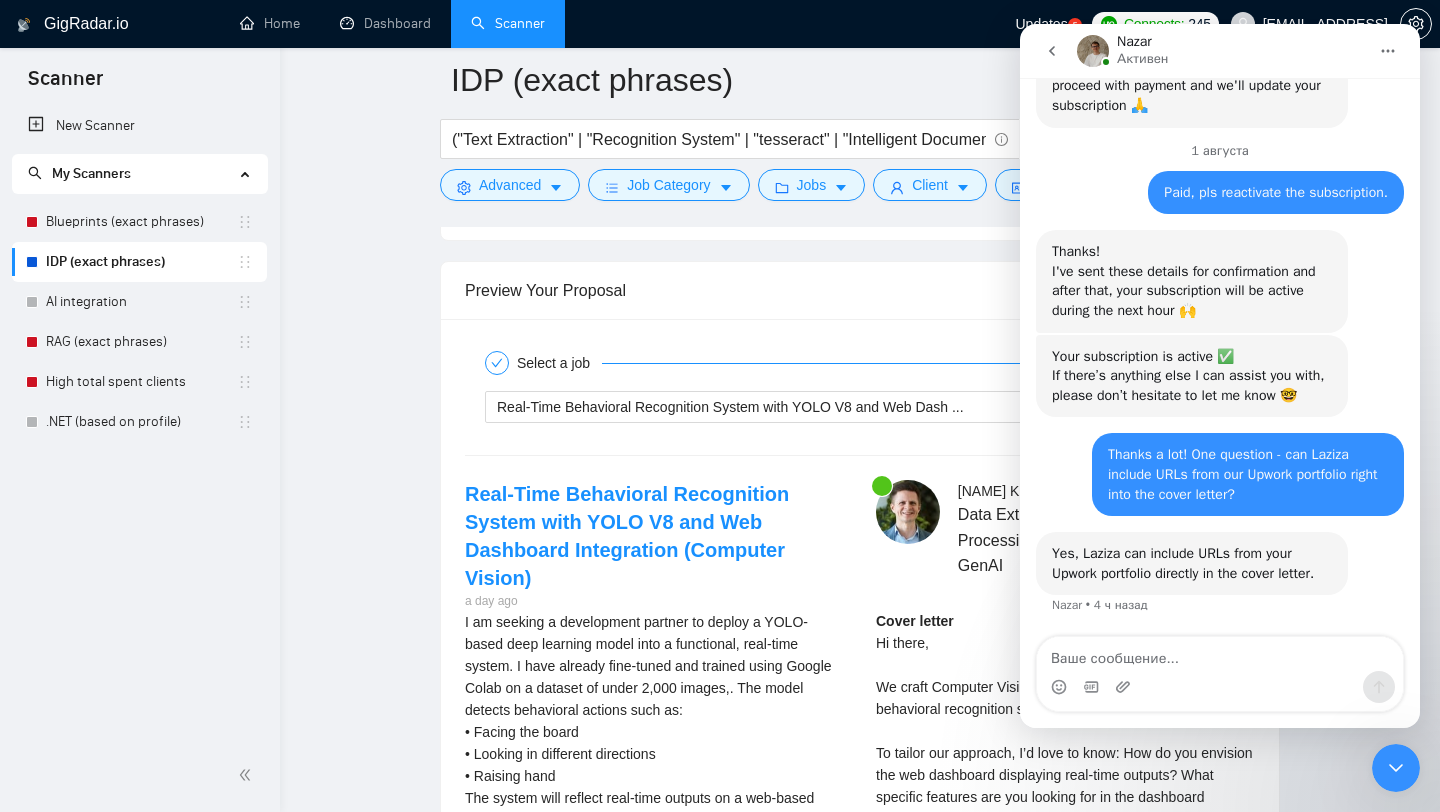 scroll, scrollTop: 1691, scrollLeft: 0, axis: vertical 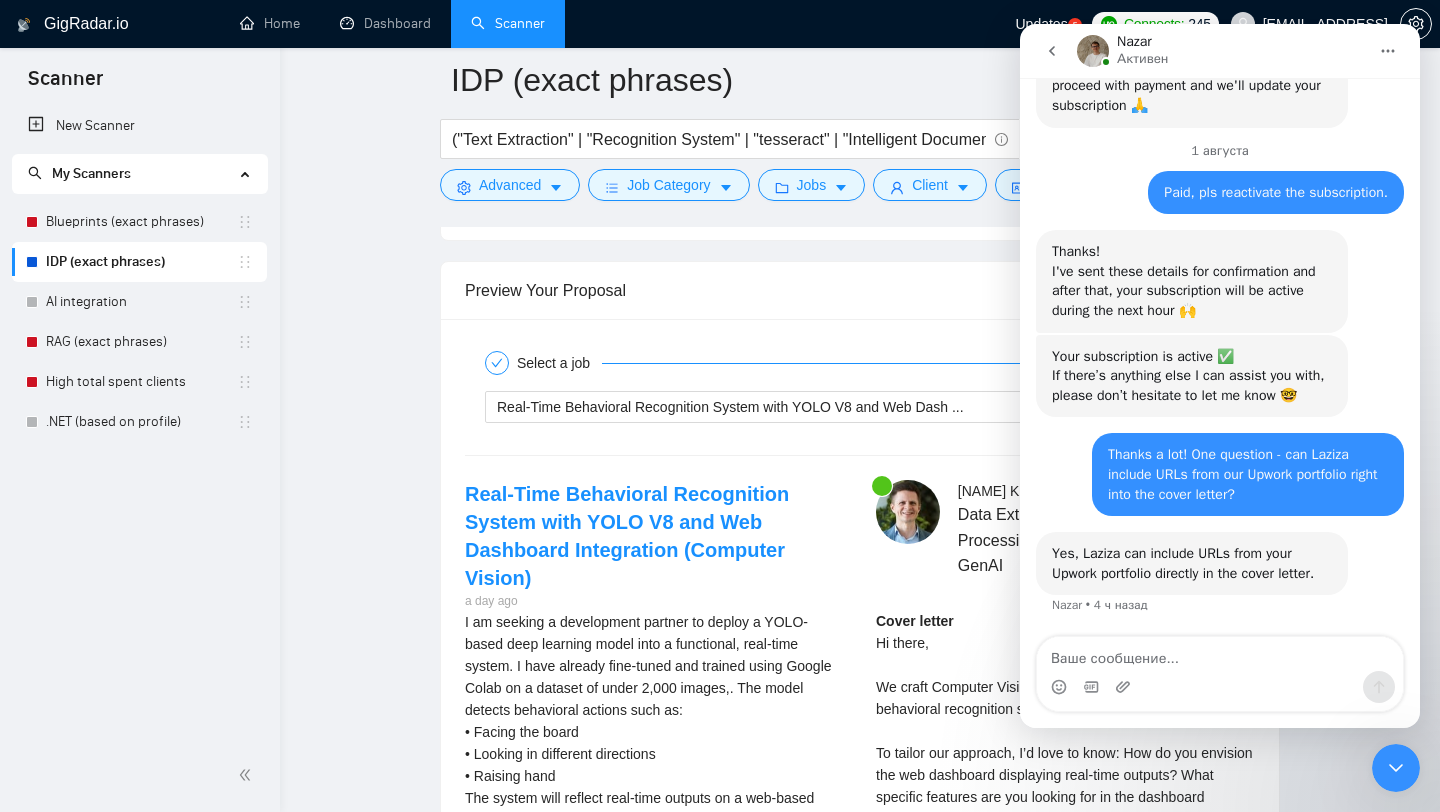 type 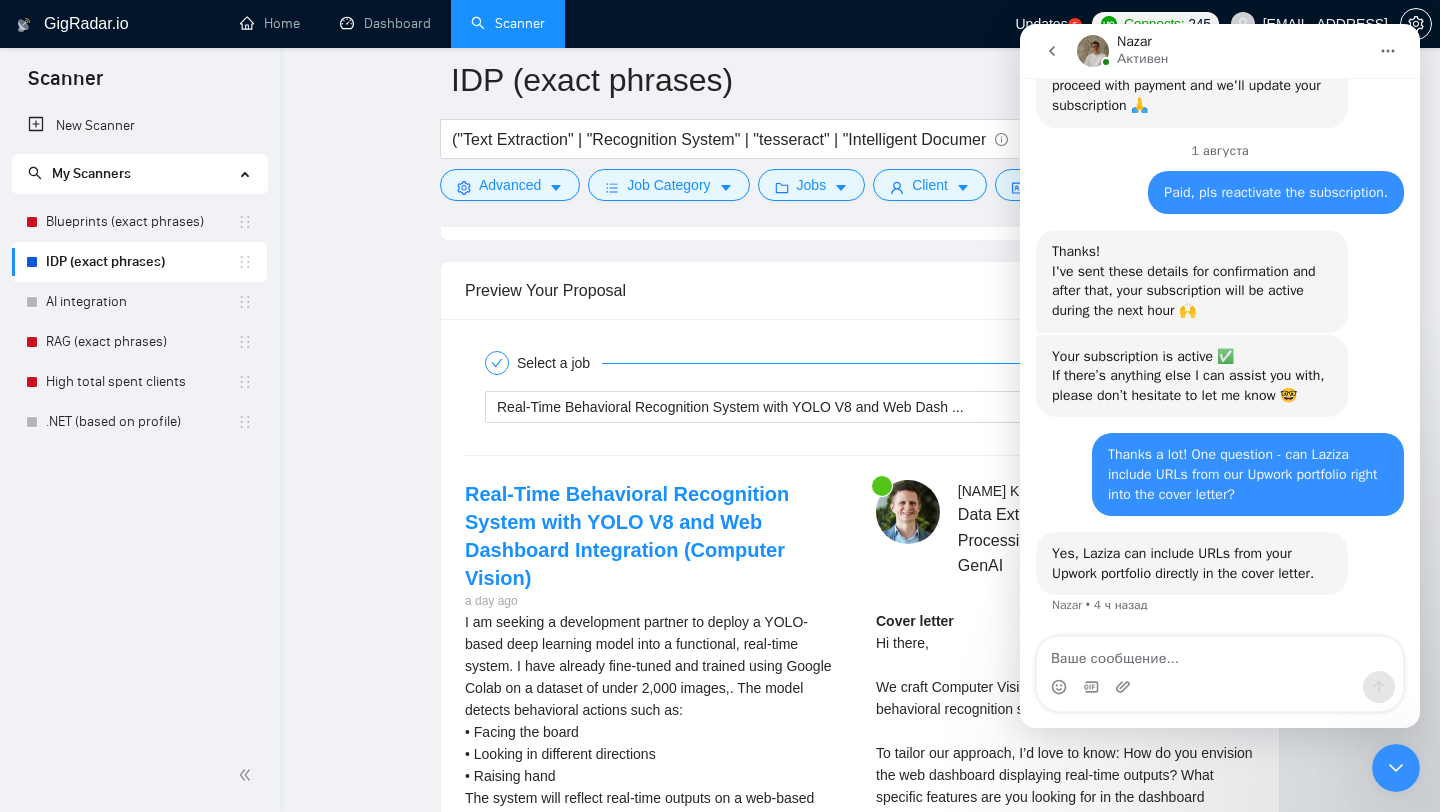 click 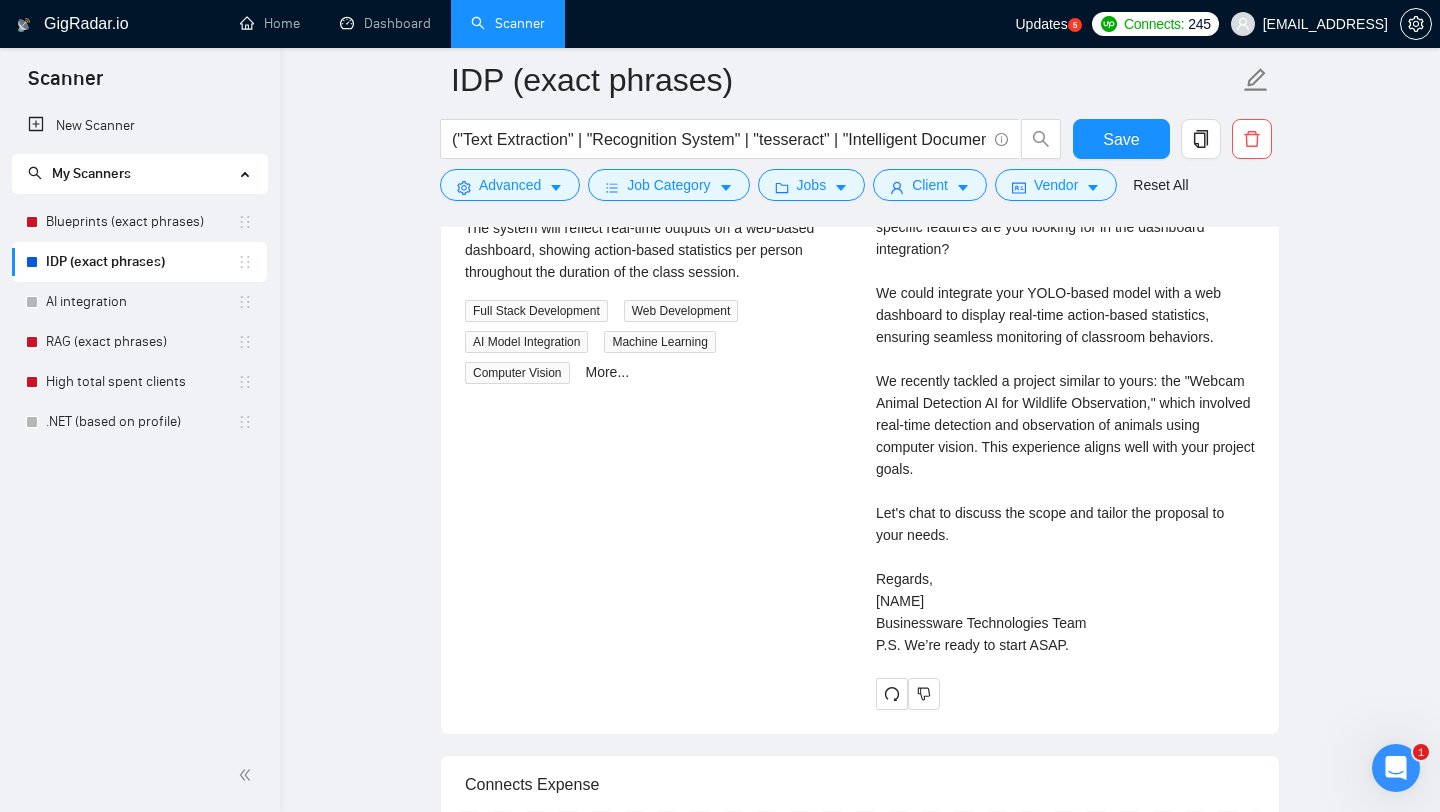 scroll, scrollTop: 3759, scrollLeft: 0, axis: vertical 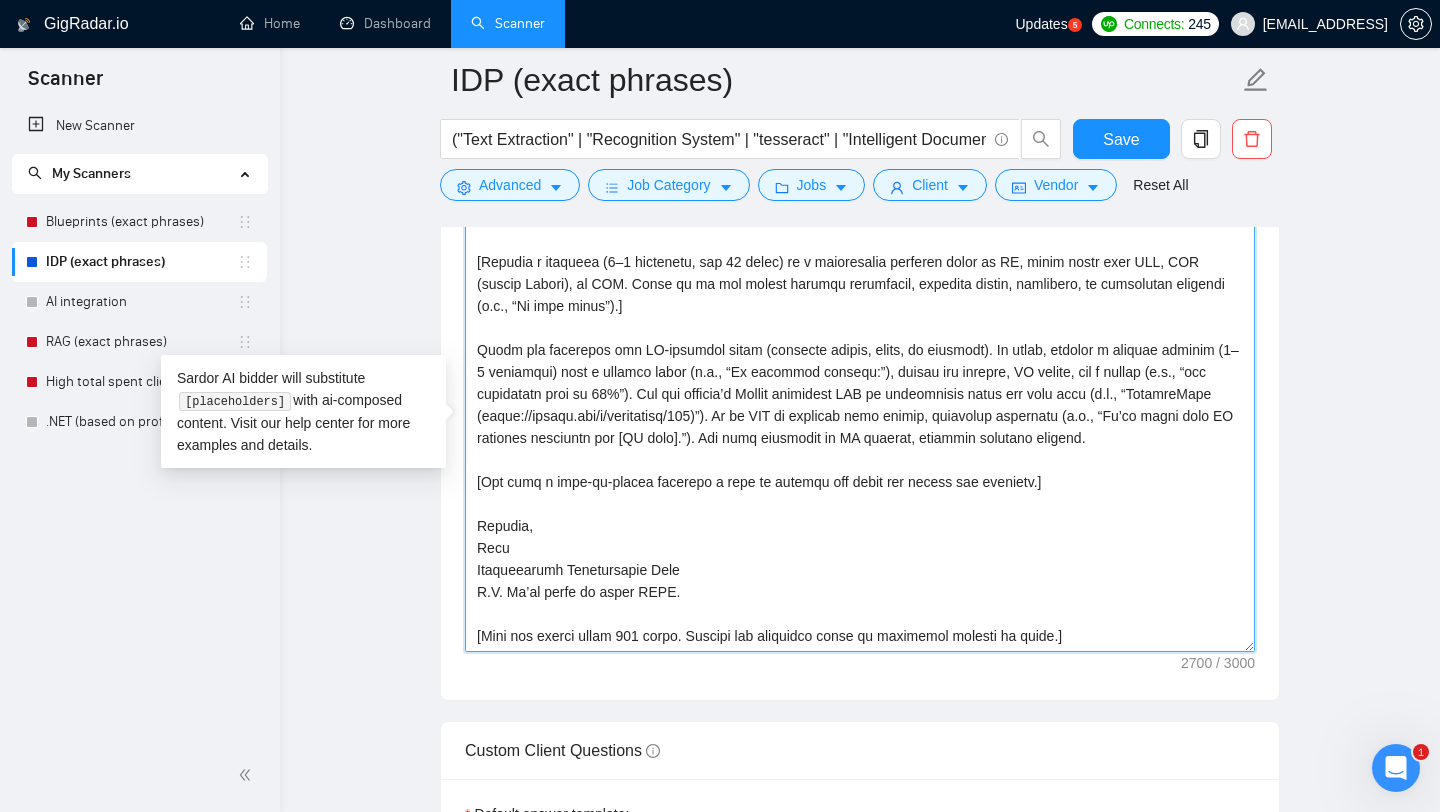 drag, startPoint x: 653, startPoint y: 396, endPoint x: 818, endPoint y: 413, distance: 165.87344 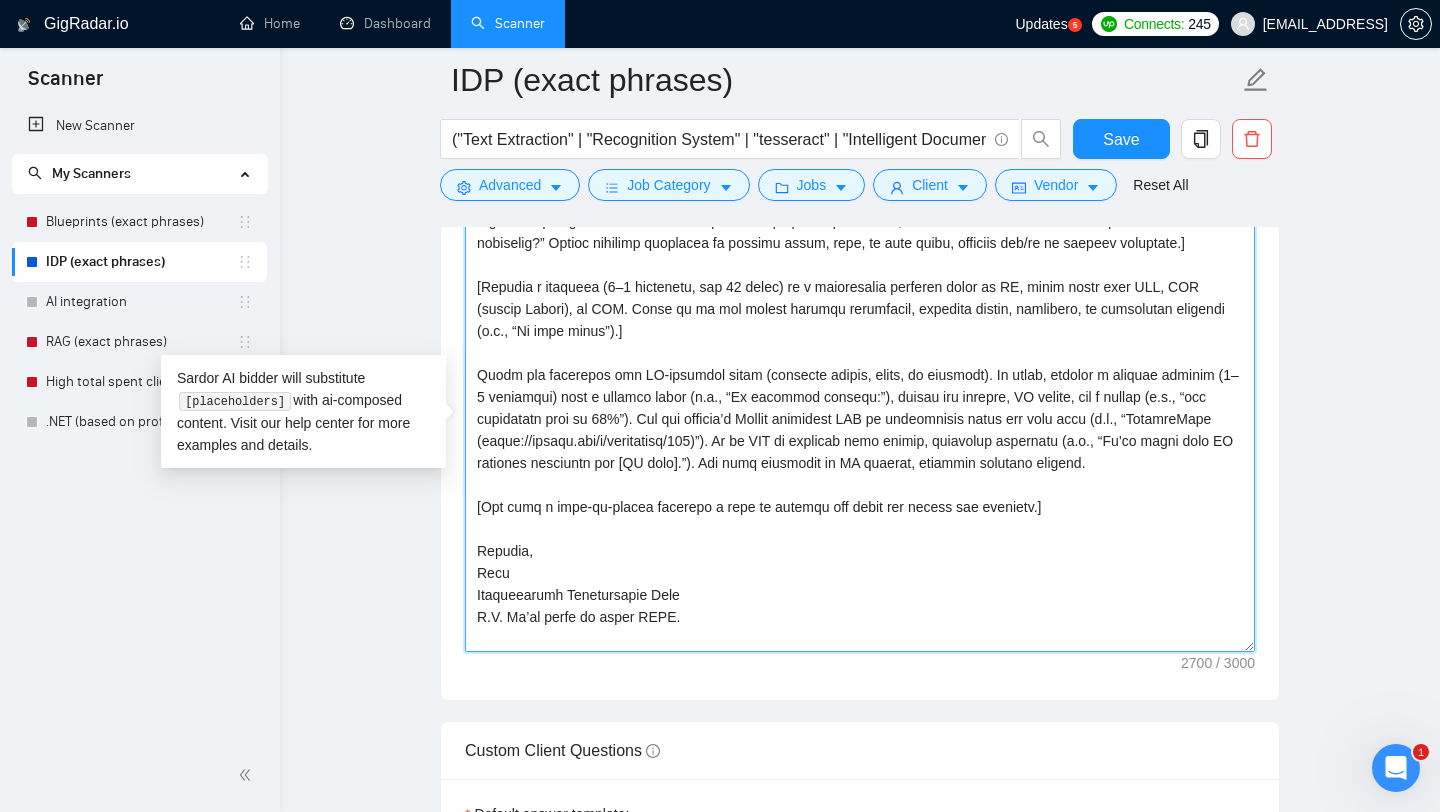 scroll, scrollTop: 374, scrollLeft: 0, axis: vertical 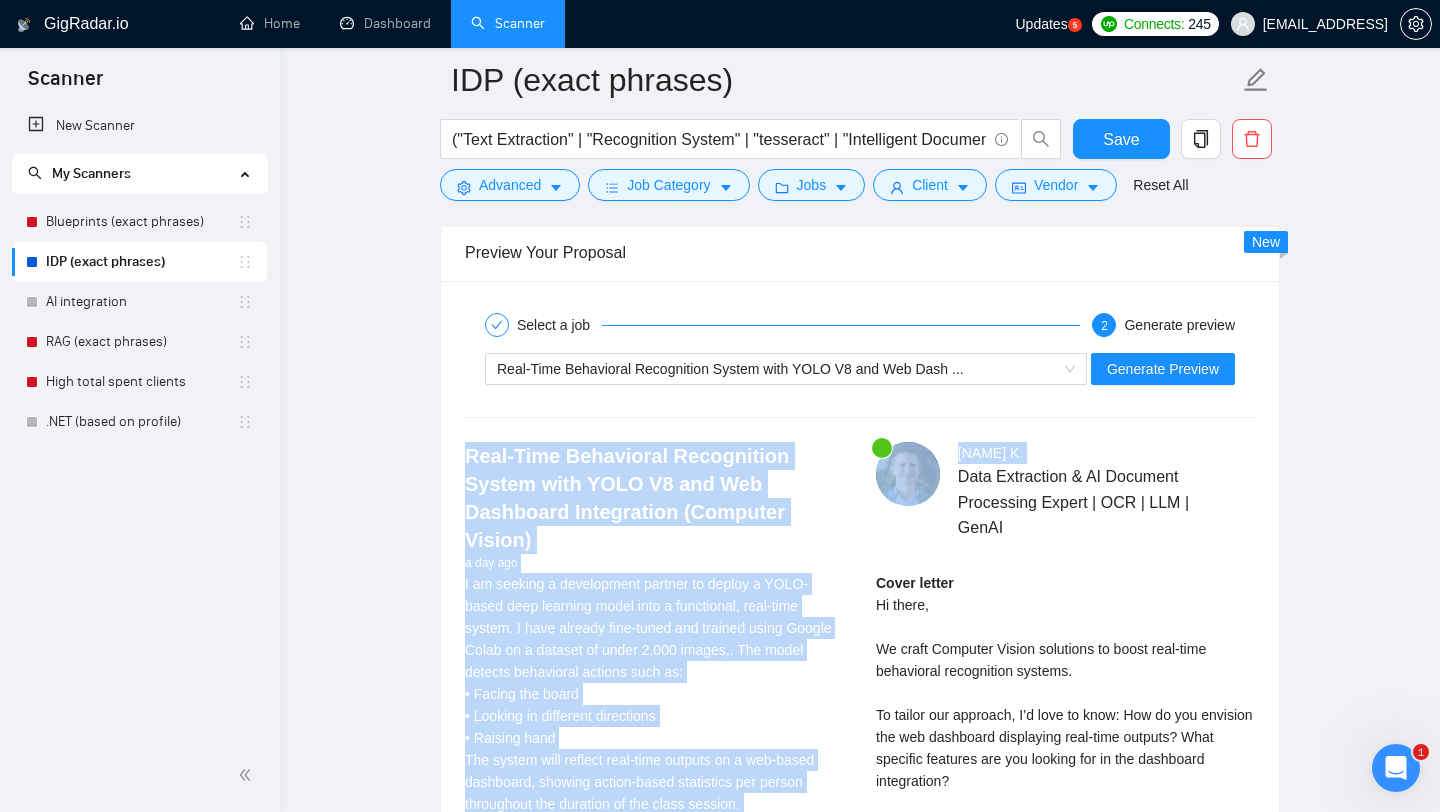 drag, startPoint x: 1253, startPoint y: 367, endPoint x: 1062, endPoint y: 461, distance: 212.8779 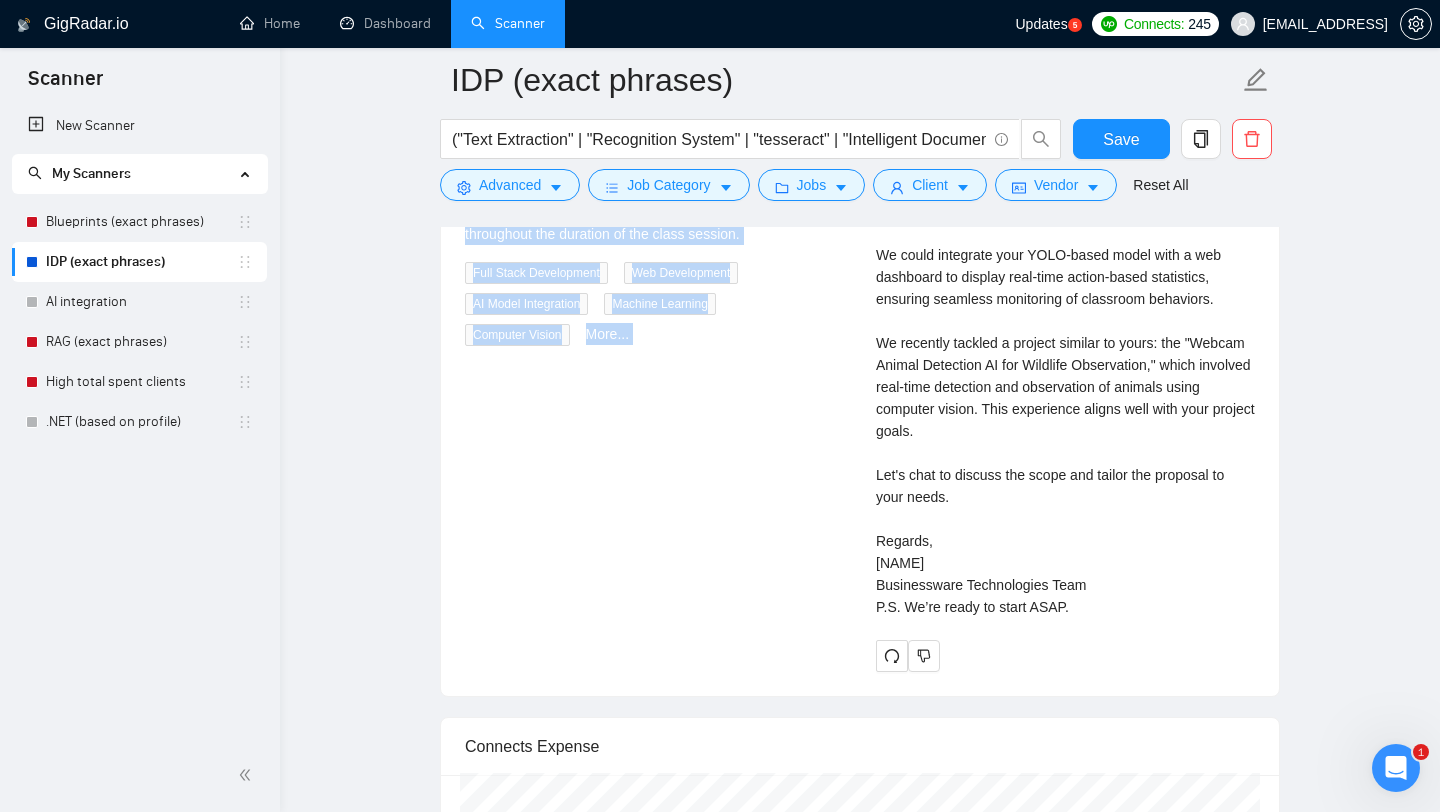 scroll, scrollTop: 4423, scrollLeft: 0, axis: vertical 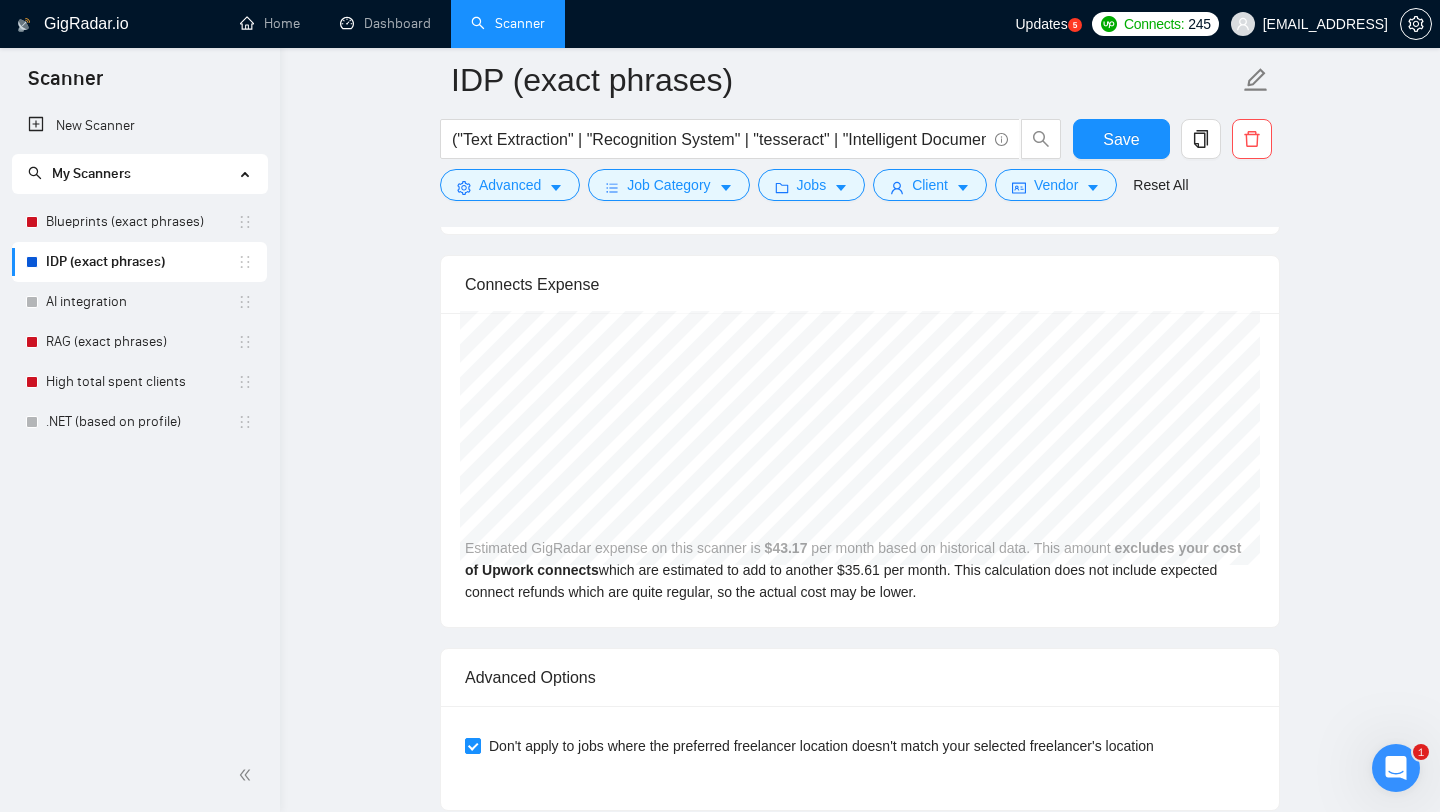 click at bounding box center (1396, 768) 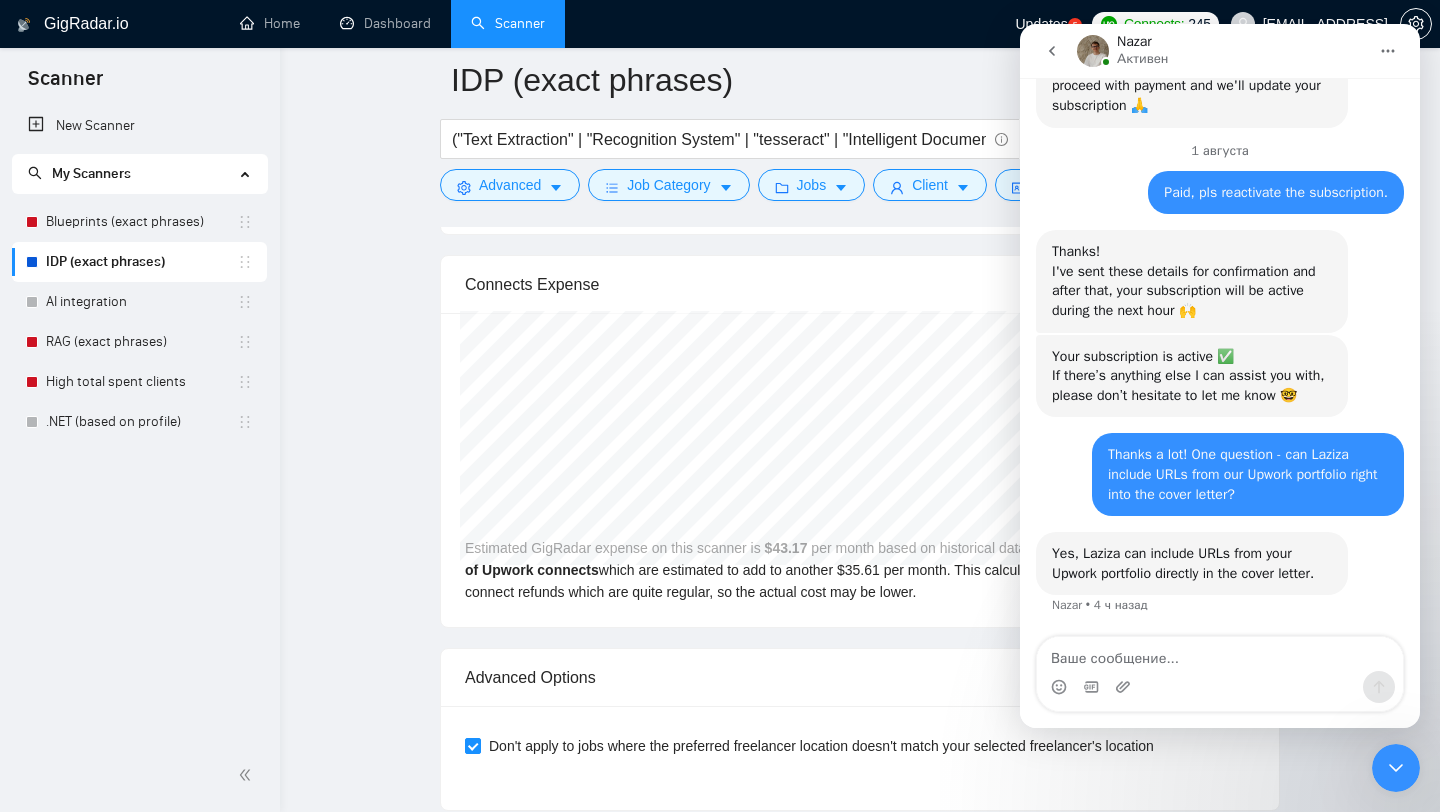 scroll, scrollTop: 1691, scrollLeft: 0, axis: vertical 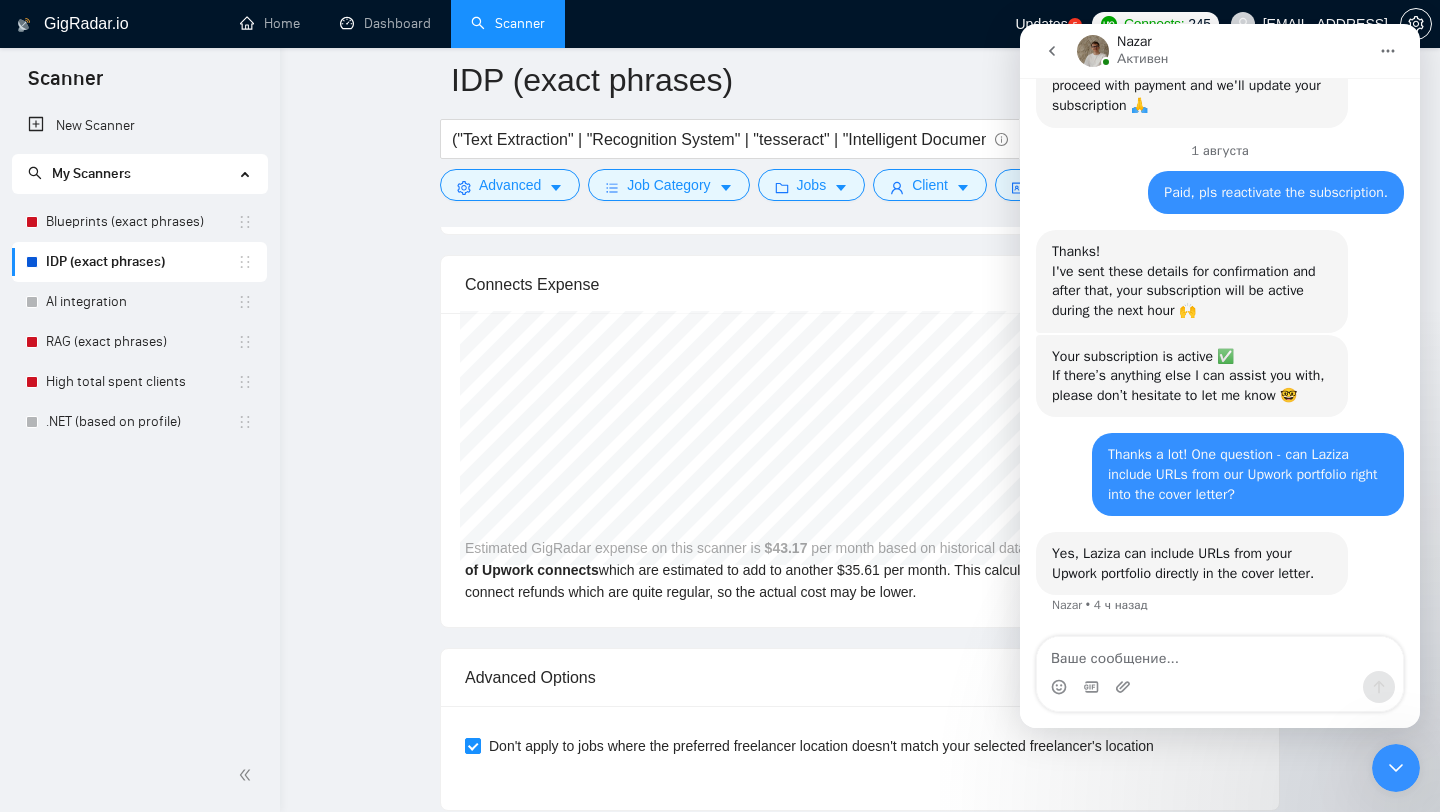 click on "Yes, Laziza can include URLs from your Upwork portfolio directly in the cover letter." at bounding box center [1192, 563] 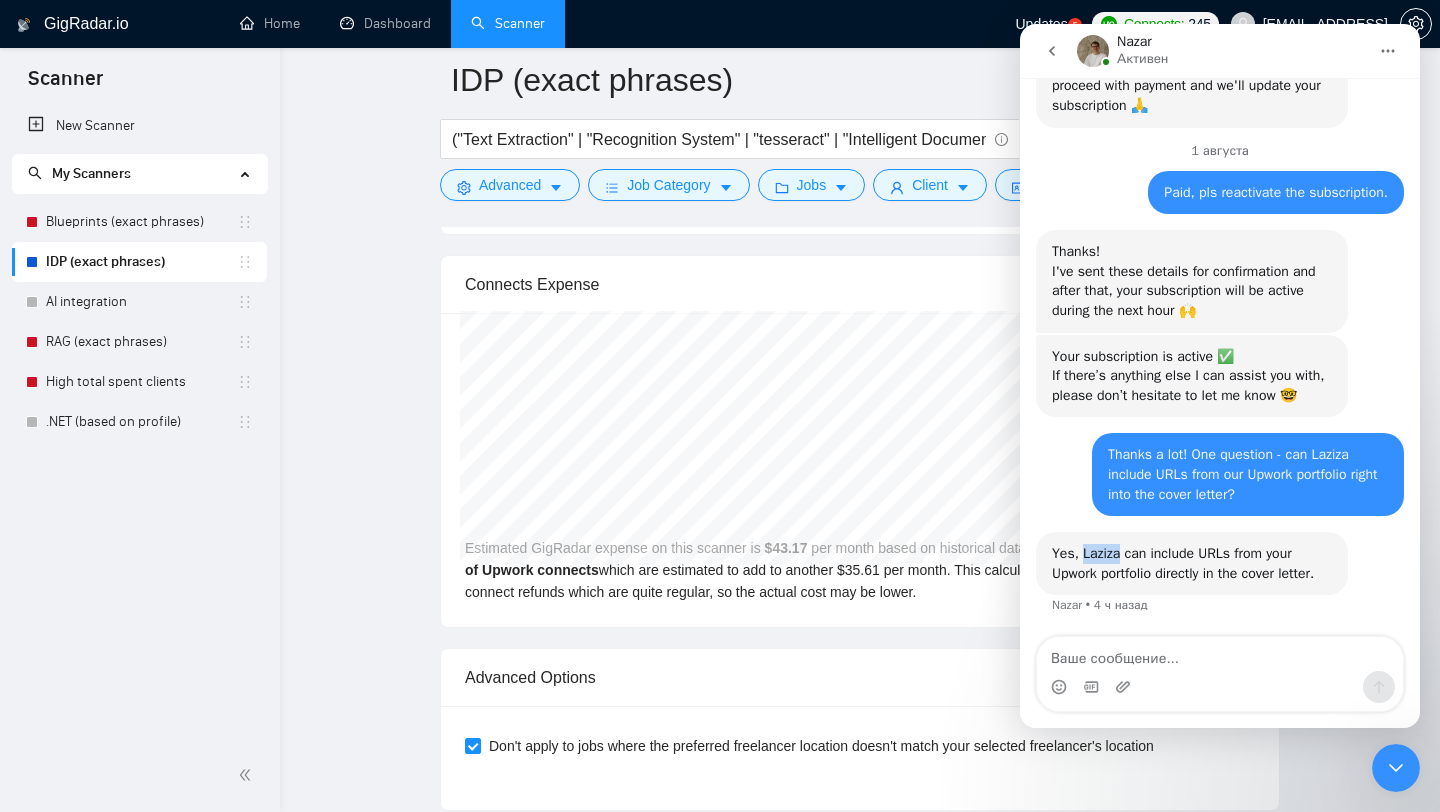 copy on "Laziza" 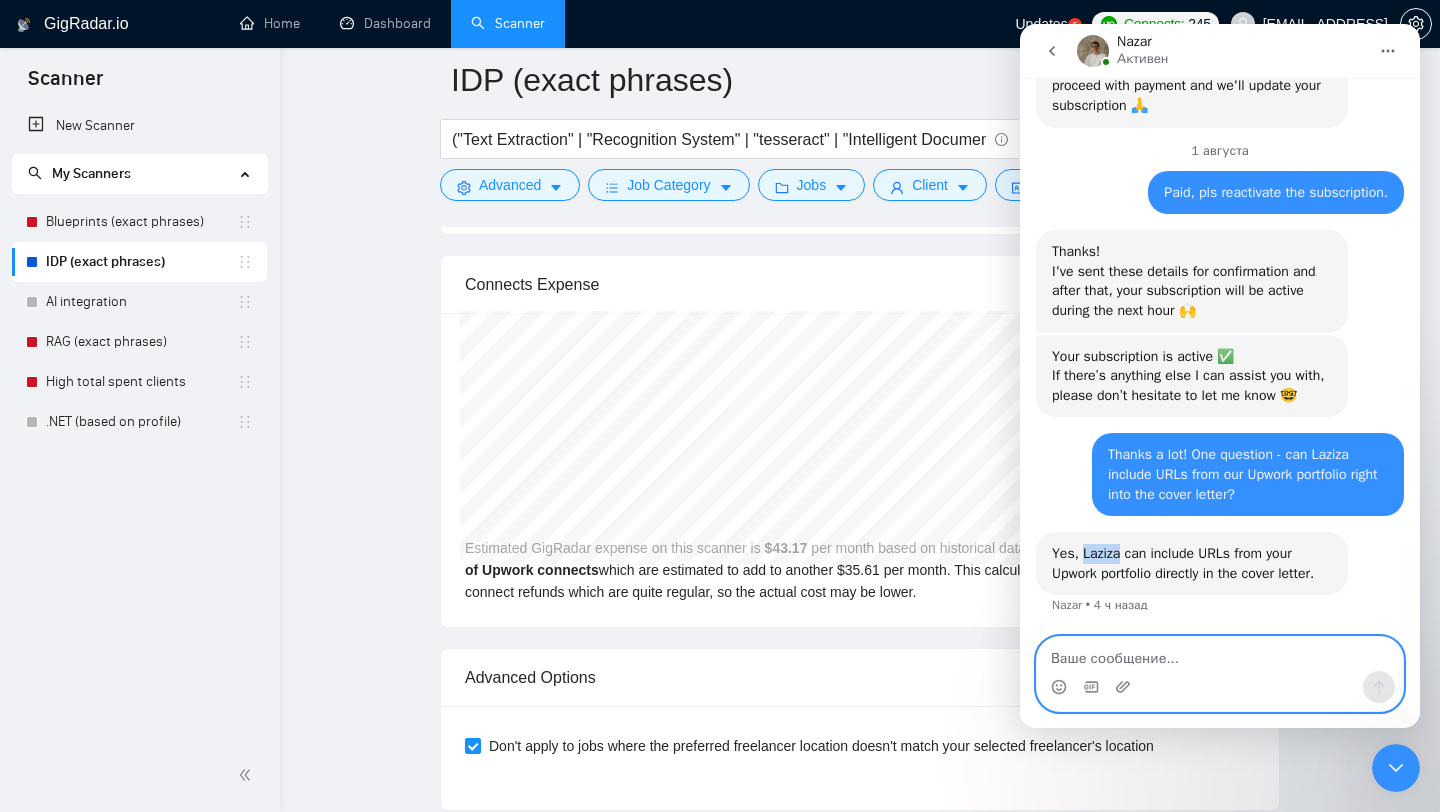 click at bounding box center [1220, 654] 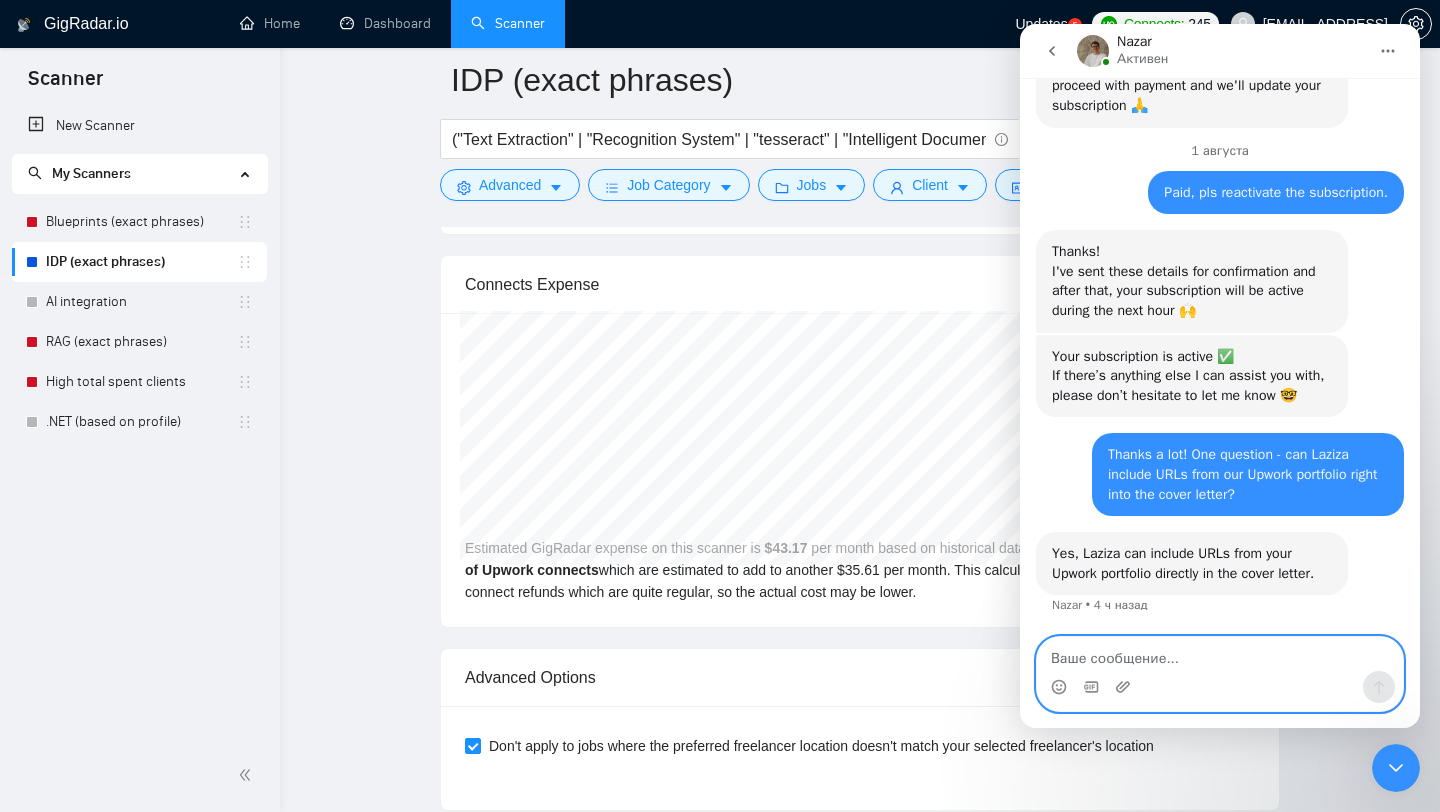 paste on "It looks like Laziza isn’t adding Upwork portfolio URLs next to case names in cover letters, despite this instruction:
[Add the project’s Upwork portfolio URL in parentheses after the case name (e.g., “InvoiceSync (https://upwork.com/o/portfolios/123)”).]
Only the case name shows in preview mode. Is Laziza missing URL access or am I doing something wrong?" 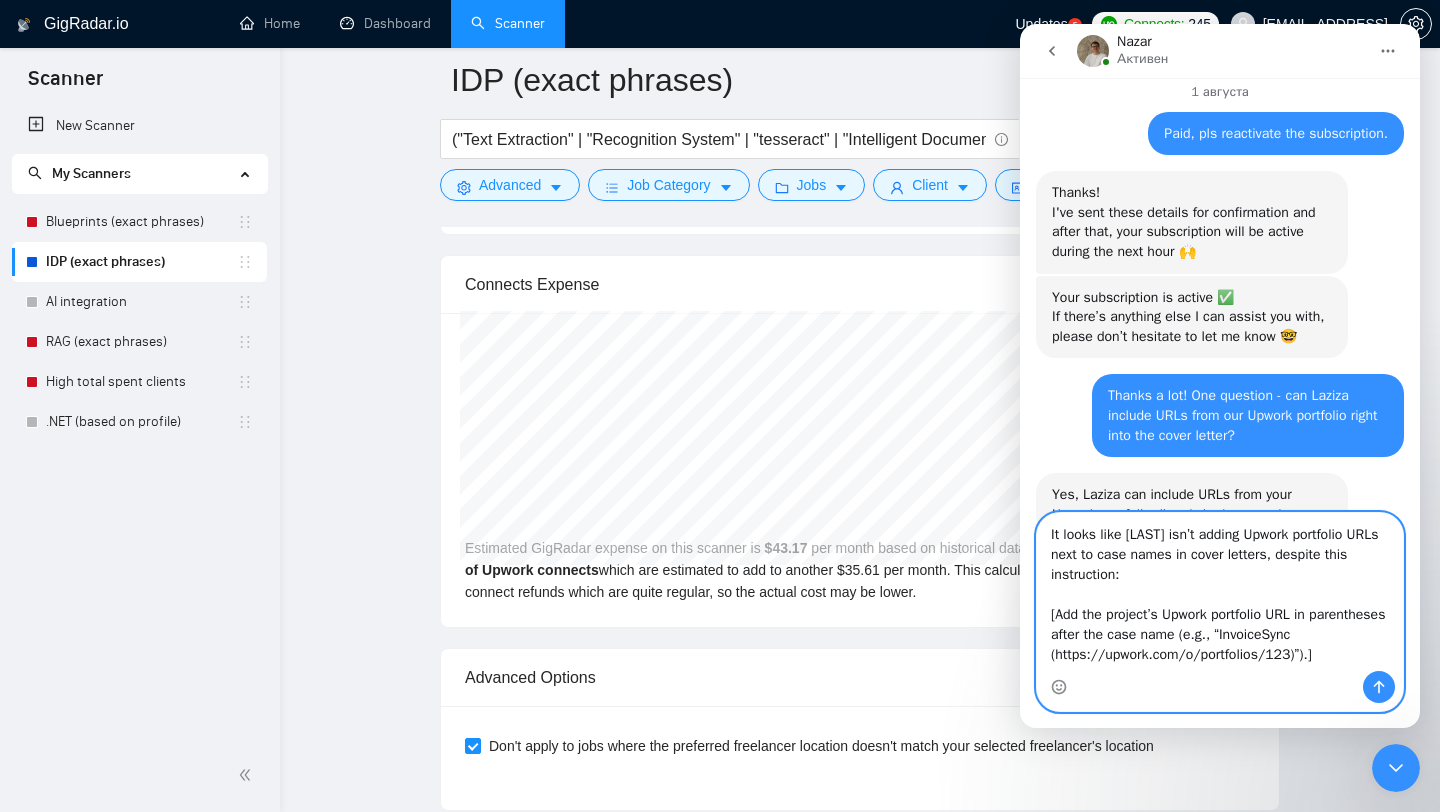 scroll, scrollTop: 72, scrollLeft: 0, axis: vertical 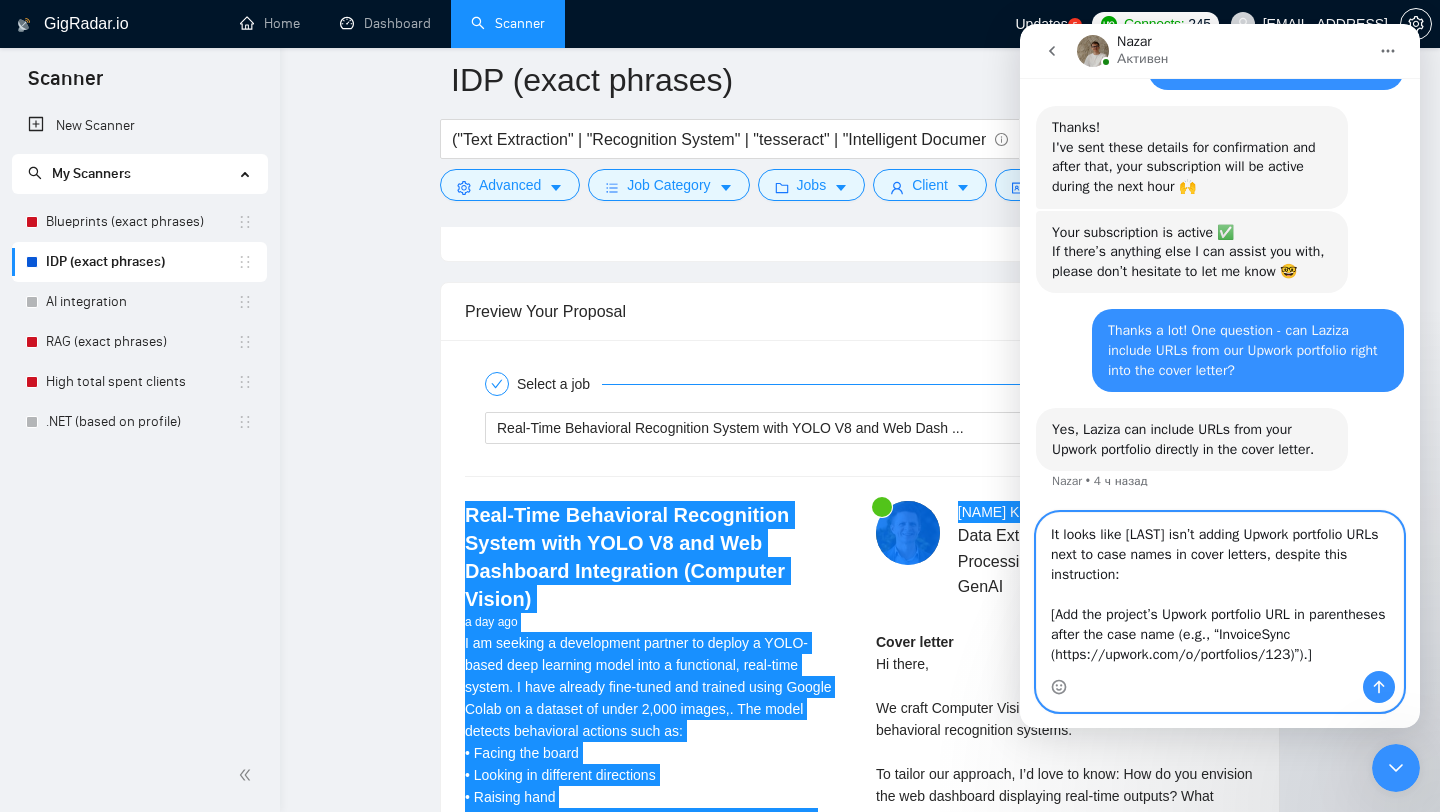 type on "It looks like Laziza isn’t adding Upwork portfolio URLs next to case names in cover letters, despite this instruction:
[Add the project’s Upwork portfolio URL in parentheses after the case name (e.g., “InvoiceSync (https://upwork.com/o/portfolios/123)”).]
Only the case name shows in preview mode. Is Laziza missing URL access or am I doing something wrong?" 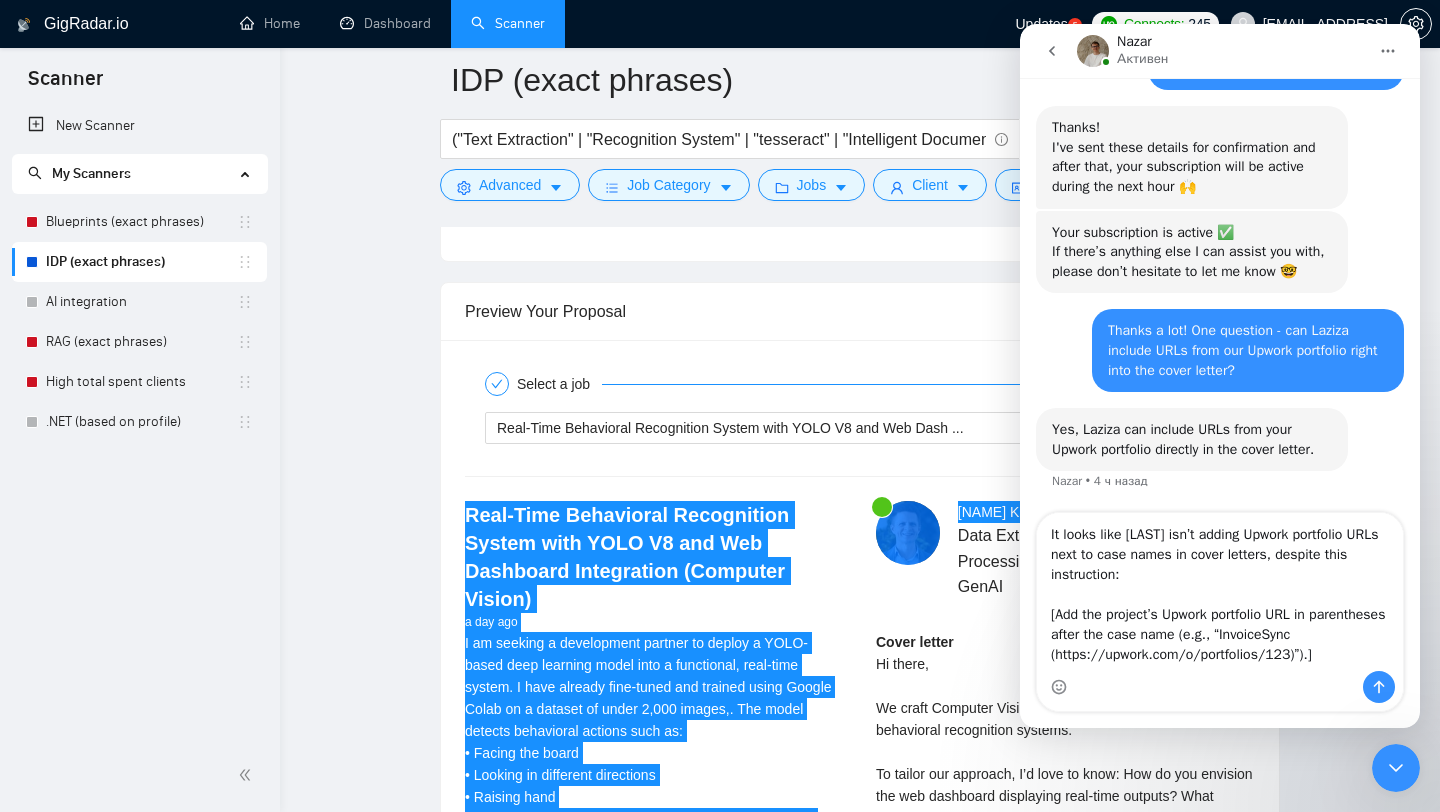 click 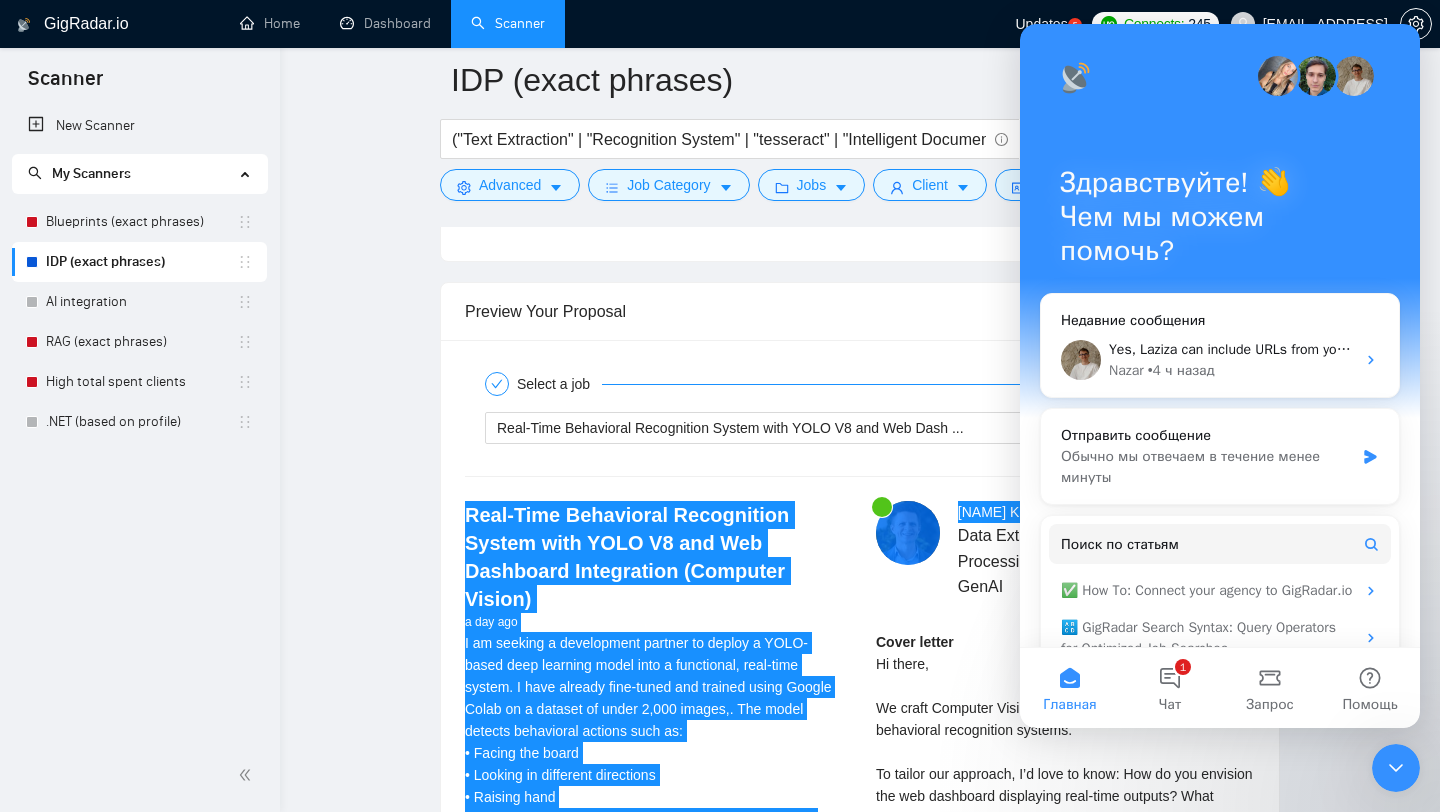 scroll, scrollTop: 0, scrollLeft: 0, axis: both 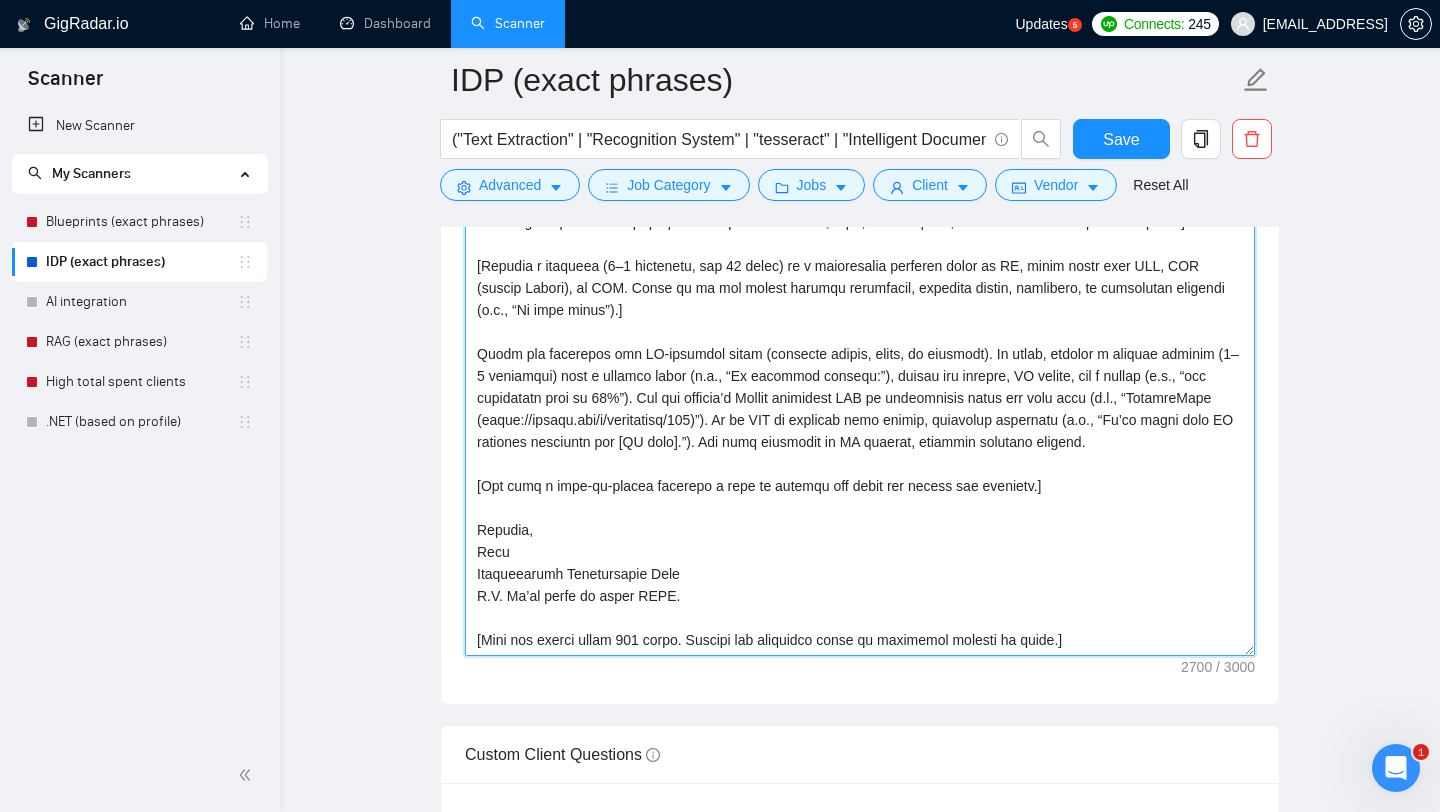 click on "Cover letter template:" at bounding box center (860, 431) 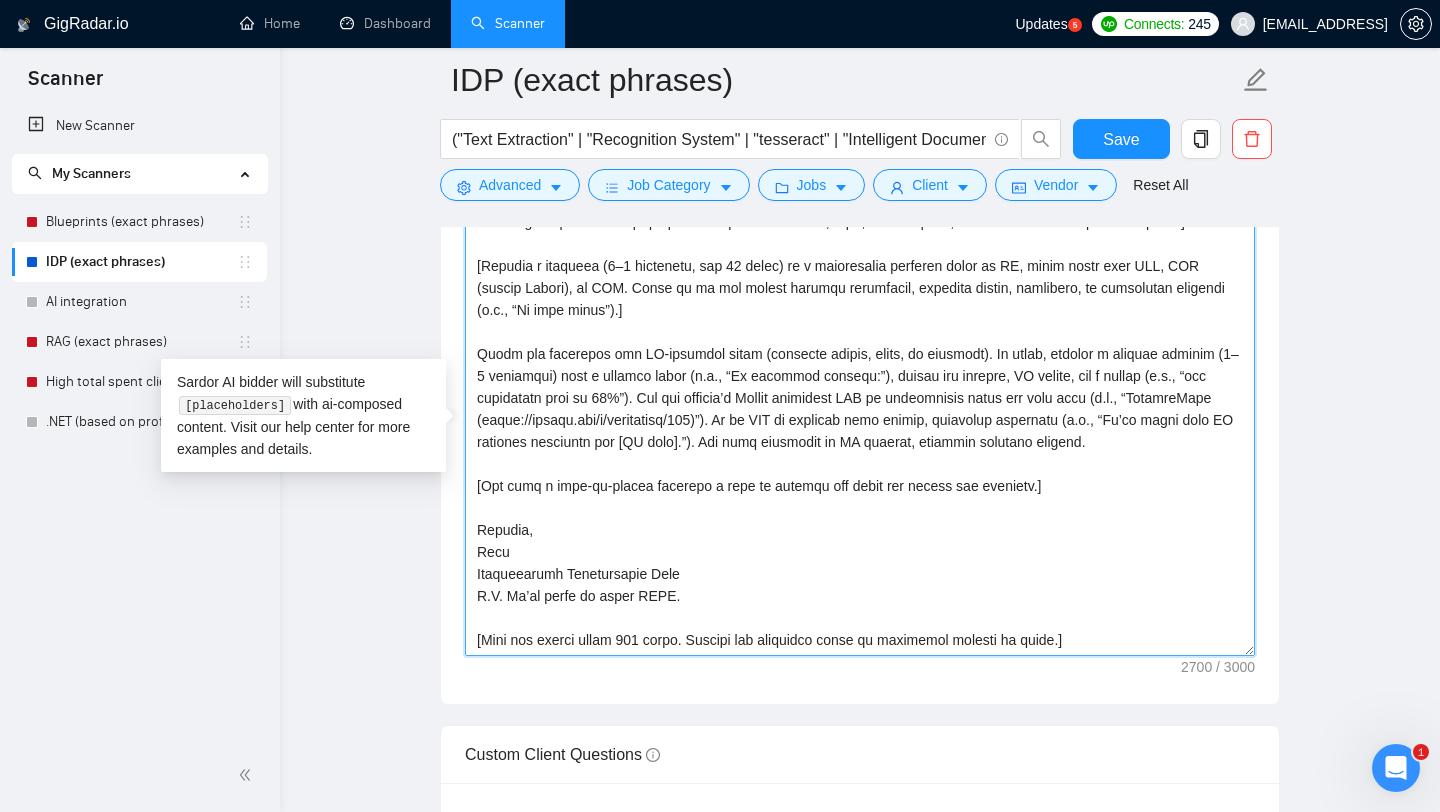scroll, scrollTop: 356, scrollLeft: 0, axis: vertical 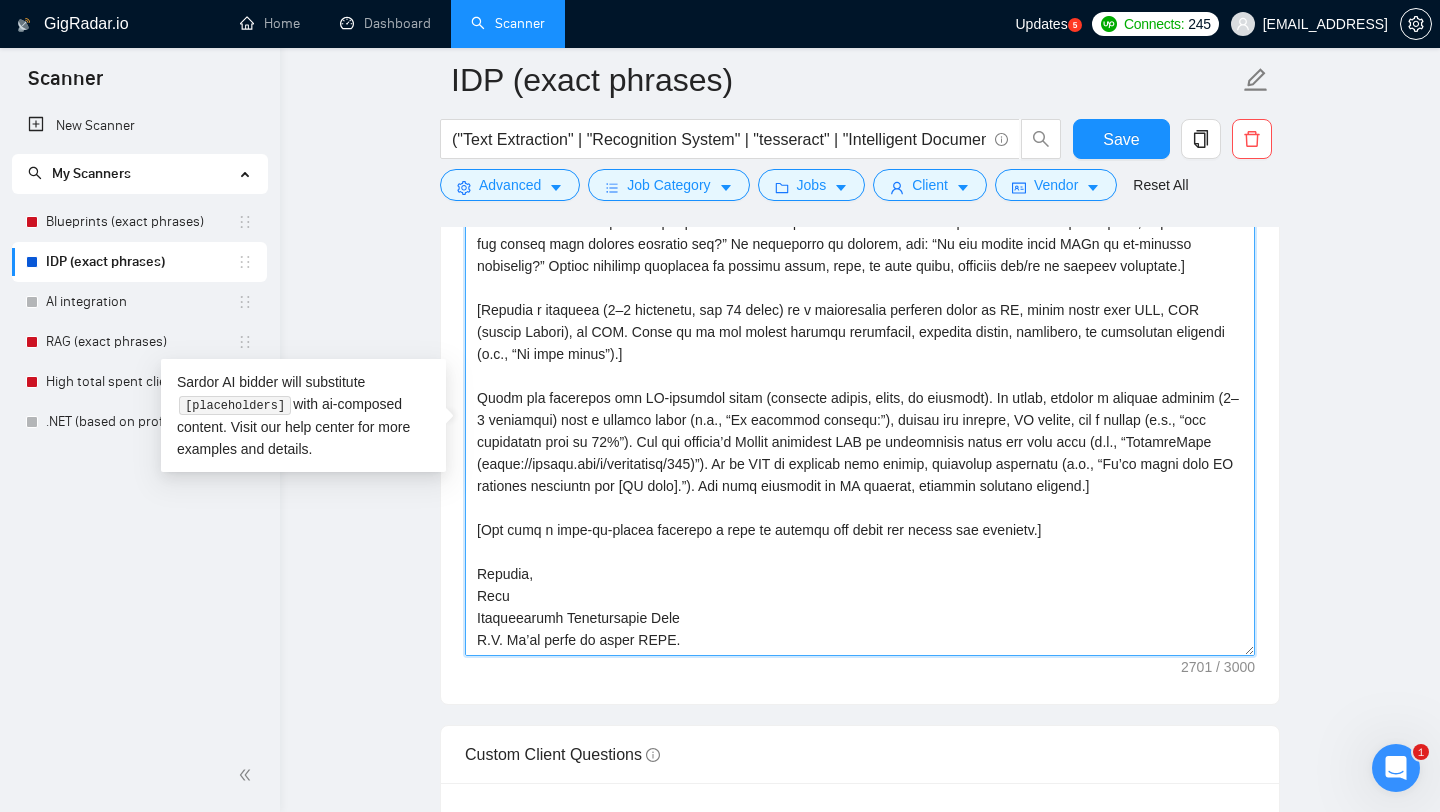 click on "Cover letter template:" at bounding box center (860, 431) 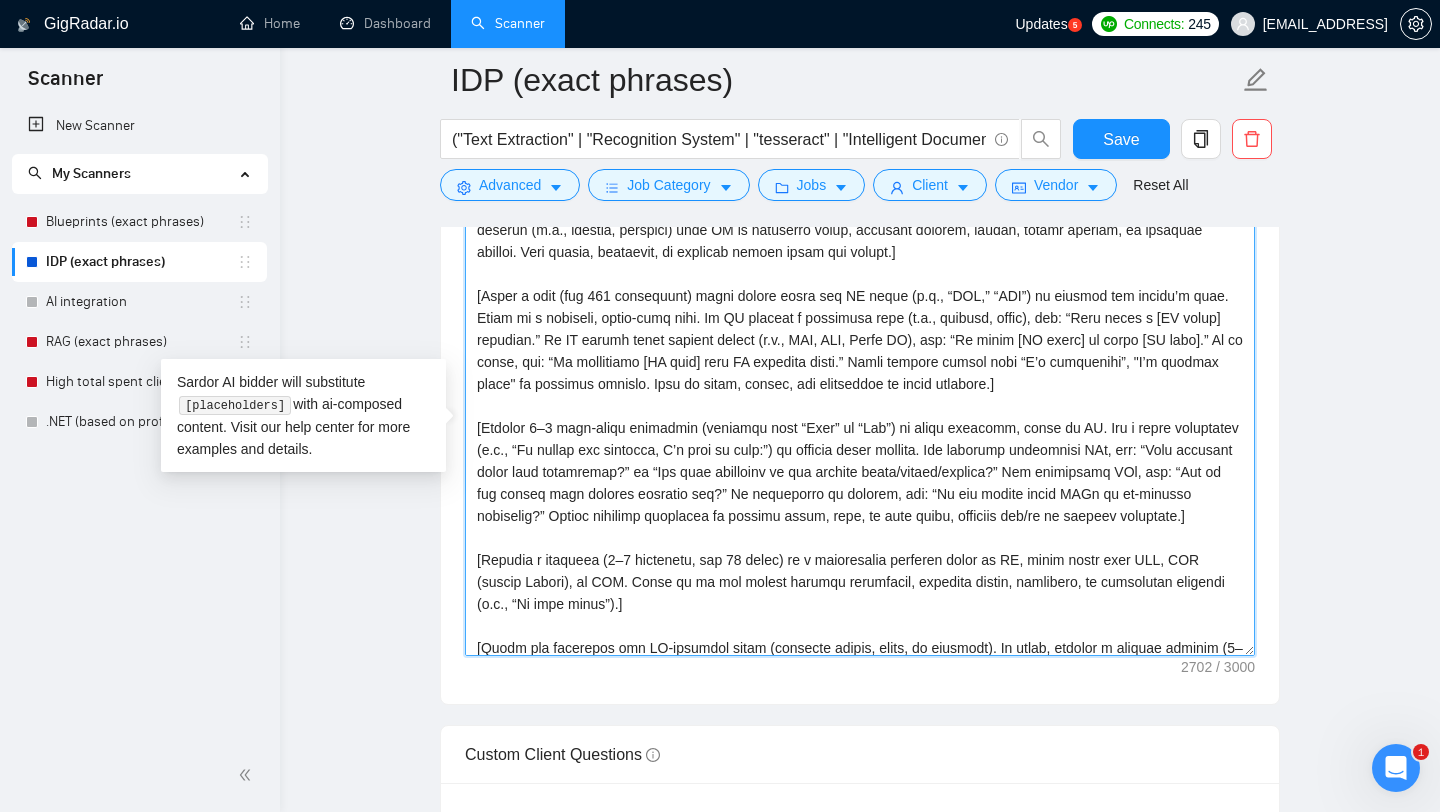 scroll, scrollTop: 0, scrollLeft: 0, axis: both 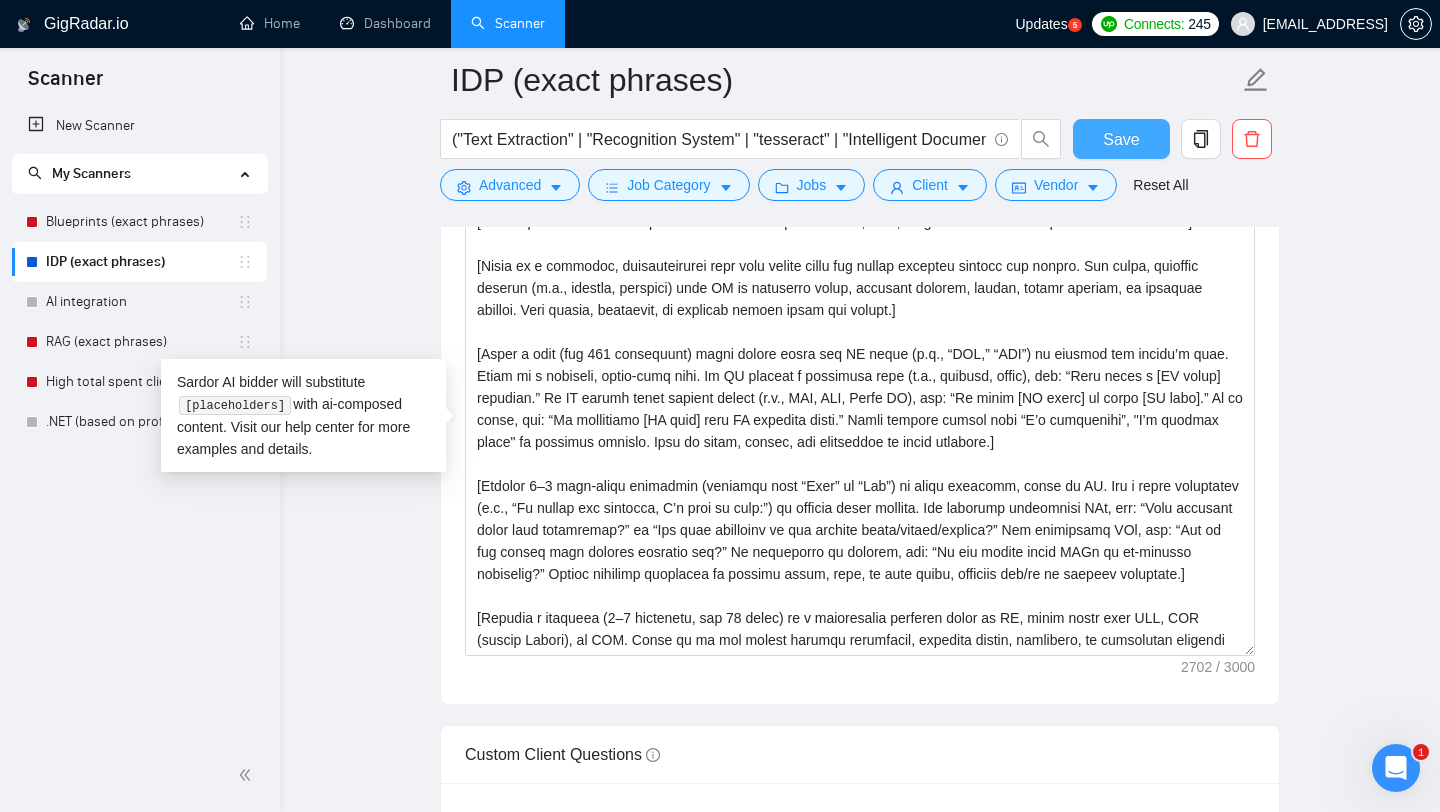 click on "Save" at bounding box center [1121, 139] 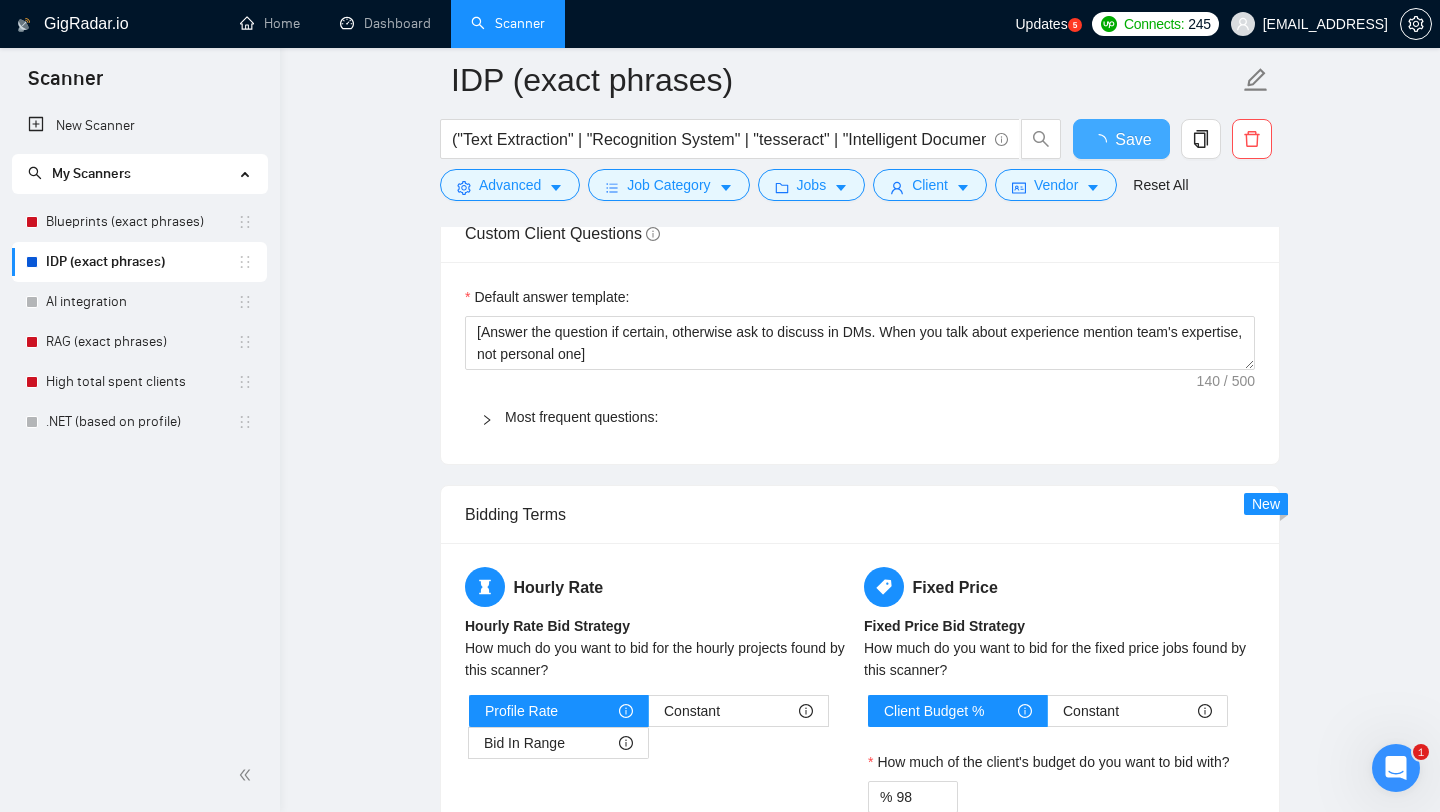 type 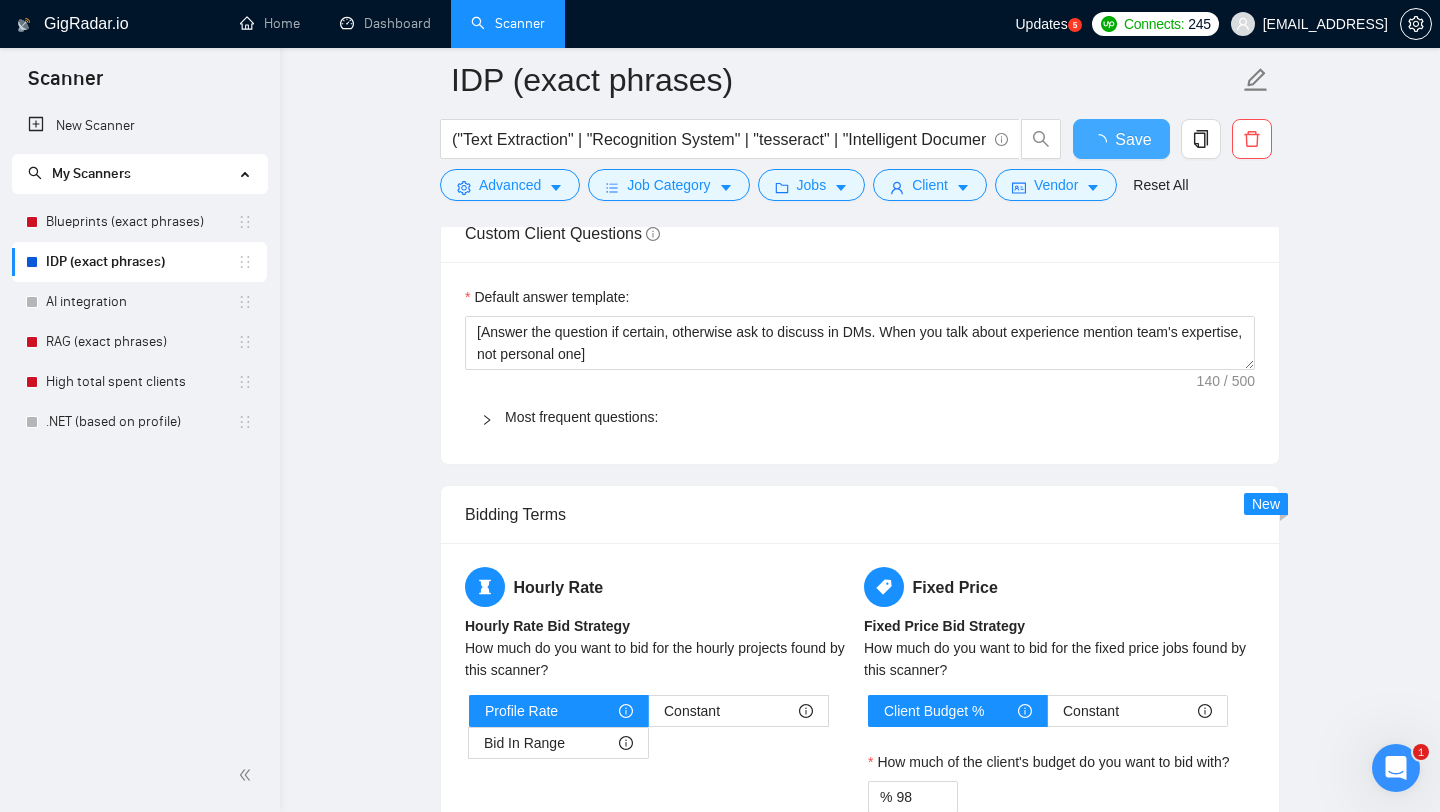 checkbox on "true" 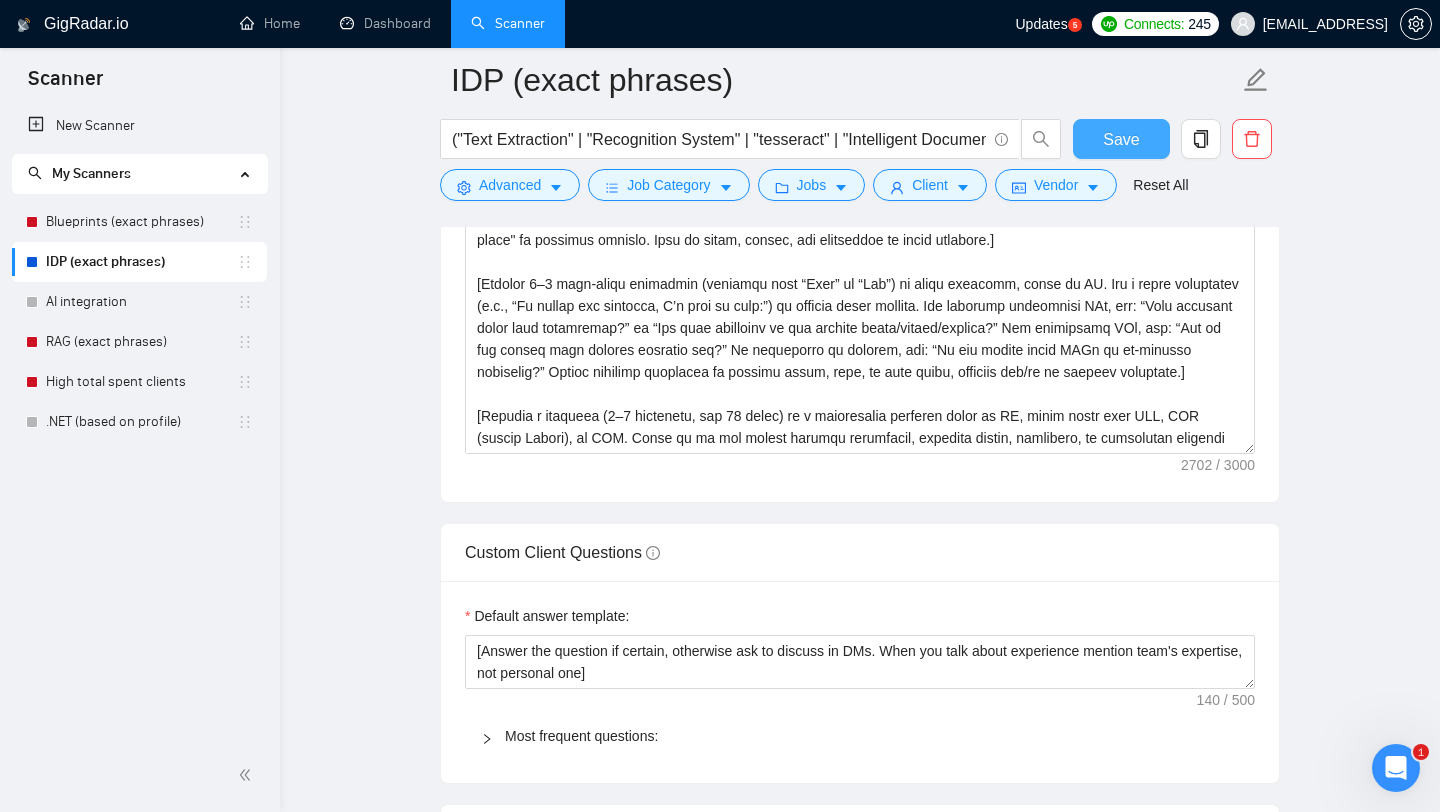 type 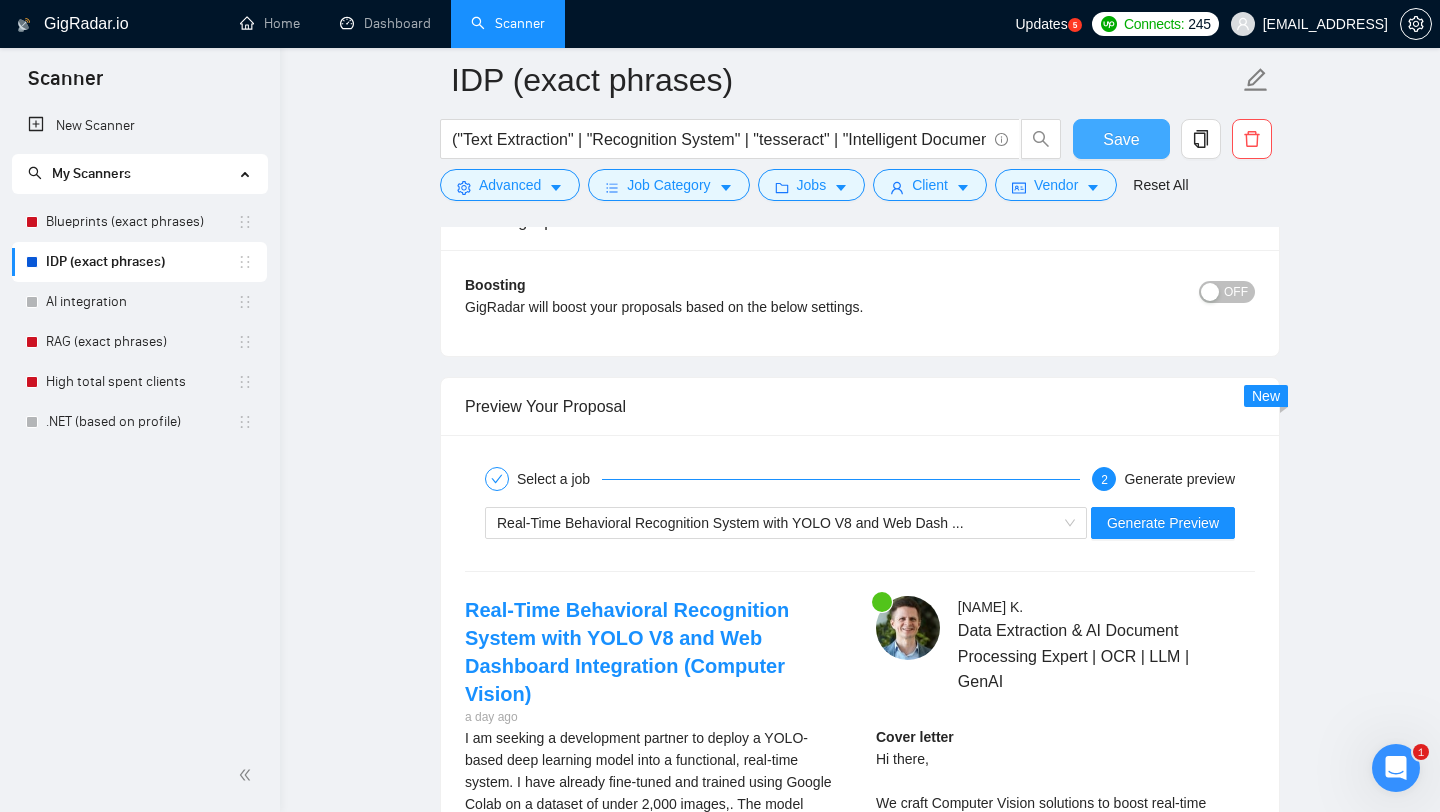 scroll, scrollTop: 3268, scrollLeft: 0, axis: vertical 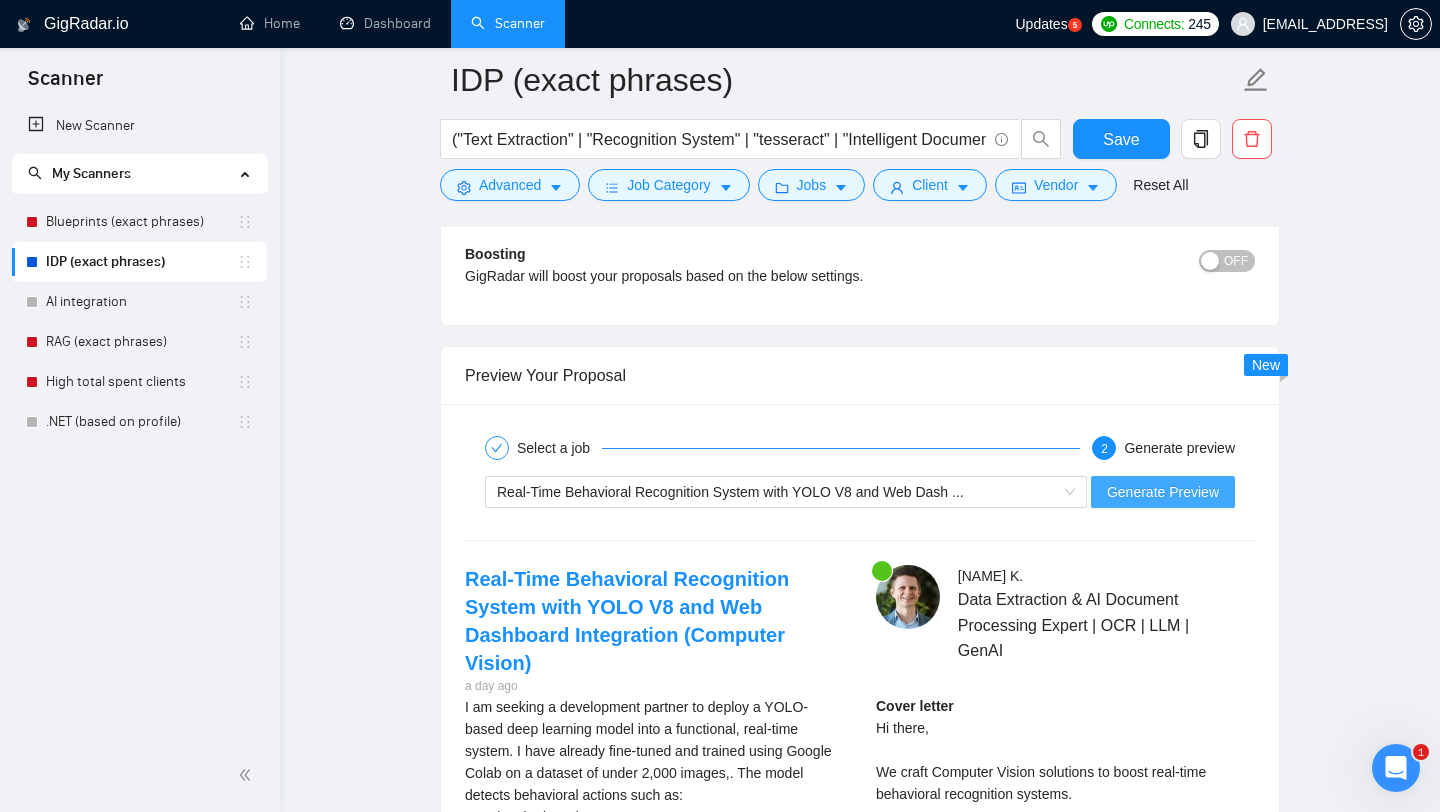 click on "Generate Preview" at bounding box center (1163, 492) 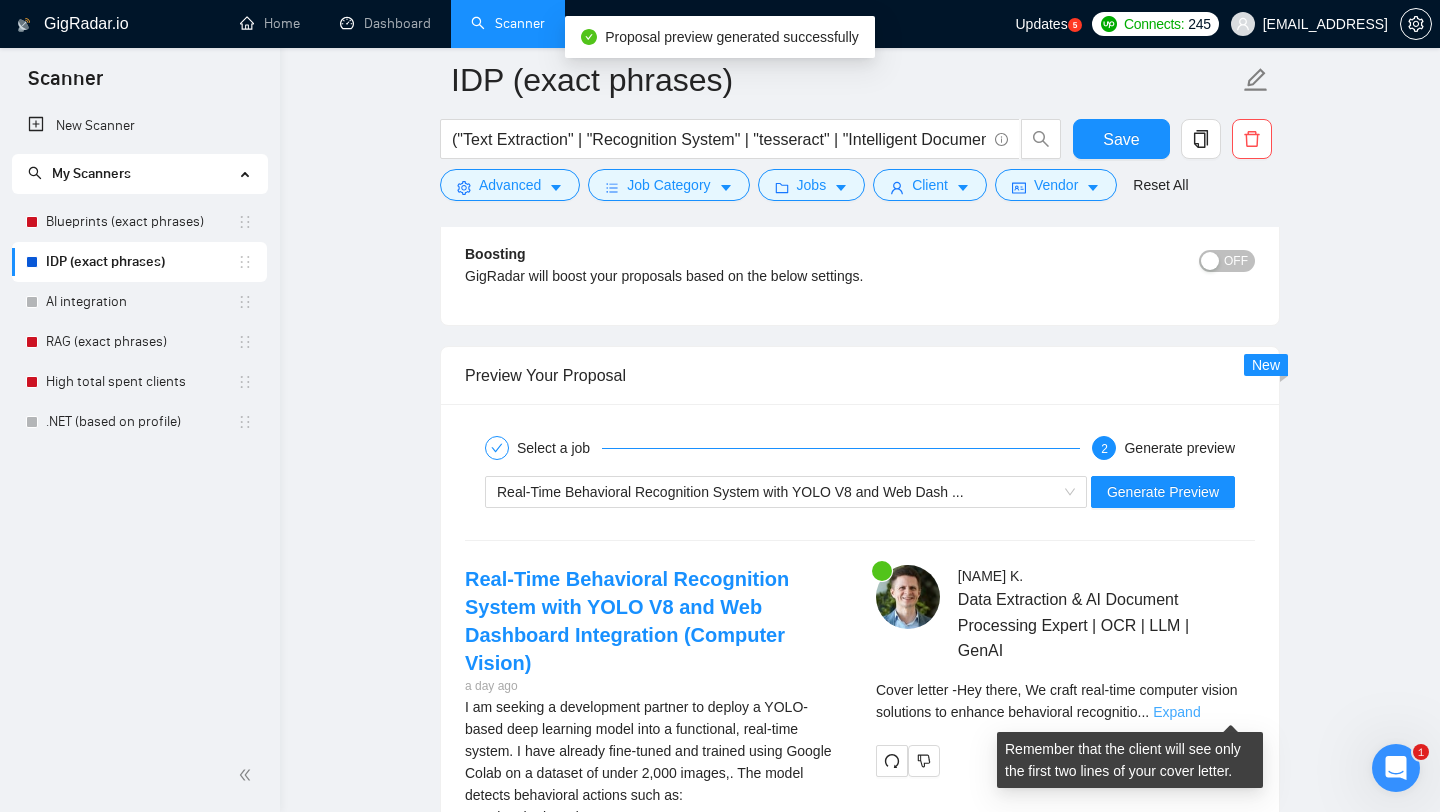 click on "Expand" at bounding box center [1176, 712] 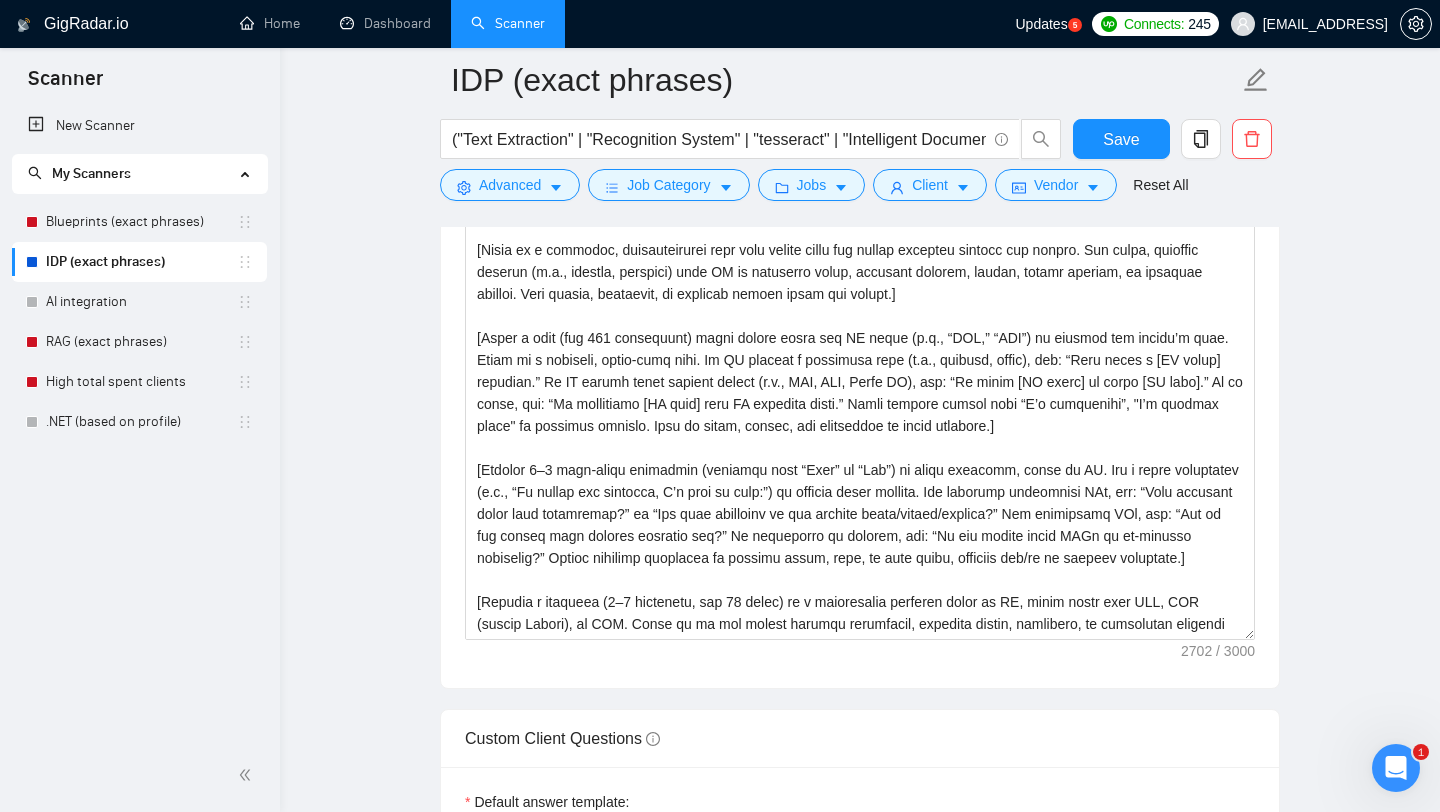 scroll, scrollTop: 1956, scrollLeft: 0, axis: vertical 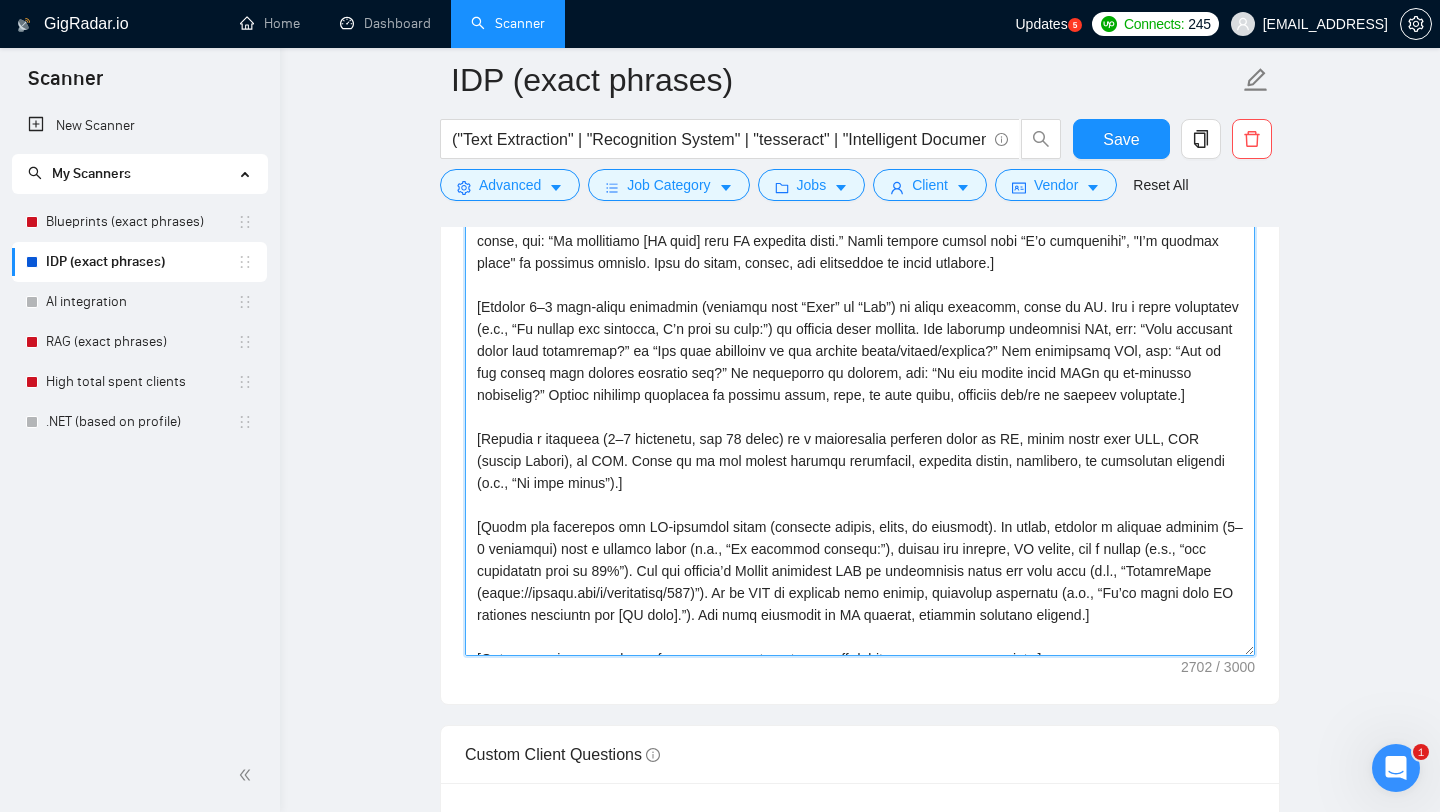 click on "Cover letter template:" at bounding box center (860, 431) 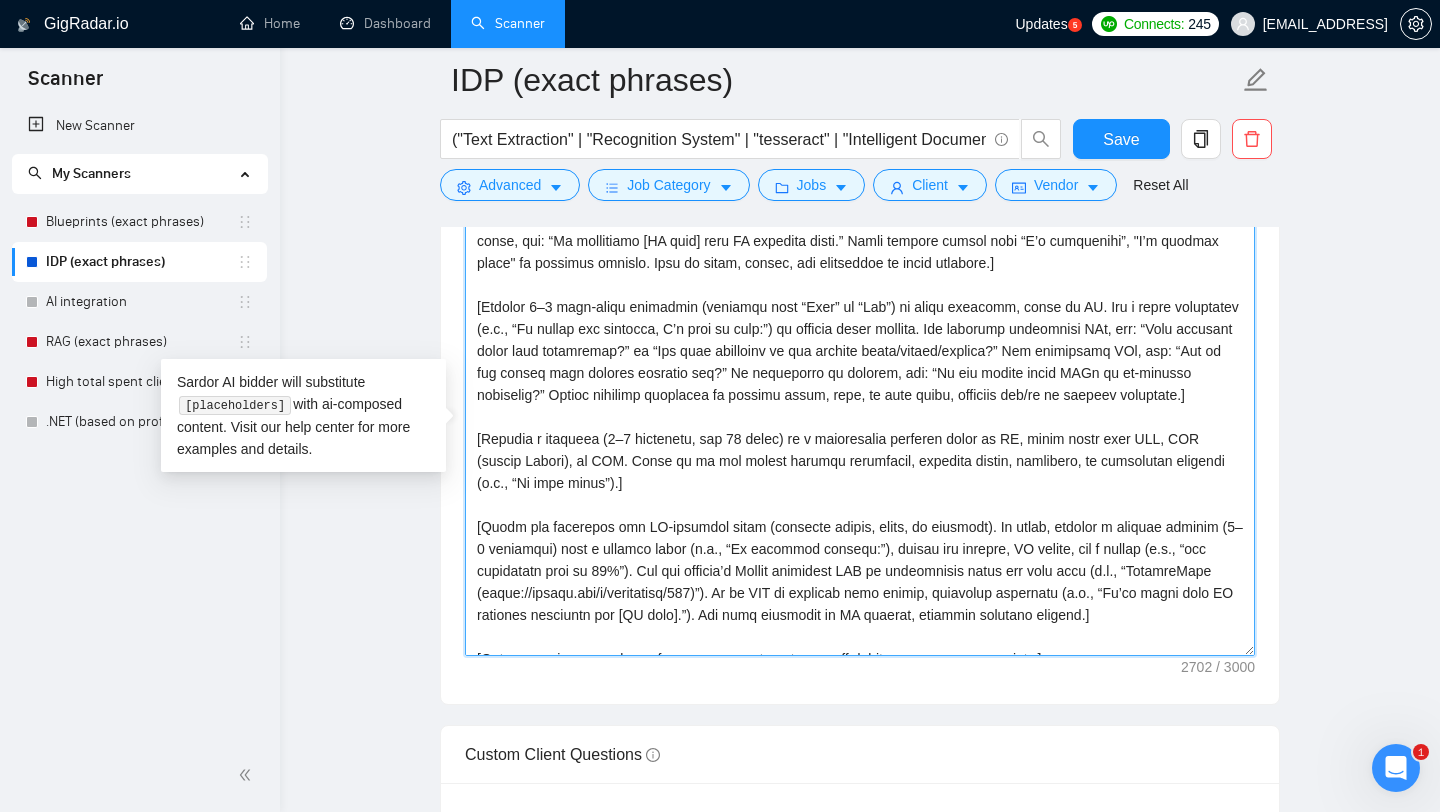 type on "[Greet the client using their name or company name if provided; else, use a warm greeting like “Hi” or “Hey there.”]
[Write in a friendly, conversational tone with active voice and varied sentence lengths for rhythm. Use clear, specific details (e.g., numbers, examples) from JD or portfolio cases, avoiding clichés, jargon, formal fillers, or invented content. Skip dashes, fragments, or markdown unless lists are needed.]
[Write a hook (max 120 characters) using active voice and JD terms (e.g., “OCR,” “LLM”) to reflect the client’s goal. Speak in a friendly, human-like tone. If JD matches a portfolio case (e.g., medical, legal), say: “Just built a [JD topic] solution.” If JD skills match profile skills (e.g., OCR, LLM, Azure AI), say: “We craft [JD skill] to boost [JD goal].” If no match, say: “We streamline [JD goal] with AI document tools.” Avoid generic intros like “I’m interested”, "I’m excited about" or invented details. Keep it short, lively, and compelling to spark interest.]
[Include 1–2 open-ende..." 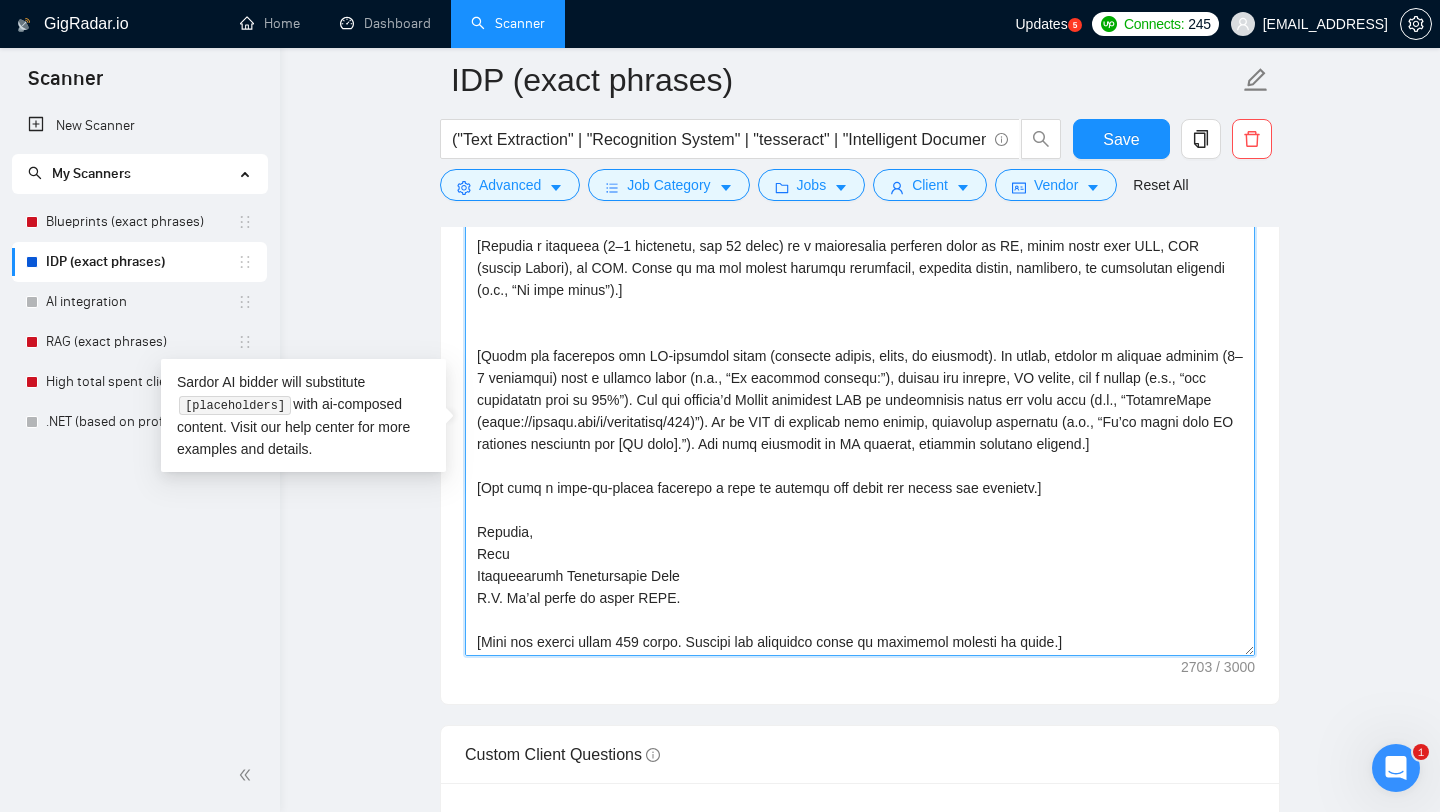 scroll, scrollTop: 382, scrollLeft: 0, axis: vertical 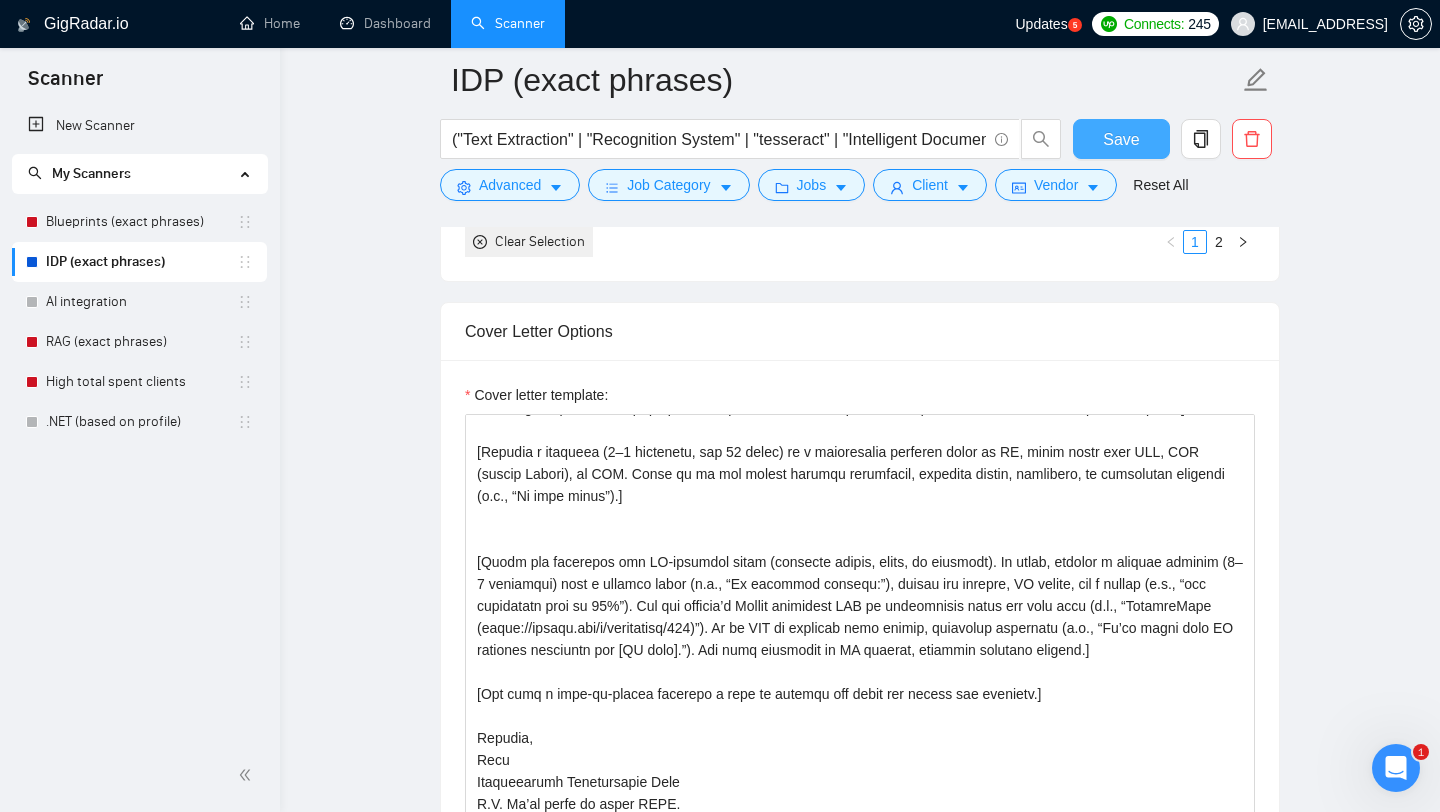 click on "Save" at bounding box center [1121, 139] 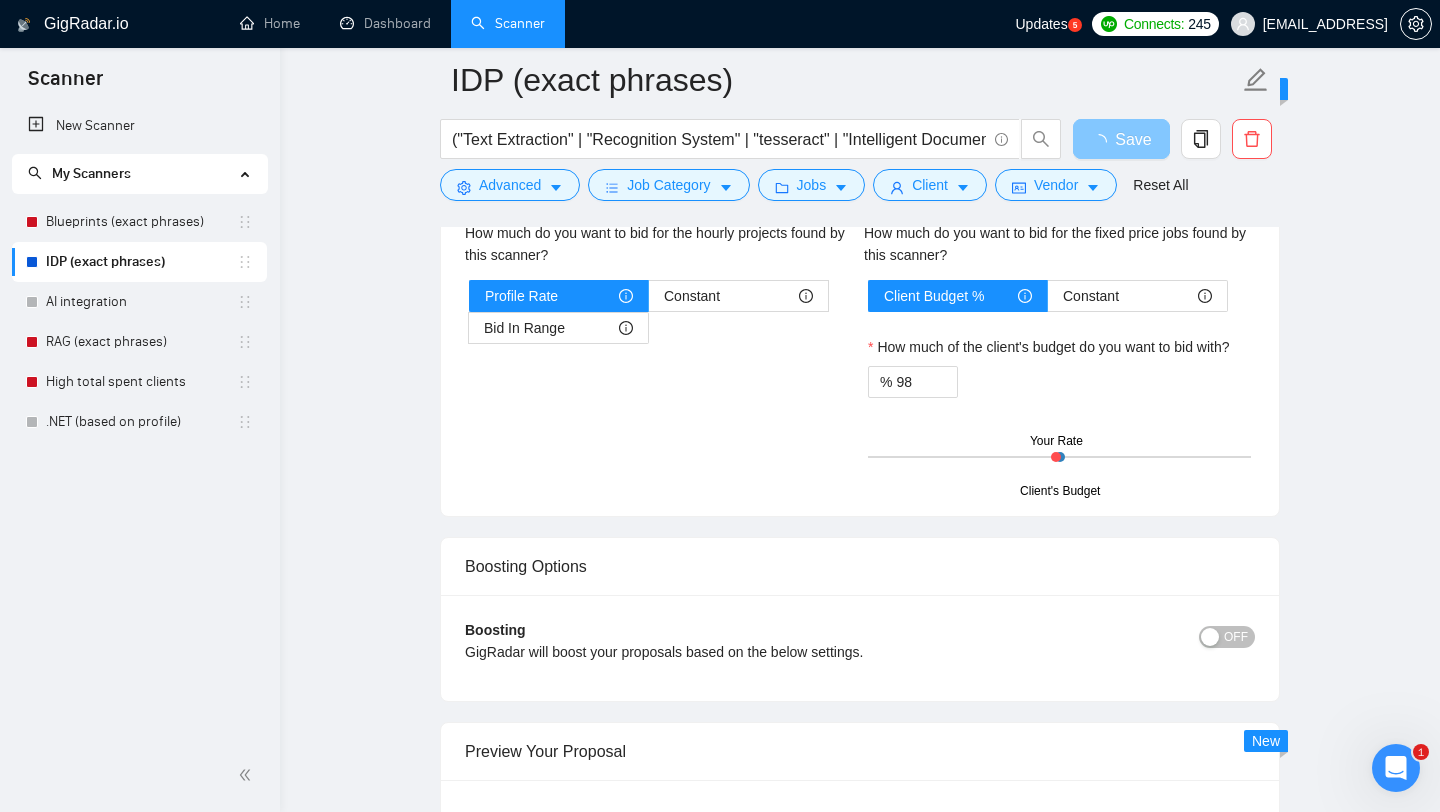 scroll, scrollTop: 3195, scrollLeft: 0, axis: vertical 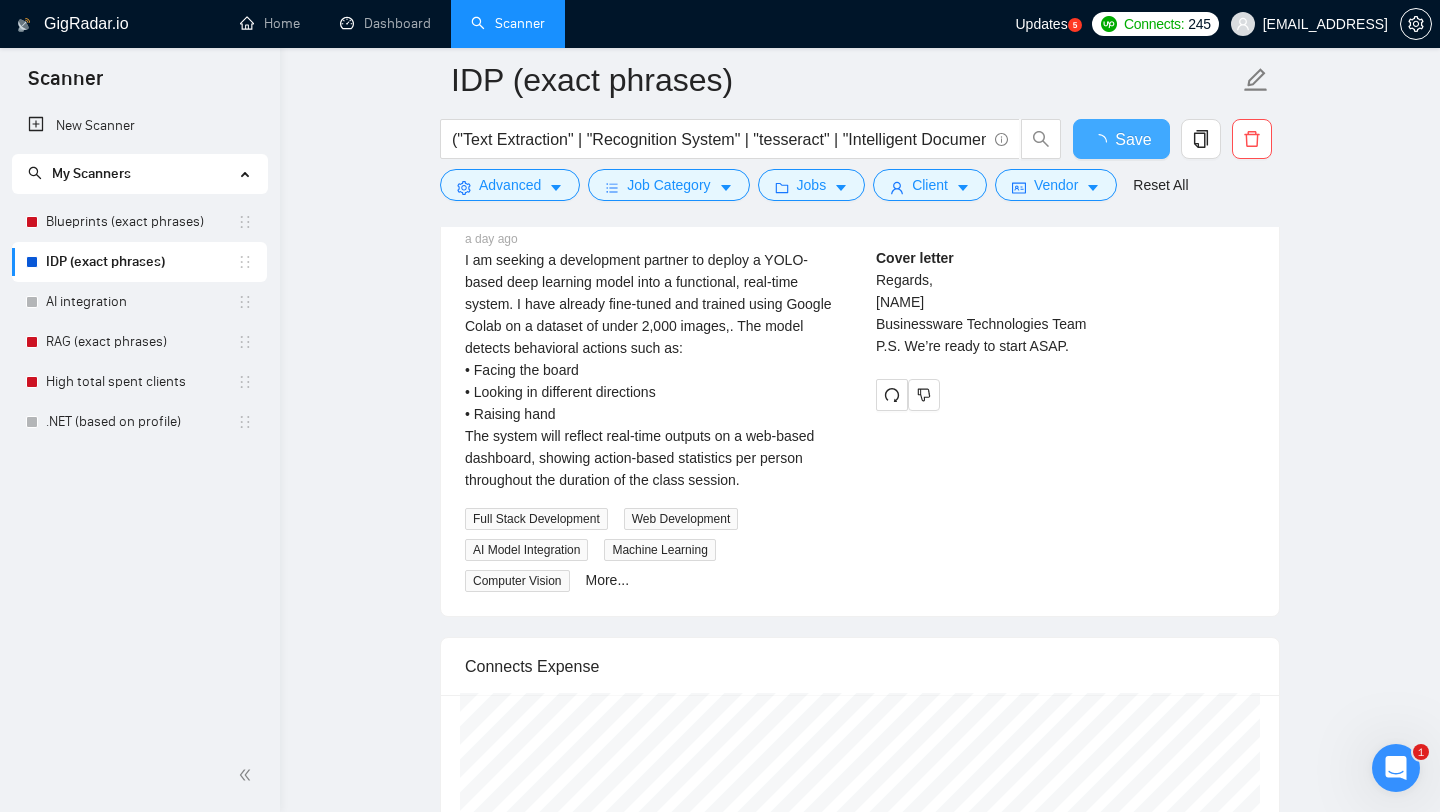 type 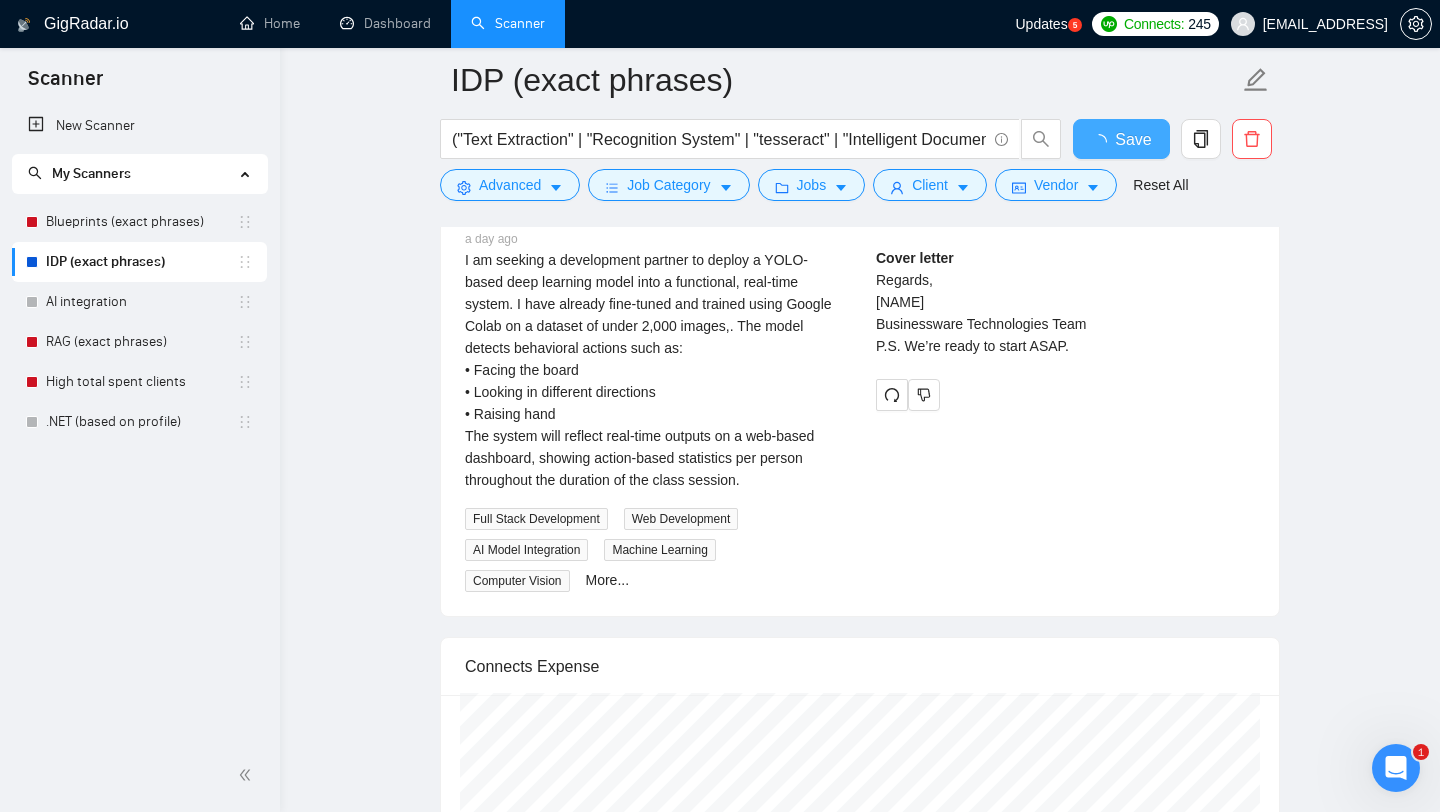 checkbox on "true" 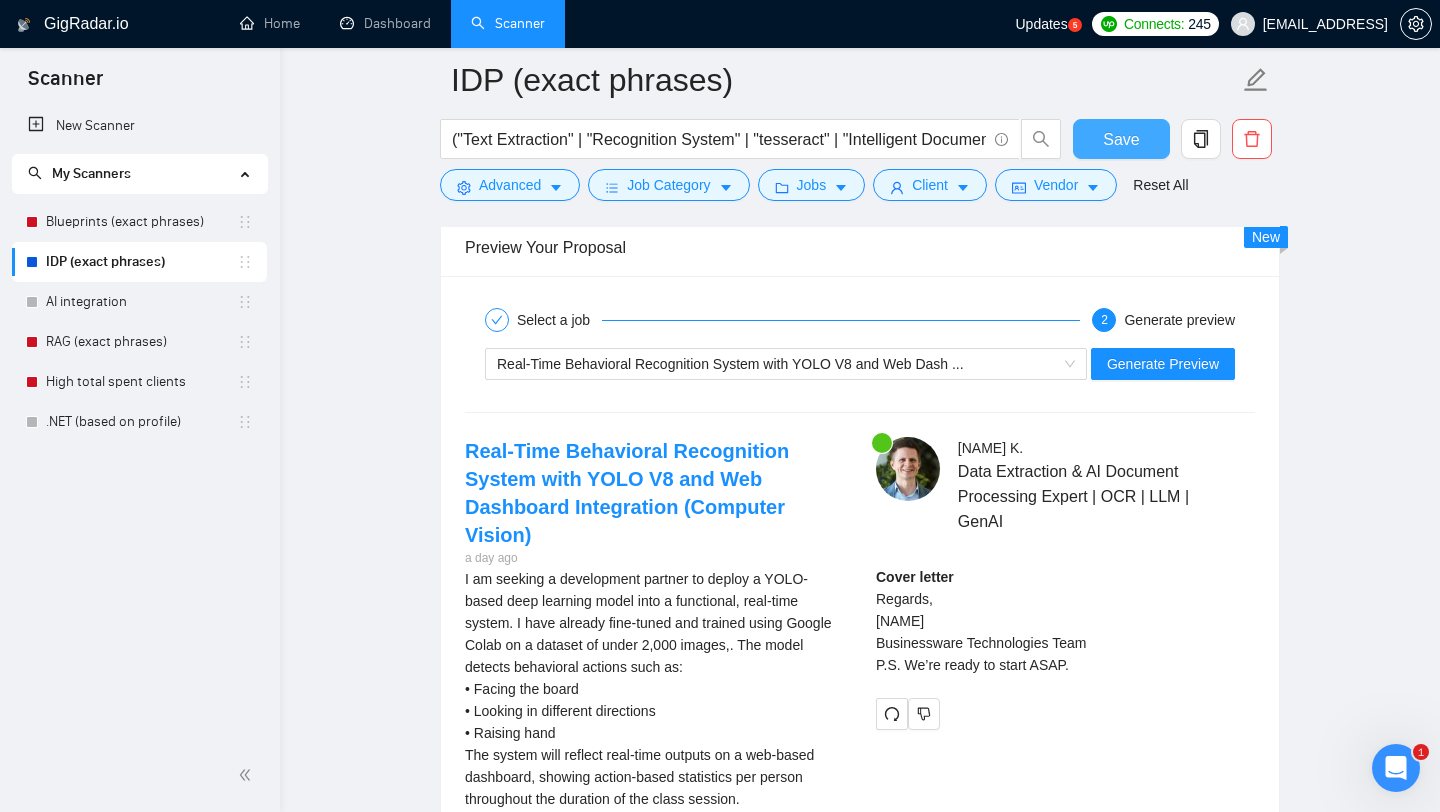 type 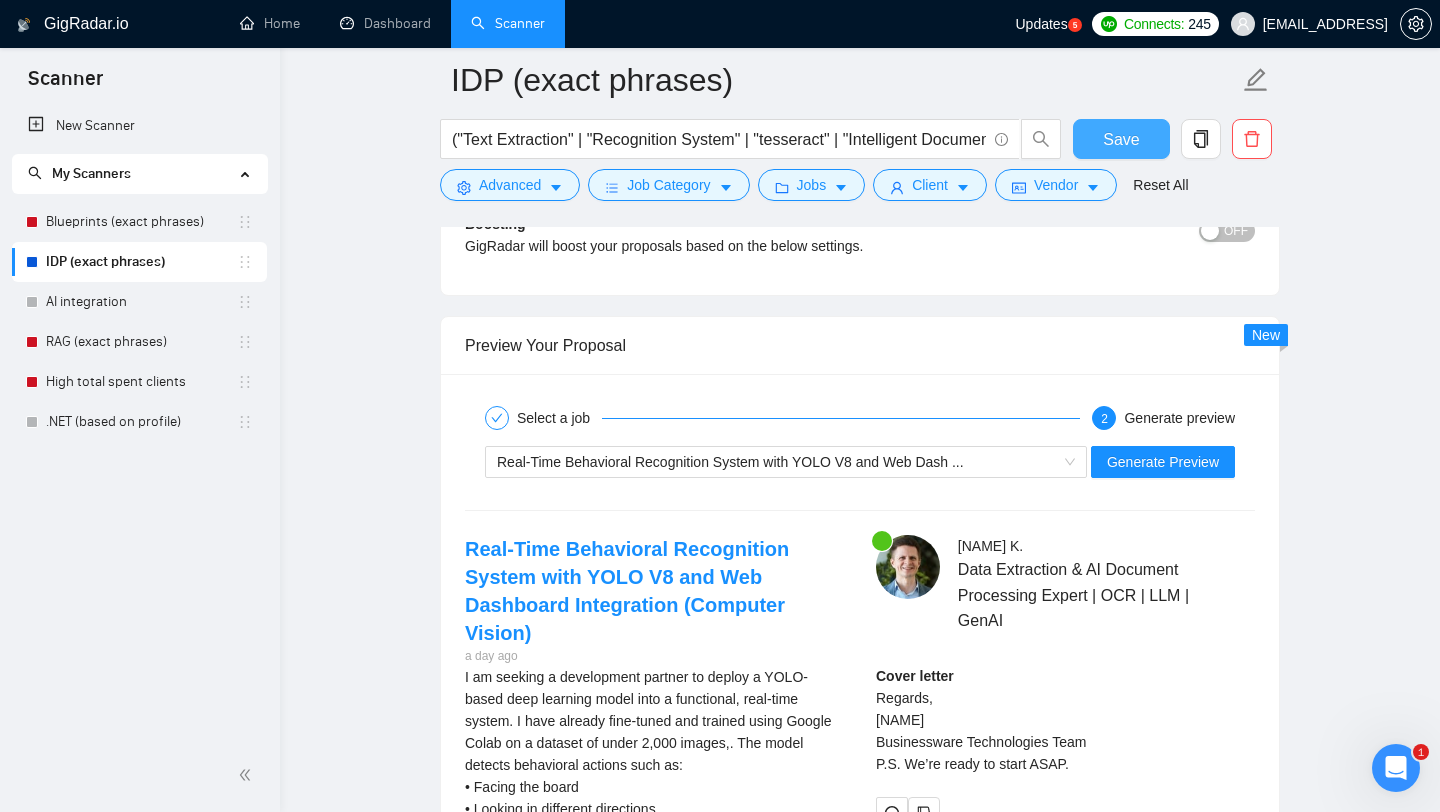 scroll, scrollTop: 3297, scrollLeft: 0, axis: vertical 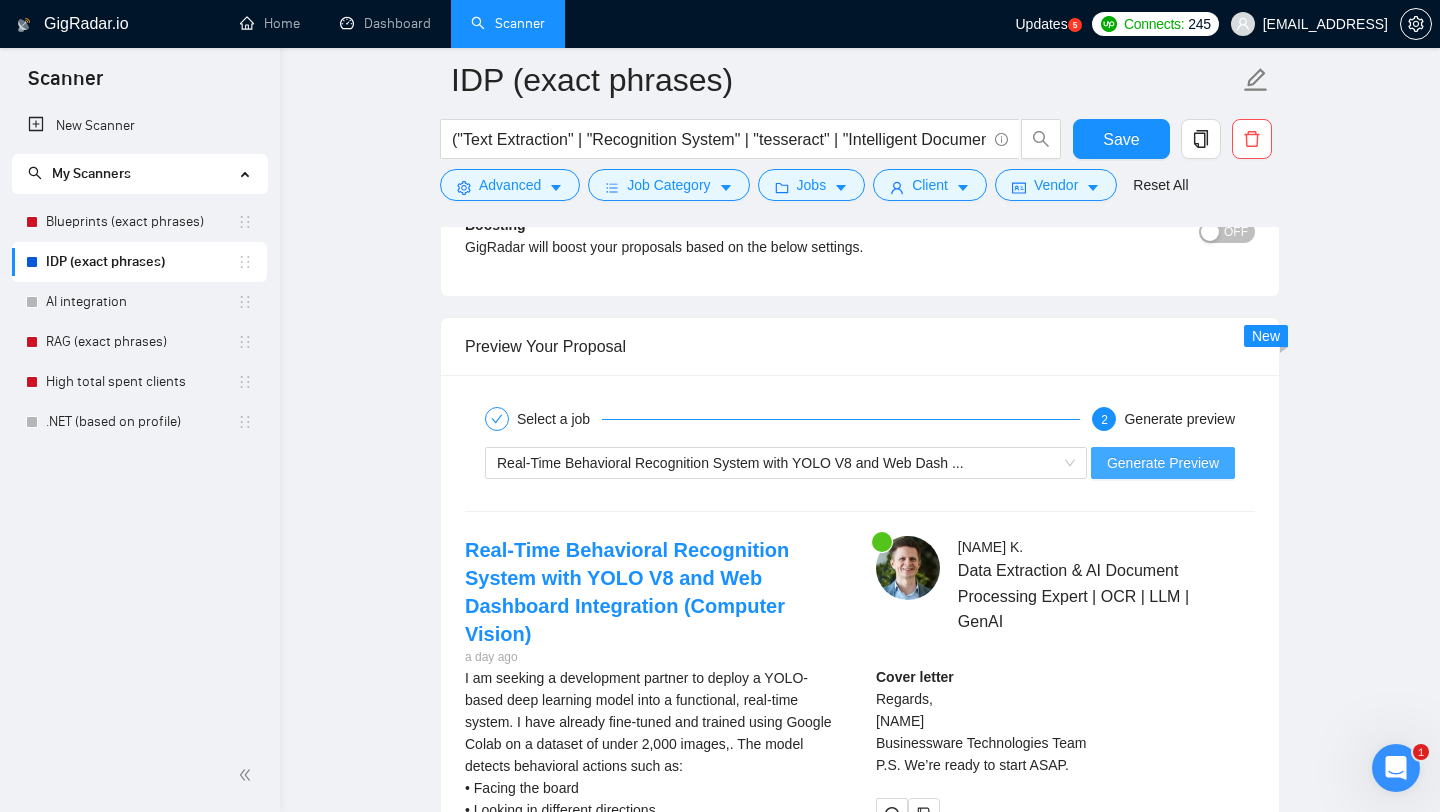 click on "Generate Preview" at bounding box center (1163, 463) 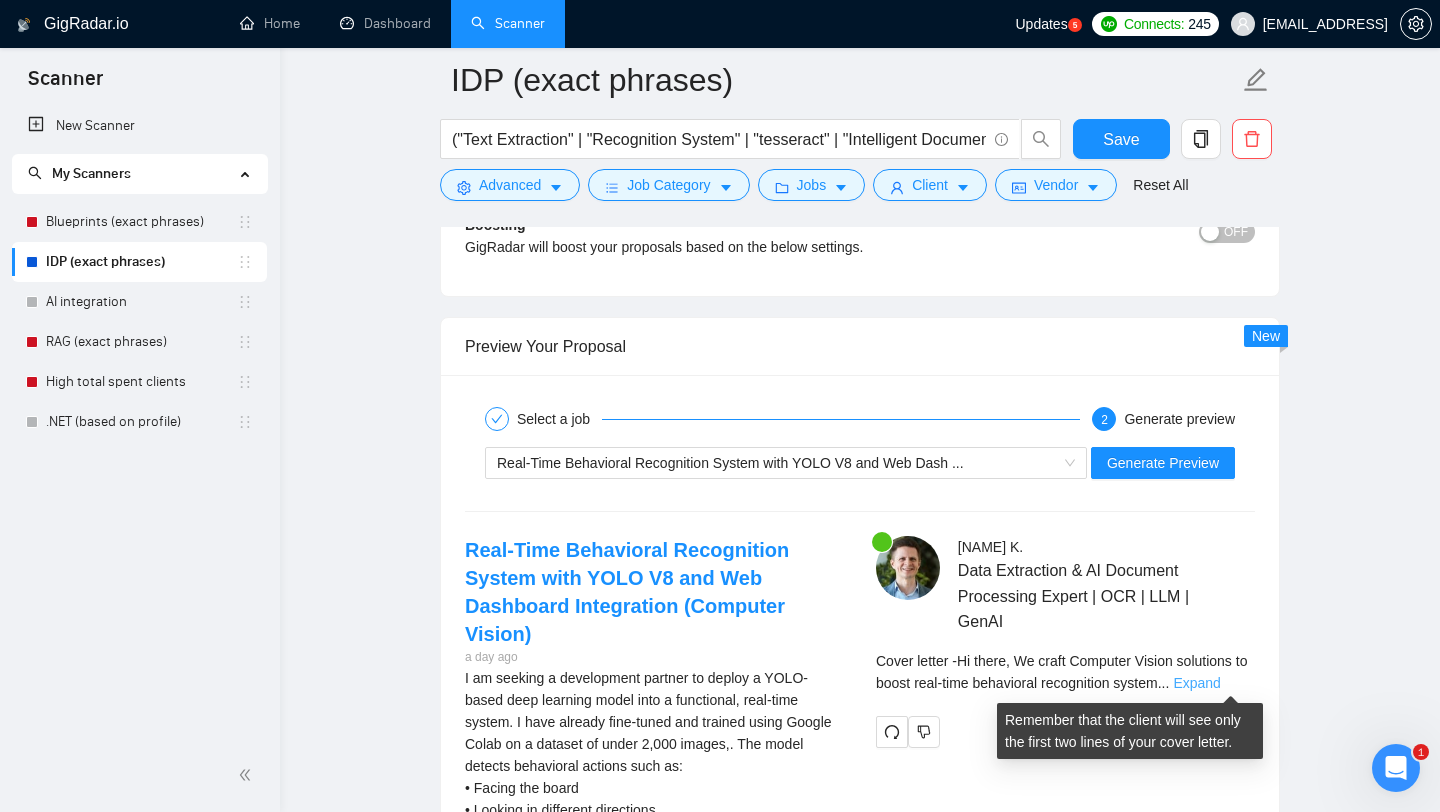 click on "Expand" at bounding box center [1196, 683] 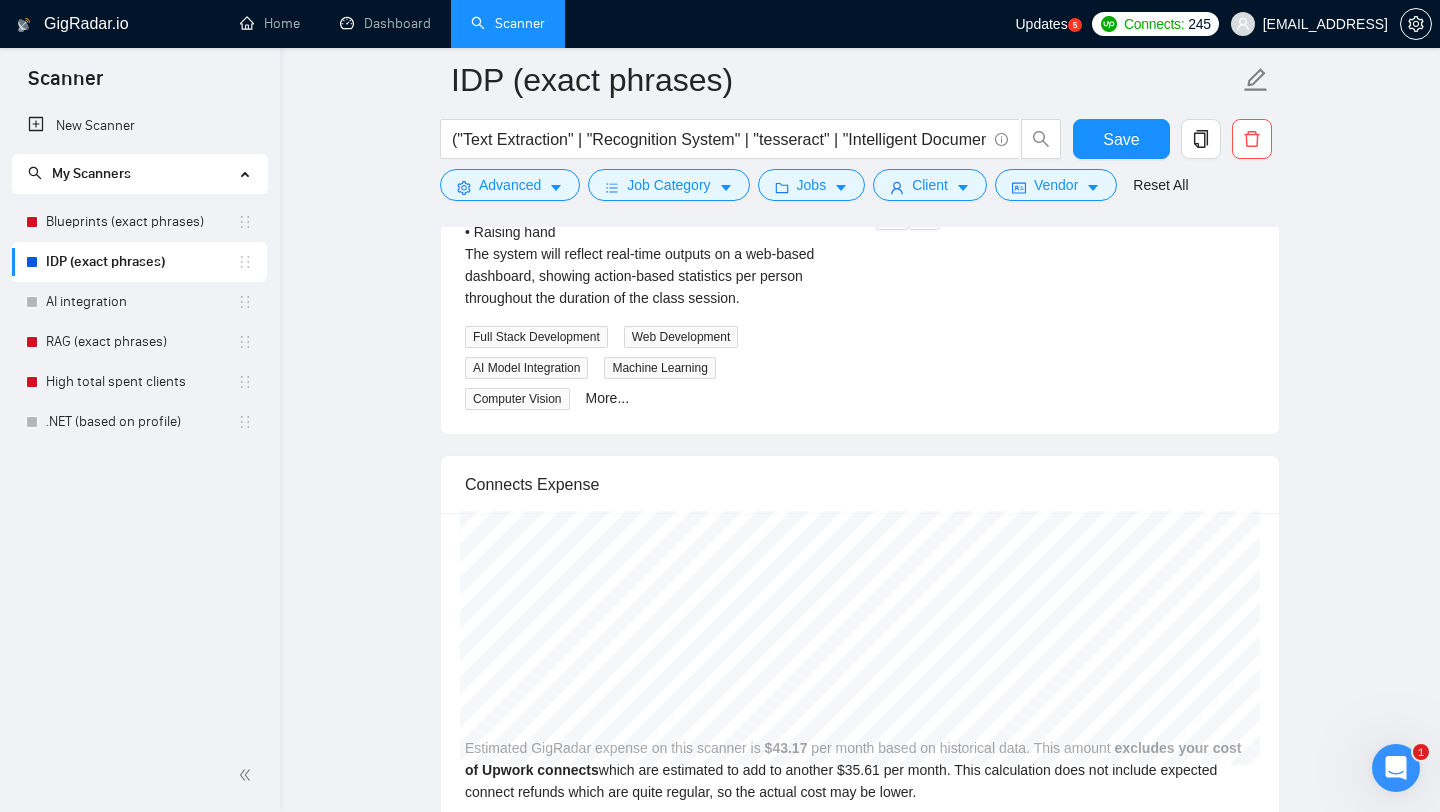scroll, scrollTop: 3898, scrollLeft: 0, axis: vertical 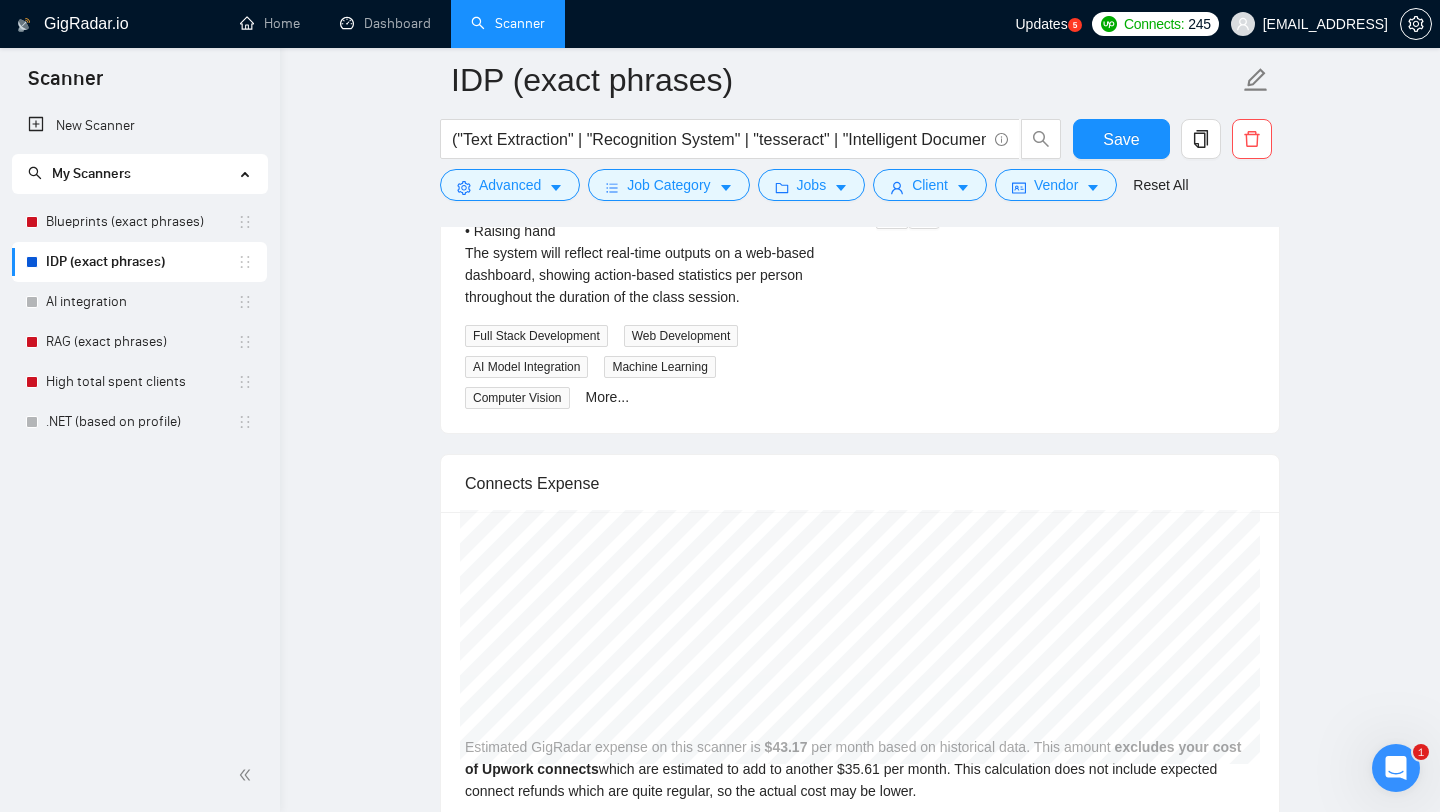 click 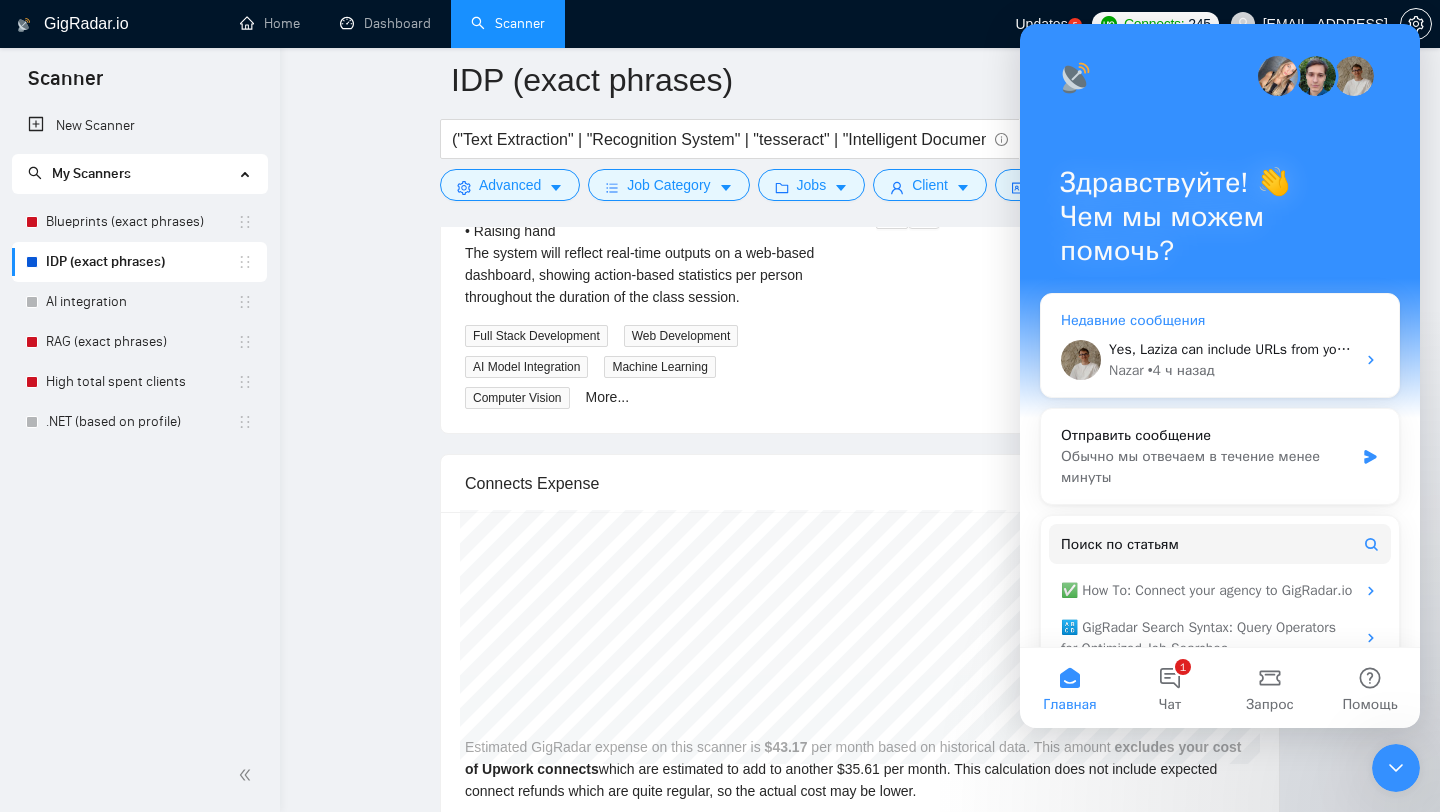click on "Yes, Laziza can include URLs from your Upwork portfolio directly in the cover letter." at bounding box center (1362, 349) 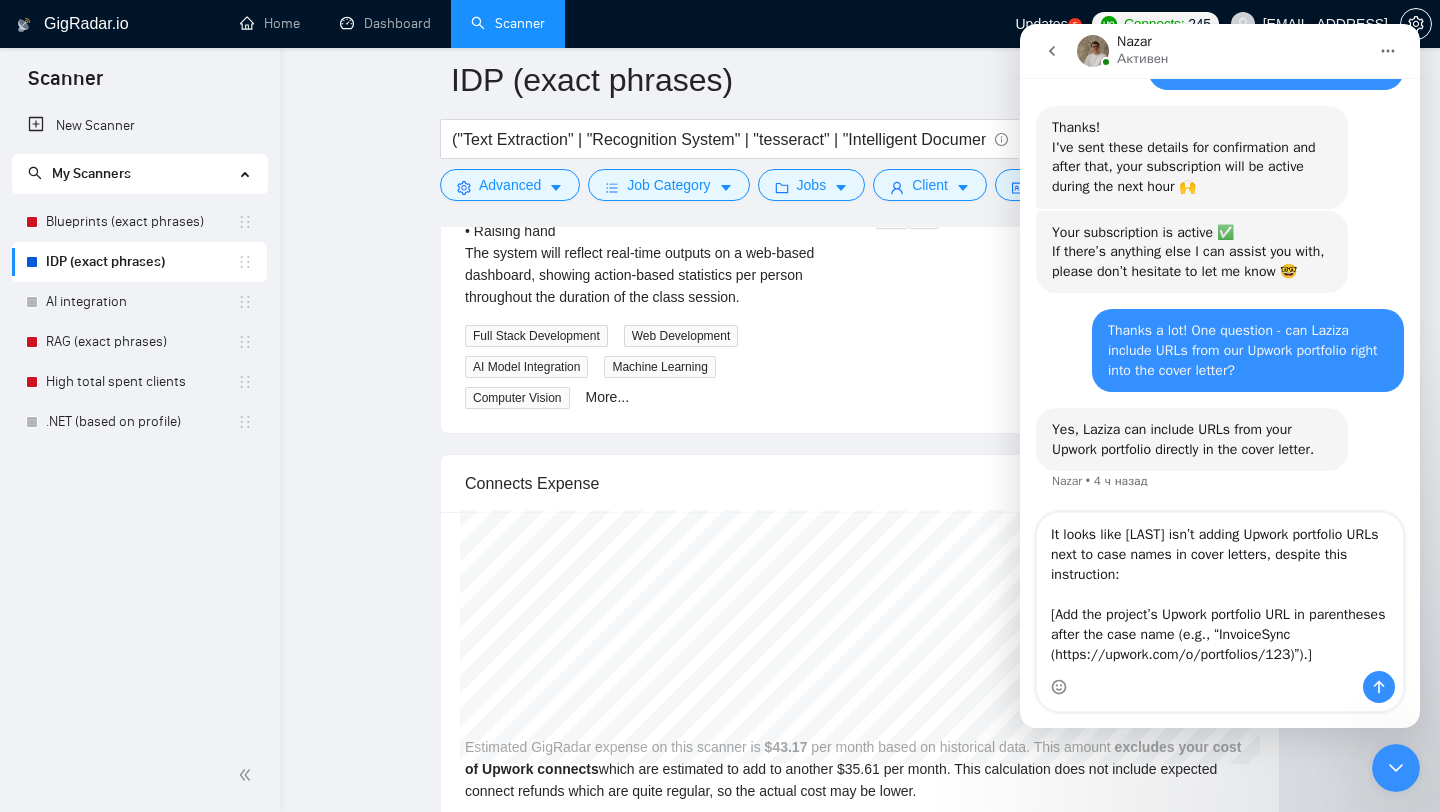 scroll, scrollTop: 1815, scrollLeft: 0, axis: vertical 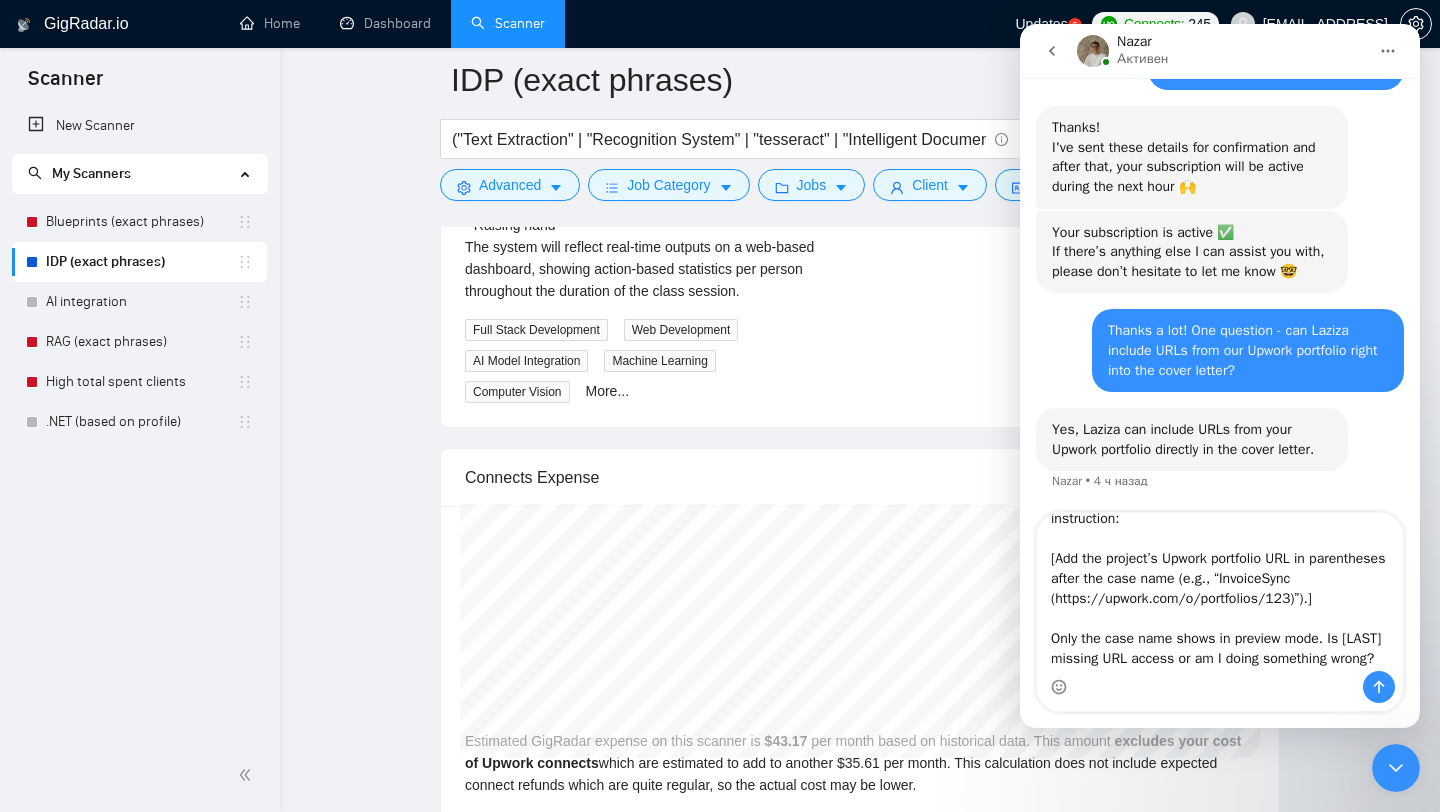 click on "It looks like Laziza isn’t adding Upwork portfolio URLs next to case names in cover letters, despite this instruction:
[Add the project’s Upwork portfolio URL in parentheses after the case name (e.g., “InvoiceSync (https://upwork.com/o/portfolios/123)”).]
Only the case name shows in preview mode. Is Laziza missing URL access or am I doing something wrong?" at bounding box center [1220, 592] 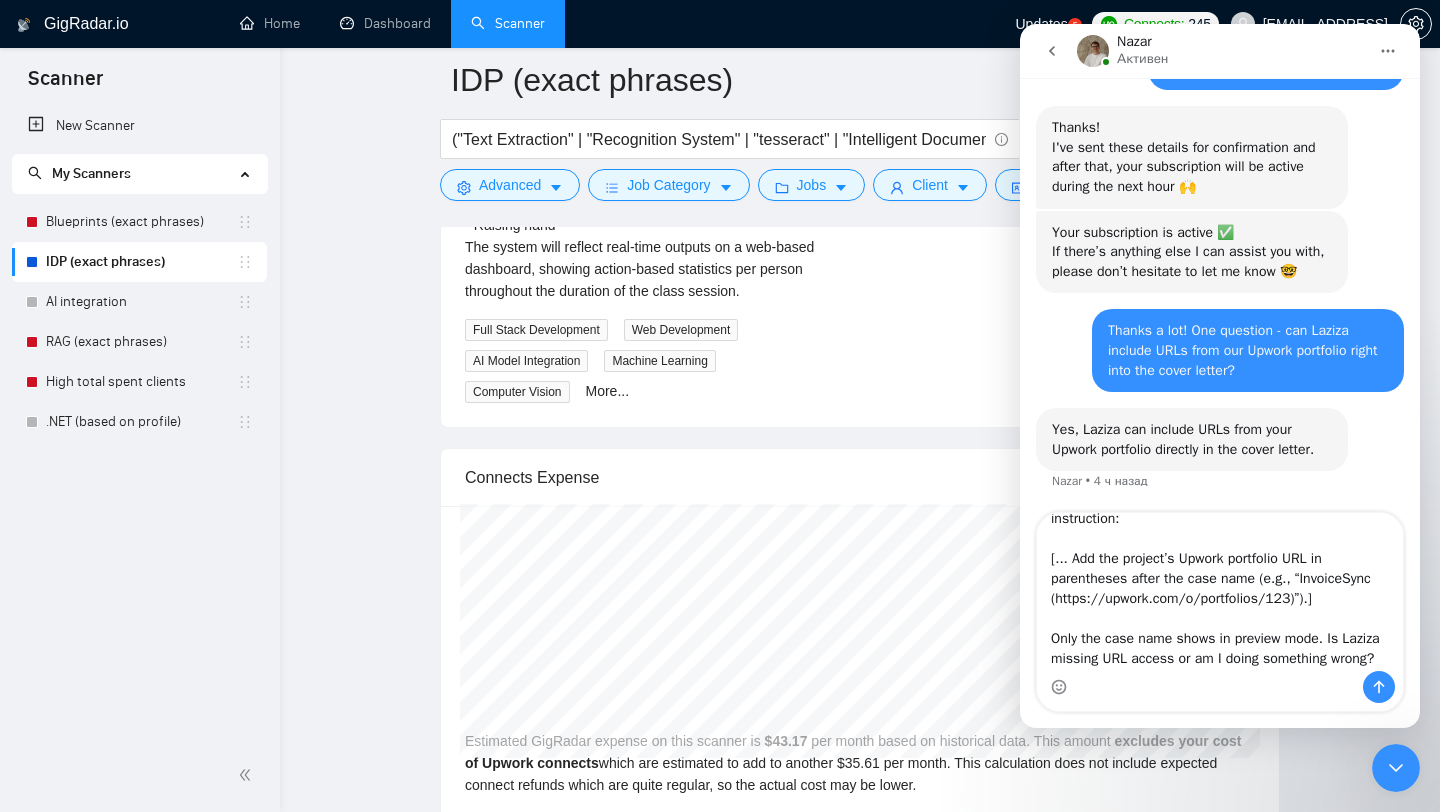 click on "It looks like Laziza isn’t adding Upwork portfolio URLs next to case names in cover letters, despite this instruction:
[... Add the project’s Upwork portfolio URL in parentheses after the case name (e.g., “InvoiceSync (https://upwork.com/o/portfolios/123)”).]
Only the case name shows in preview mode. Is Laziza missing URL access or am I doing something wrong?" at bounding box center [1220, 592] 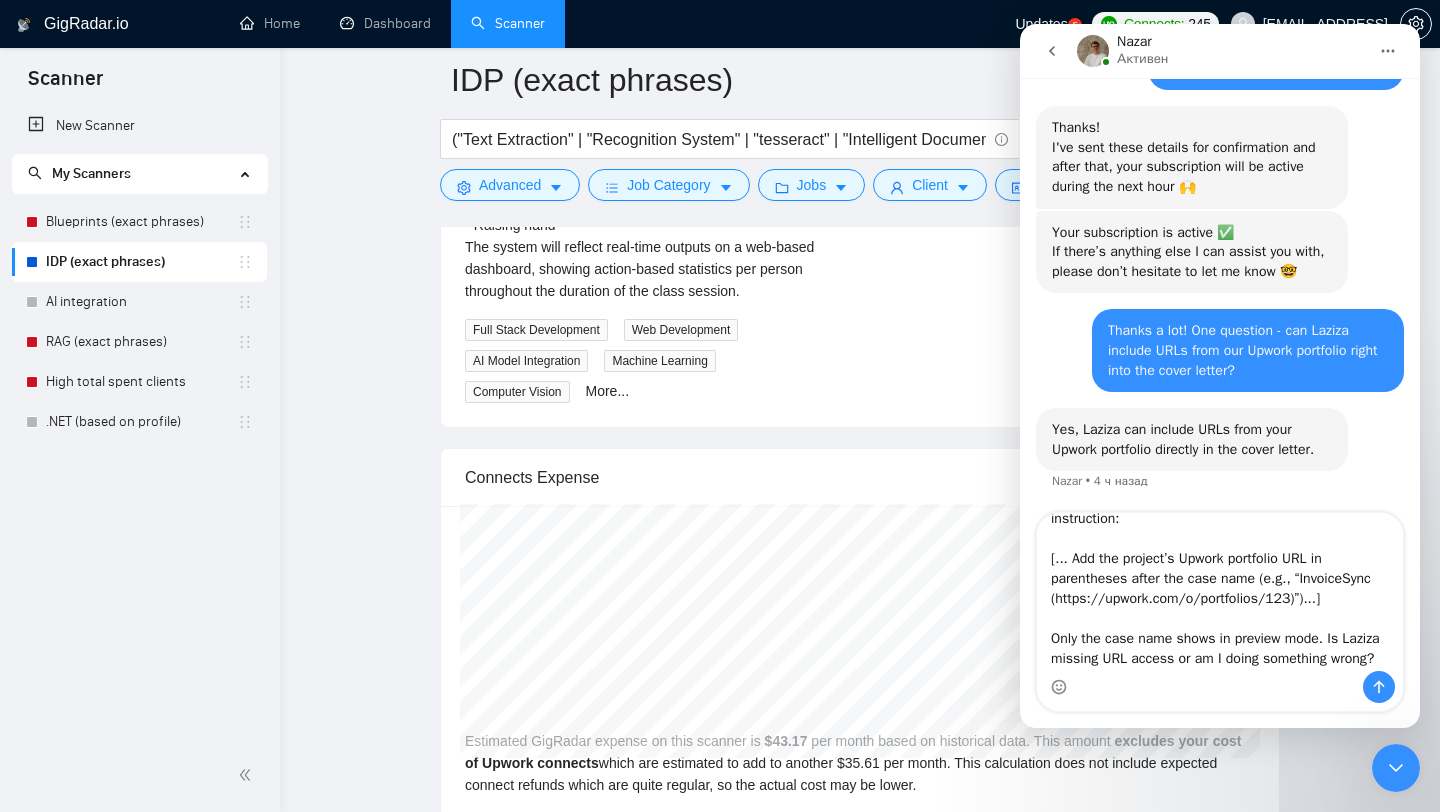 click on "It looks like Laziza isn’t adding Upwork portfolio URLs next to case names in cover letters, despite this instruction:
[... Add the project’s Upwork portfolio URL in parentheses after the case name (e.g., “InvoiceSync (https://upwork.com/o/portfolios/123)”)...]
Only the case name shows in preview mode. Is Laziza missing URL access or am I doing something wrong?" at bounding box center (1220, 592) 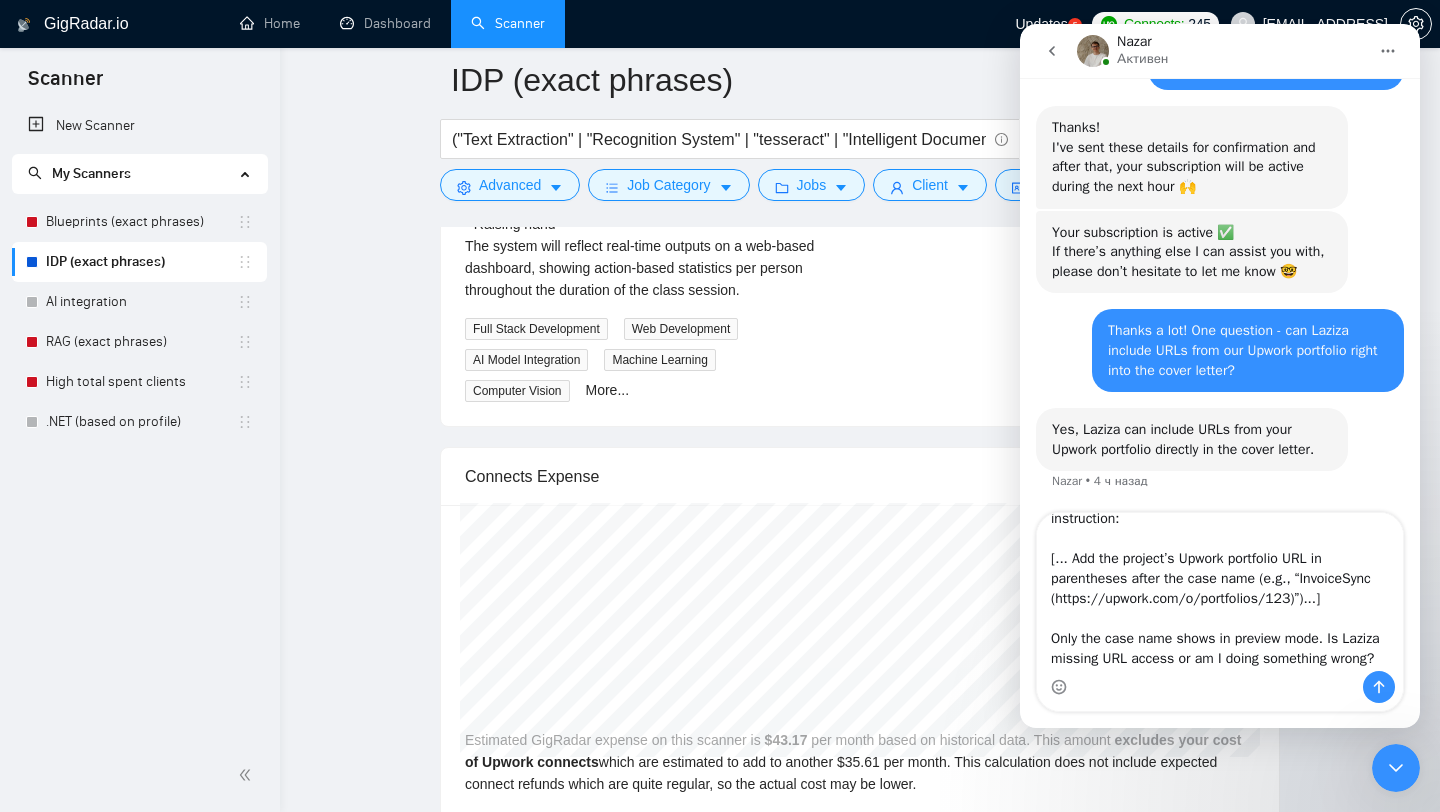scroll, scrollTop: 3904, scrollLeft: 0, axis: vertical 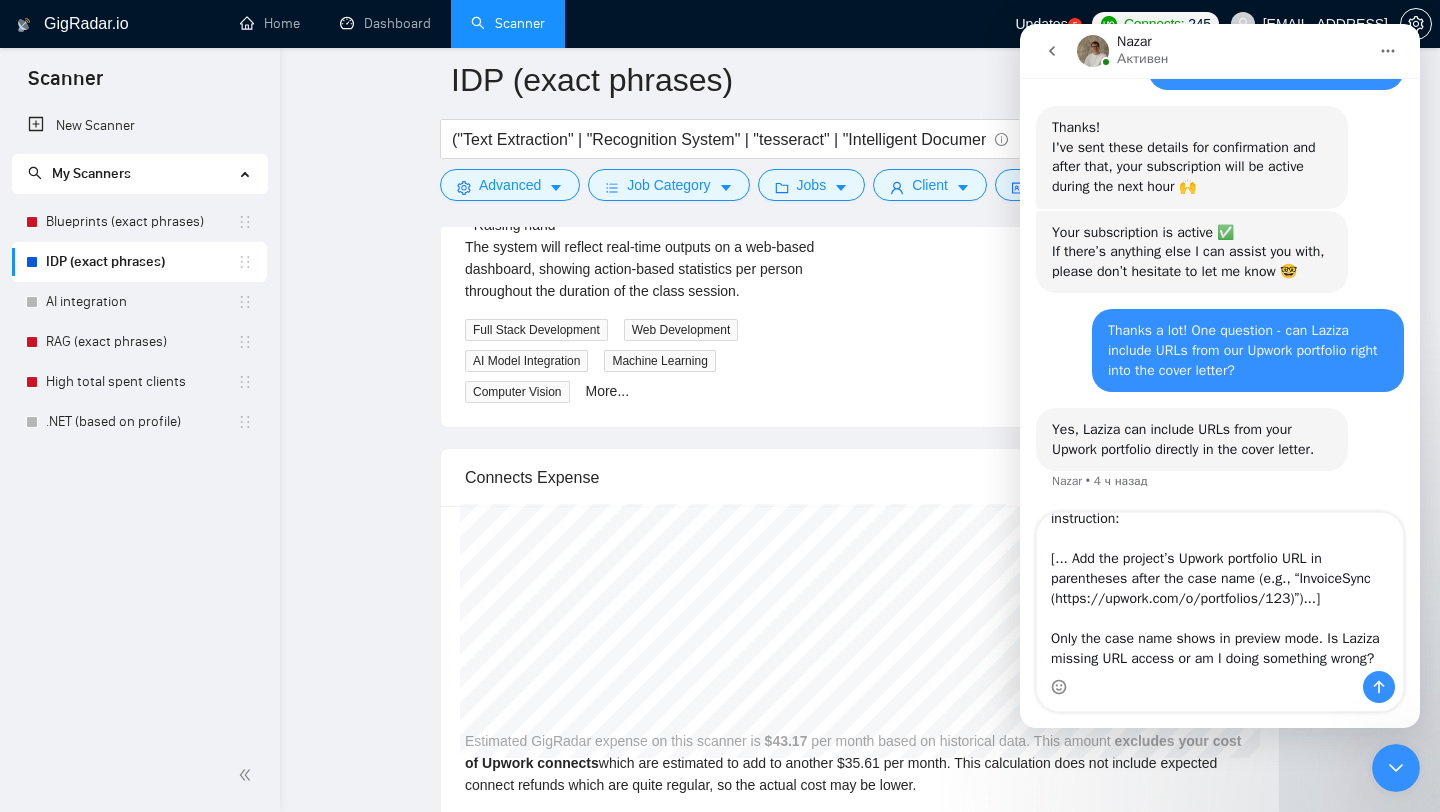 click on "It looks like Laziza isn’t adding Upwork portfolio URLs next to case names in cover letters, despite this instruction:
[... Add the project’s Upwork portfolio URL in parentheses after the case name (e.g., “InvoiceSync (https://upwork.com/o/portfolios/123)”)...]
Only the case name shows in preview mode. Is Laziza missing URL access or am I doing something wrong?" at bounding box center (1220, 592) 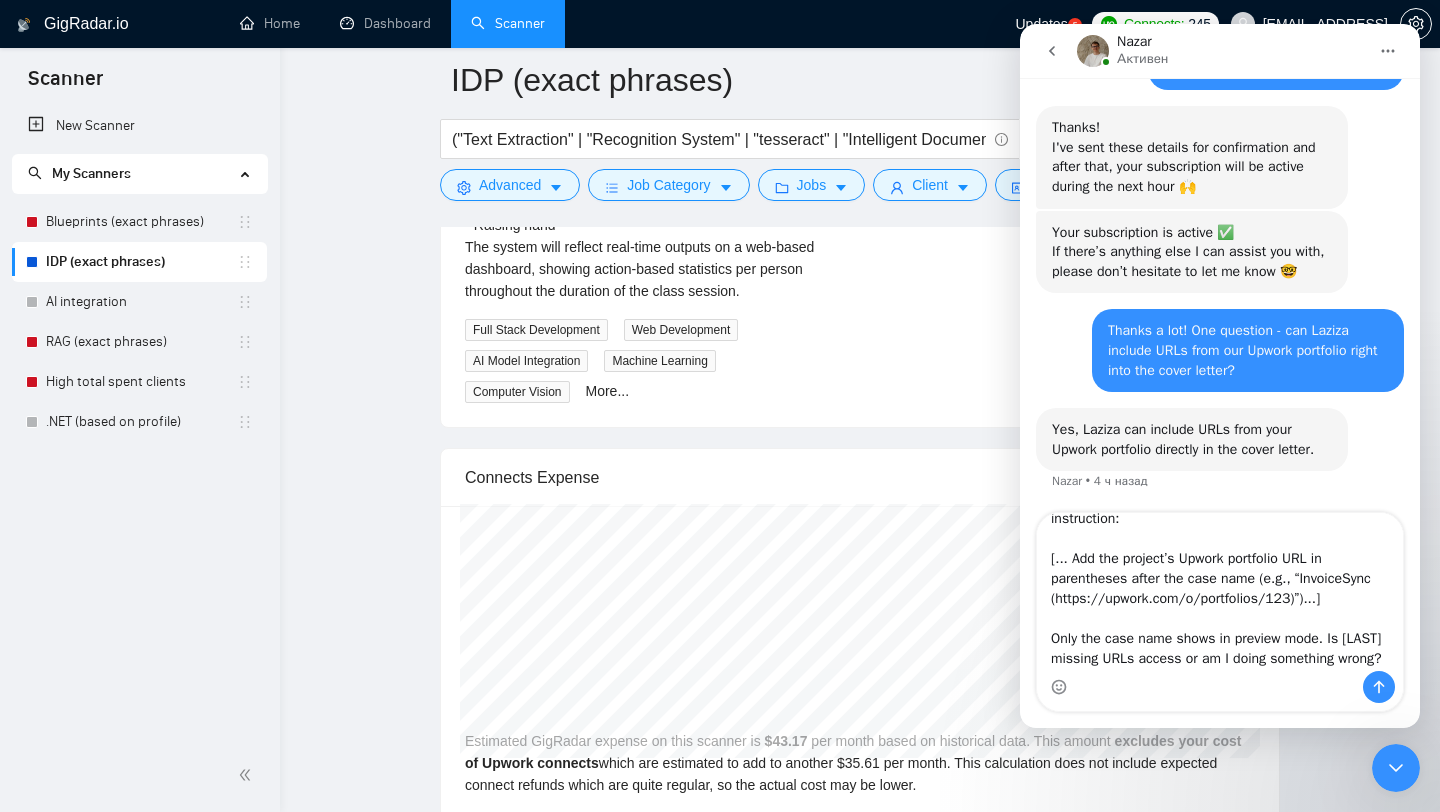 type on "It looks like Laziza isn’t adding Upwork portfolio URLs next to case names in cover letters, despite this instruction:
[... Add the project’s Upwork portfolio URL in parentheses after the case name (e.g., “InvoiceSync (https://upwork.com/o/portfolios/123)”)...]
Only the case name shows in preview mode. Is Laziza missing URLs access or am I doing something wrong?" 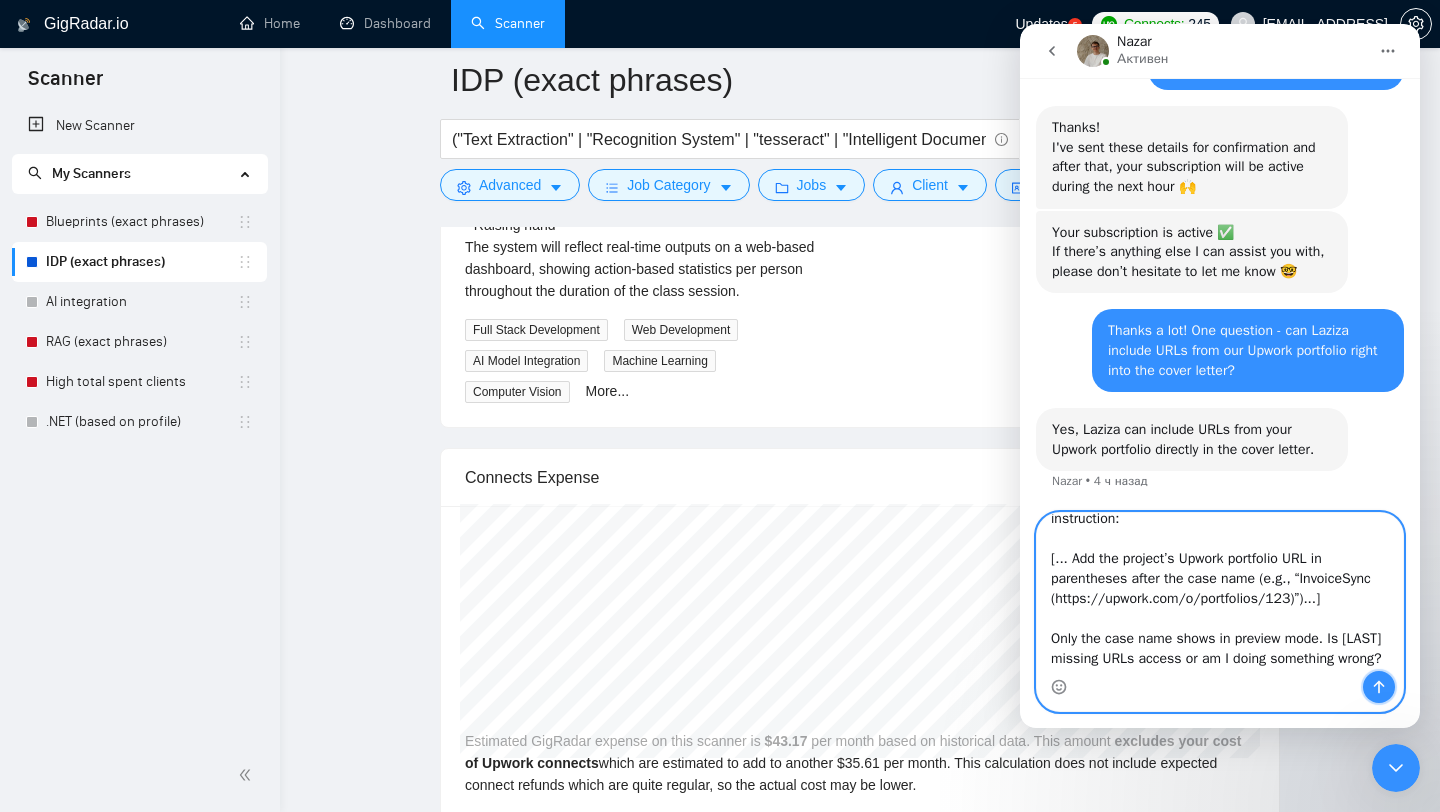 click 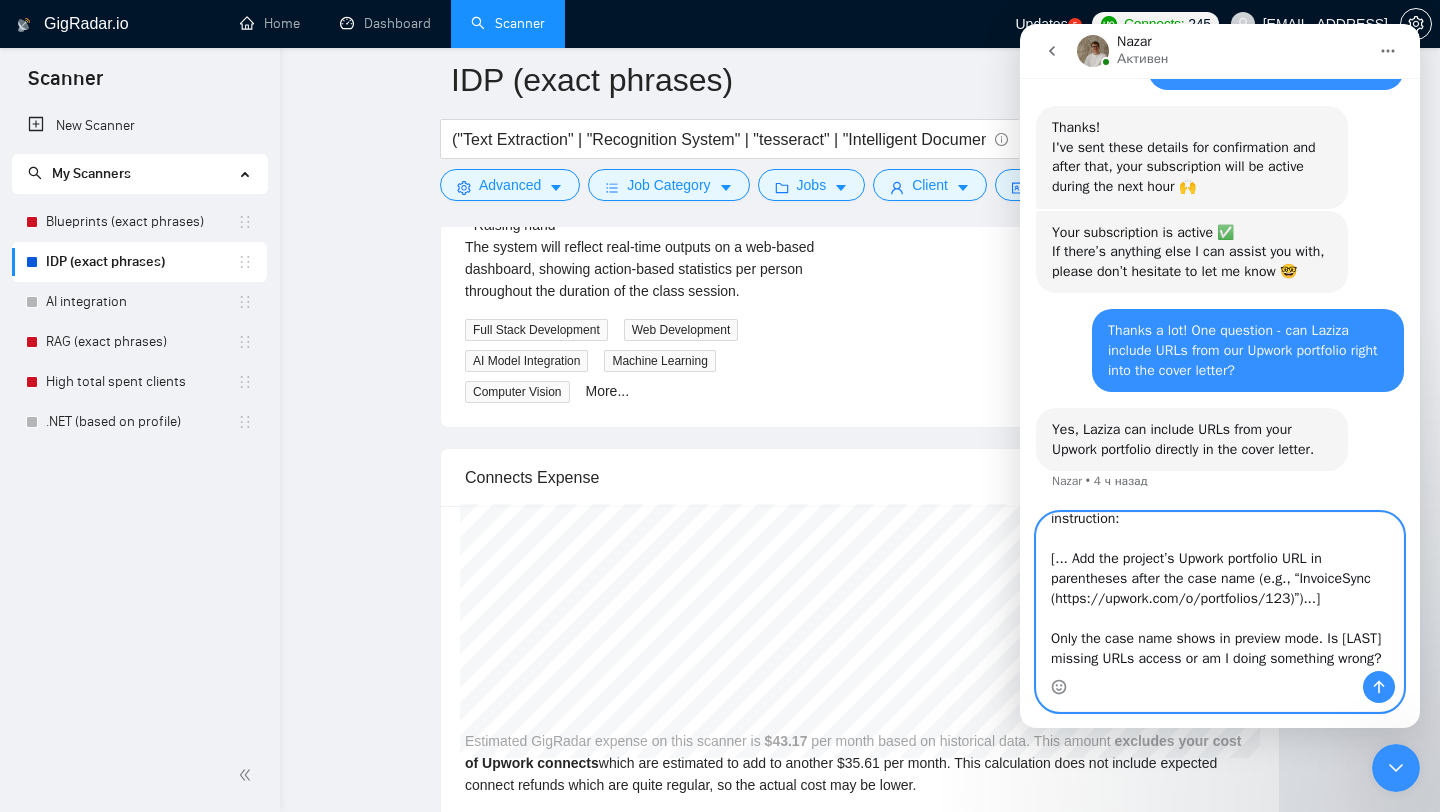 type 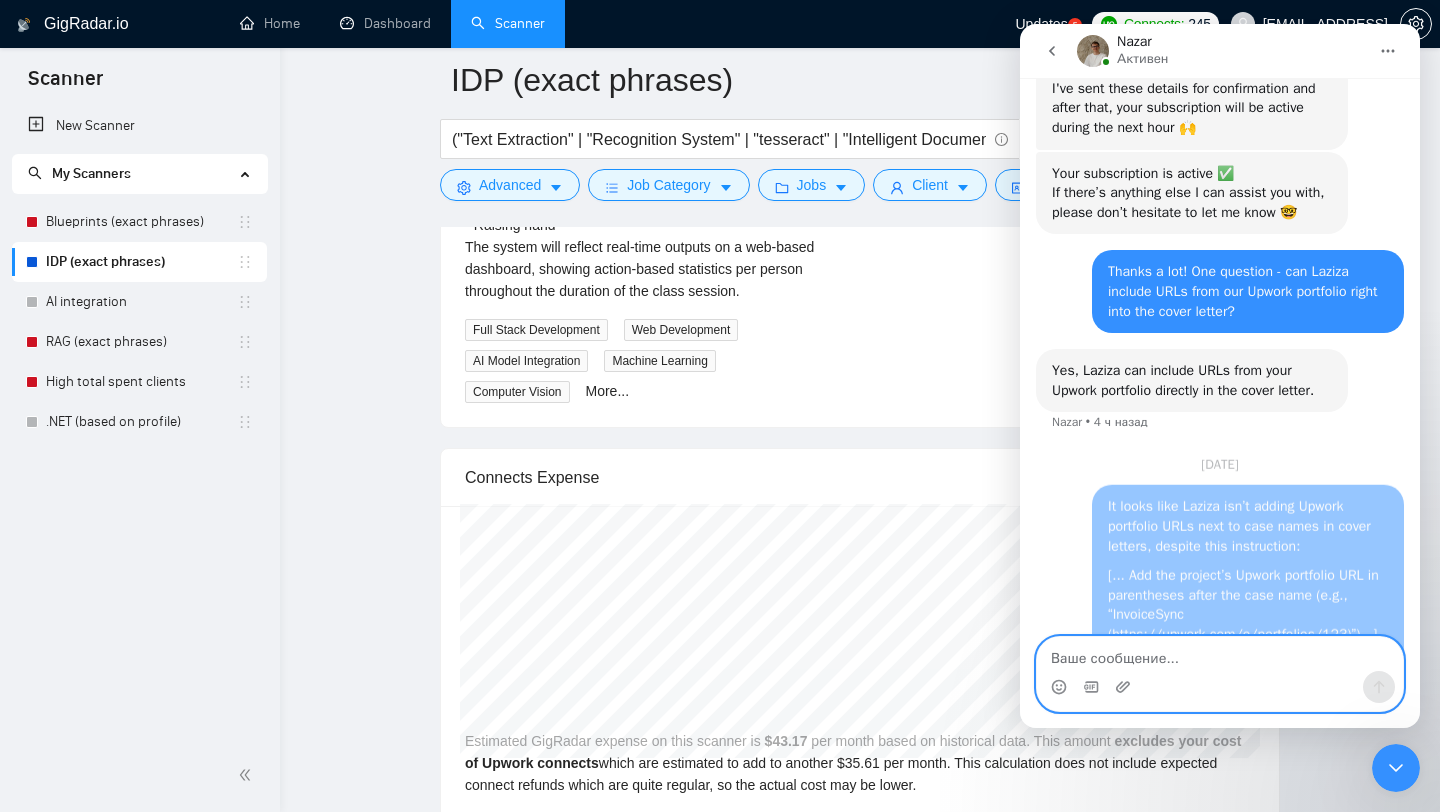 scroll, scrollTop: 0, scrollLeft: 0, axis: both 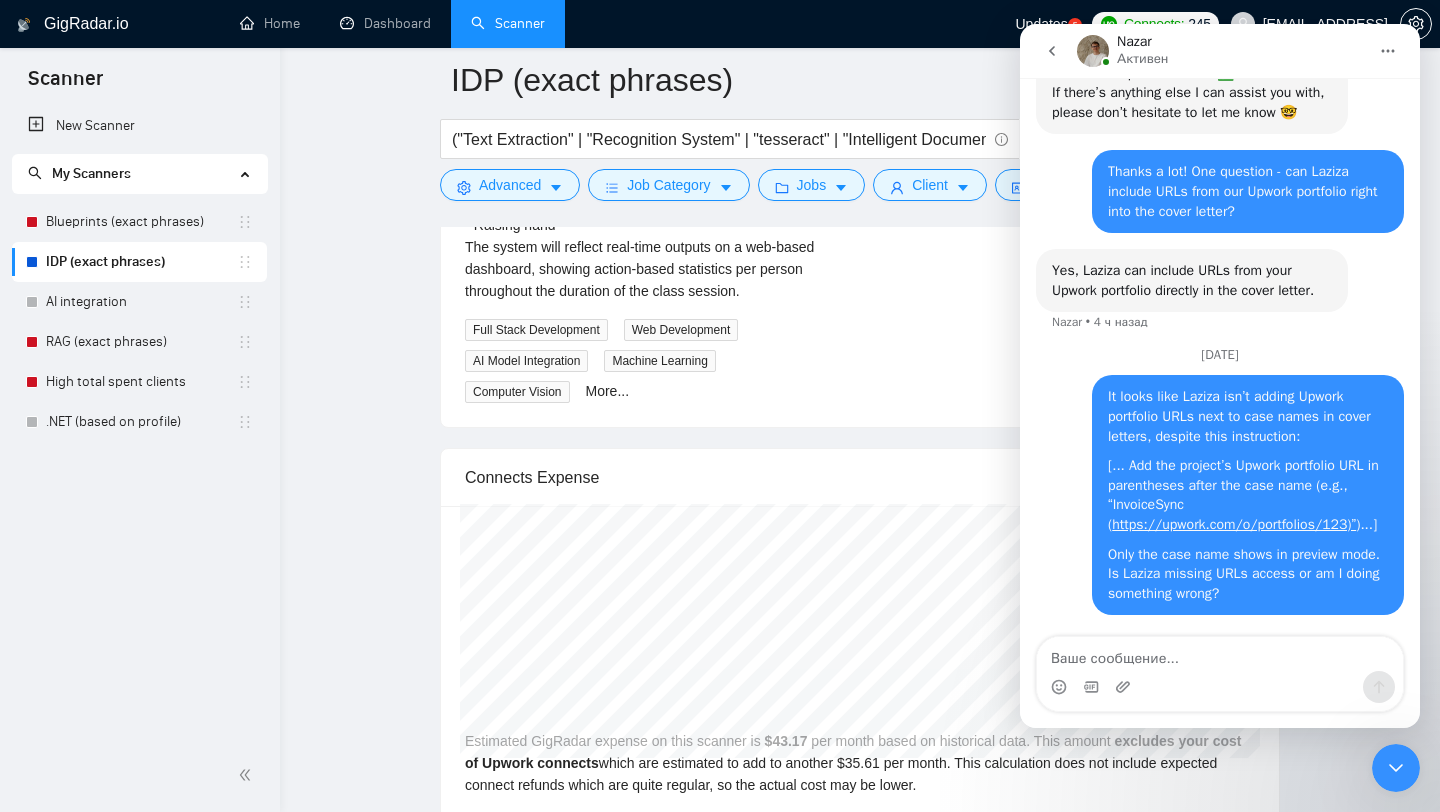 click at bounding box center (1052, 51) 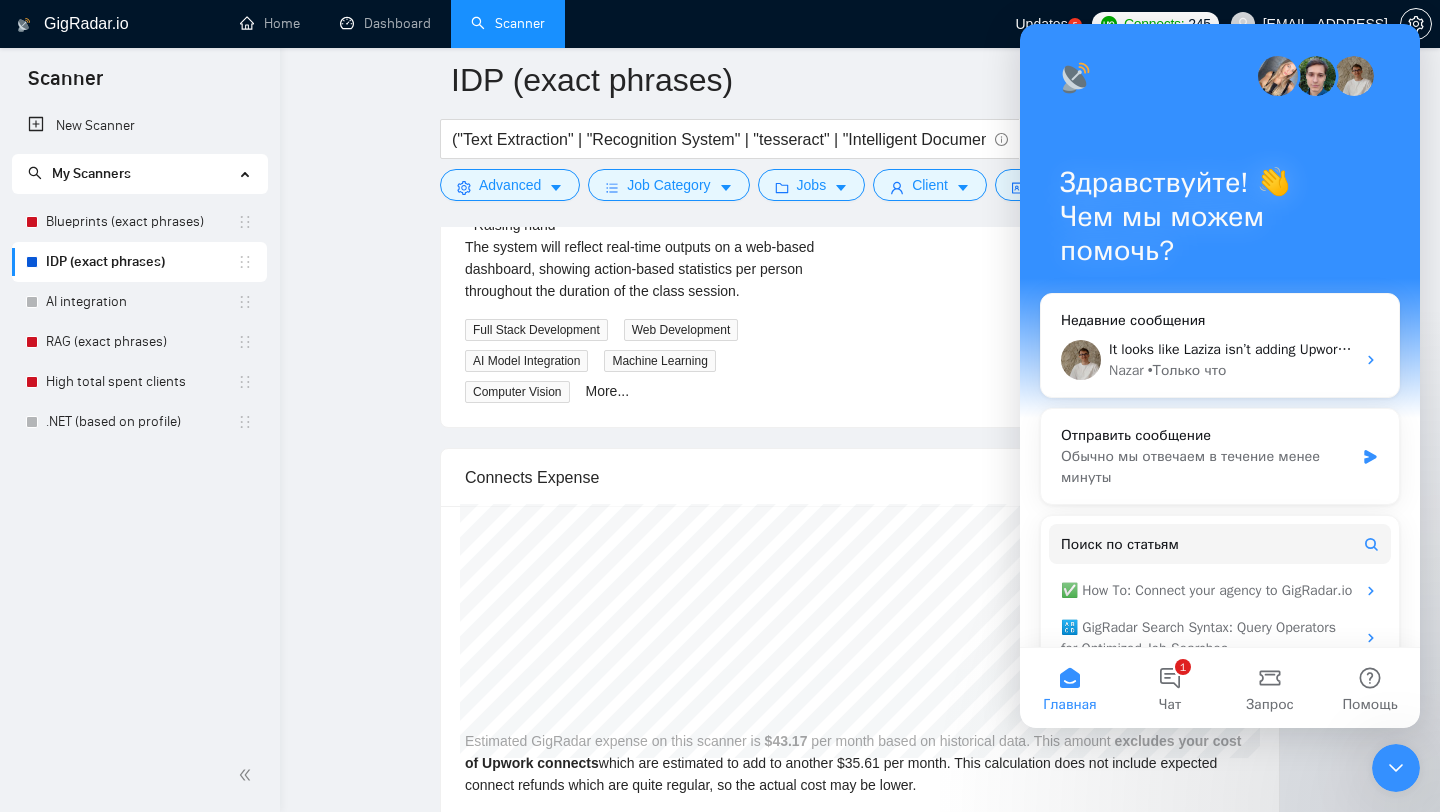 scroll, scrollTop: 0, scrollLeft: 0, axis: both 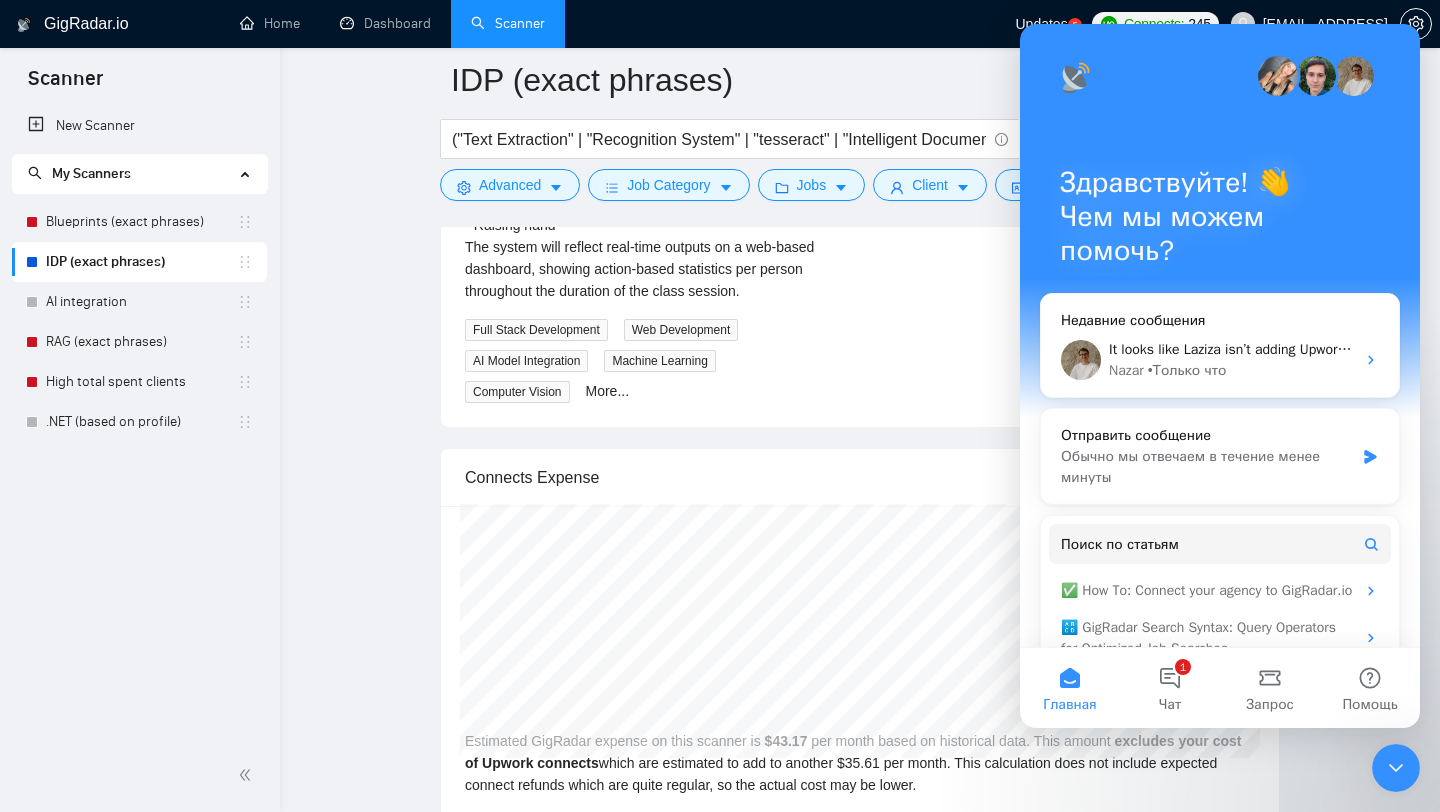 click 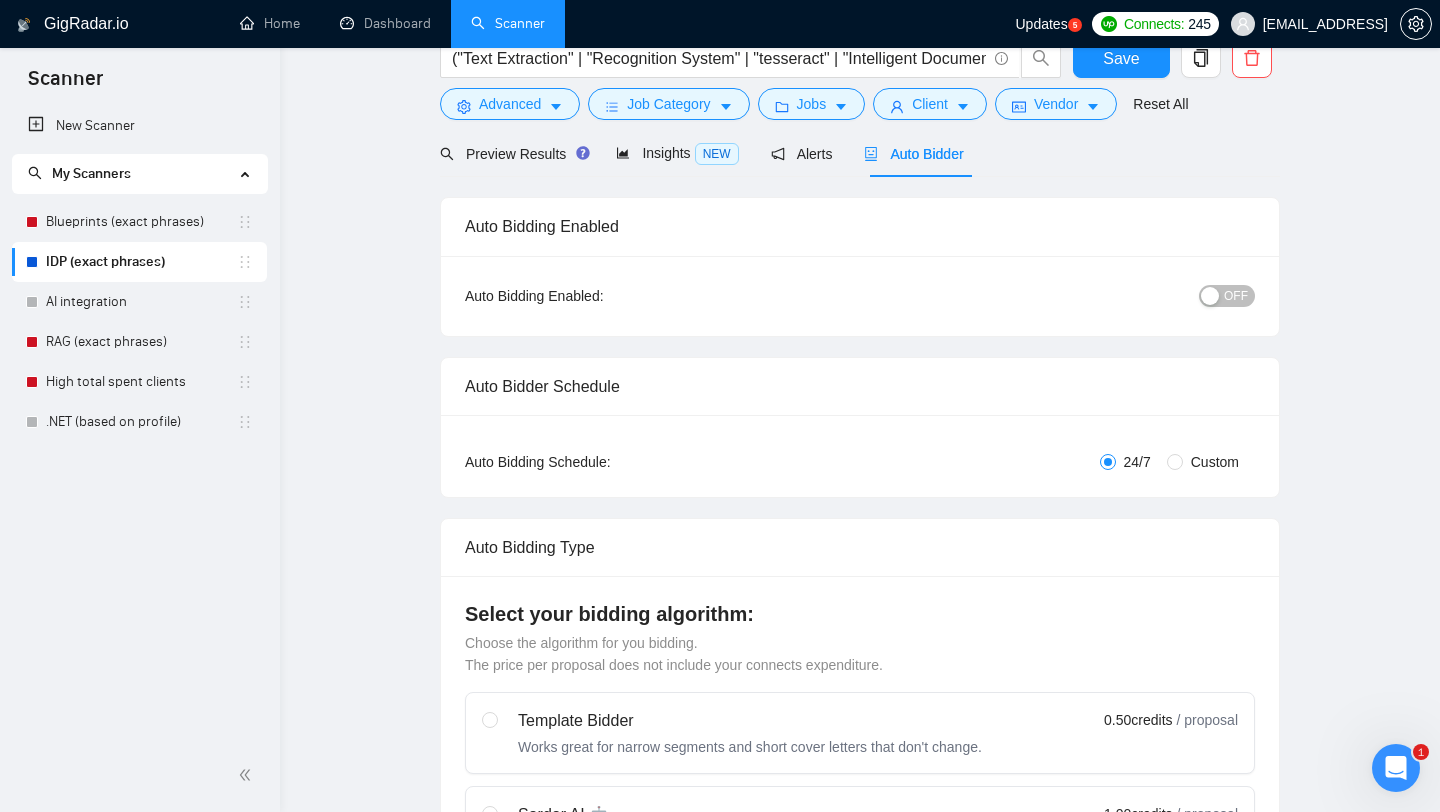 scroll, scrollTop: 0, scrollLeft: 0, axis: both 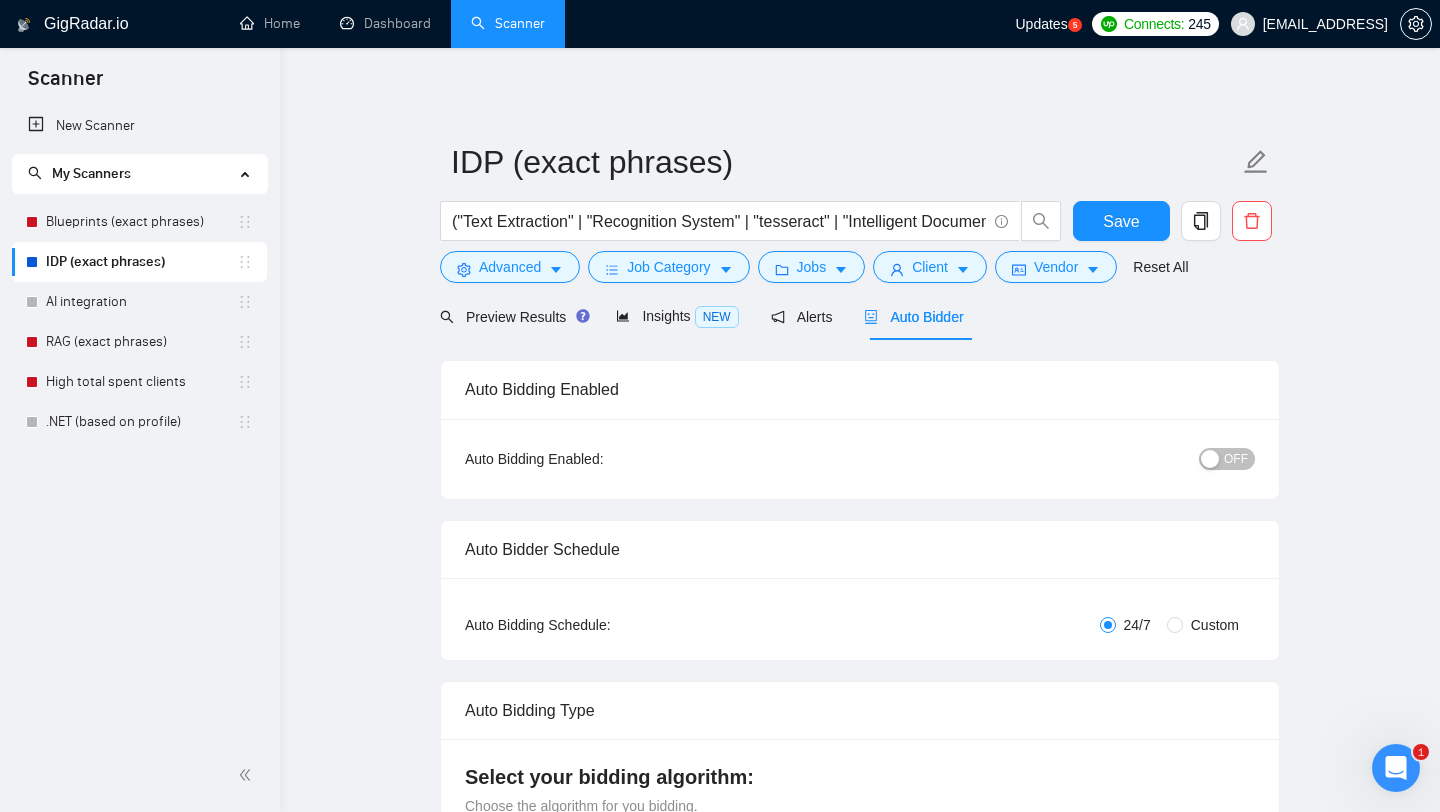 click on "OFF" at bounding box center [1236, 459] 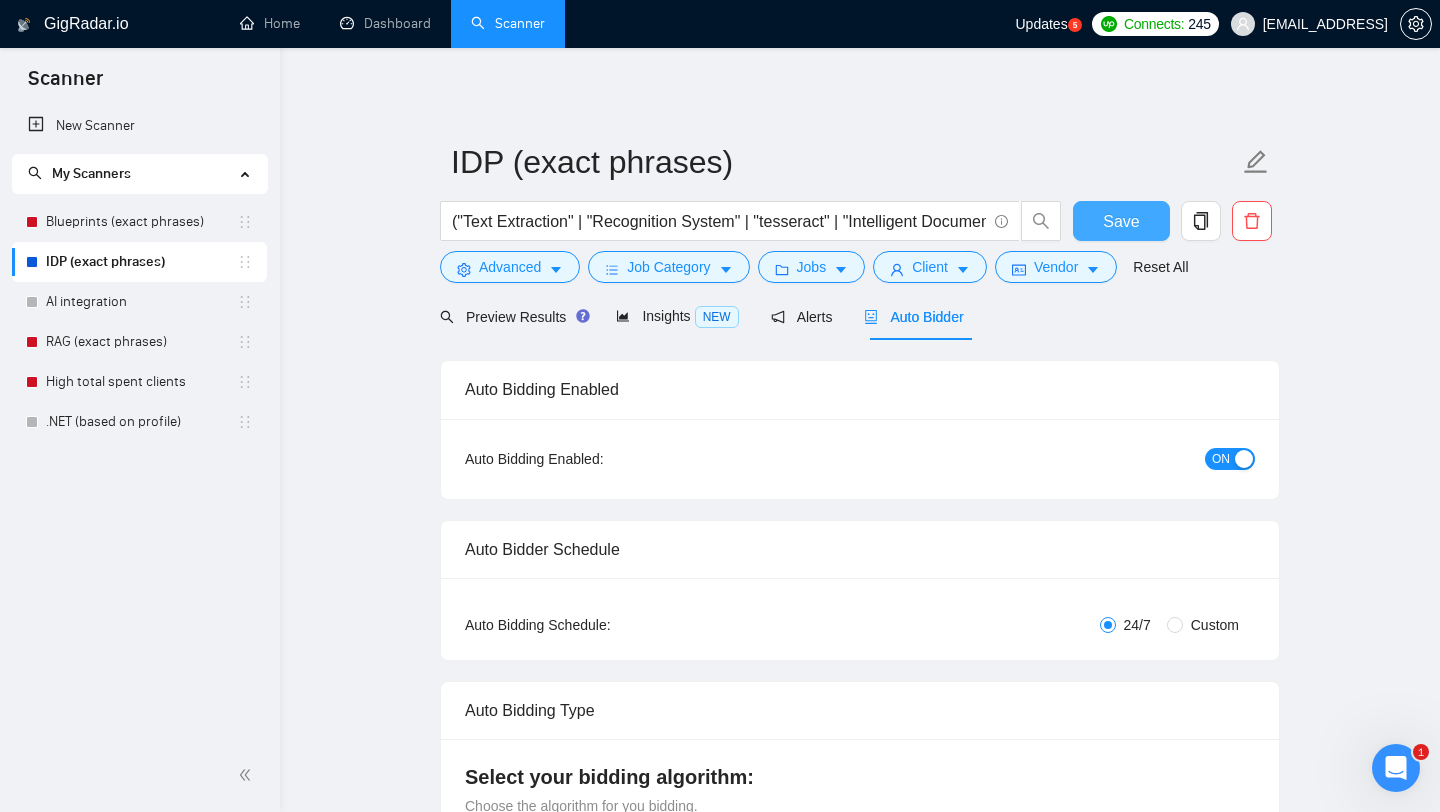 click on "Save" at bounding box center [1121, 221] 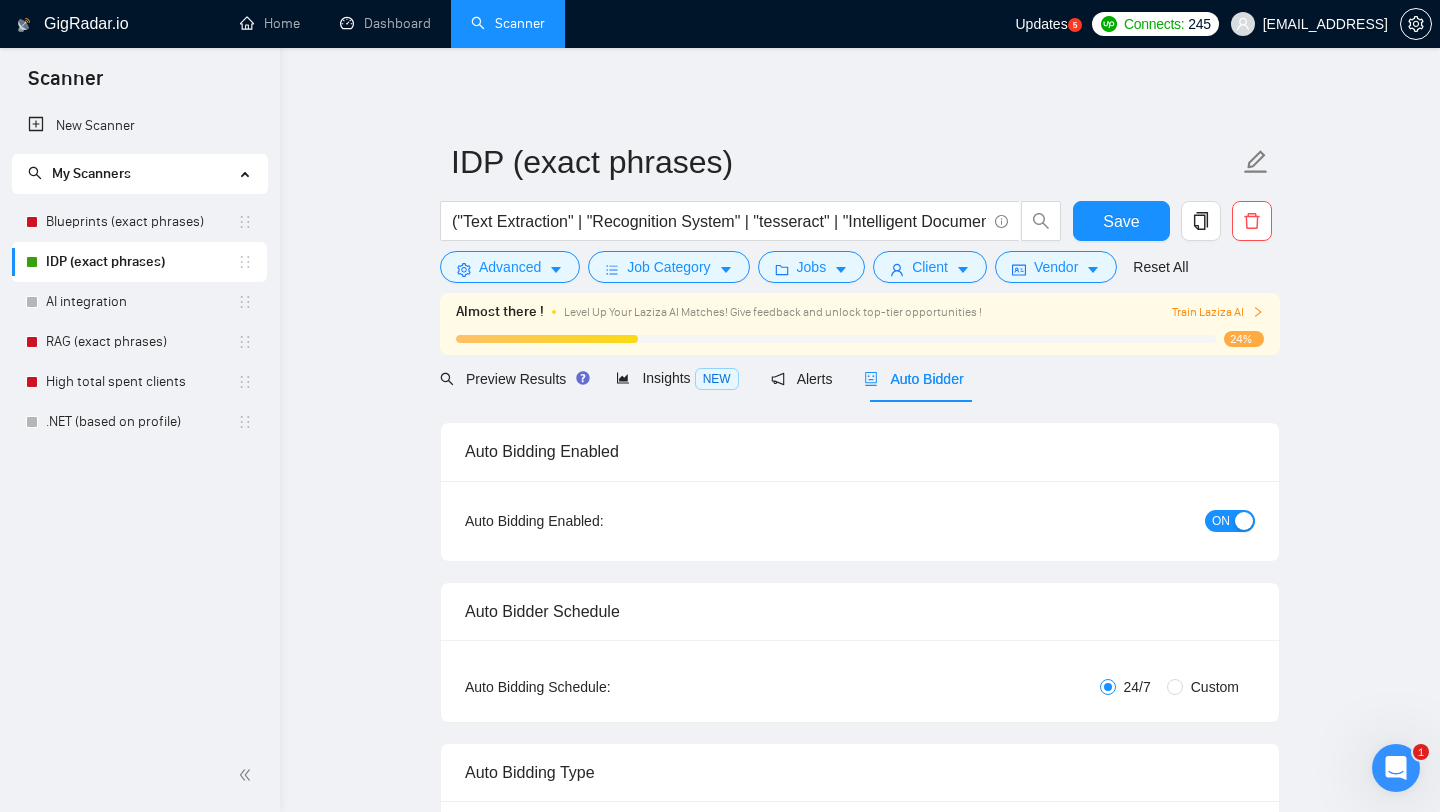 click on "Train Laziza AI" at bounding box center [1218, 312] 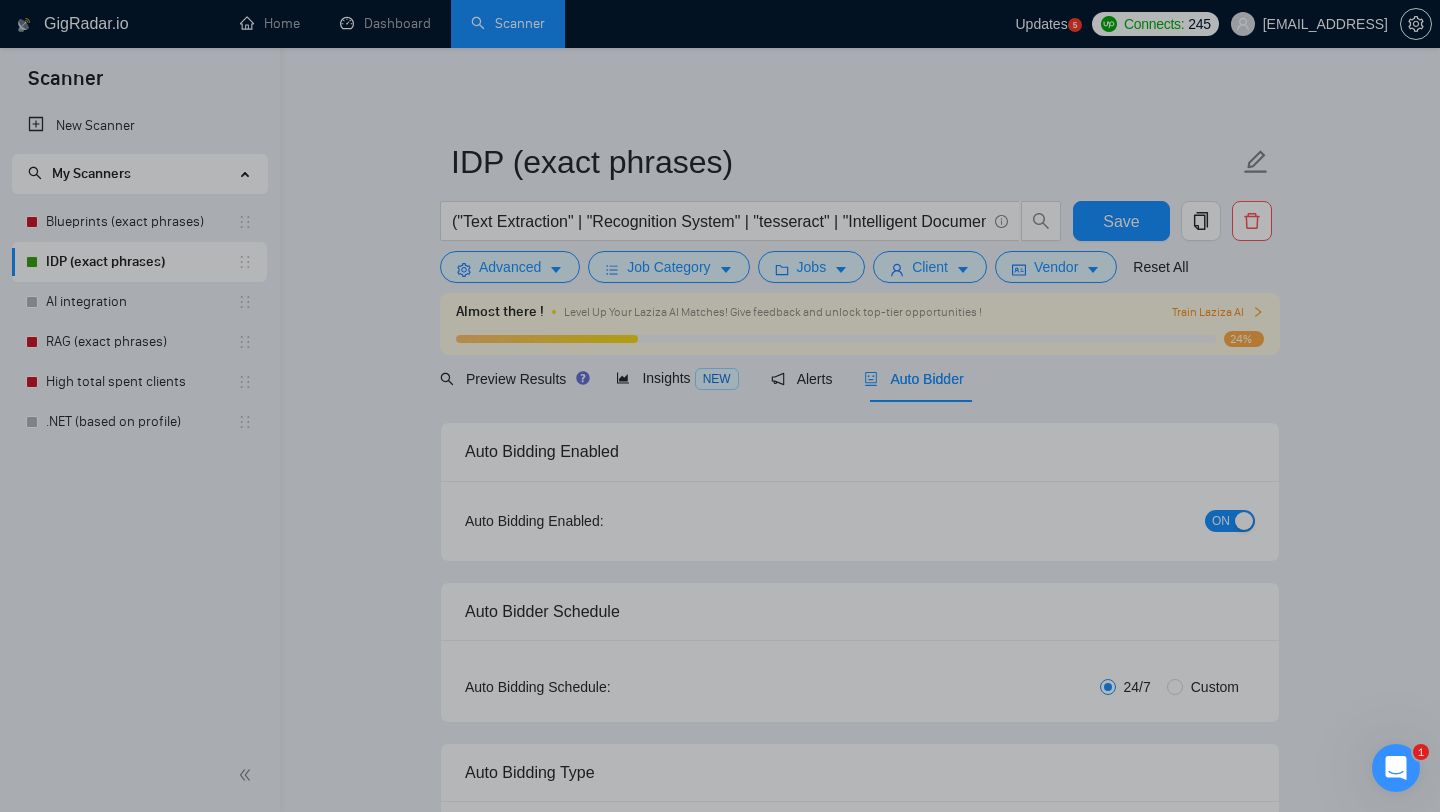 scroll, scrollTop: 0, scrollLeft: 0, axis: both 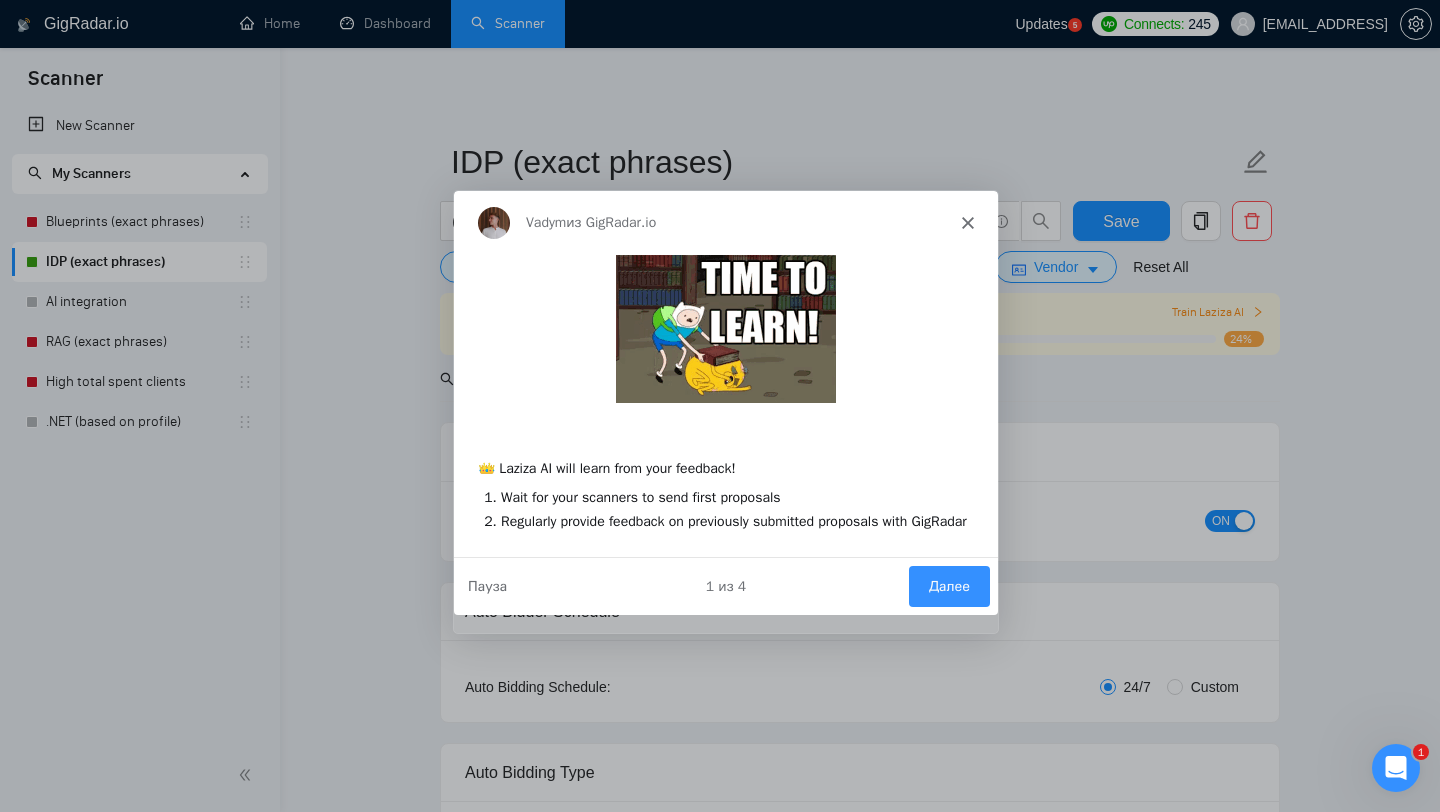 click on "Далее" at bounding box center (948, 584) 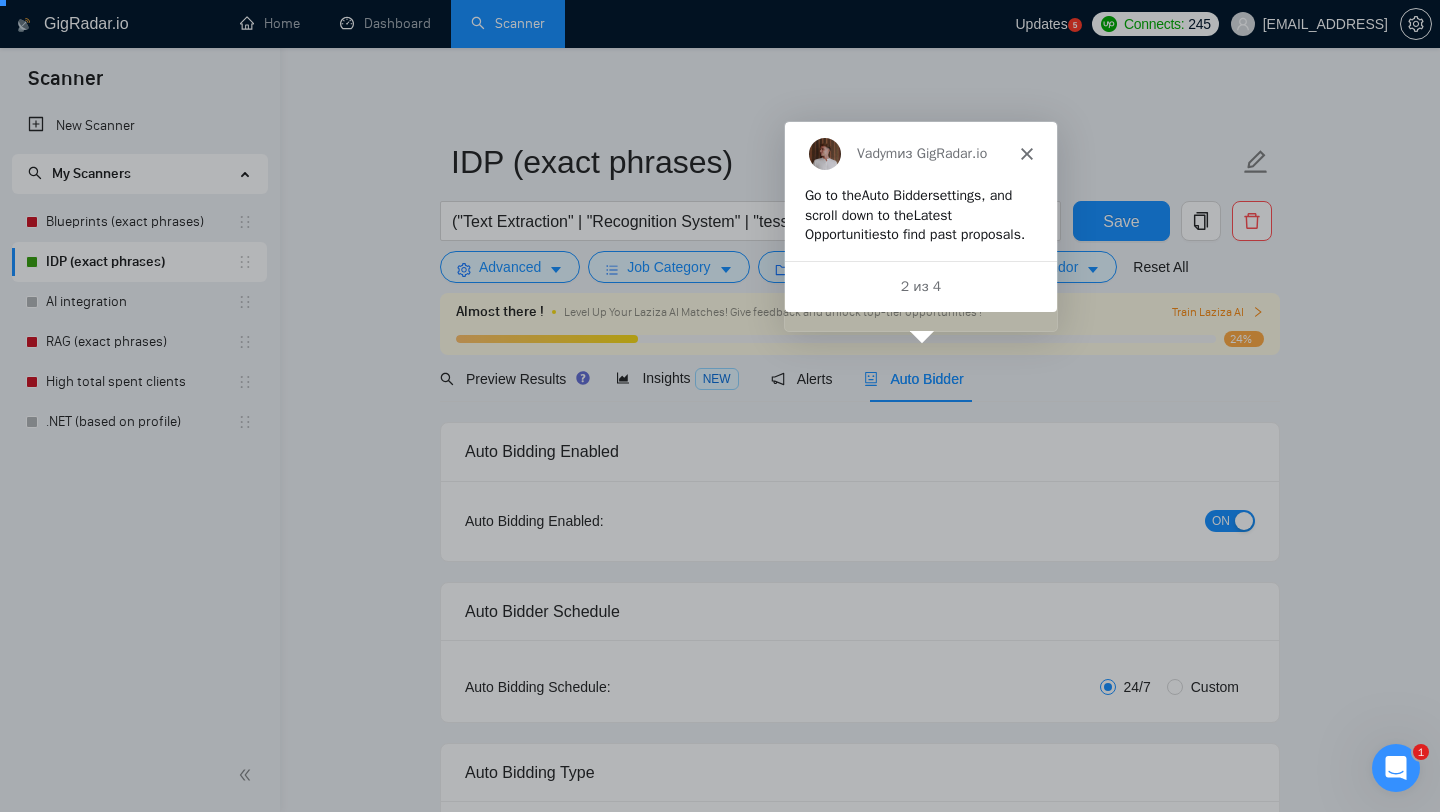 scroll, scrollTop: 0, scrollLeft: 0, axis: both 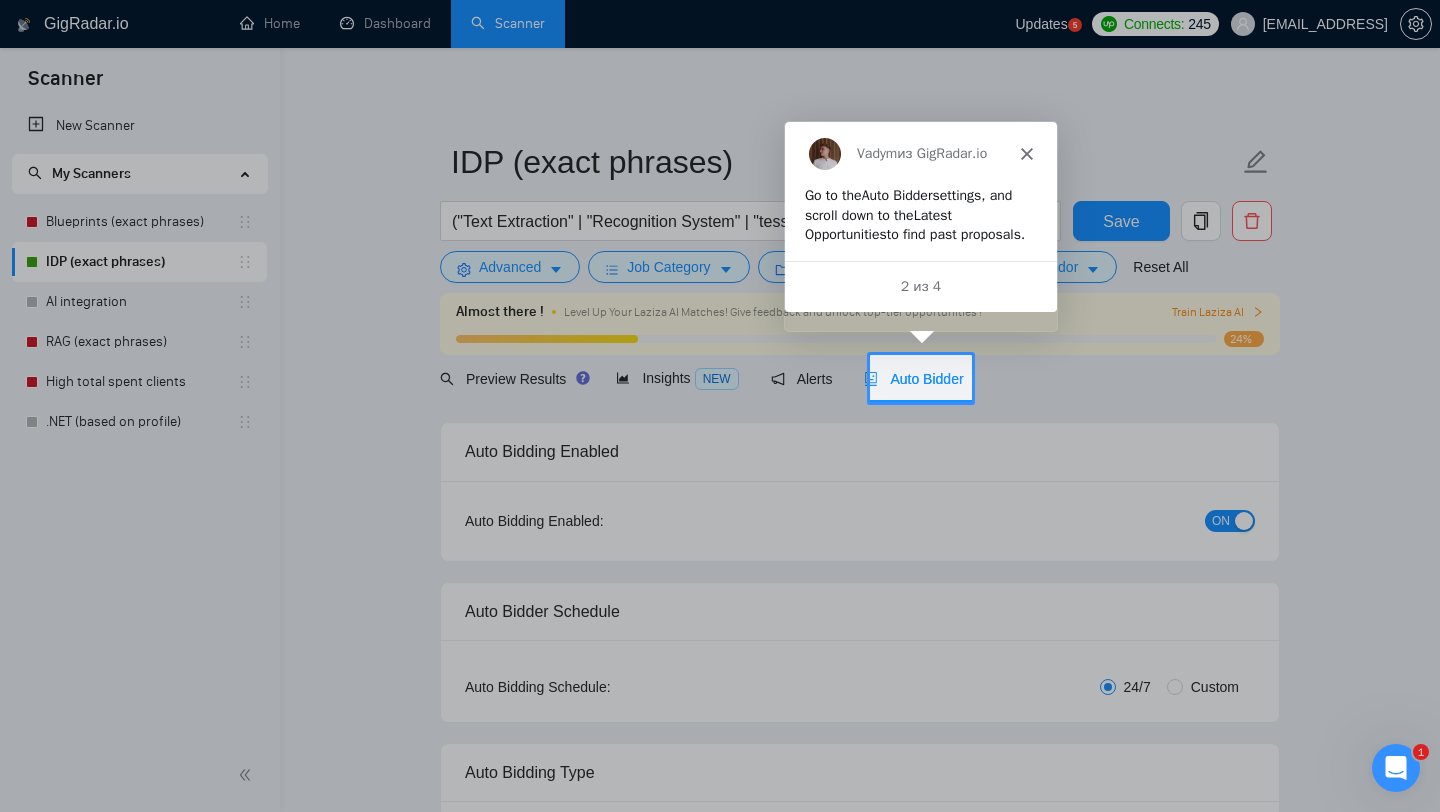 click 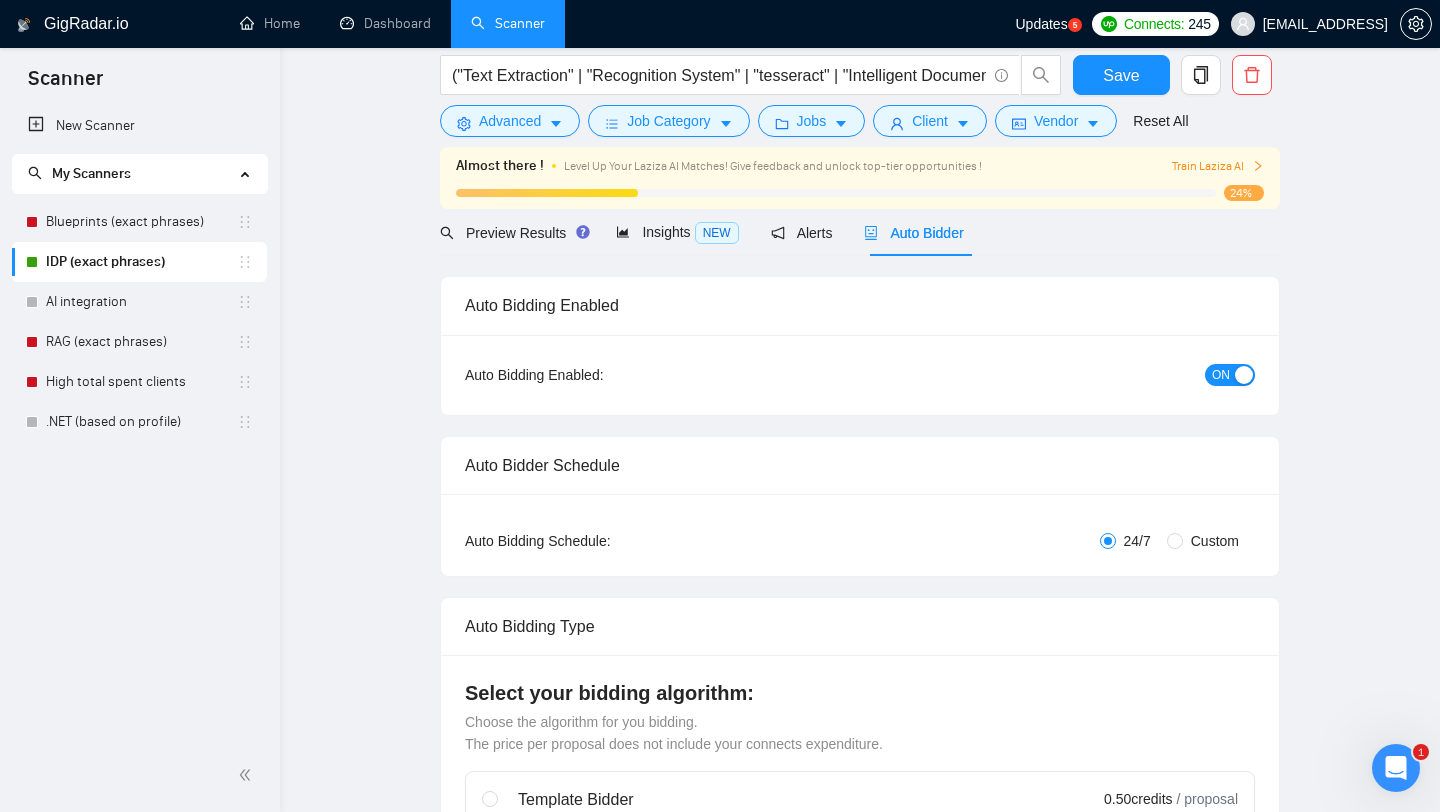 scroll, scrollTop: 0, scrollLeft: 0, axis: both 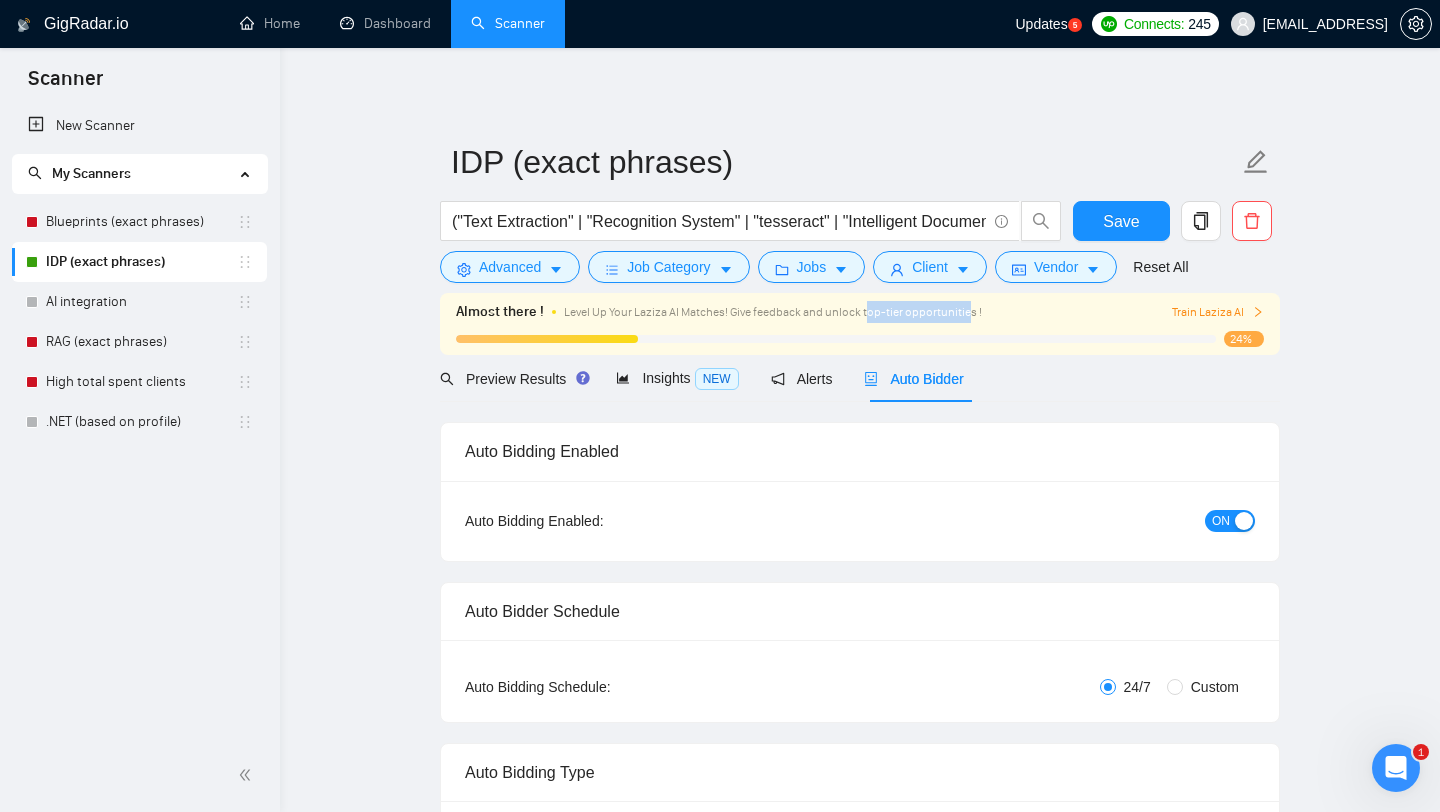 drag, startPoint x: 867, startPoint y: 312, endPoint x: 966, endPoint y: 312, distance: 99 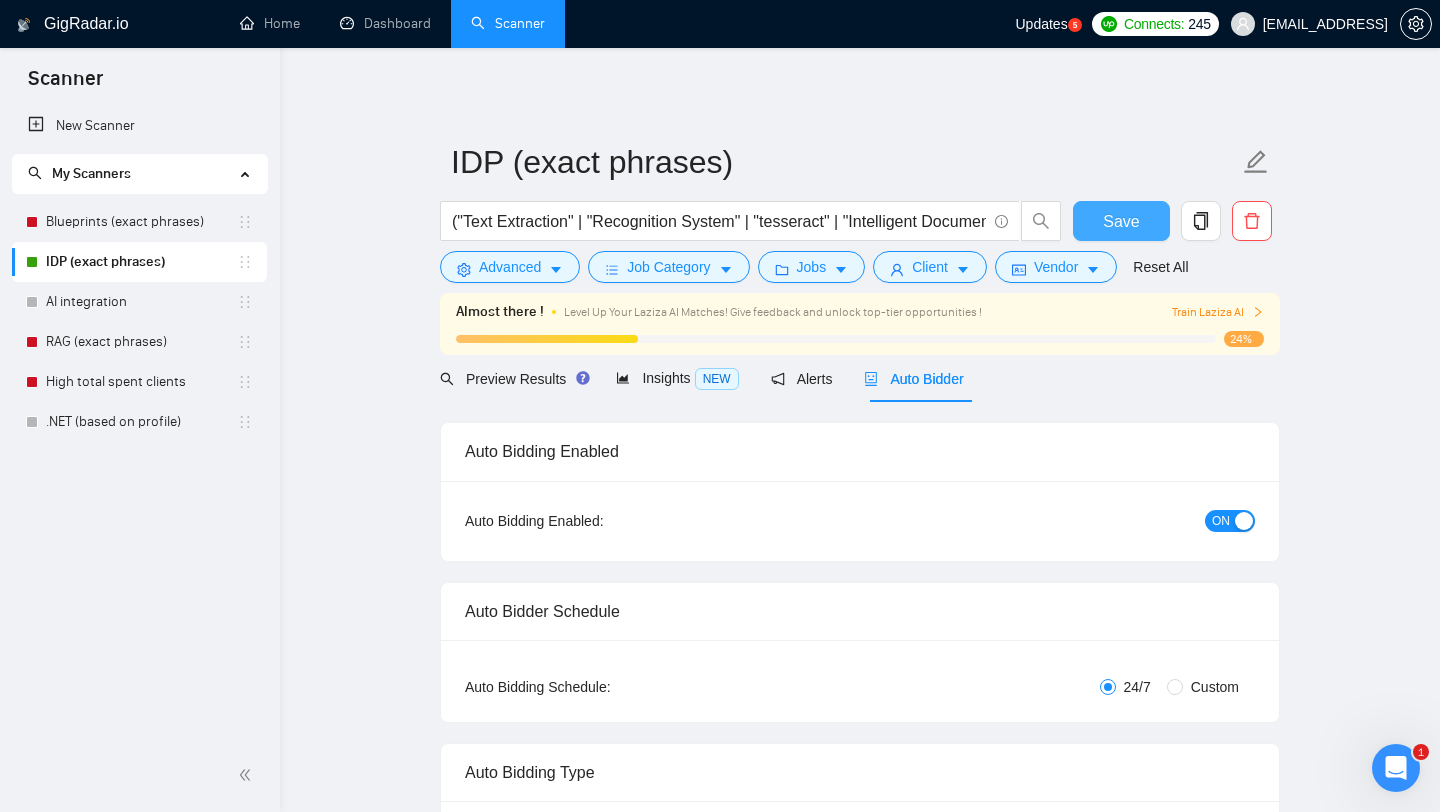 click on "Save" at bounding box center [1121, 221] 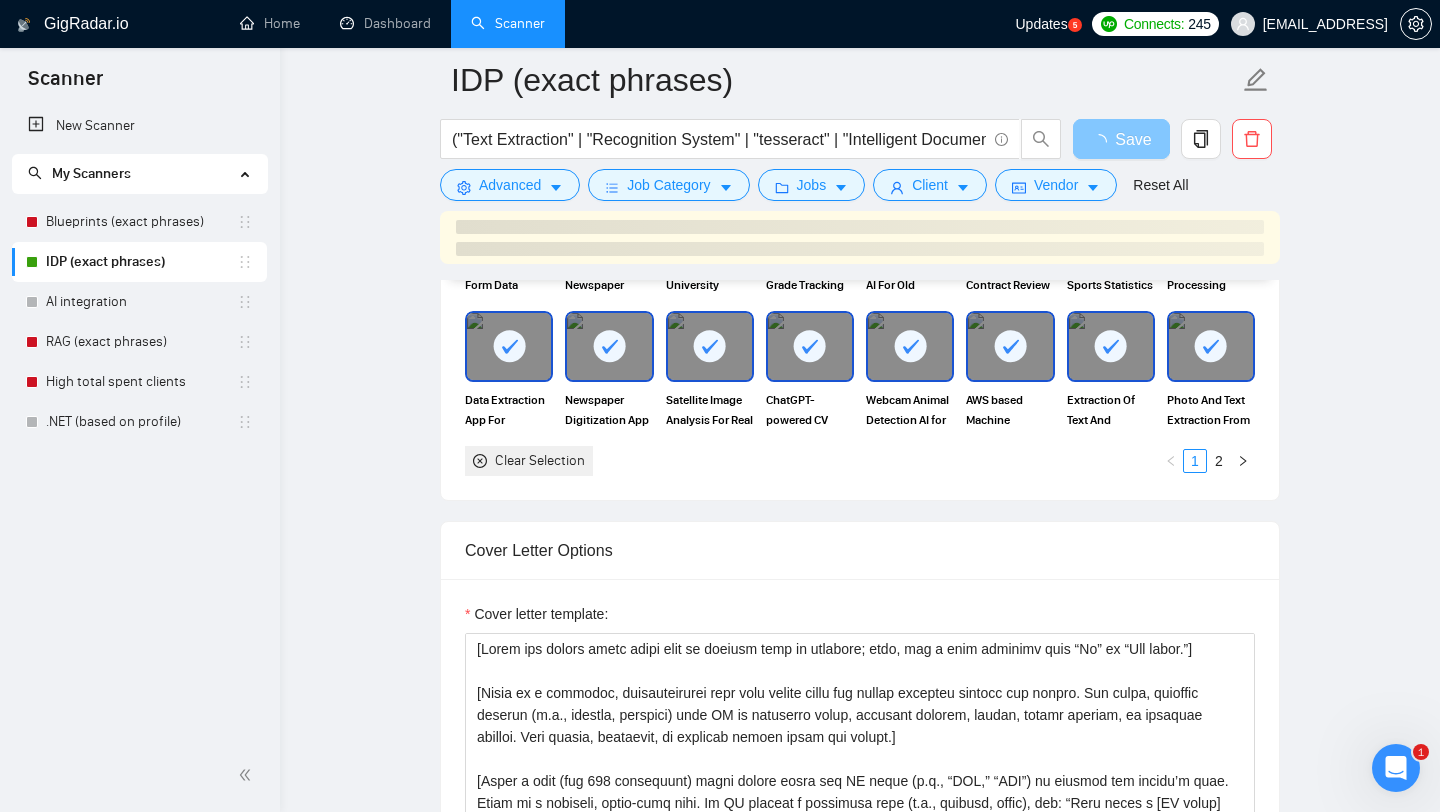 scroll, scrollTop: 2113, scrollLeft: 0, axis: vertical 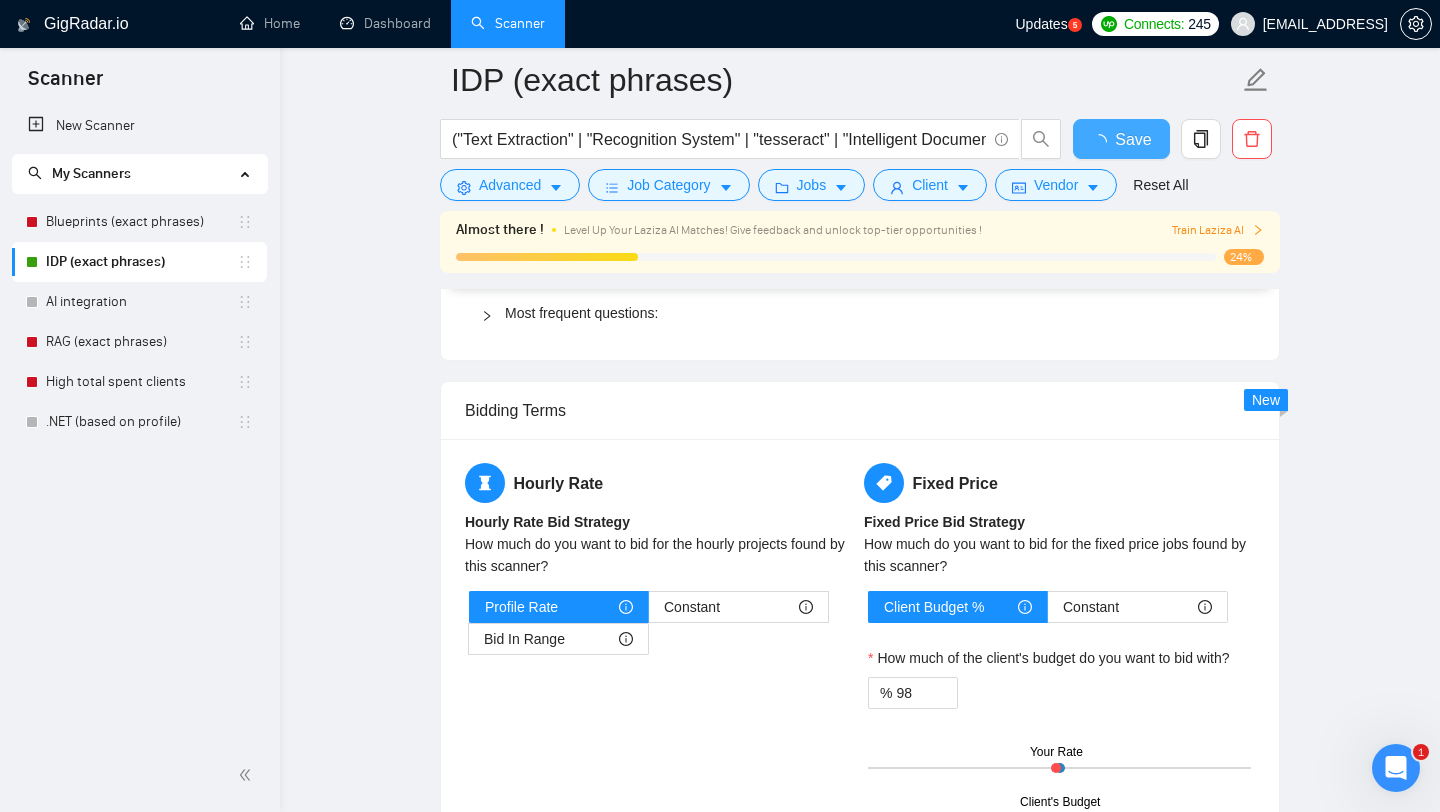 type 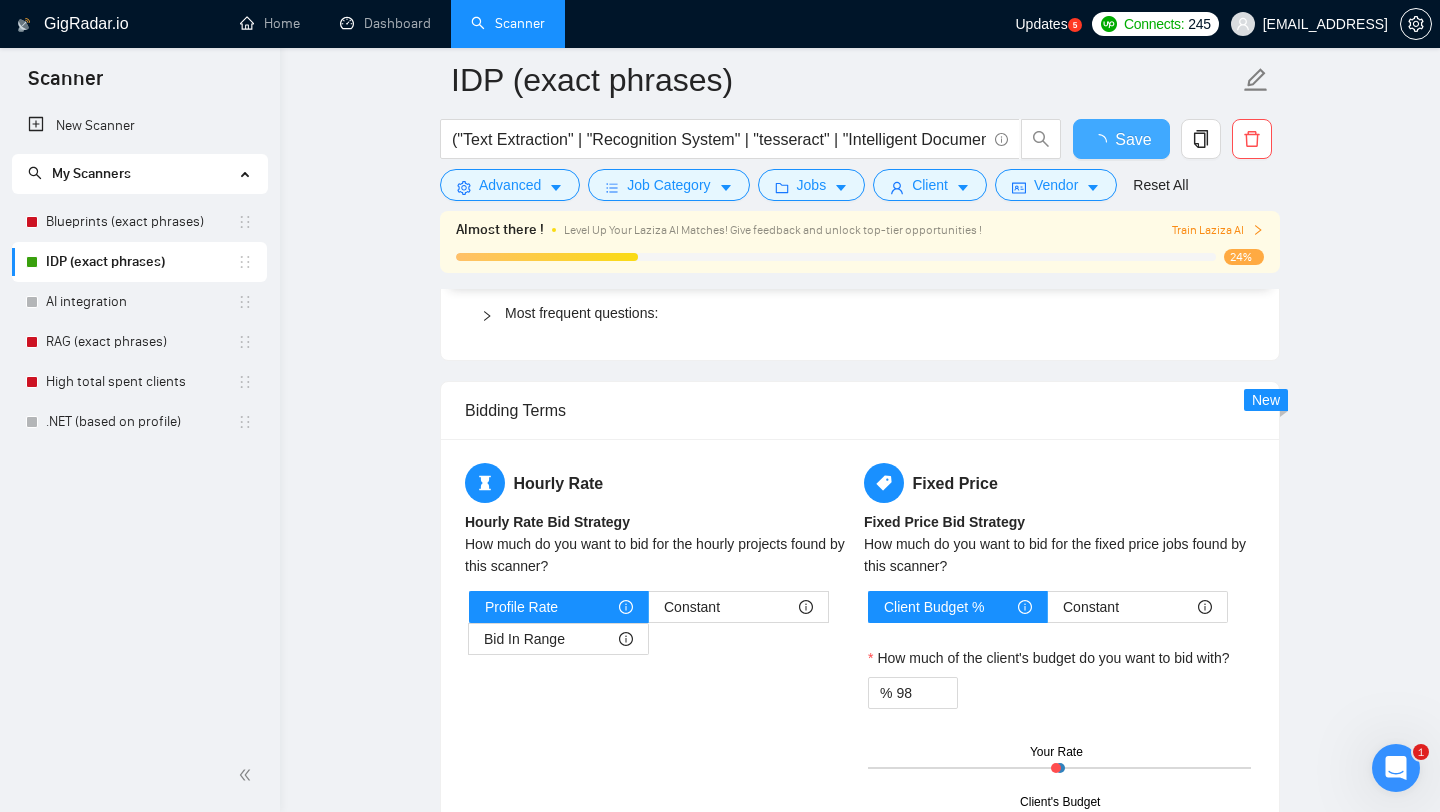 checkbox on "true" 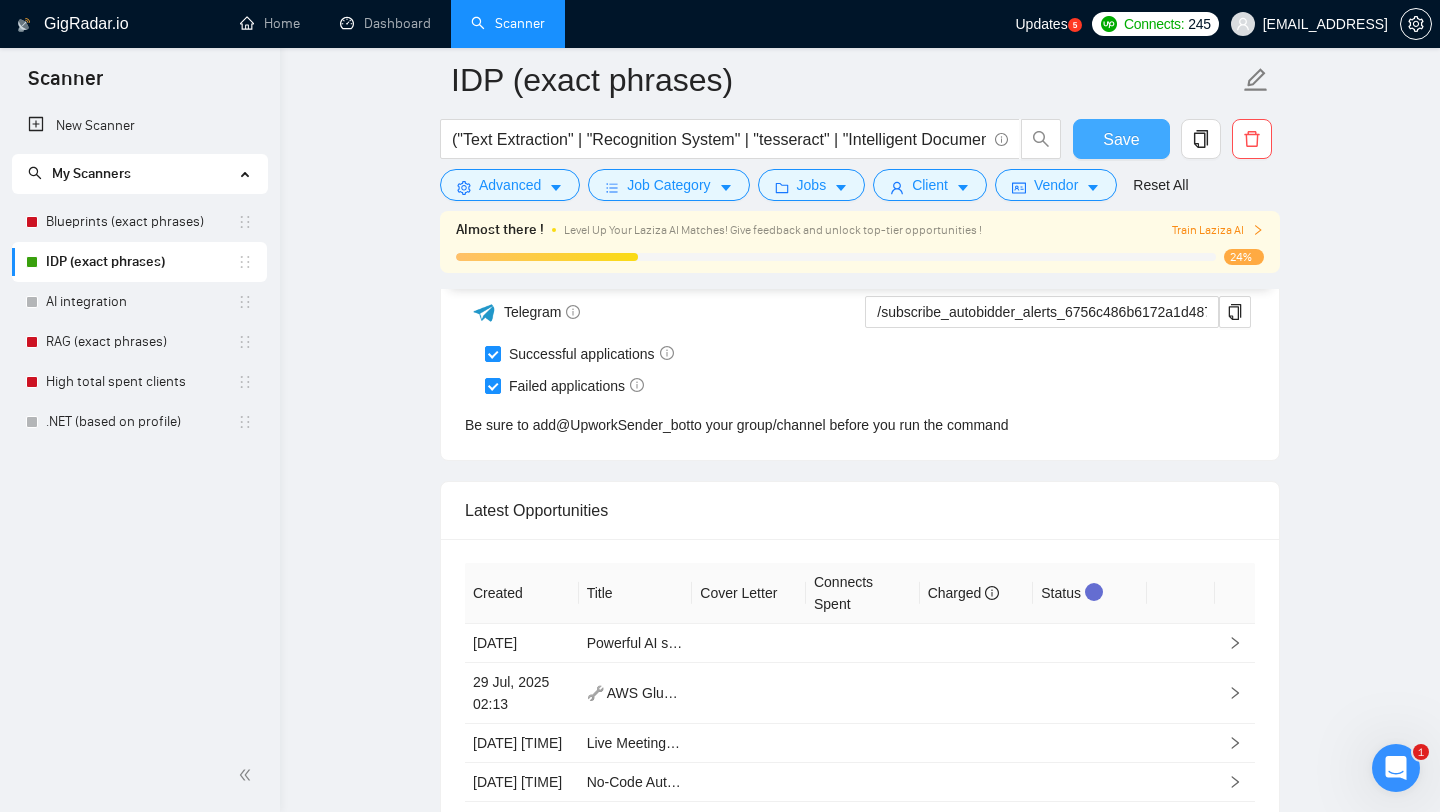 scroll, scrollTop: 4862, scrollLeft: 0, axis: vertical 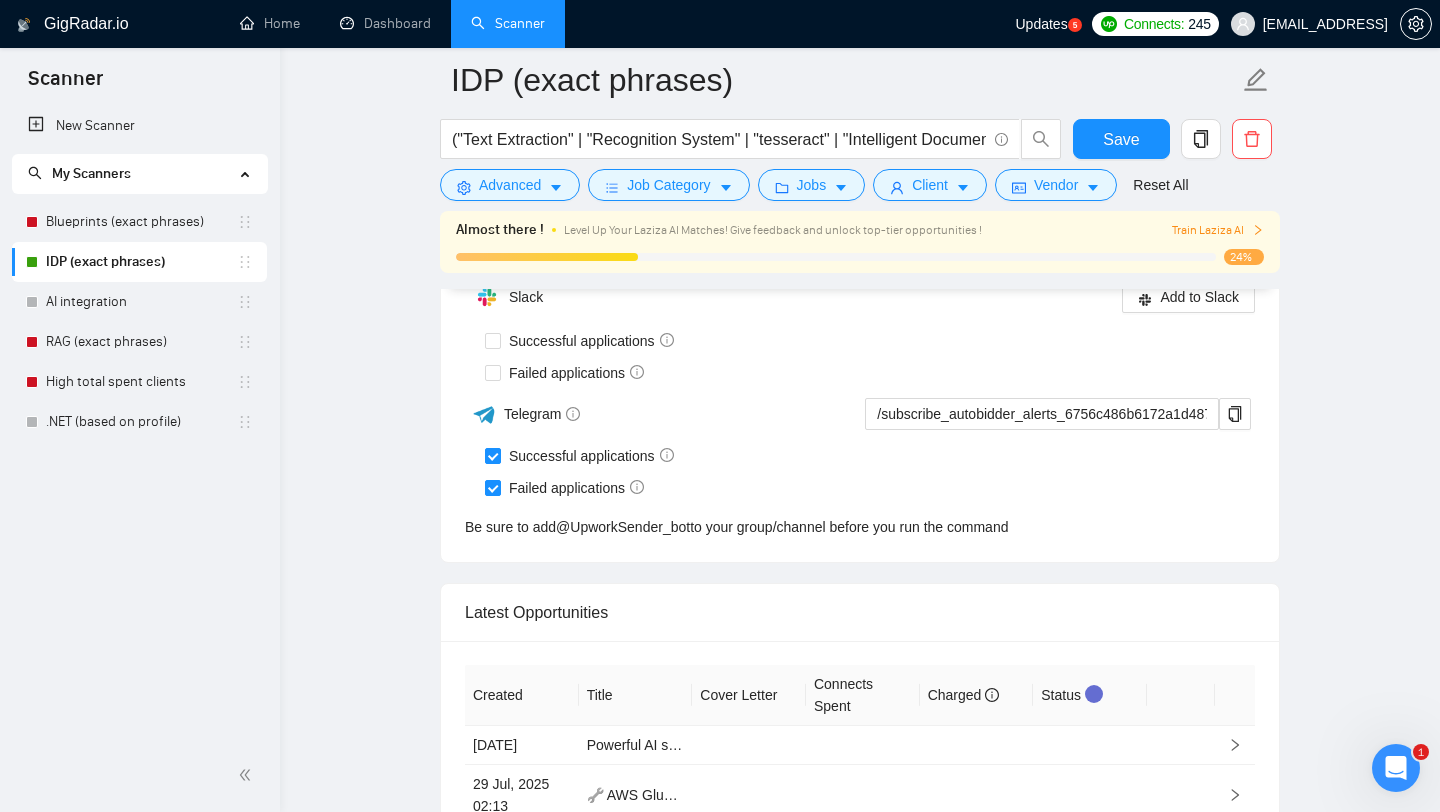 click 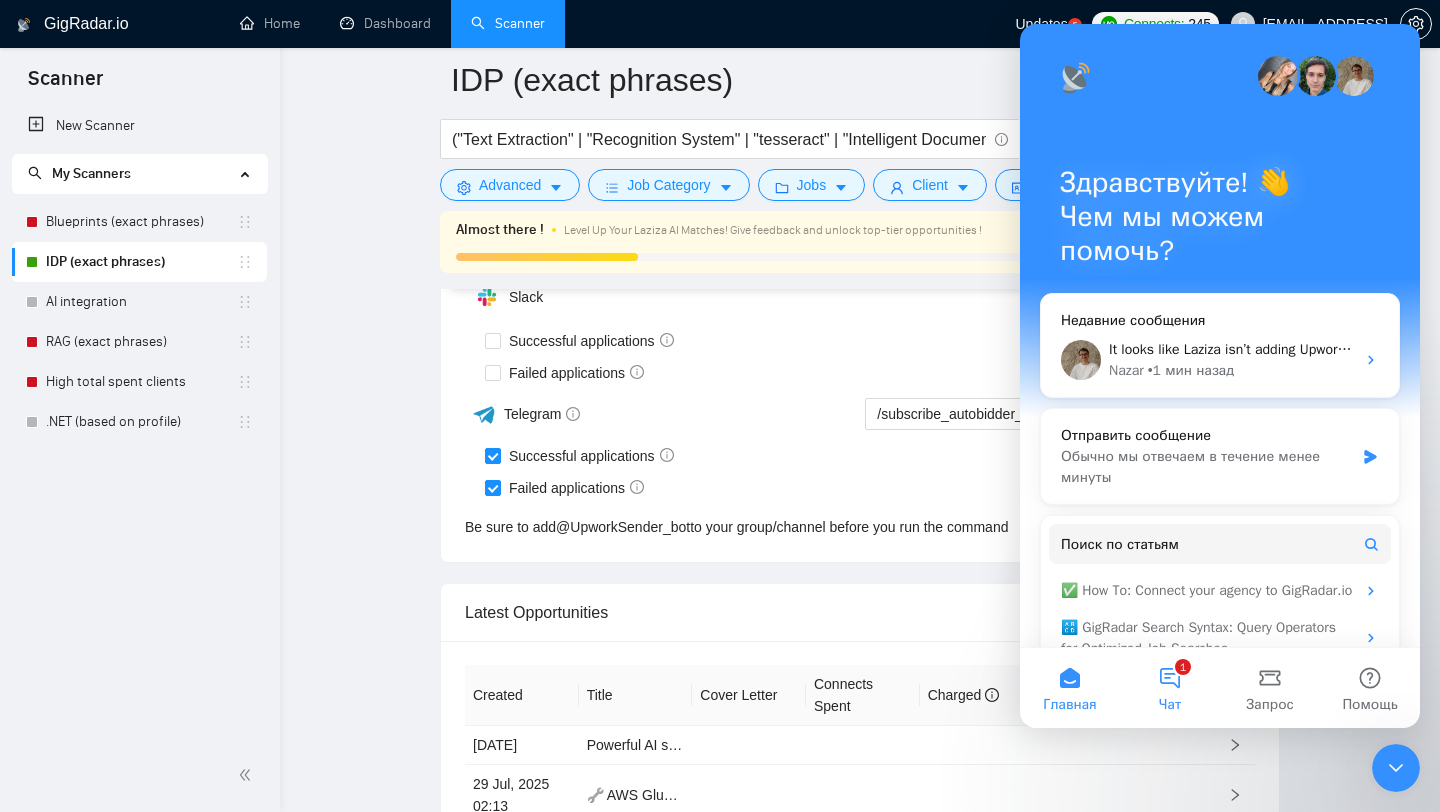 click on "1 Чат" at bounding box center (1170, 688) 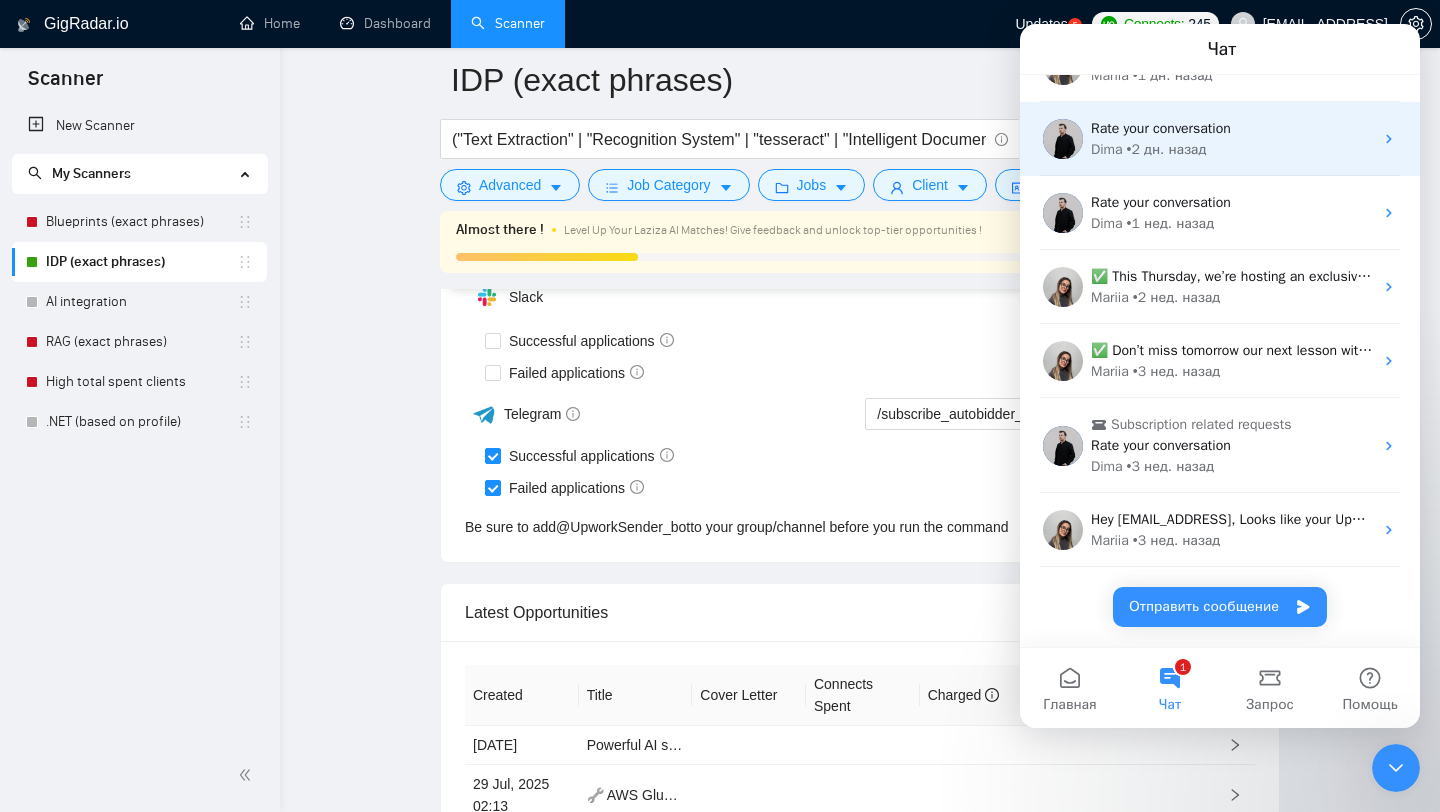 scroll, scrollTop: 0, scrollLeft: 0, axis: both 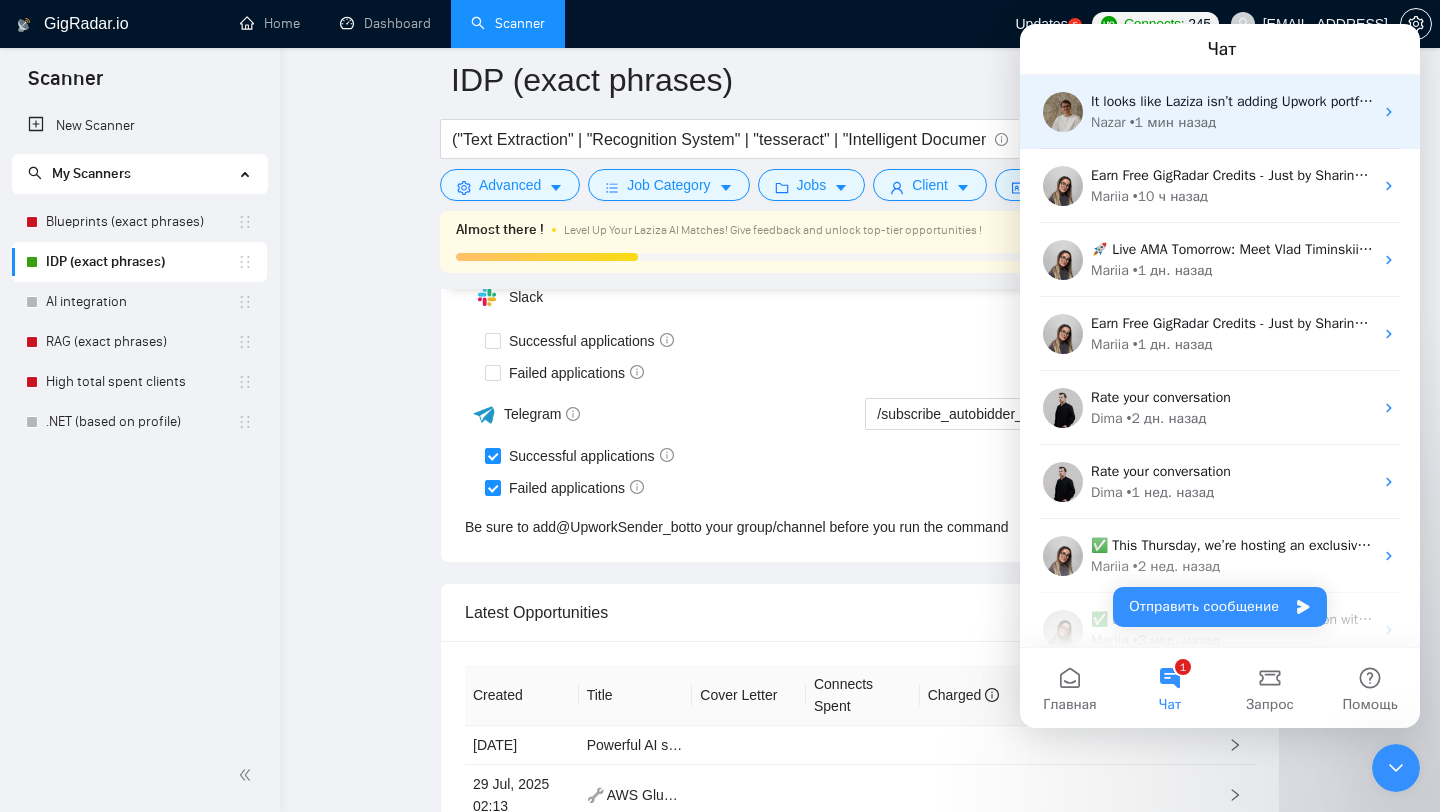 click on "It looks like Laziza isn’t adding Upwork portfolio URLs next to case names in cover letters, despite this instruction:  [... Add the project’s Upwork portfolio URL in parentheses after the case name (e.g., “InvoiceSync (https://upwork.com/o/portfolios/123)”)...] Only the case name shows in preview mode. Is Laziza missing URLs access or am I doing something wrong?" at bounding box center (1232, 101) 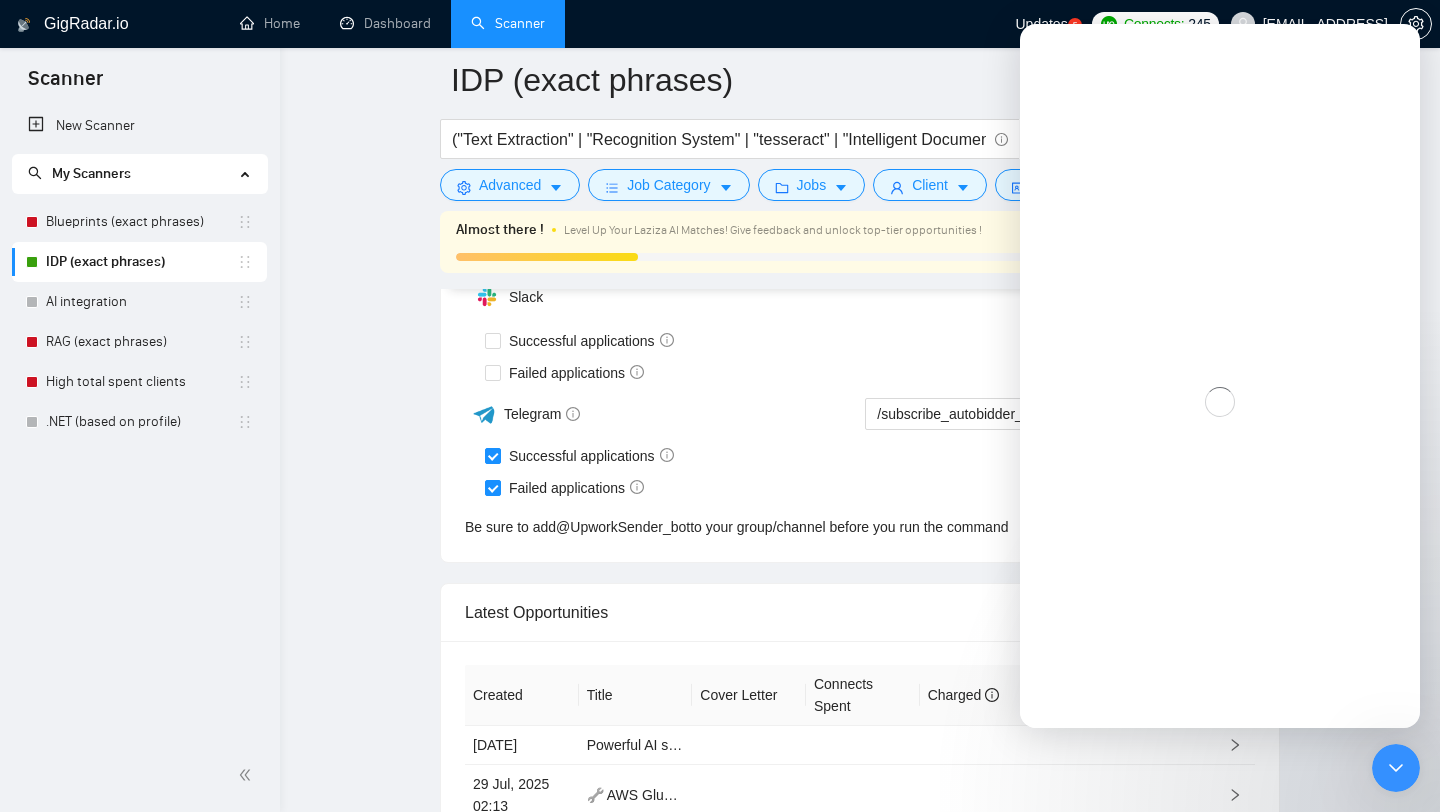 scroll, scrollTop: 0, scrollLeft: 0, axis: both 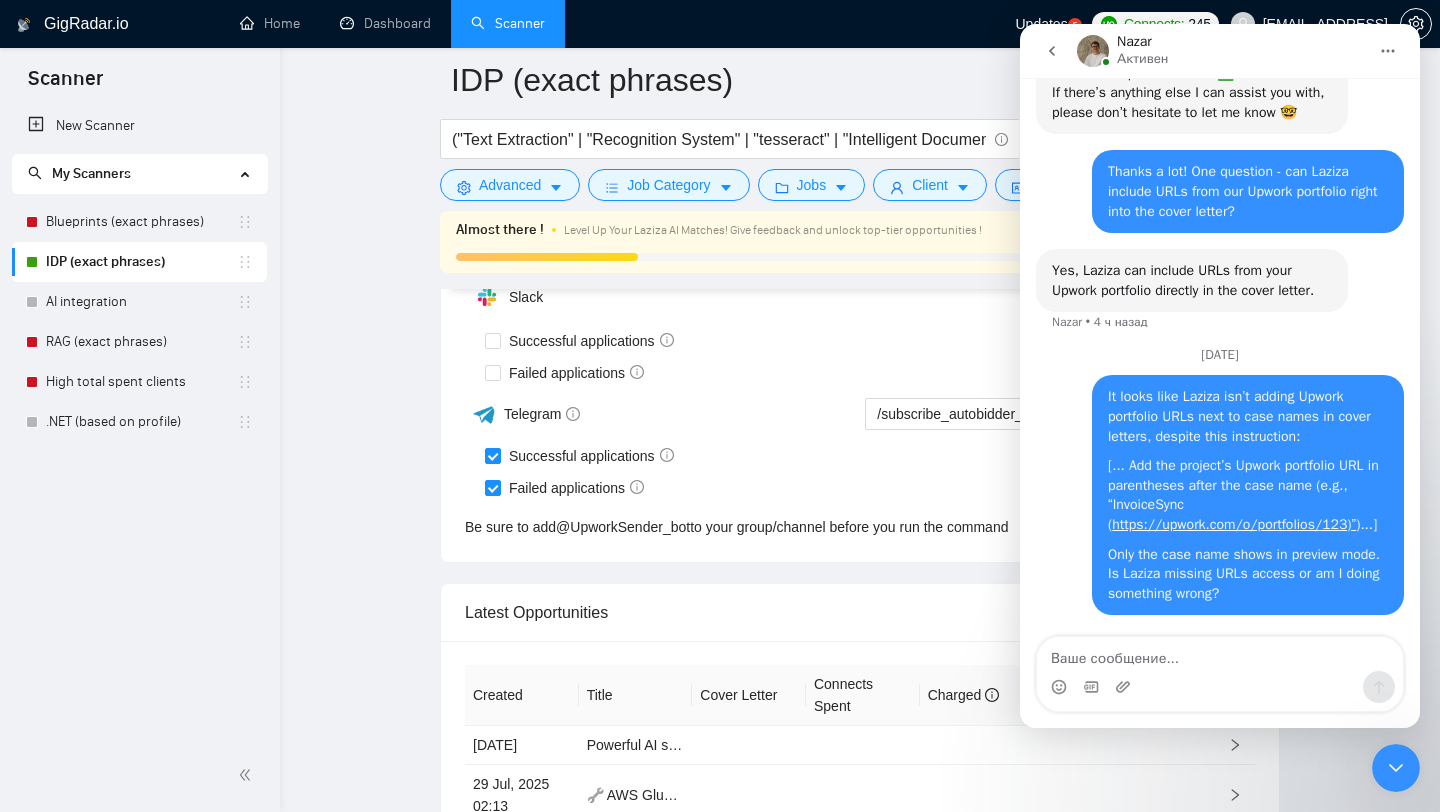 click 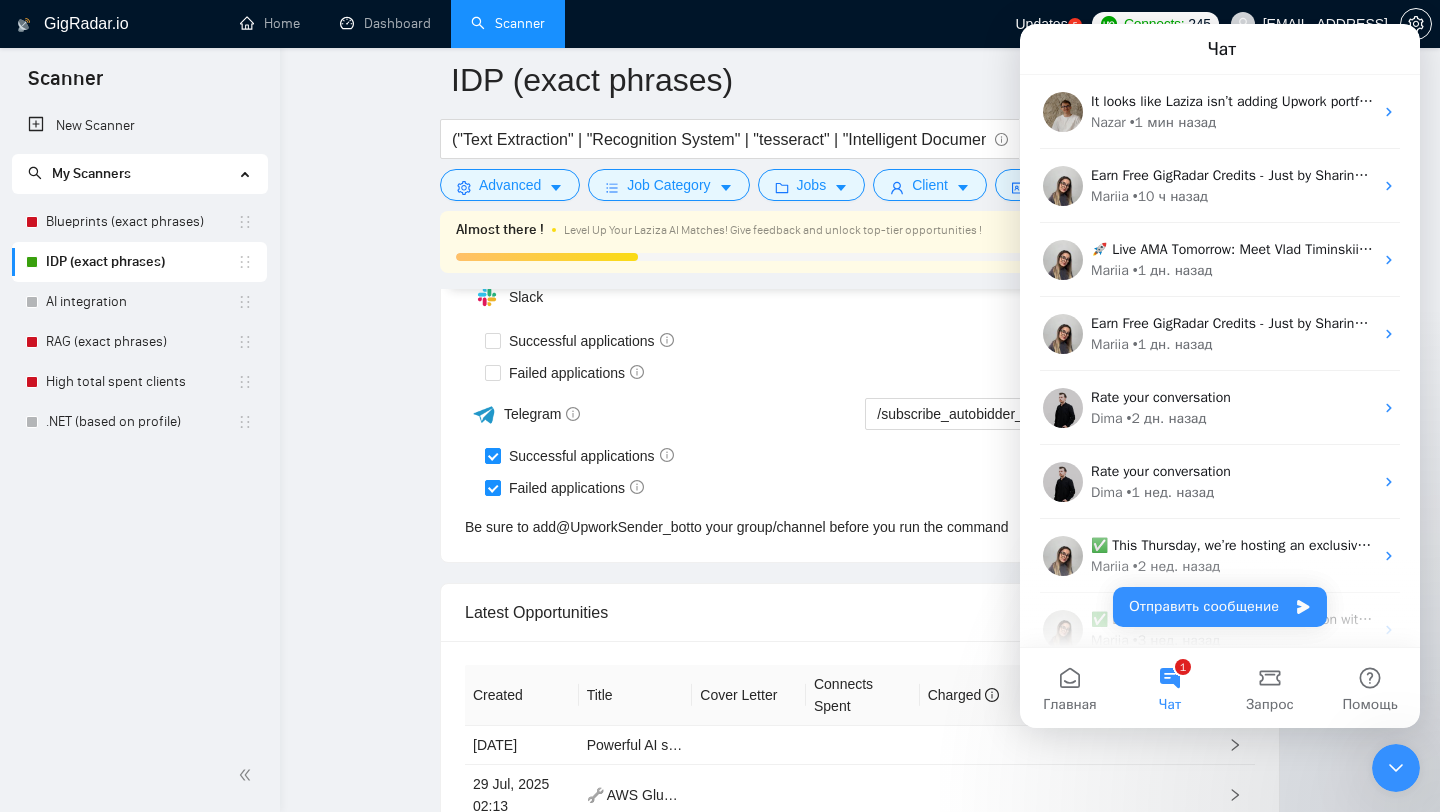 scroll, scrollTop: 0, scrollLeft: 0, axis: both 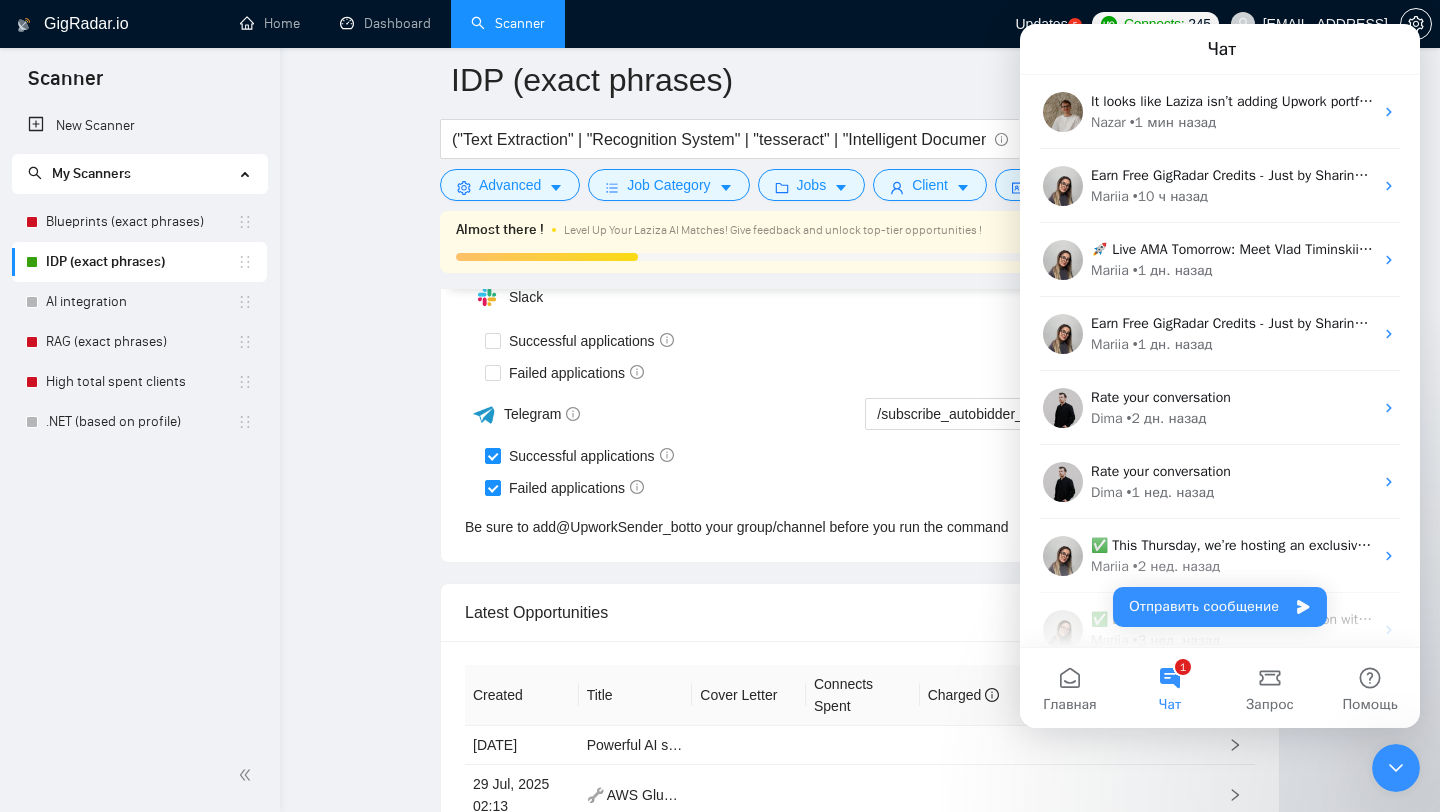click on "Auto Bidder Notifications" at bounding box center [860, 158] 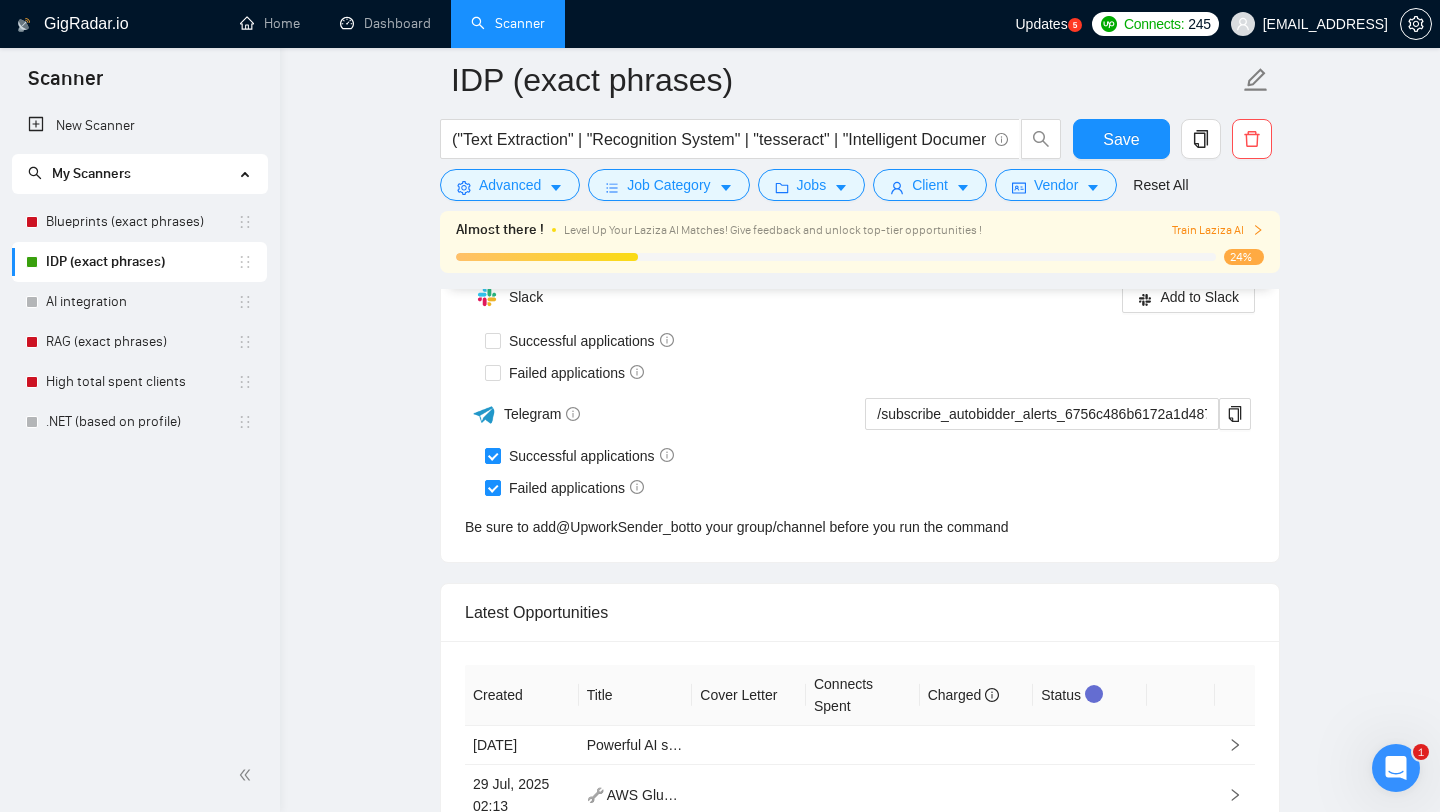 click at bounding box center (1396, 768) 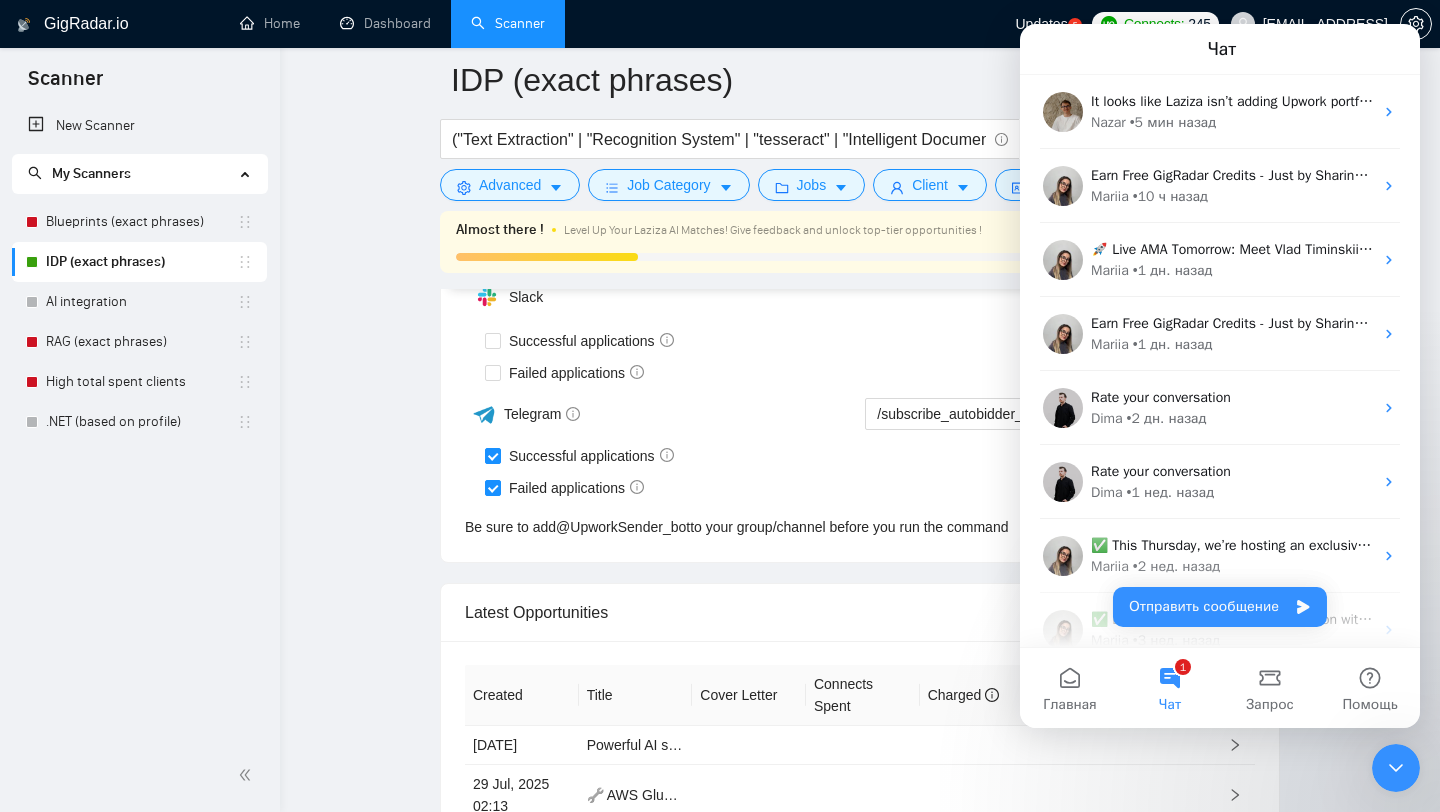 click on "1 Чат" at bounding box center (1170, 688) 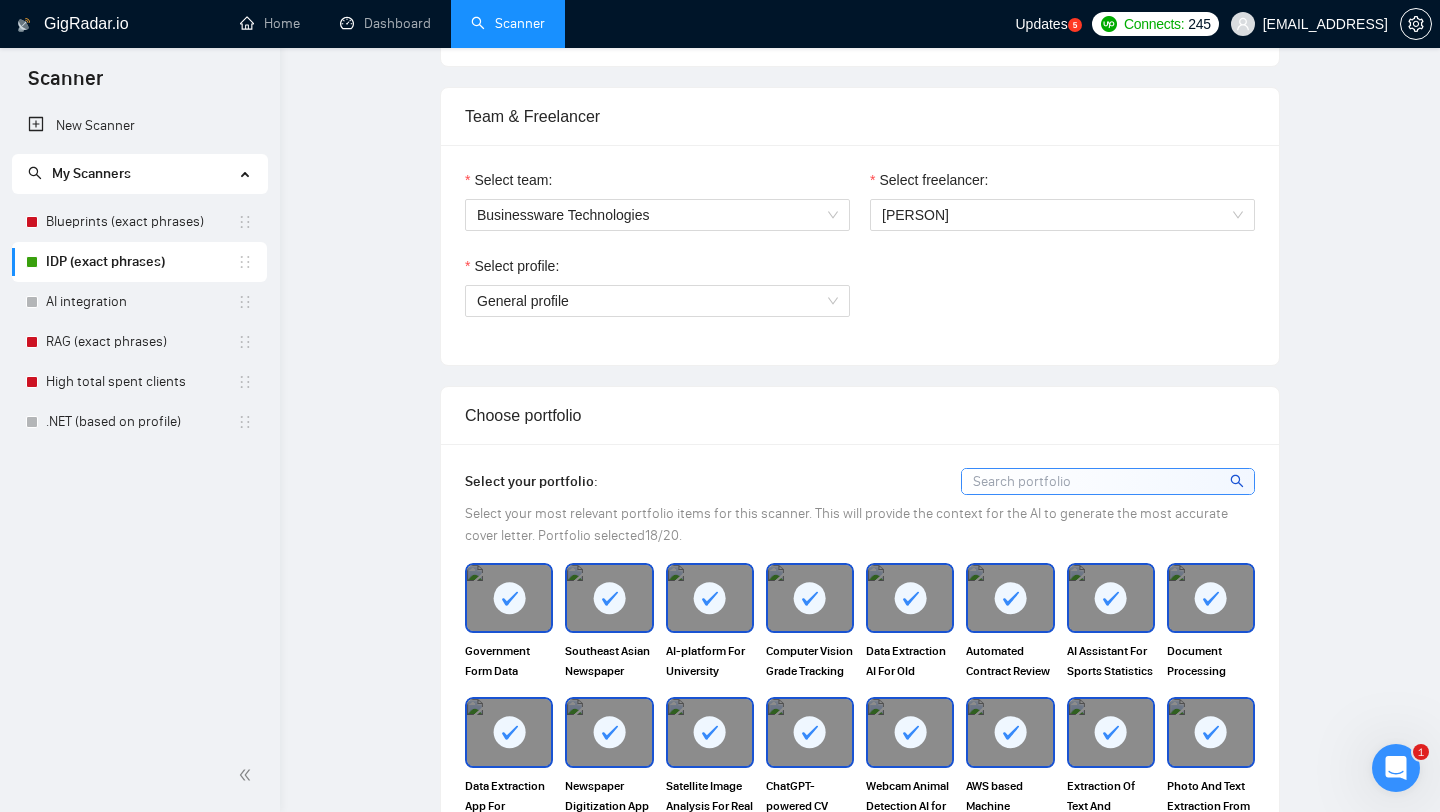 scroll, scrollTop: 0, scrollLeft: 0, axis: both 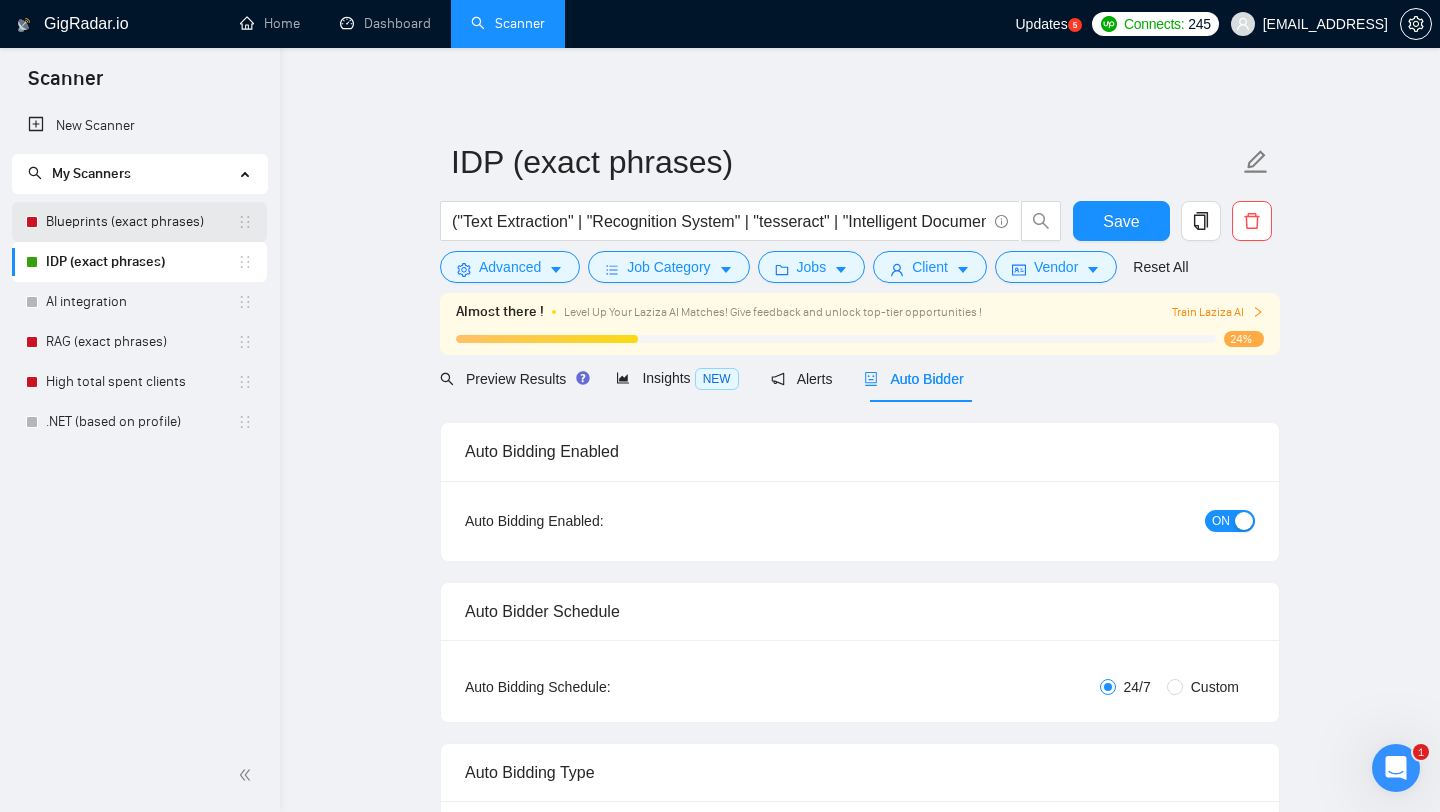 click on "Blueprints (exact phrases)" at bounding box center (141, 222) 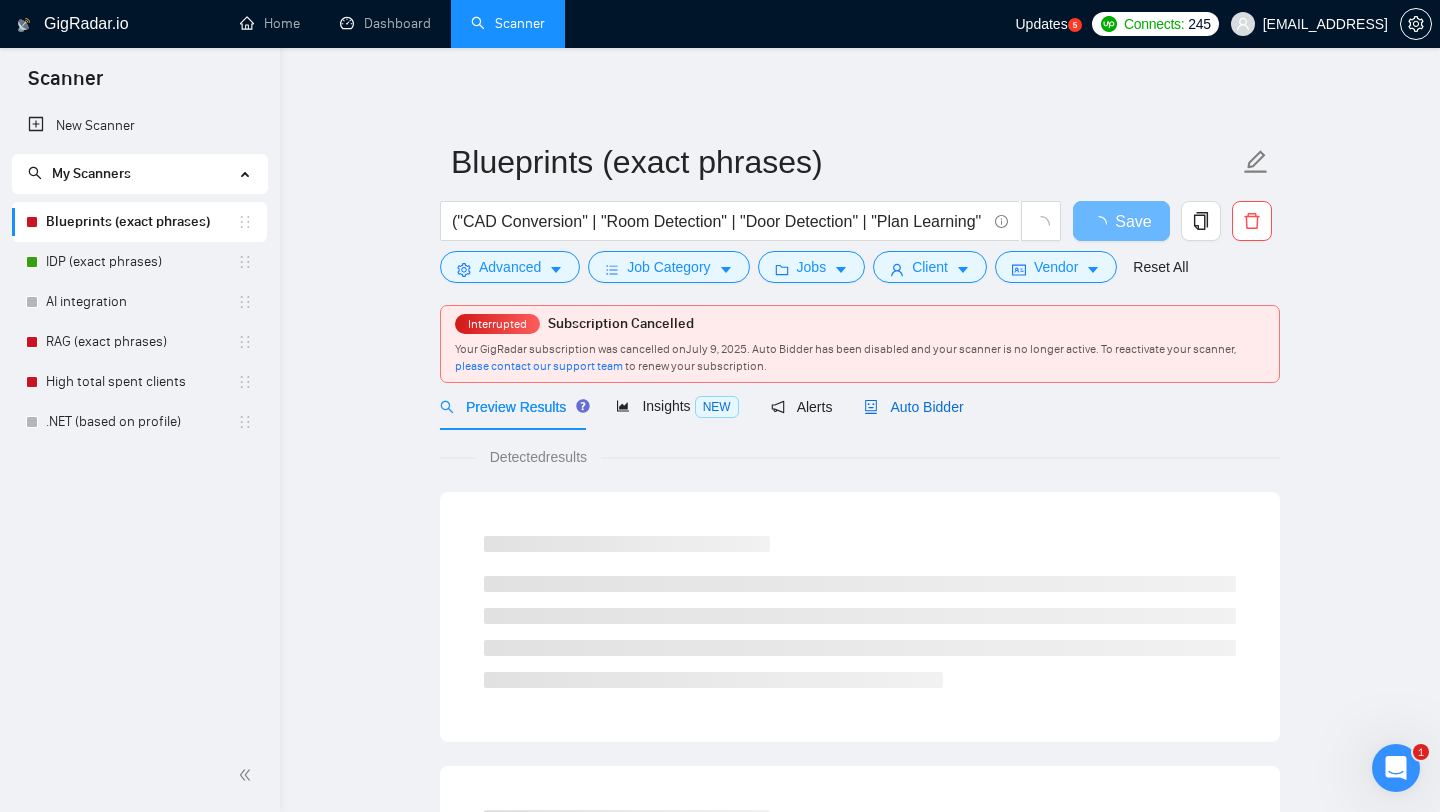 click on "Auto Bidder" at bounding box center [913, 407] 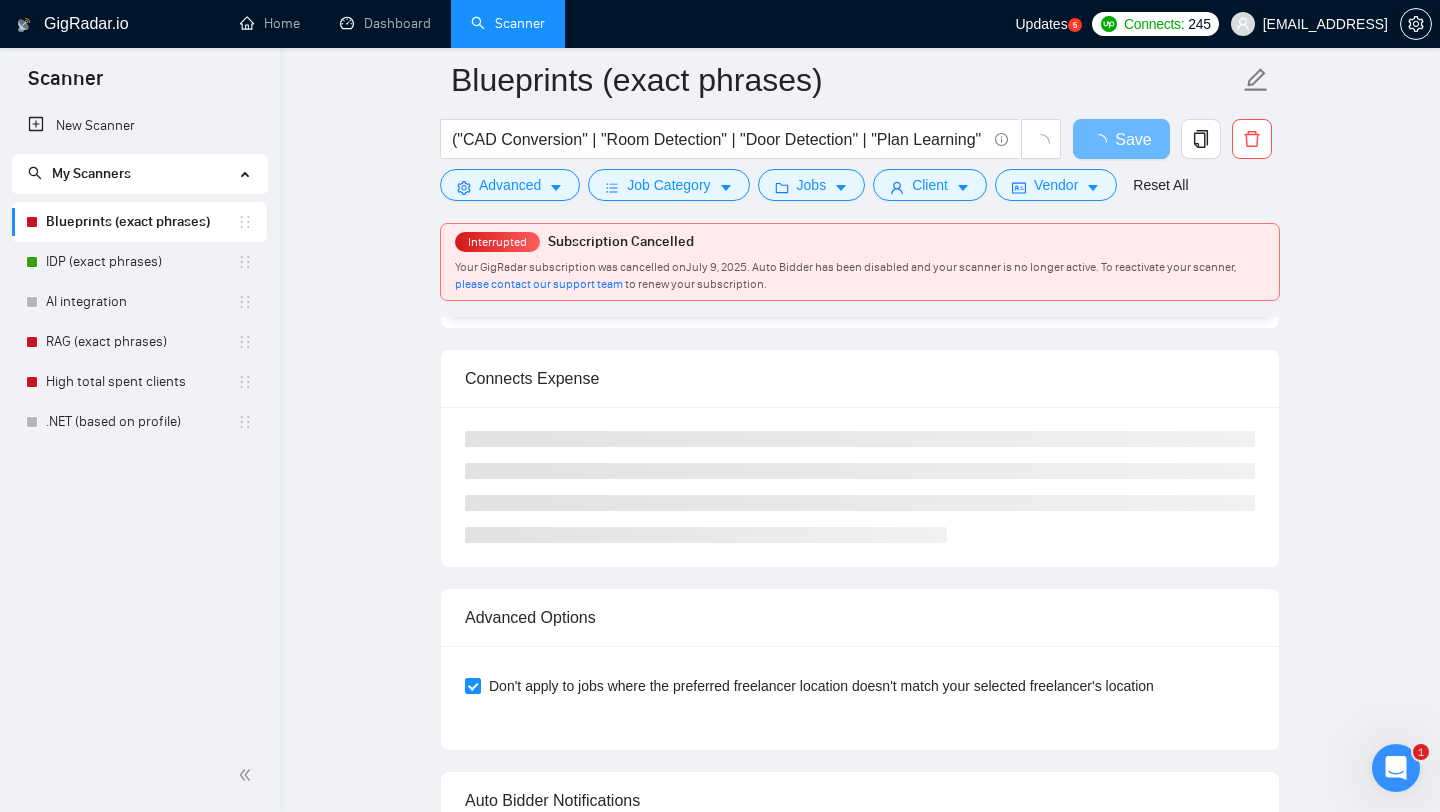 type 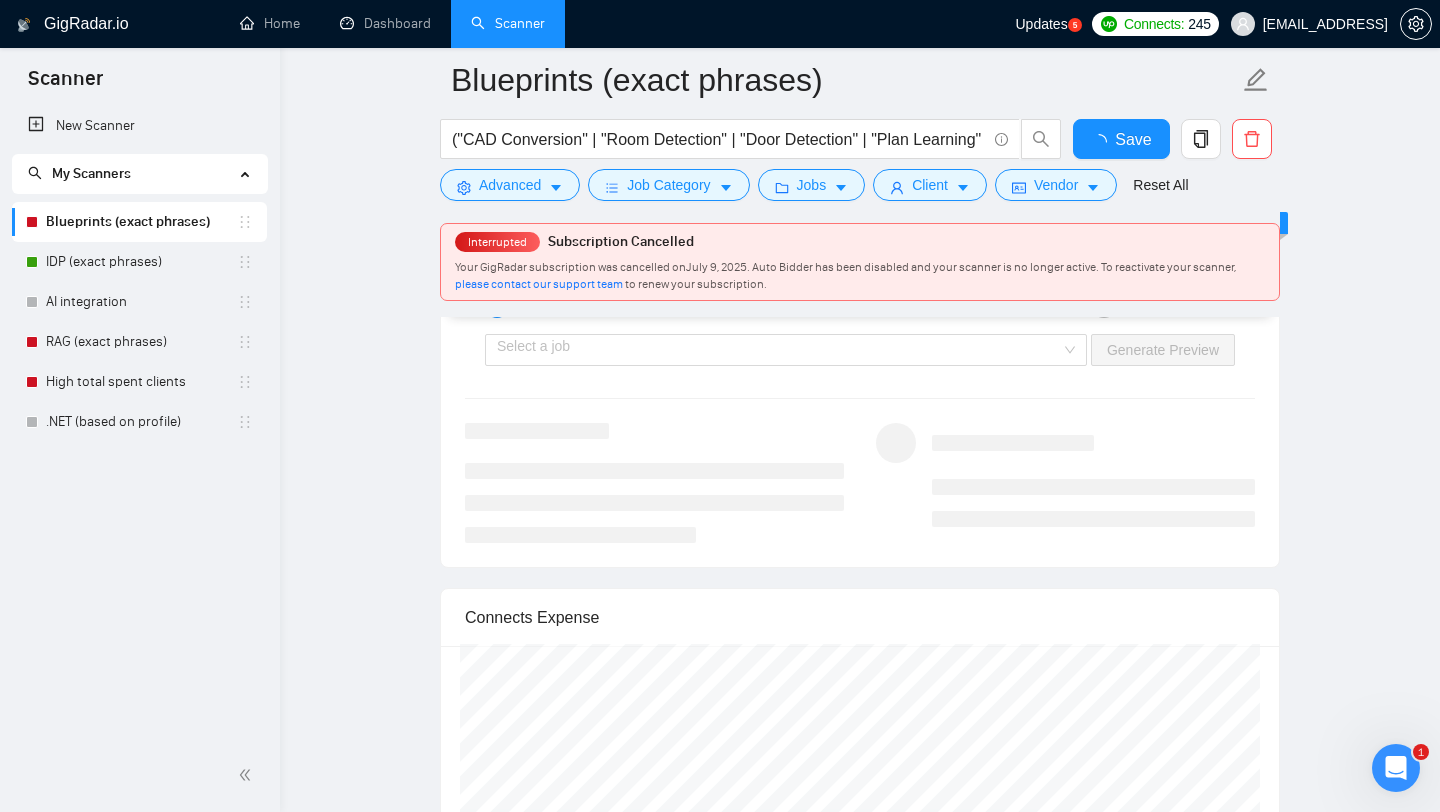 scroll, scrollTop: 0, scrollLeft: 0, axis: both 